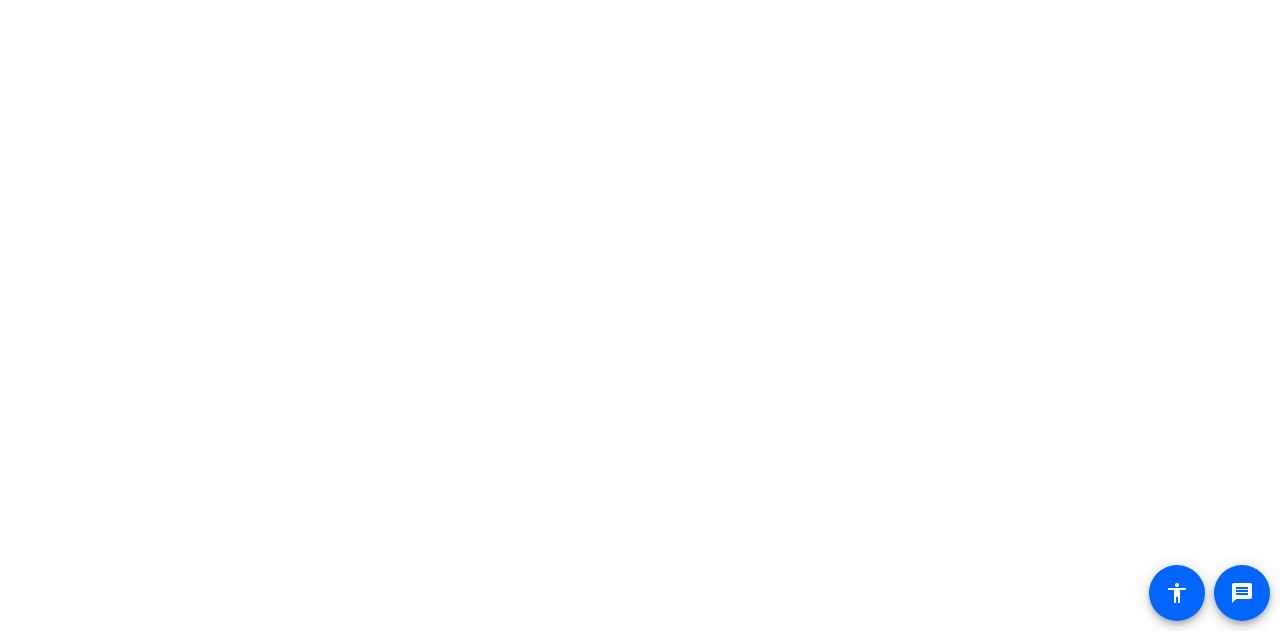 scroll, scrollTop: 0, scrollLeft: 0, axis: both 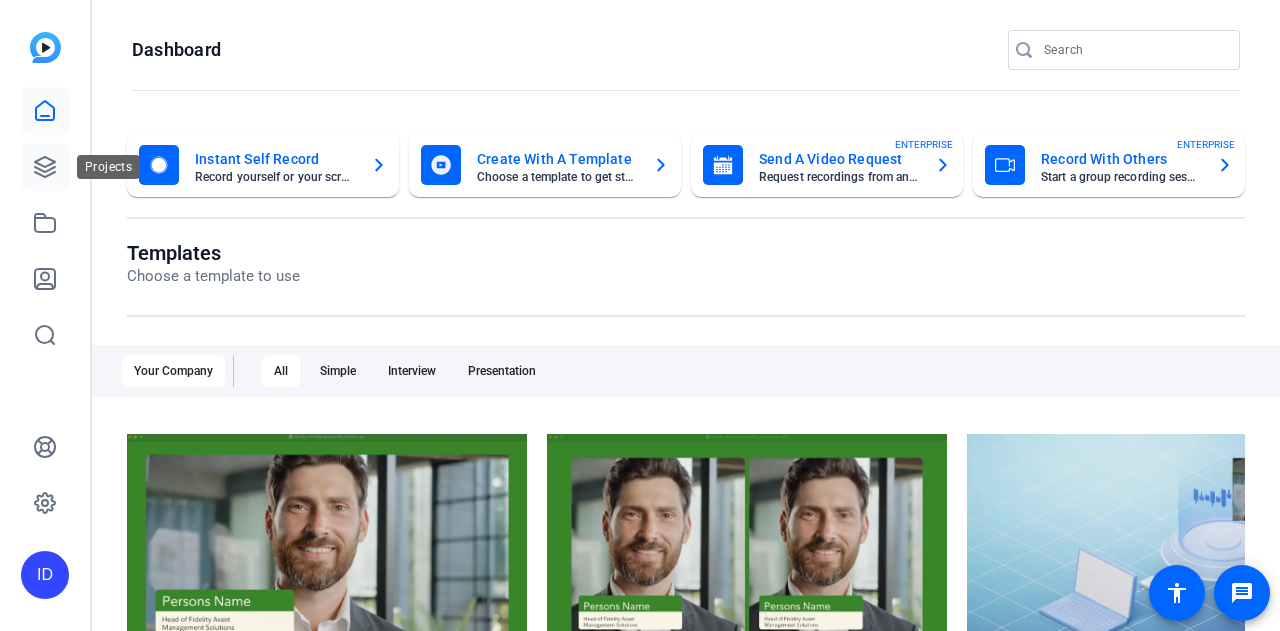 click 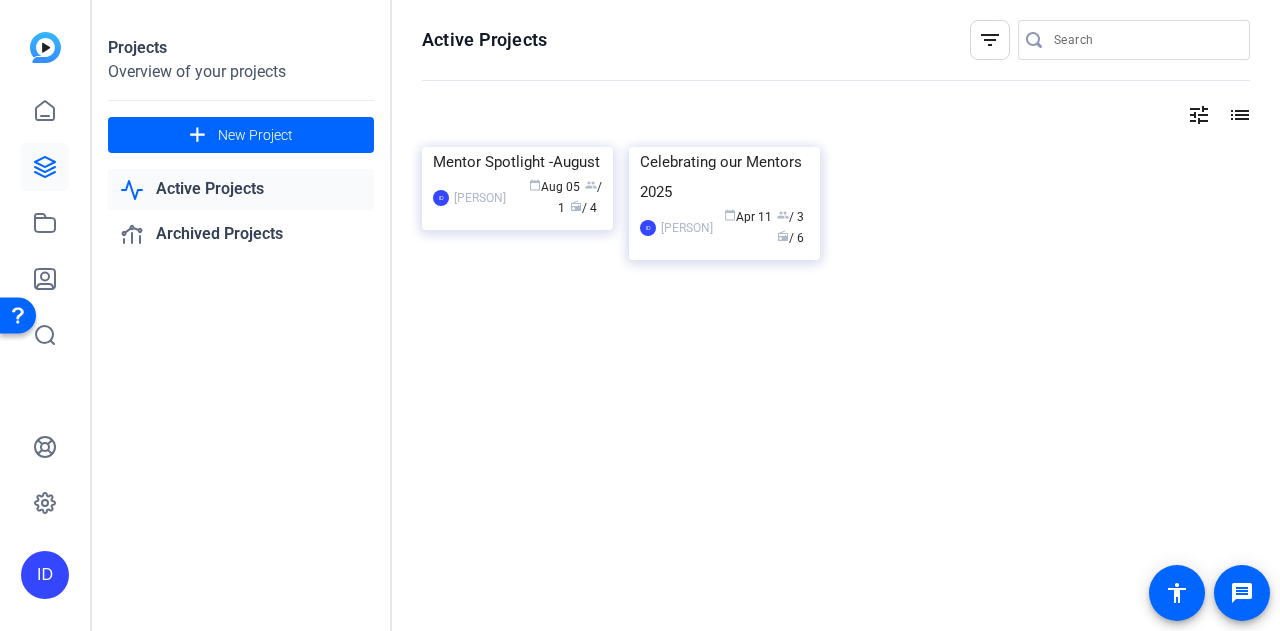 click on "Active Projects" 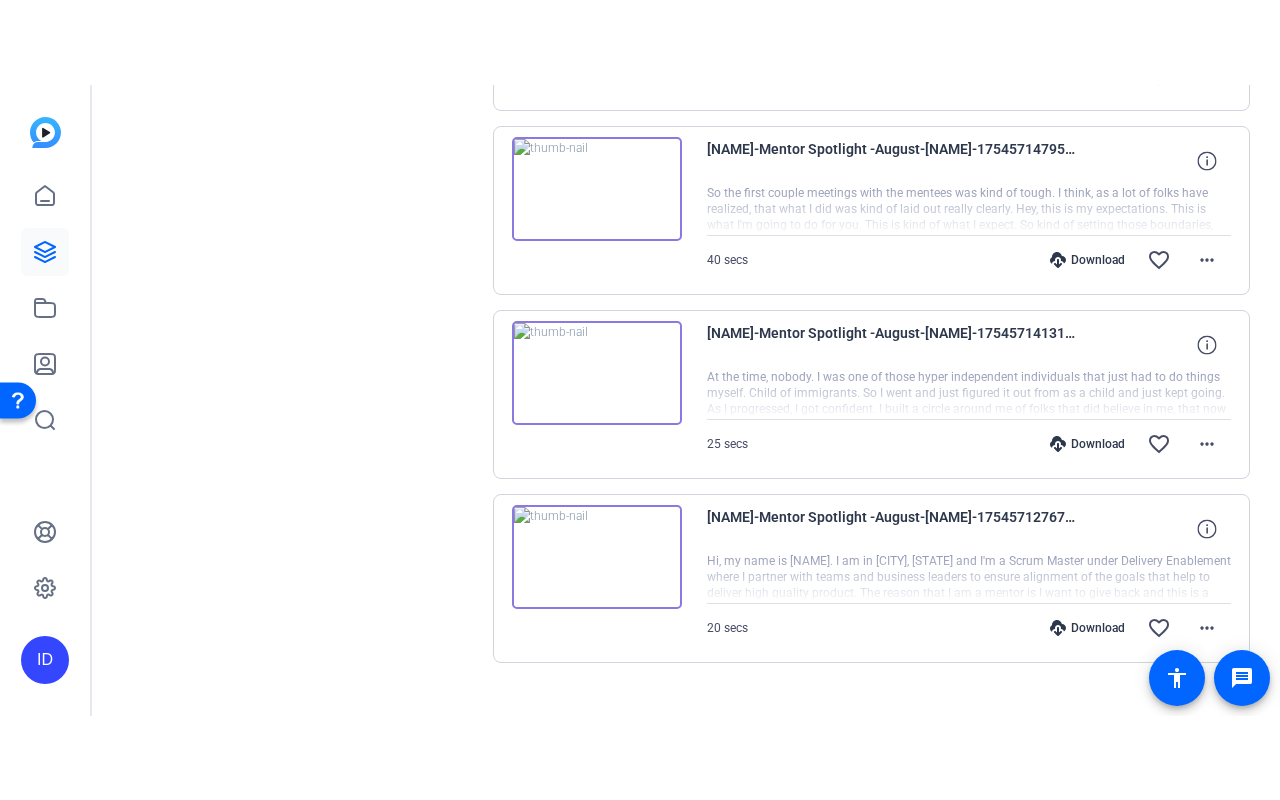 scroll, scrollTop: 614, scrollLeft: 0, axis: vertical 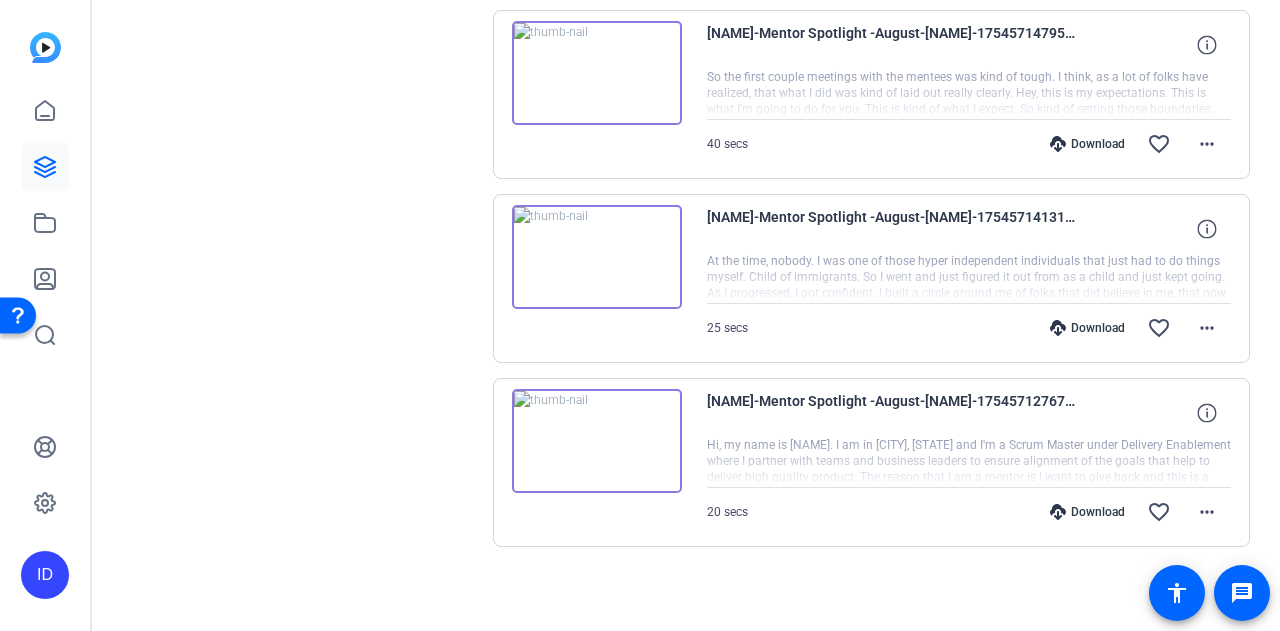 click at bounding box center (597, 441) 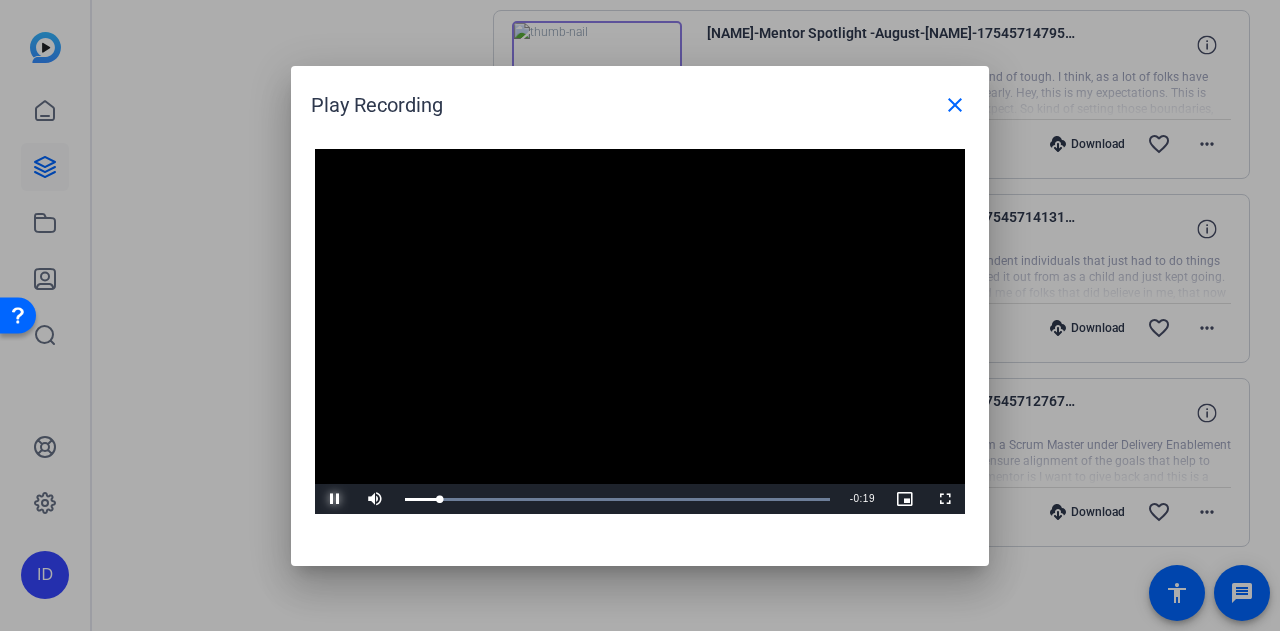 click at bounding box center (335, 499) 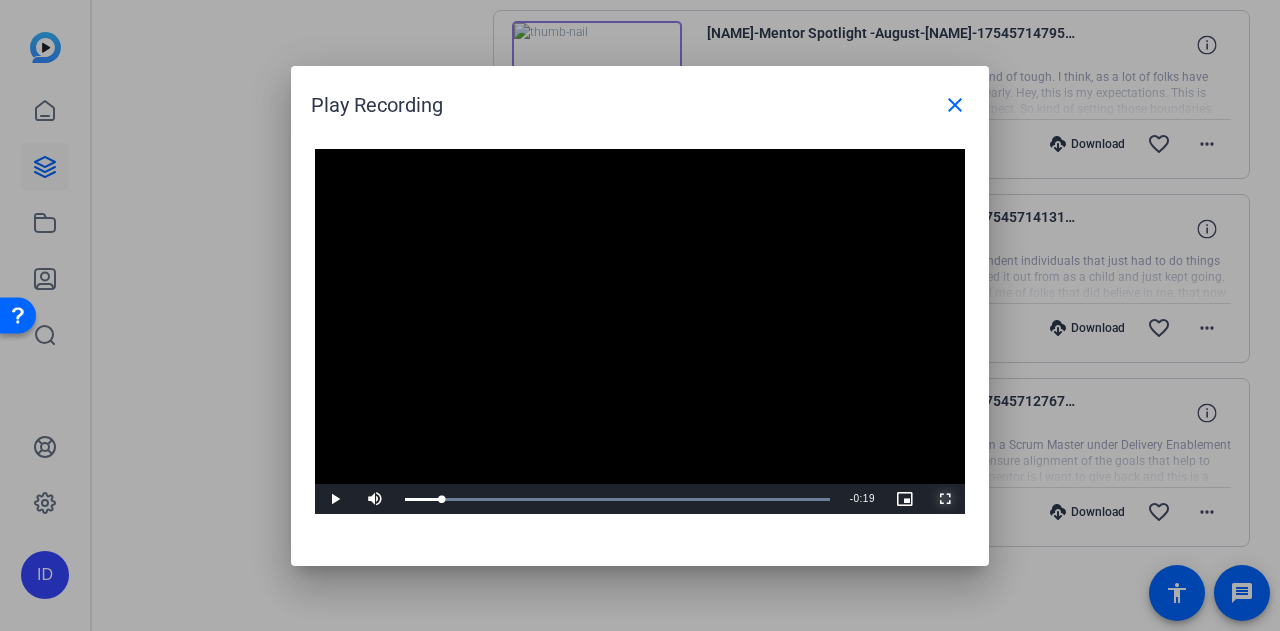 drag, startPoint x: 940, startPoint y: 503, endPoint x: 940, endPoint y: 624, distance: 121 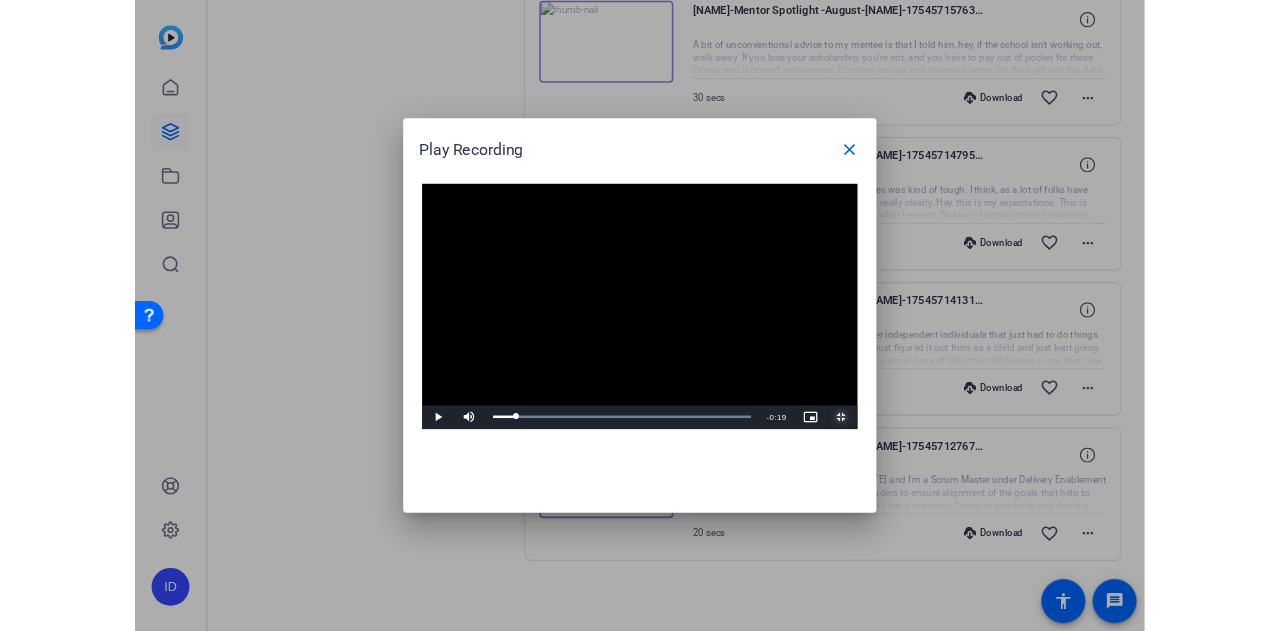 scroll, scrollTop: 446, scrollLeft: 0, axis: vertical 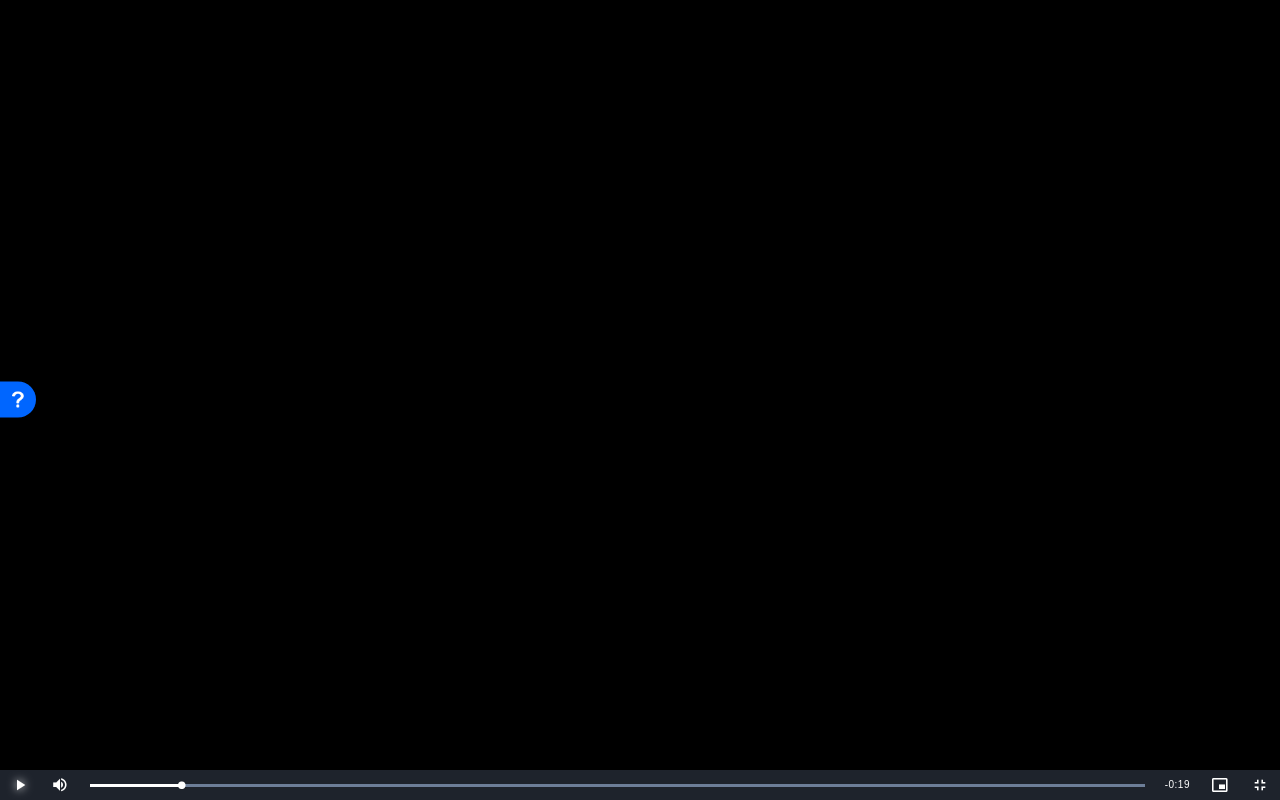 click at bounding box center [20, 785] 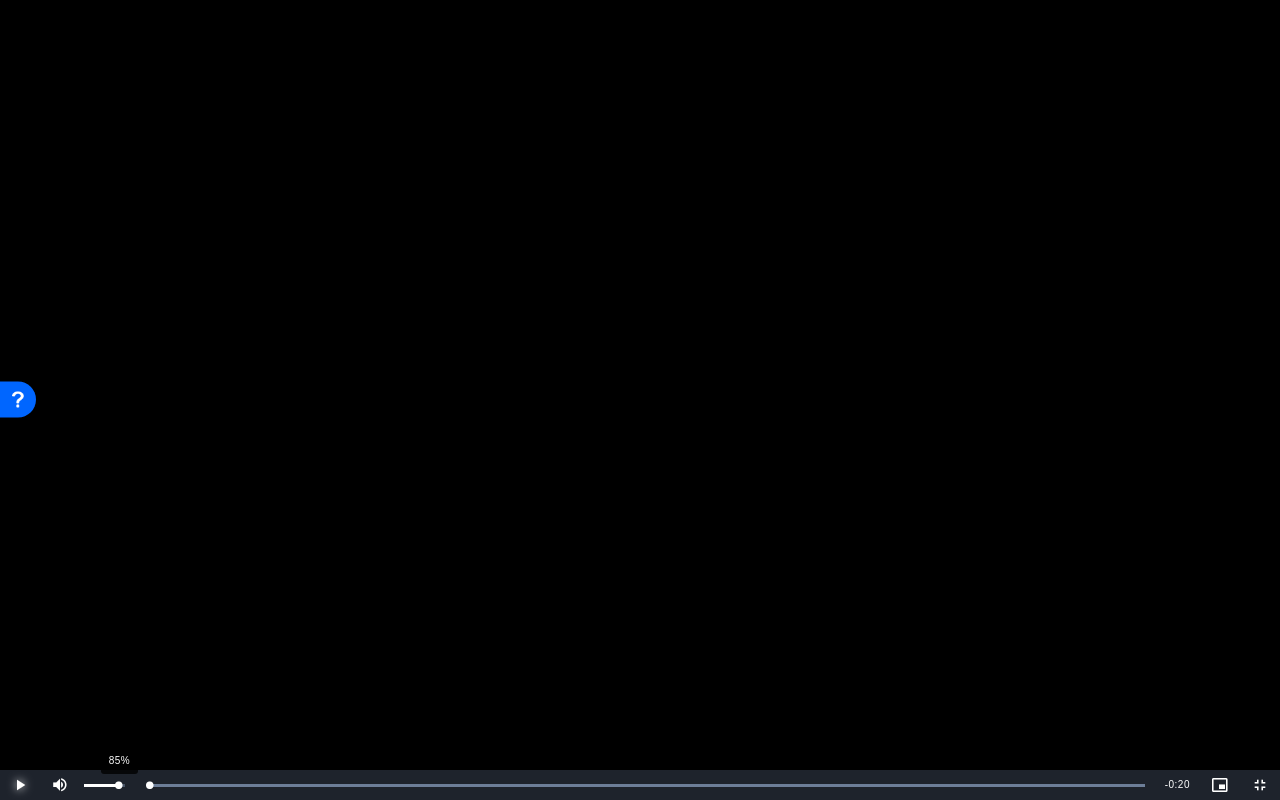 drag, startPoint x: 91, startPoint y: 789, endPoint x: 118, endPoint y: 786, distance: 27.166155 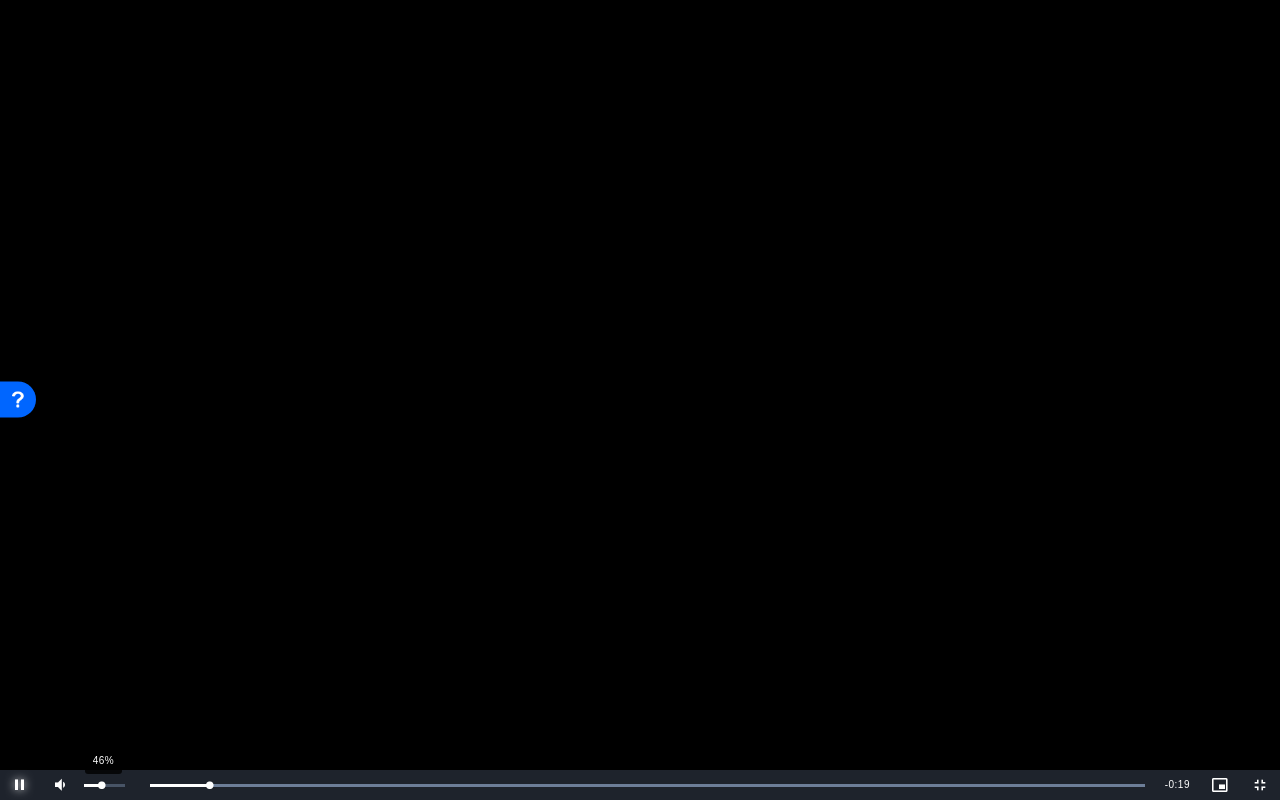 drag, startPoint x: 118, startPoint y: 786, endPoint x: 104, endPoint y: 787, distance: 14.035668 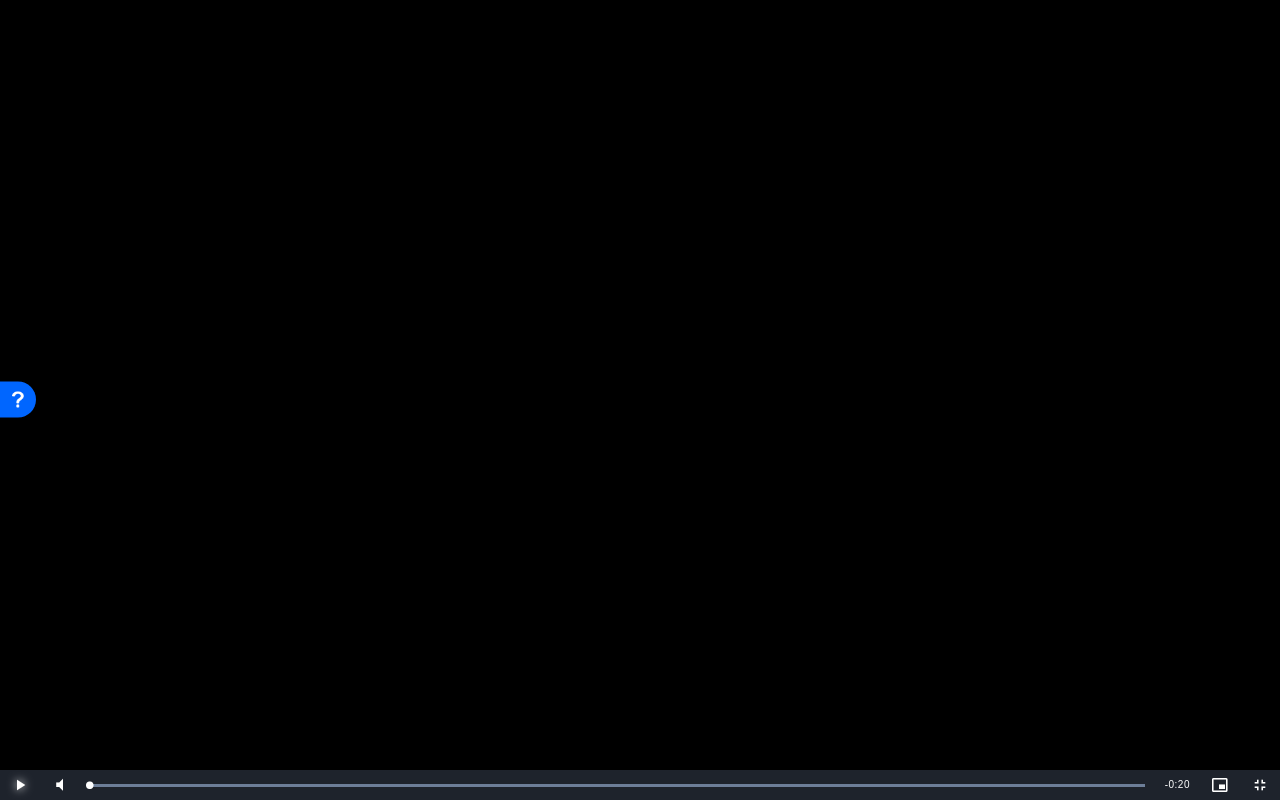 drag, startPoint x: 213, startPoint y: 784, endPoint x: 78, endPoint y: 773, distance: 135.4474 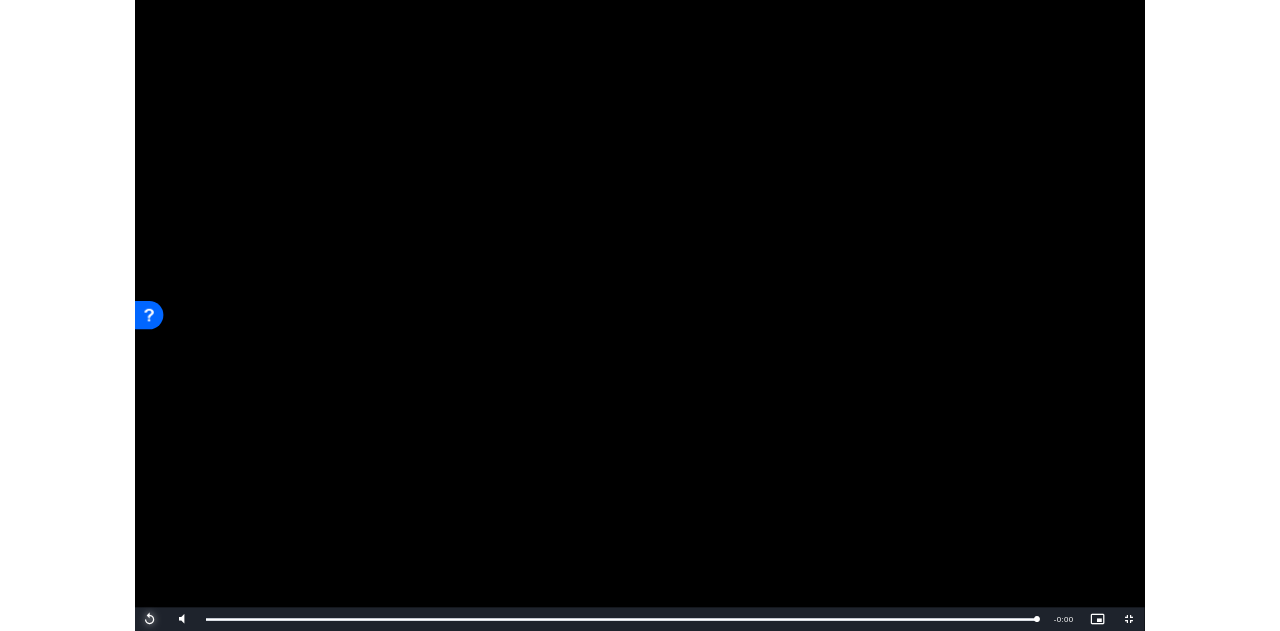 scroll, scrollTop: 614, scrollLeft: 0, axis: vertical 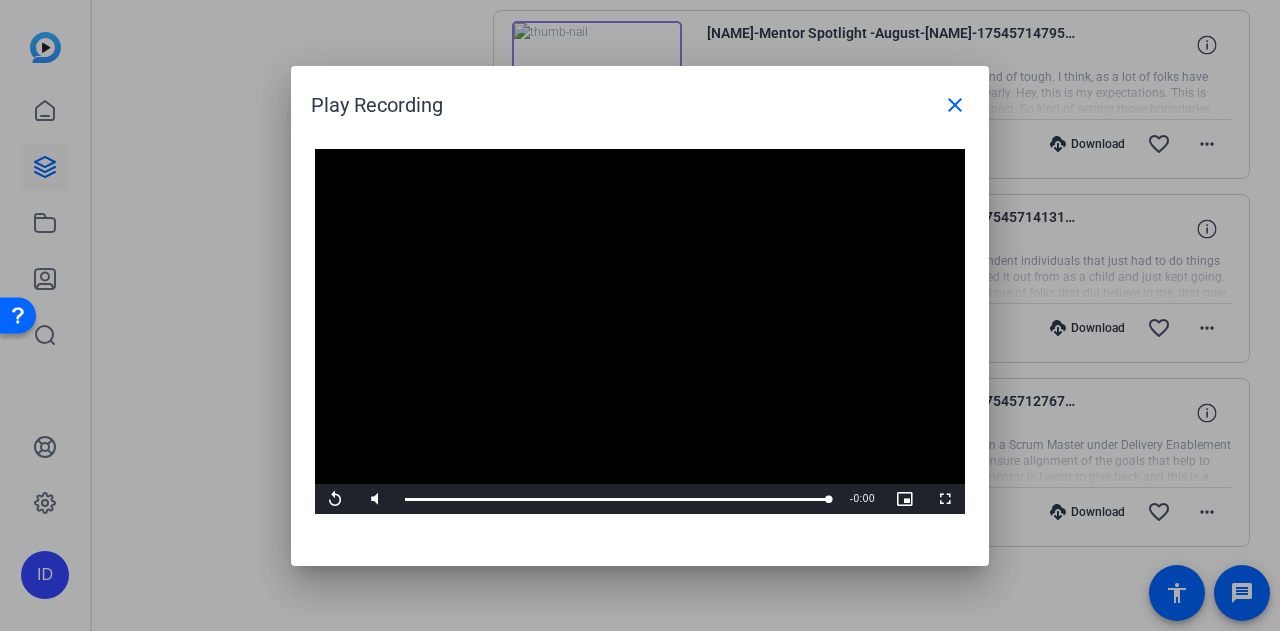 drag, startPoint x: 954, startPoint y: 102, endPoint x: 957, endPoint y: 227, distance: 125.035995 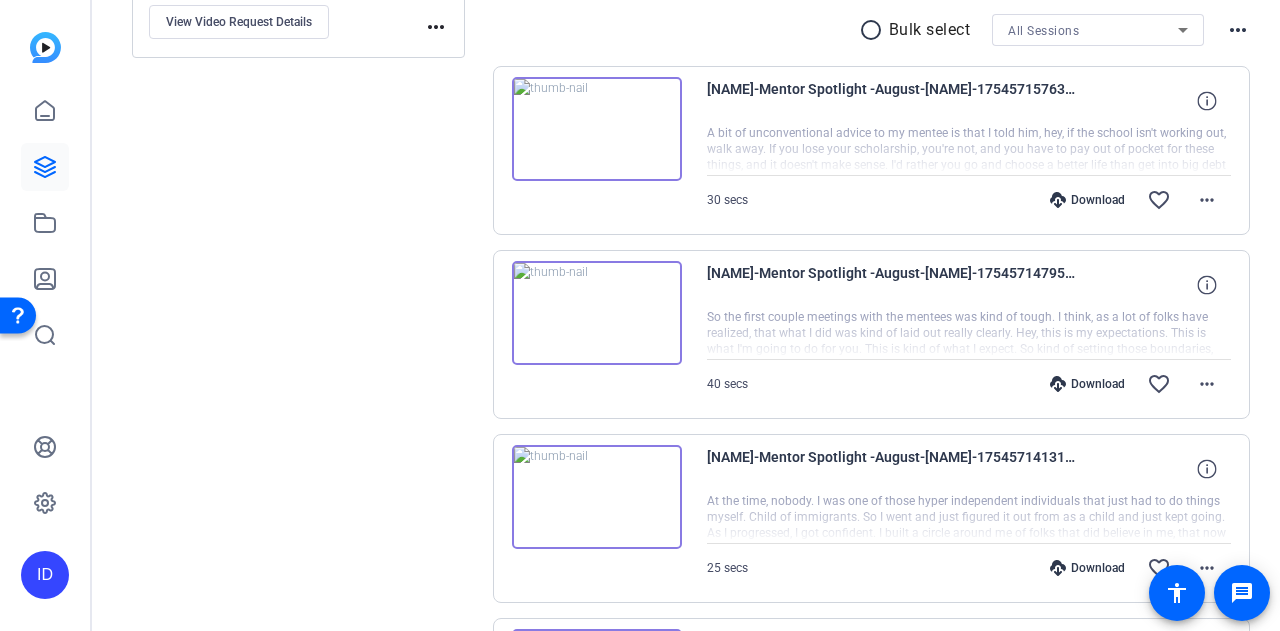 scroll, scrollTop: 414, scrollLeft: 0, axis: vertical 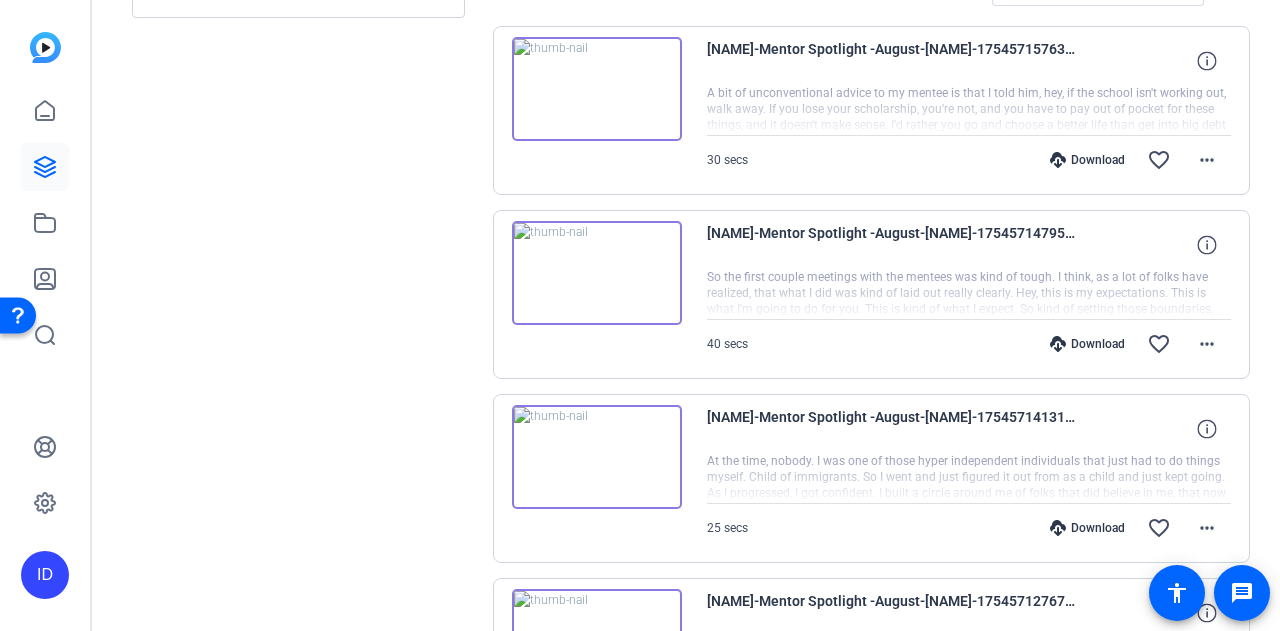 click at bounding box center [597, 457] 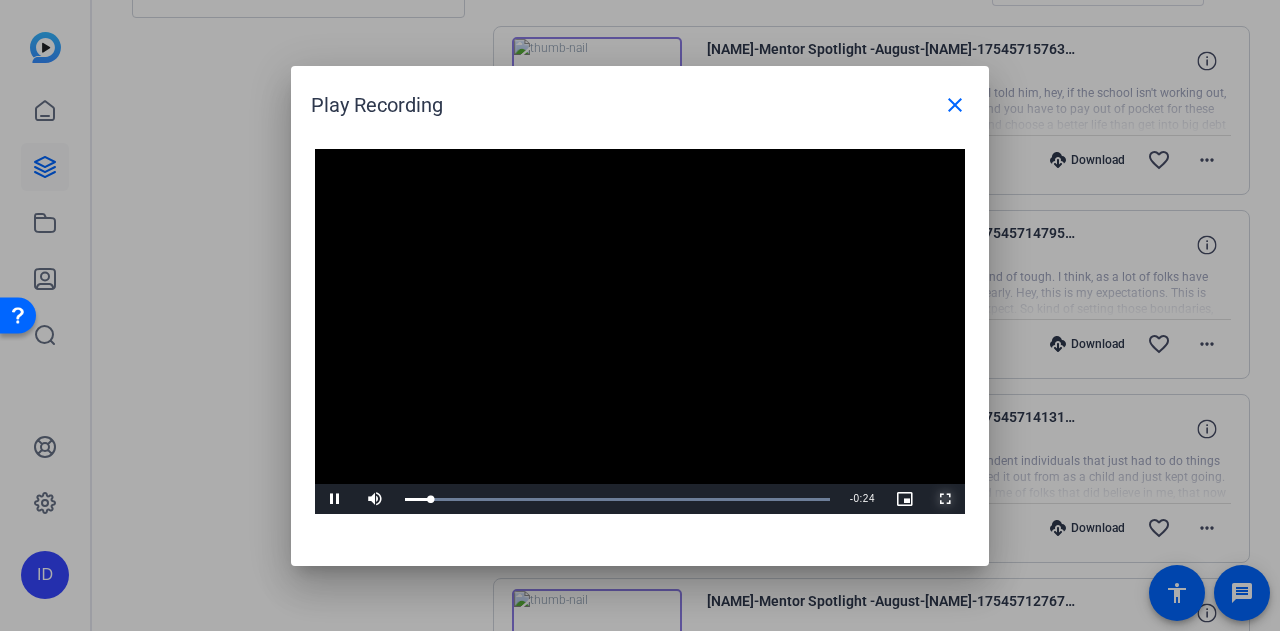 click at bounding box center (945, 499) 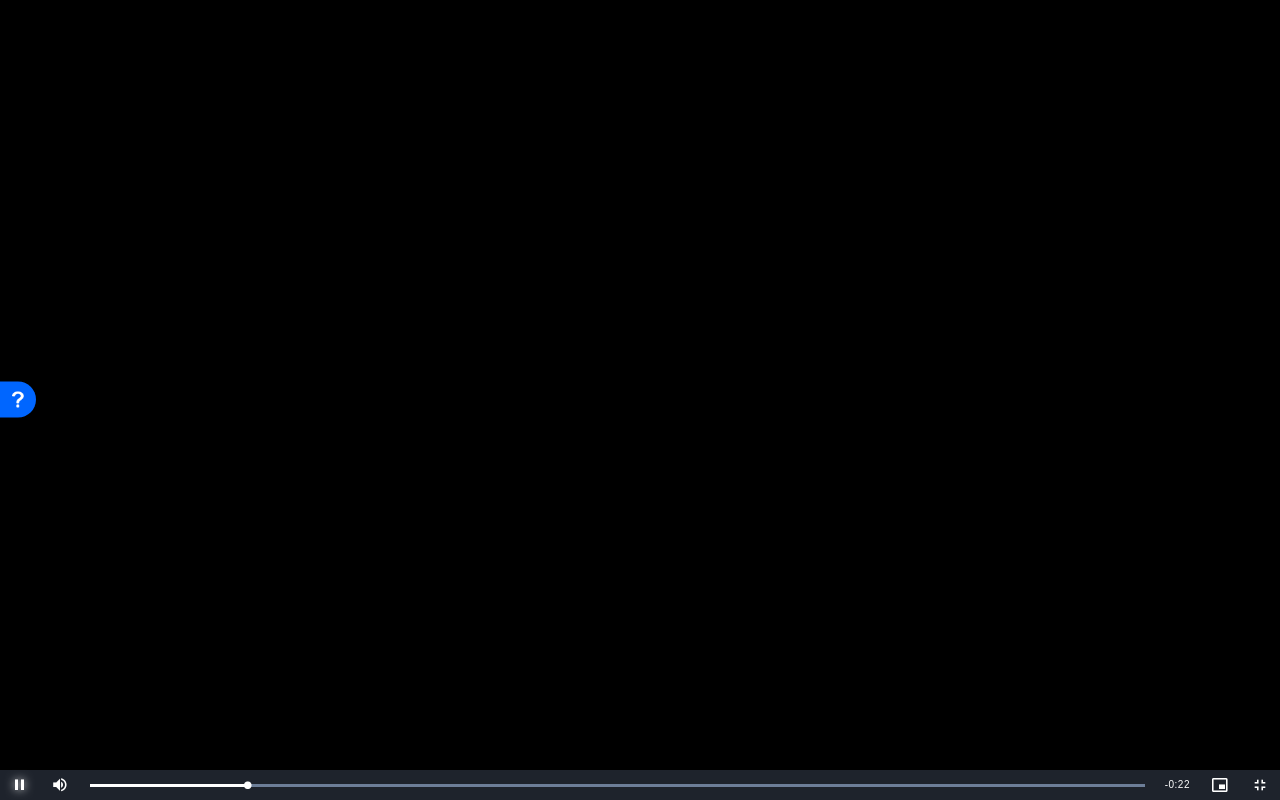 click at bounding box center (20, 785) 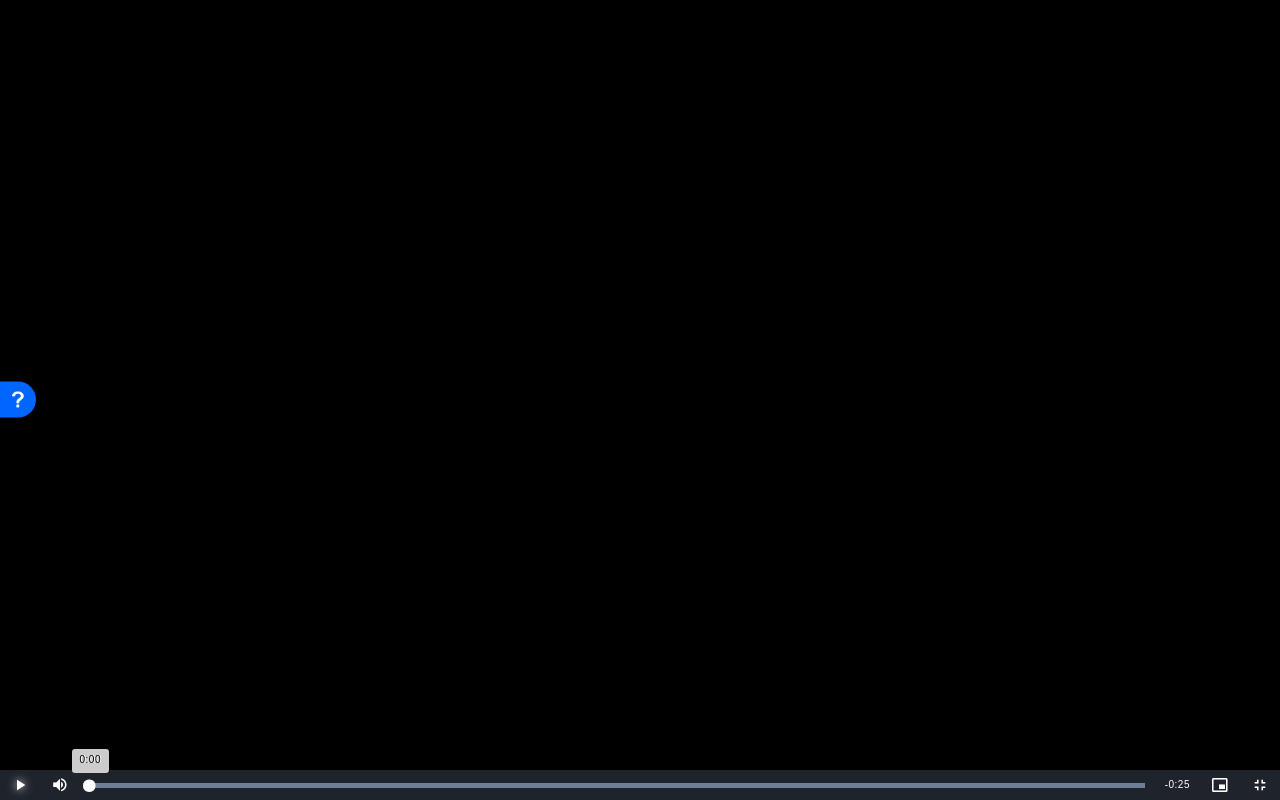 drag, startPoint x: 259, startPoint y: 785, endPoint x: 81, endPoint y: 783, distance: 178.01123 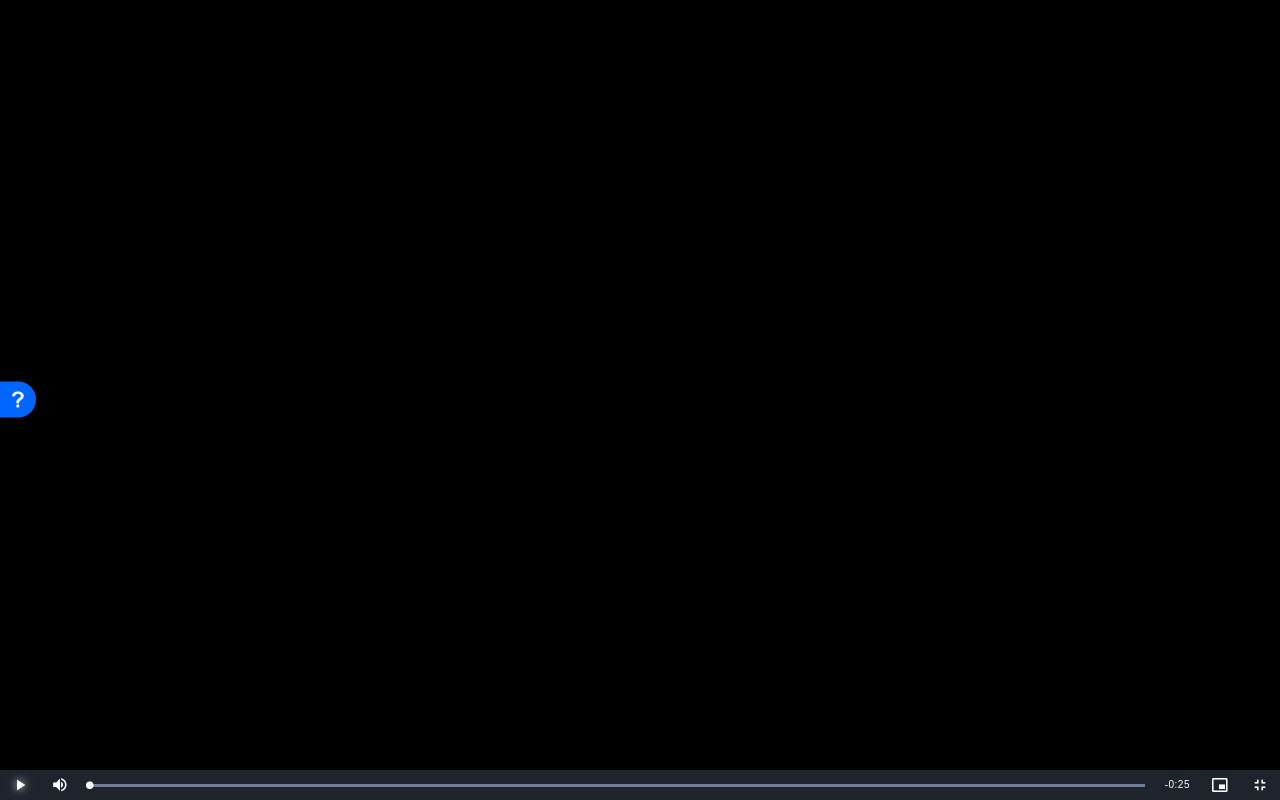 click at bounding box center [20, 785] 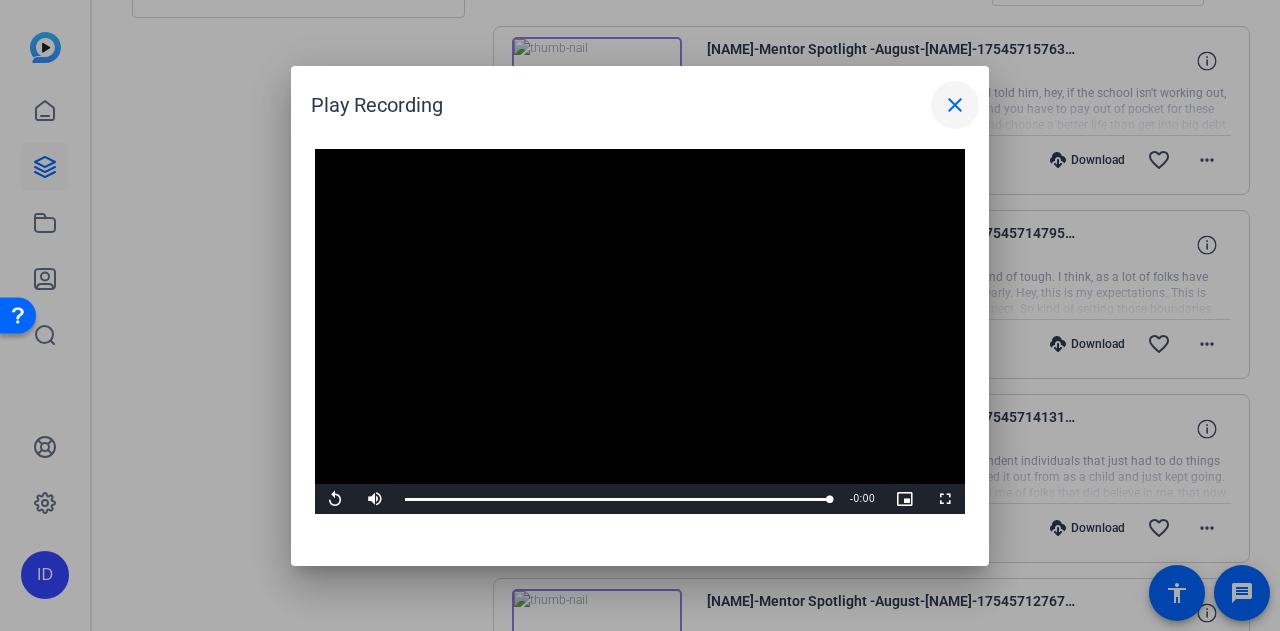 click on "close" at bounding box center (955, 105) 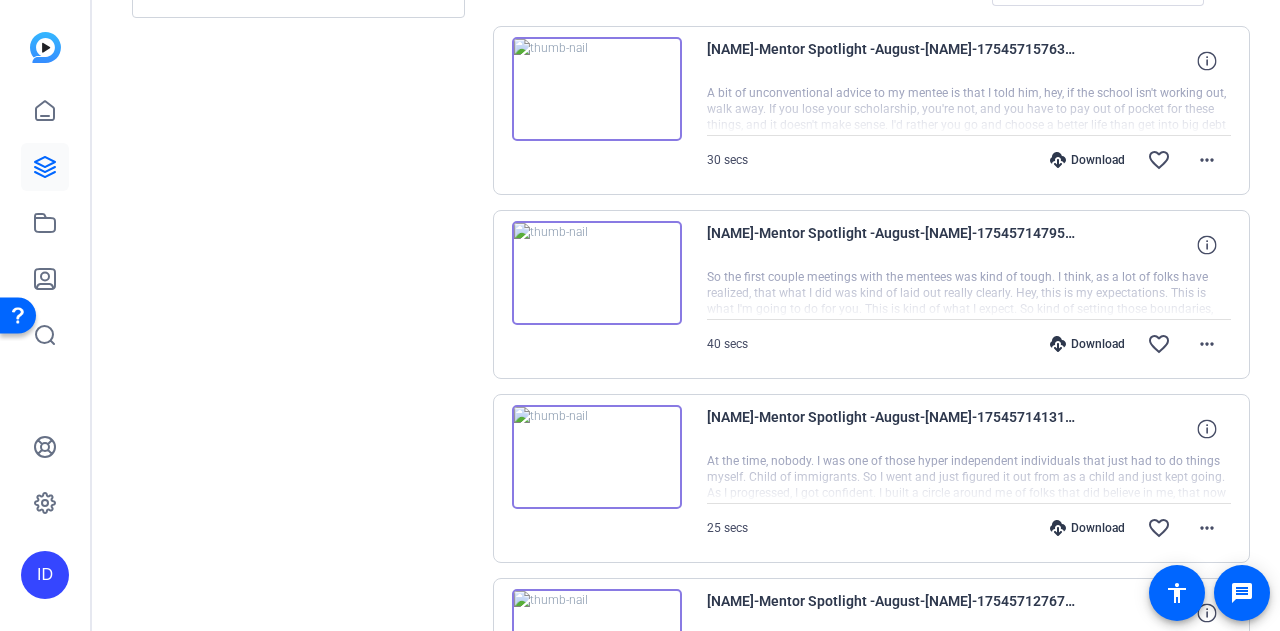 click at bounding box center [597, 273] 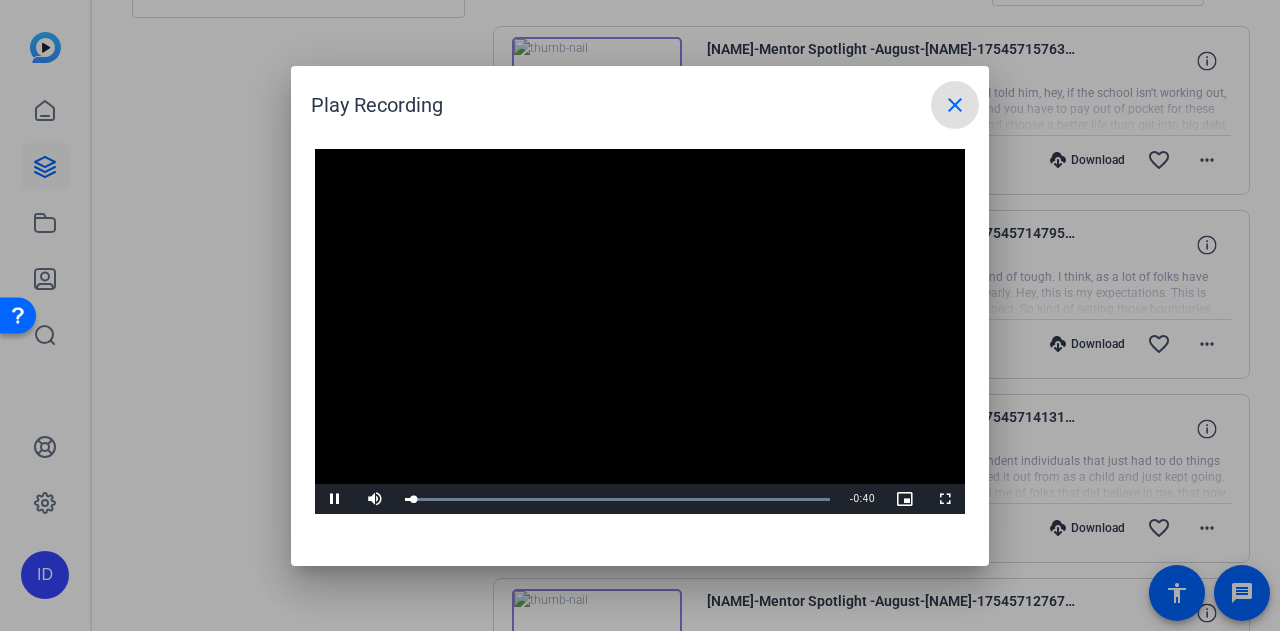 click on "close" at bounding box center (955, 105) 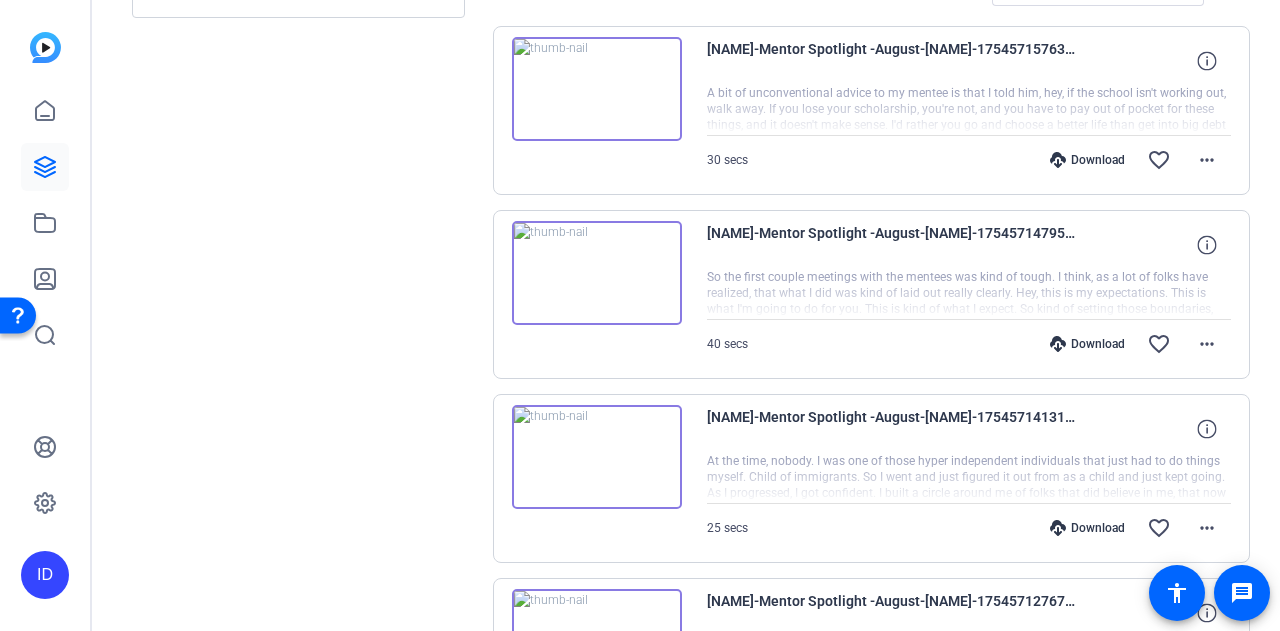 click on "[NAME]-Mentor Spotlight -August-[NAME]-1754571479564-webcam" at bounding box center (892, 245) 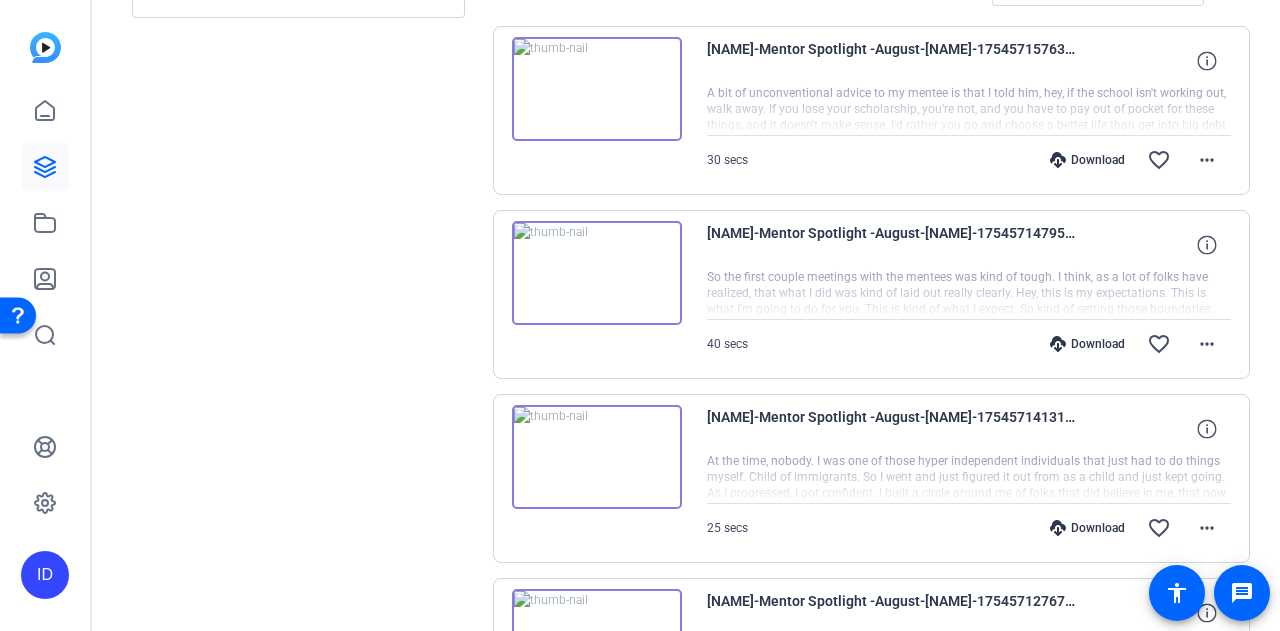 click at bounding box center (597, 273) 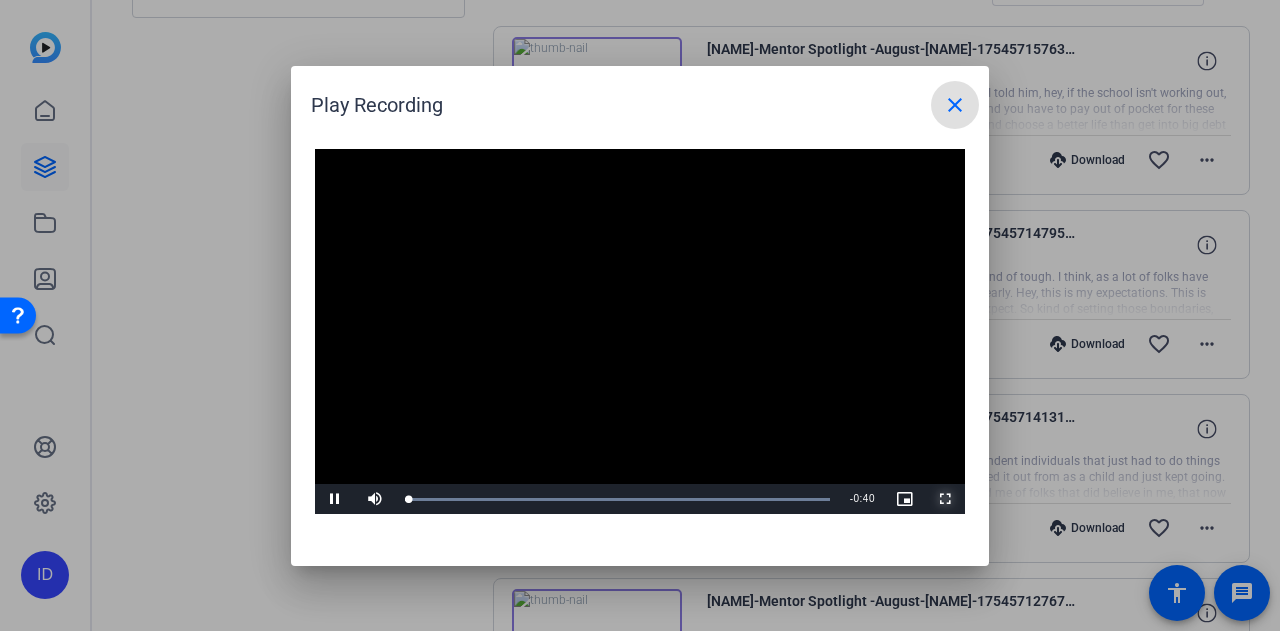 click at bounding box center (945, 499) 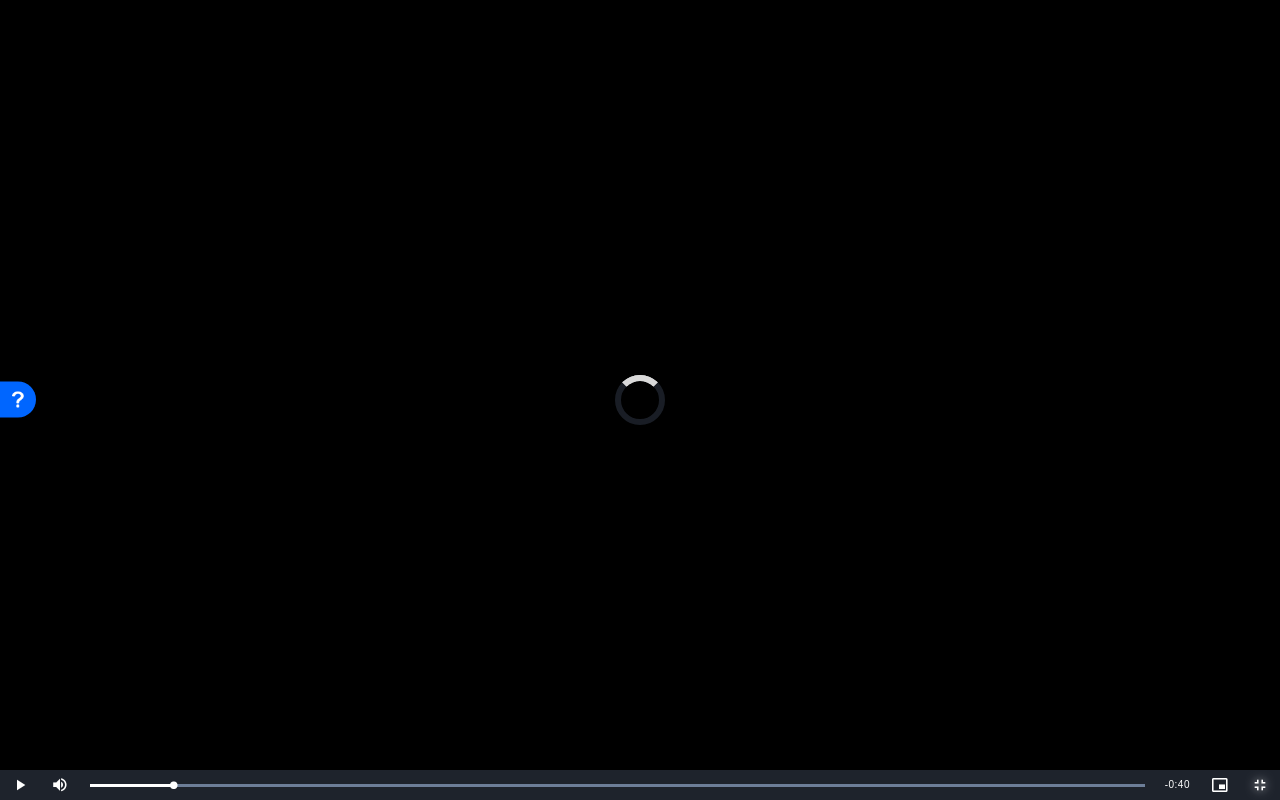 drag, startPoint x: 186, startPoint y: 780, endPoint x: 17, endPoint y: 768, distance: 169.4255 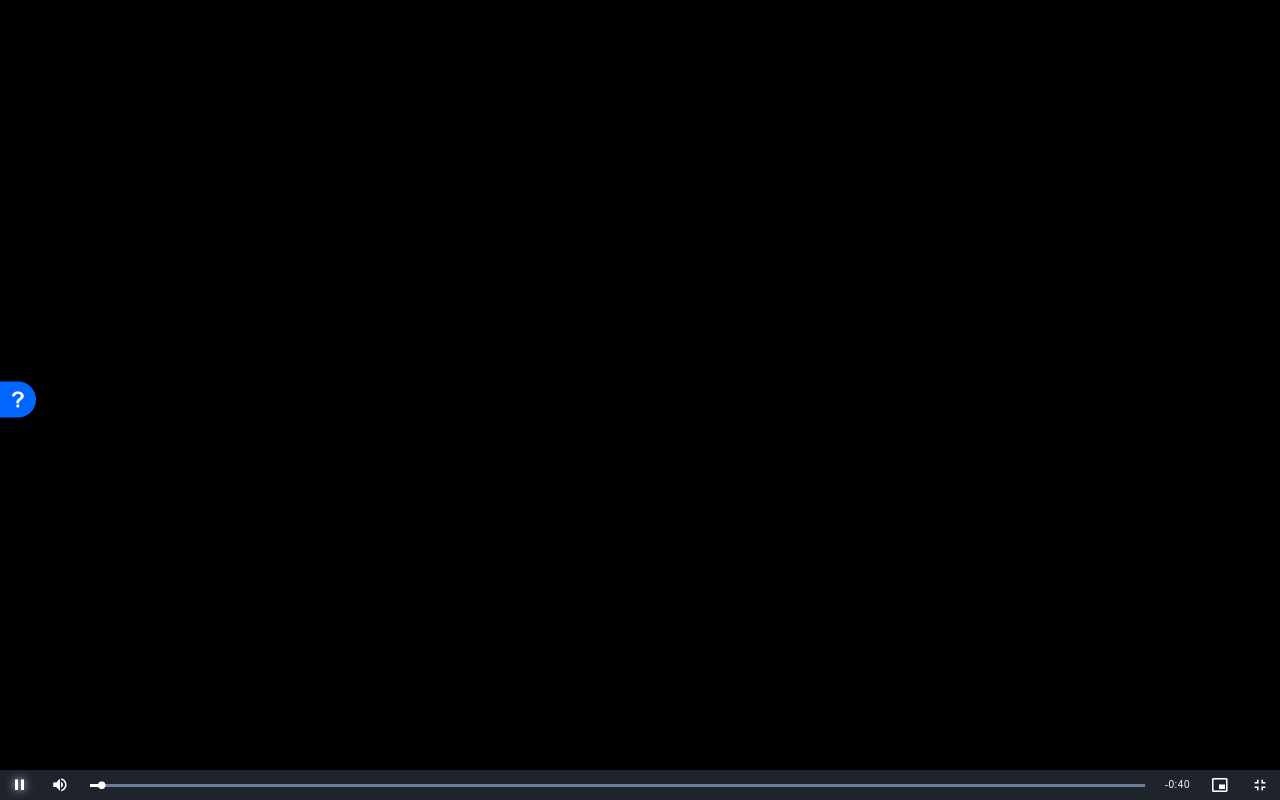 click at bounding box center (20, 785) 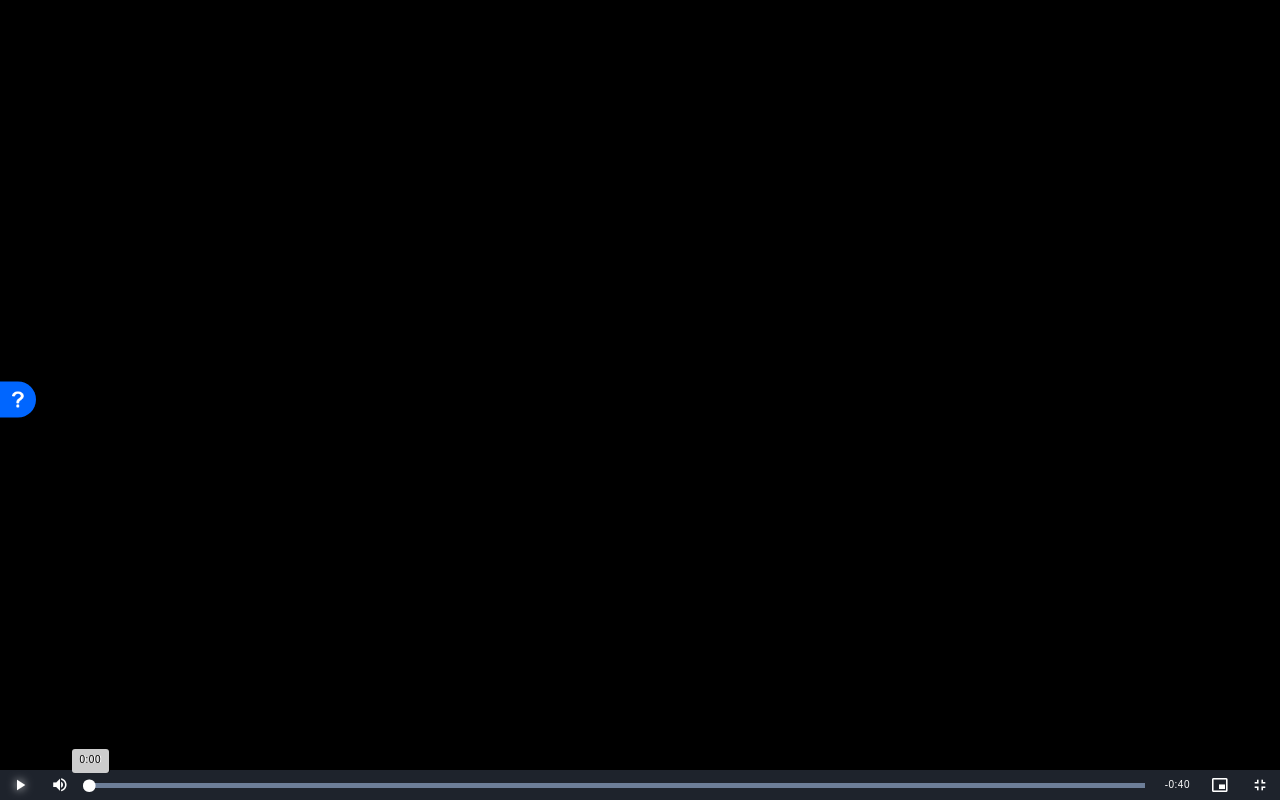 drag, startPoint x: 111, startPoint y: 784, endPoint x: 86, endPoint y: 780, distance: 25.317978 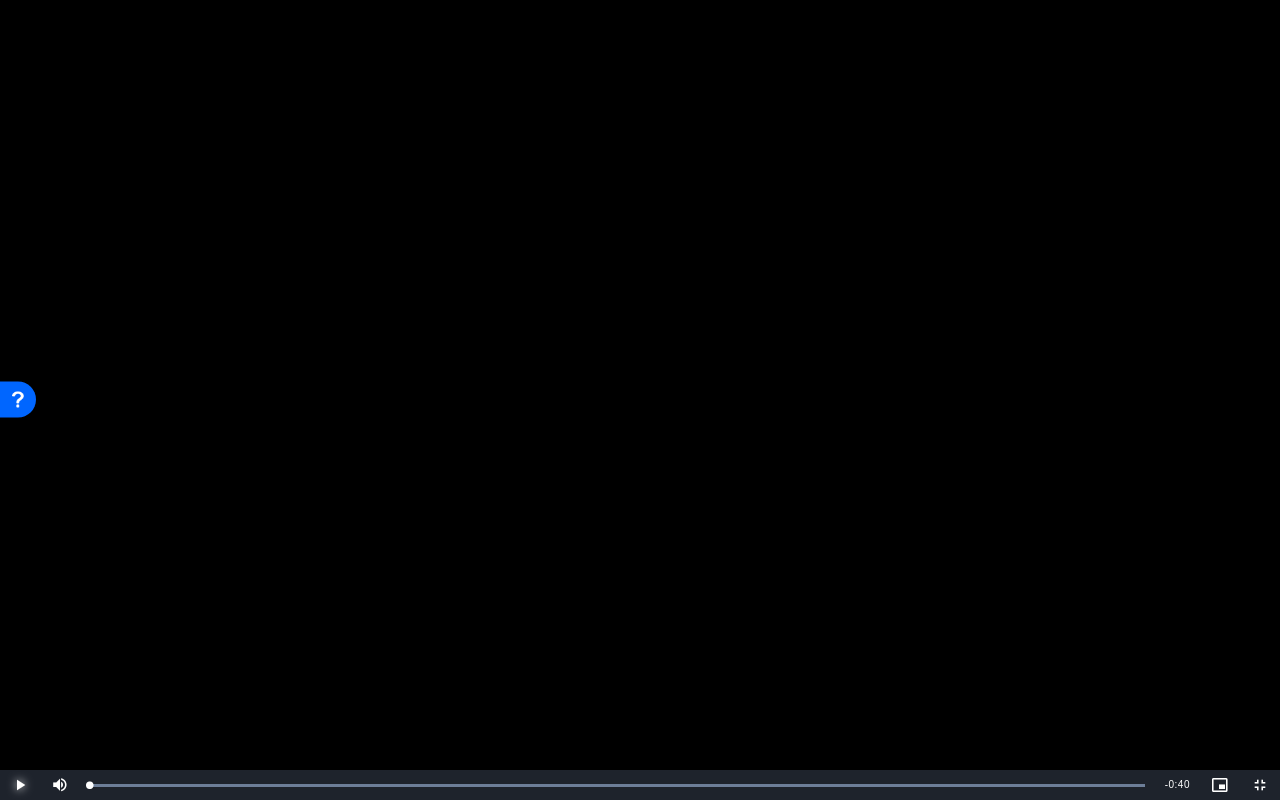 click at bounding box center (20, 785) 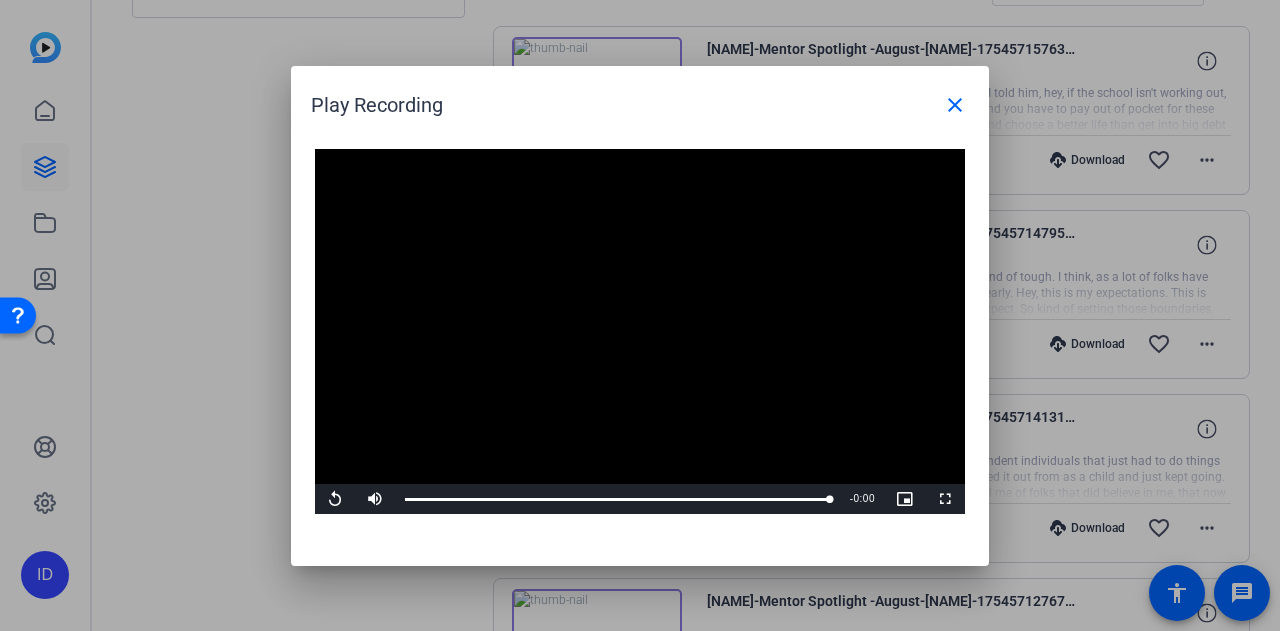 drag, startPoint x: 956, startPoint y: 103, endPoint x: 958, endPoint y: 117, distance: 14.142136 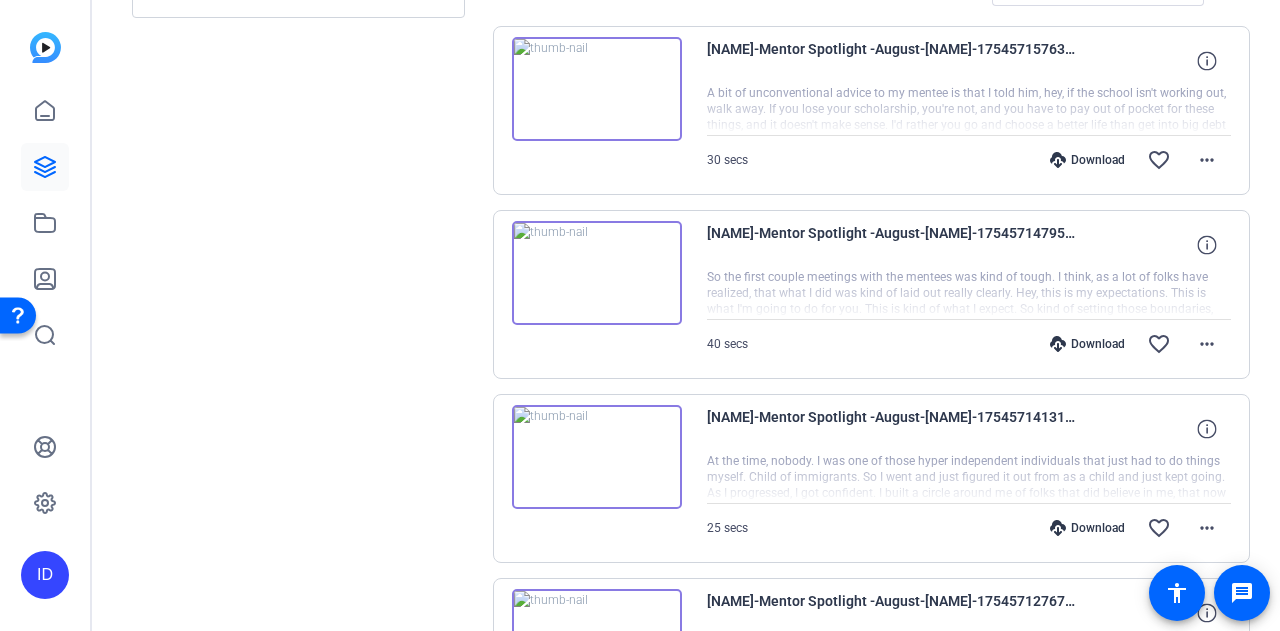 click at bounding box center (597, 89) 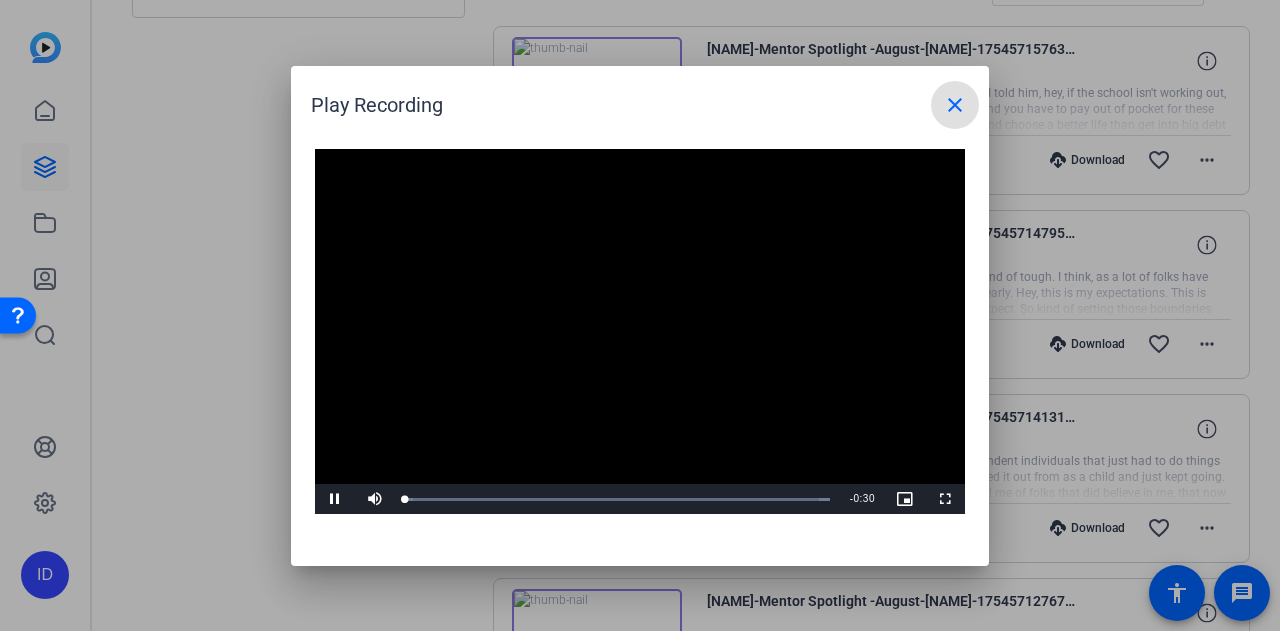 click at bounding box center (640, 332) 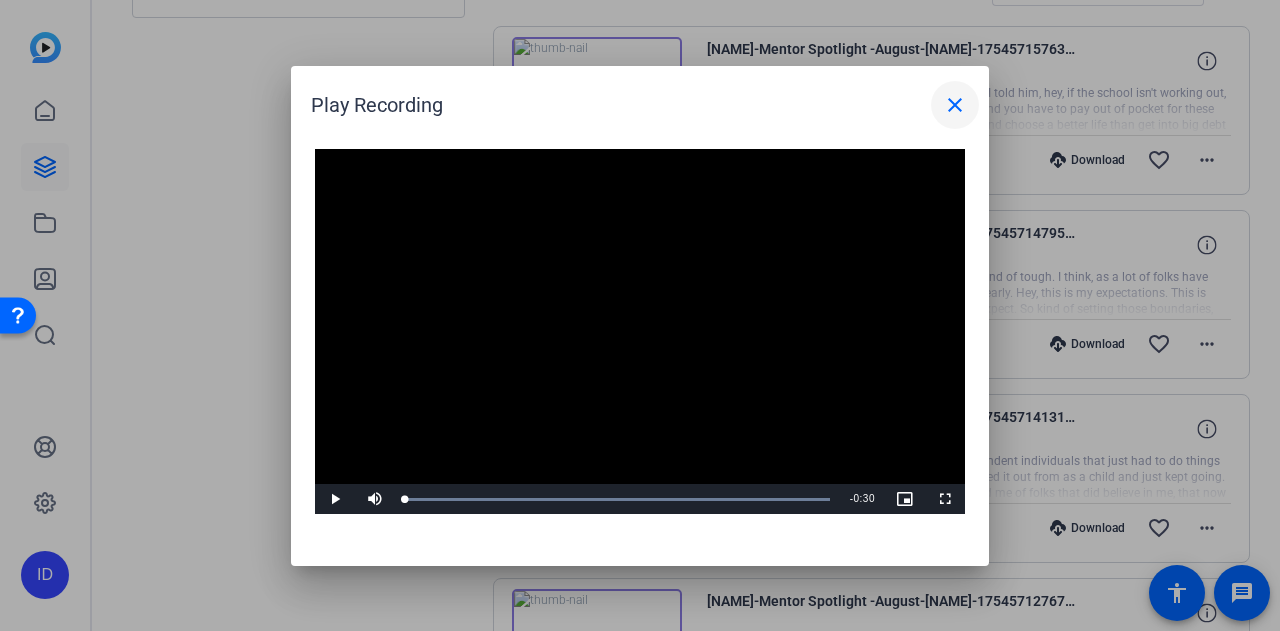 click at bounding box center (955, 105) 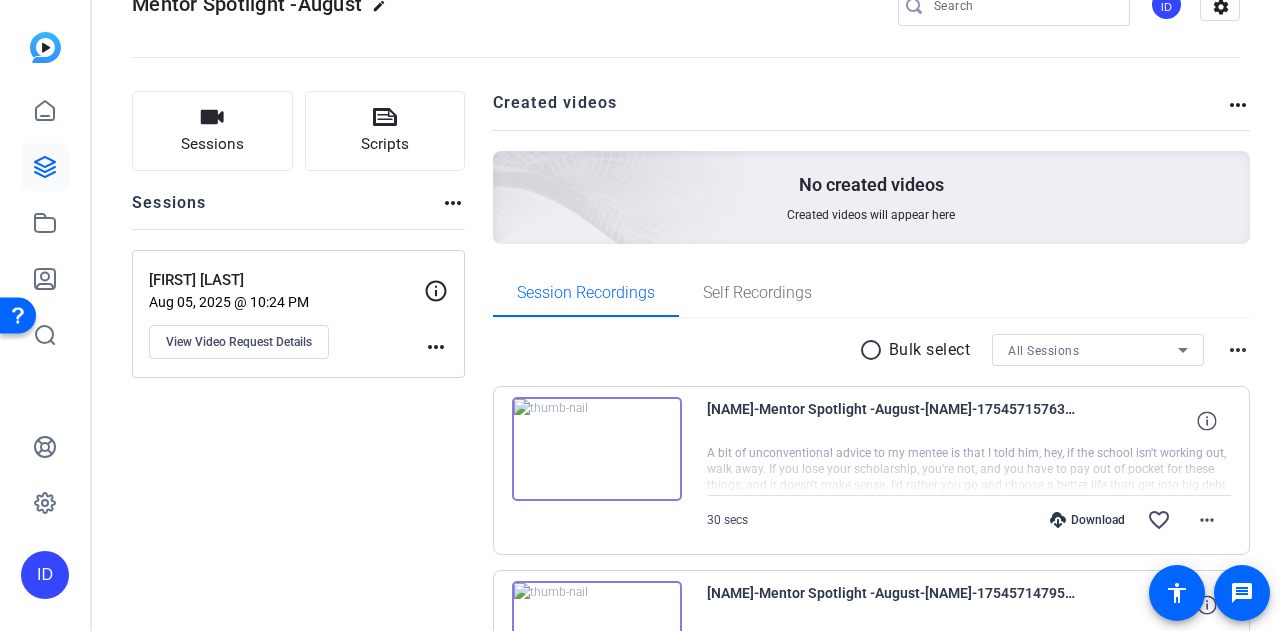 scroll, scrollTop: 100, scrollLeft: 0, axis: vertical 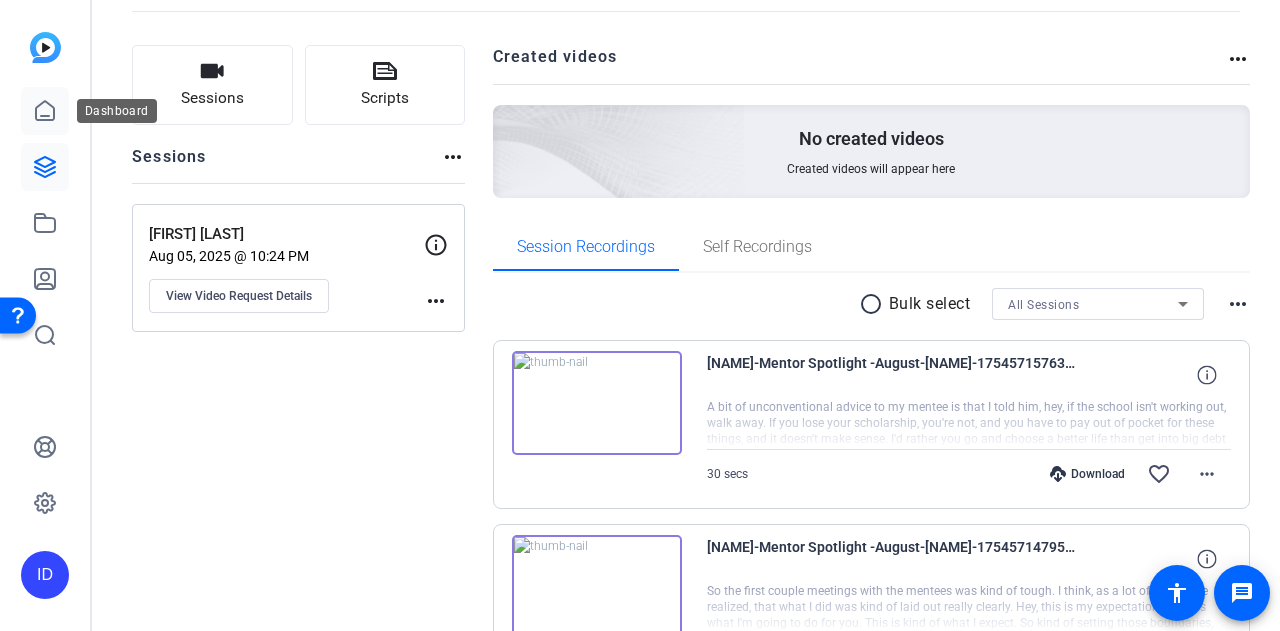 click 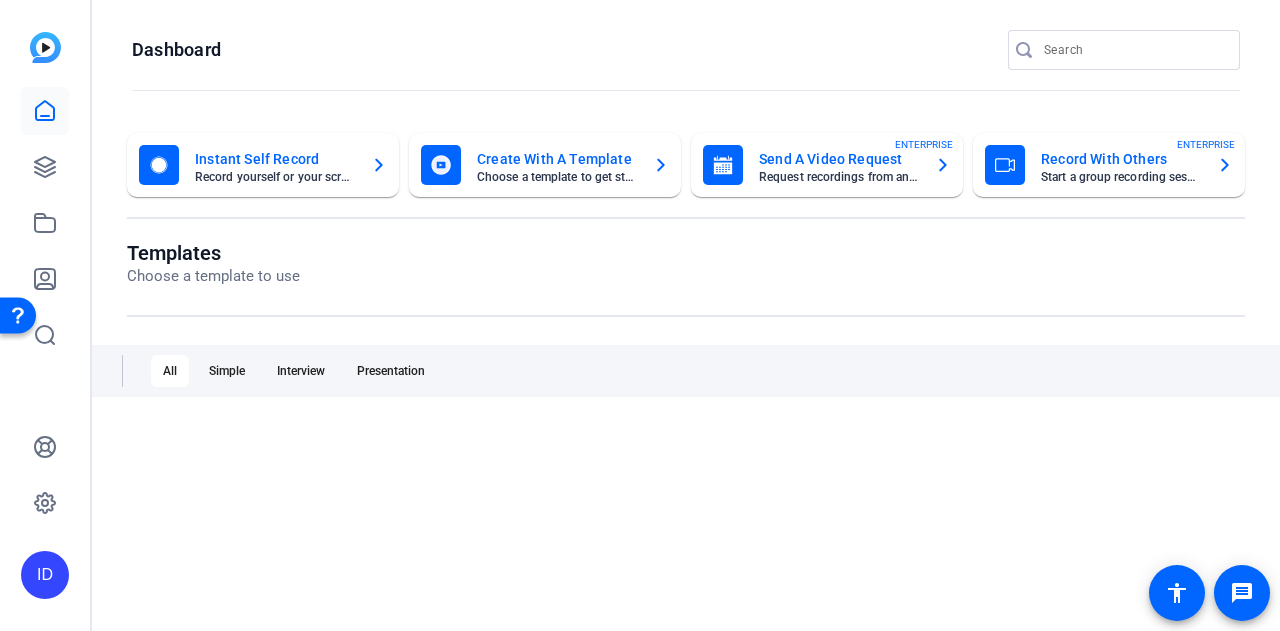 scroll, scrollTop: 0, scrollLeft: 0, axis: both 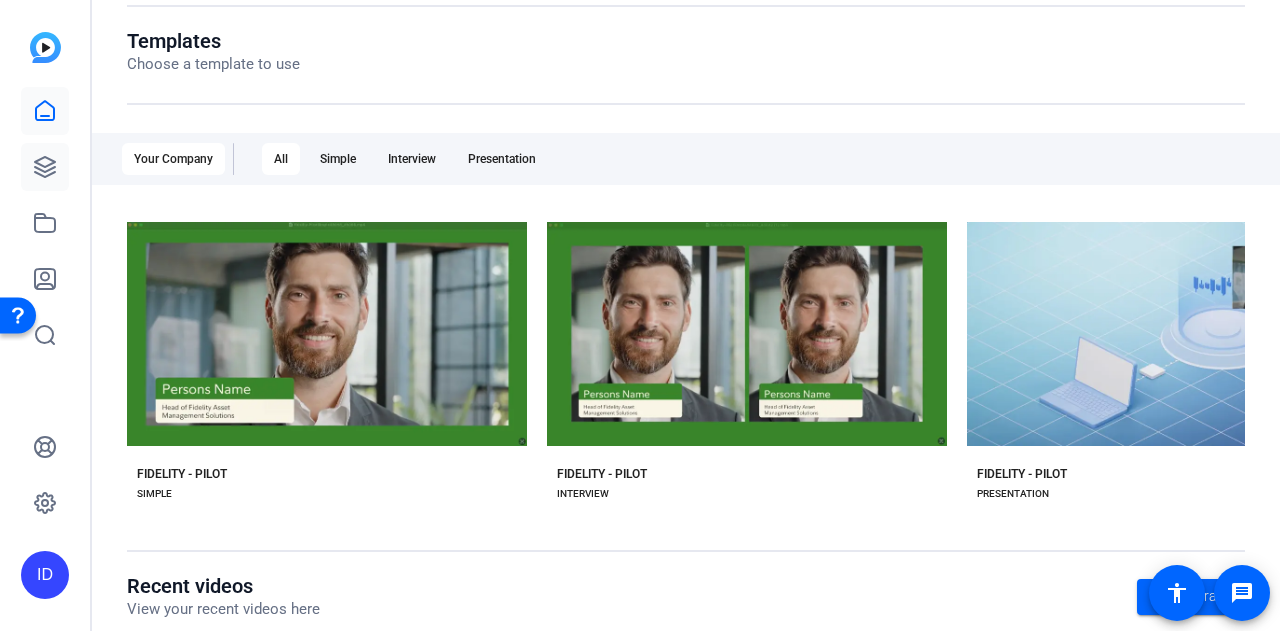click 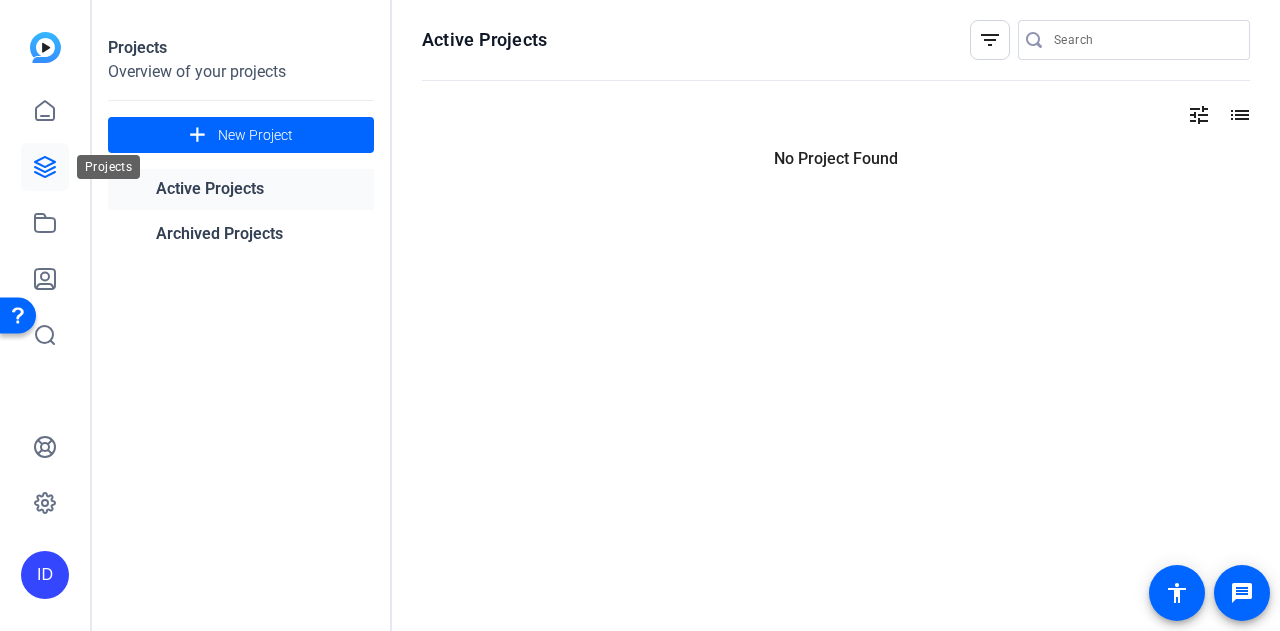 scroll, scrollTop: 0, scrollLeft: 0, axis: both 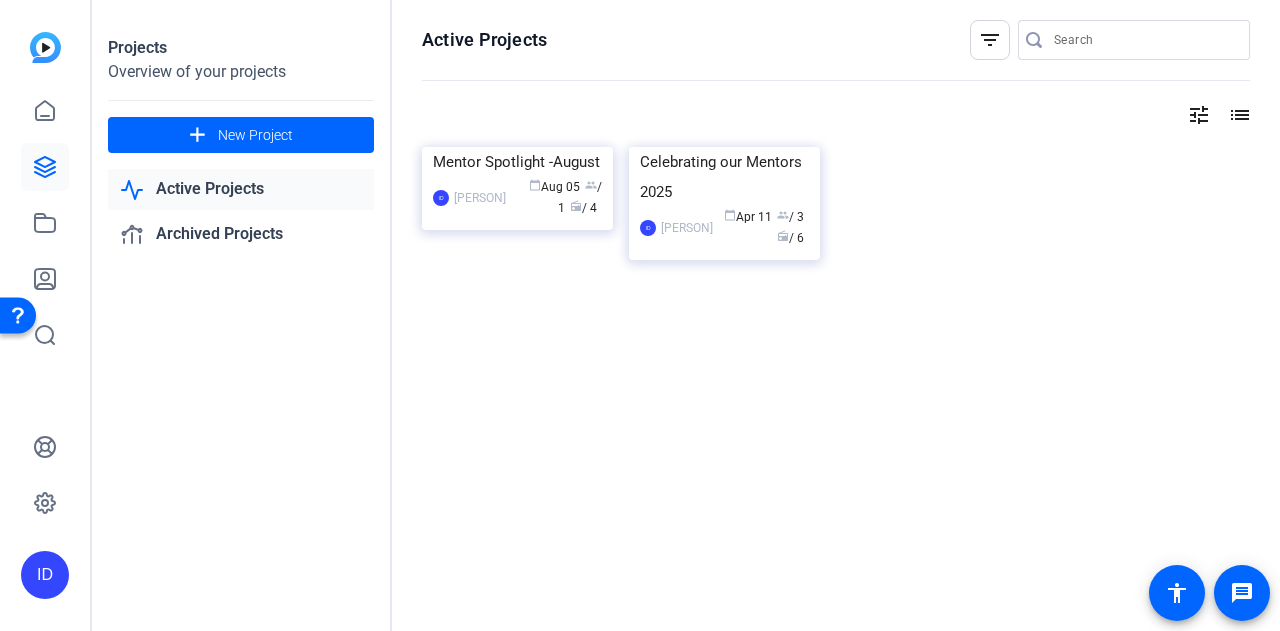click on "Active Projects" 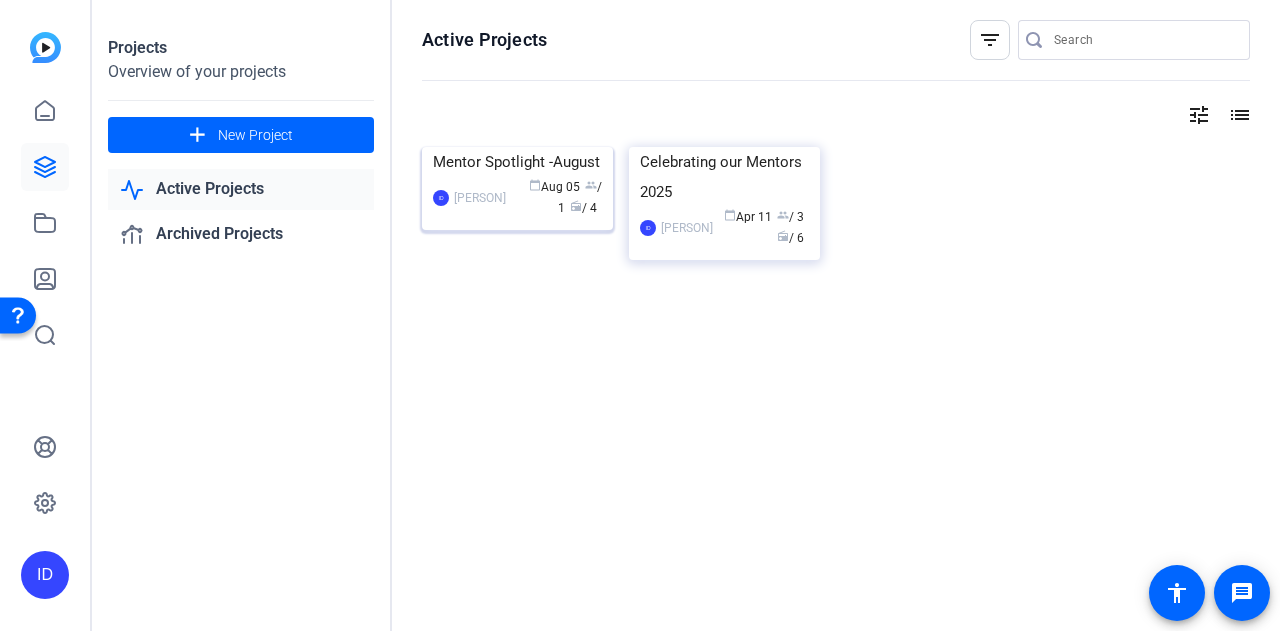 click 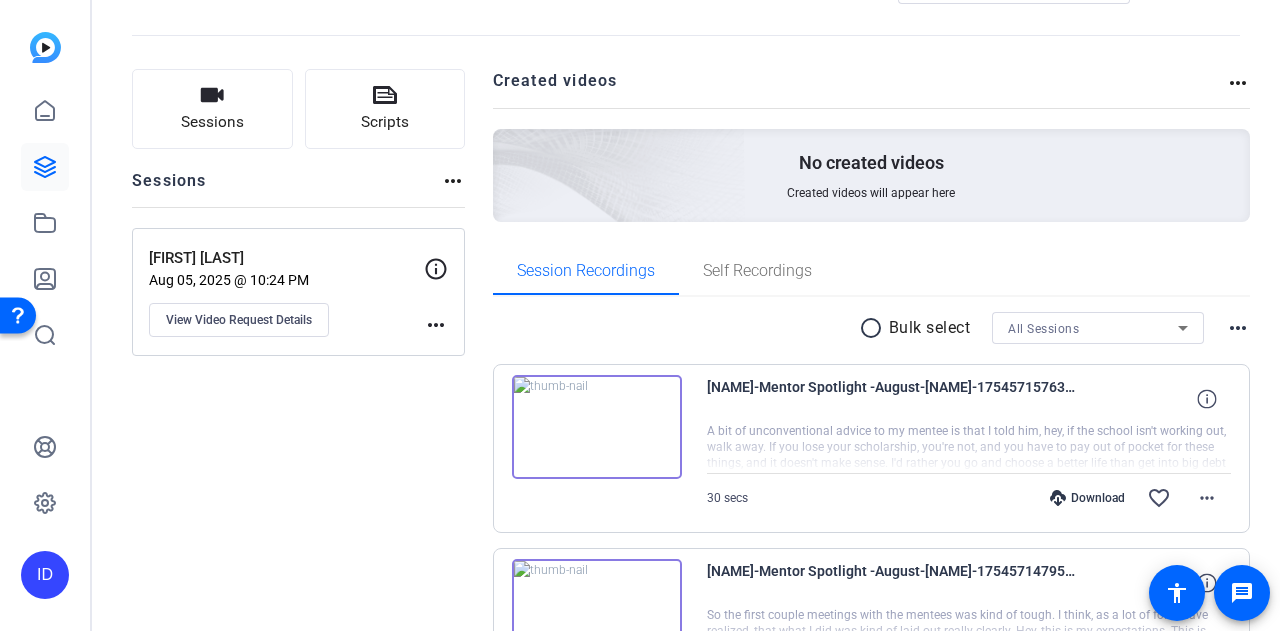 scroll, scrollTop: 0, scrollLeft: 0, axis: both 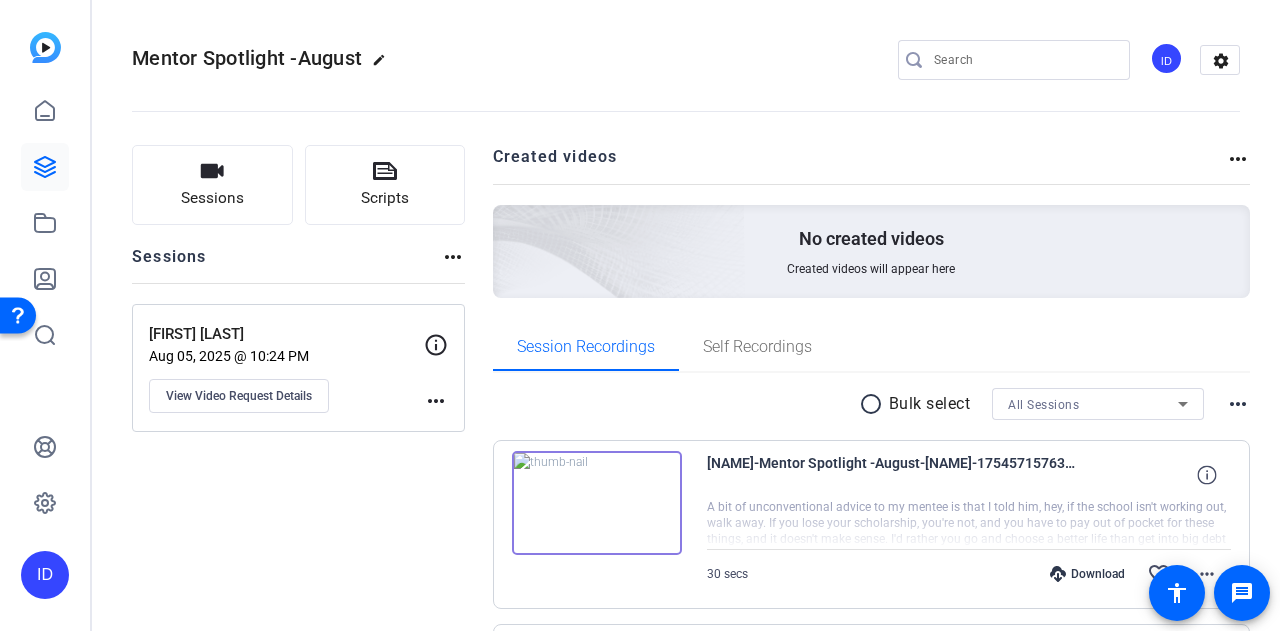 click on "[PERSON]  [DATE] @ [TIME]  View Video Request Details" 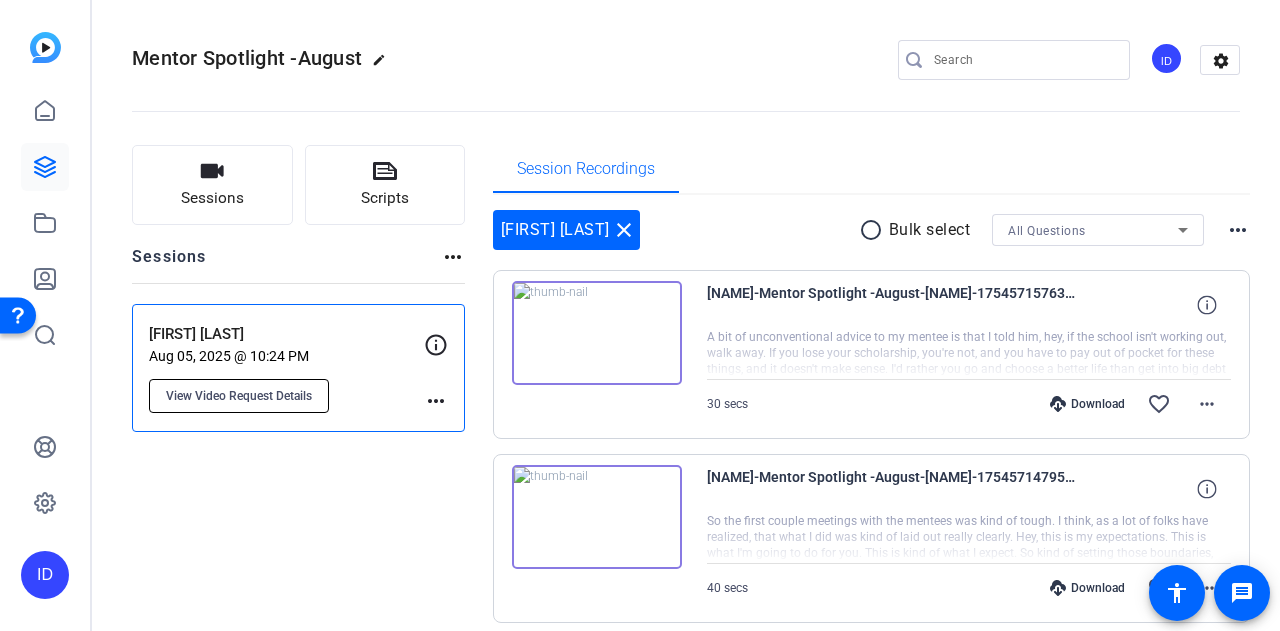 click on "View Video Request Details" 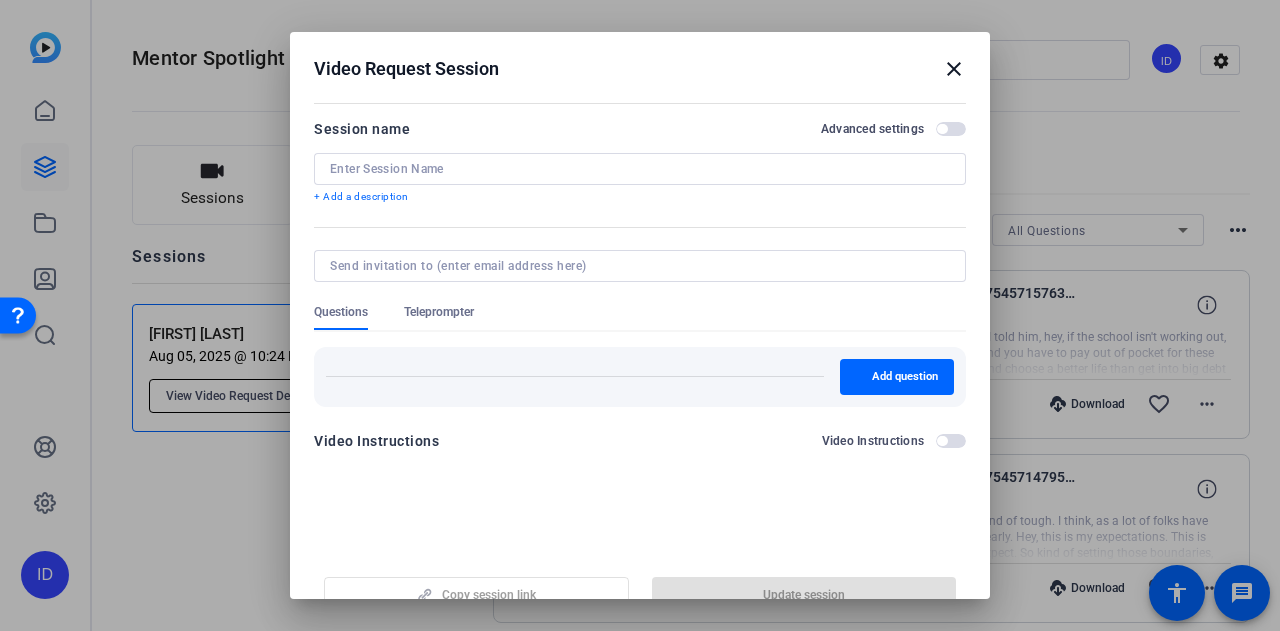type on "[FIRST] [LAST]" 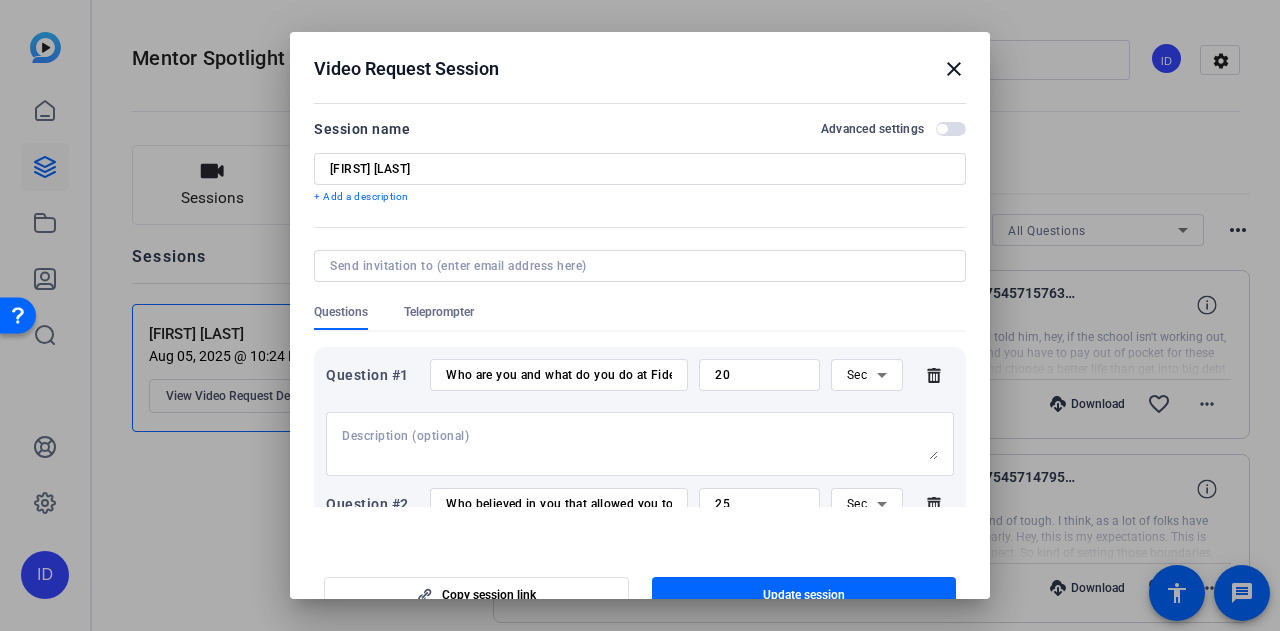 scroll, scrollTop: 100, scrollLeft: 0, axis: vertical 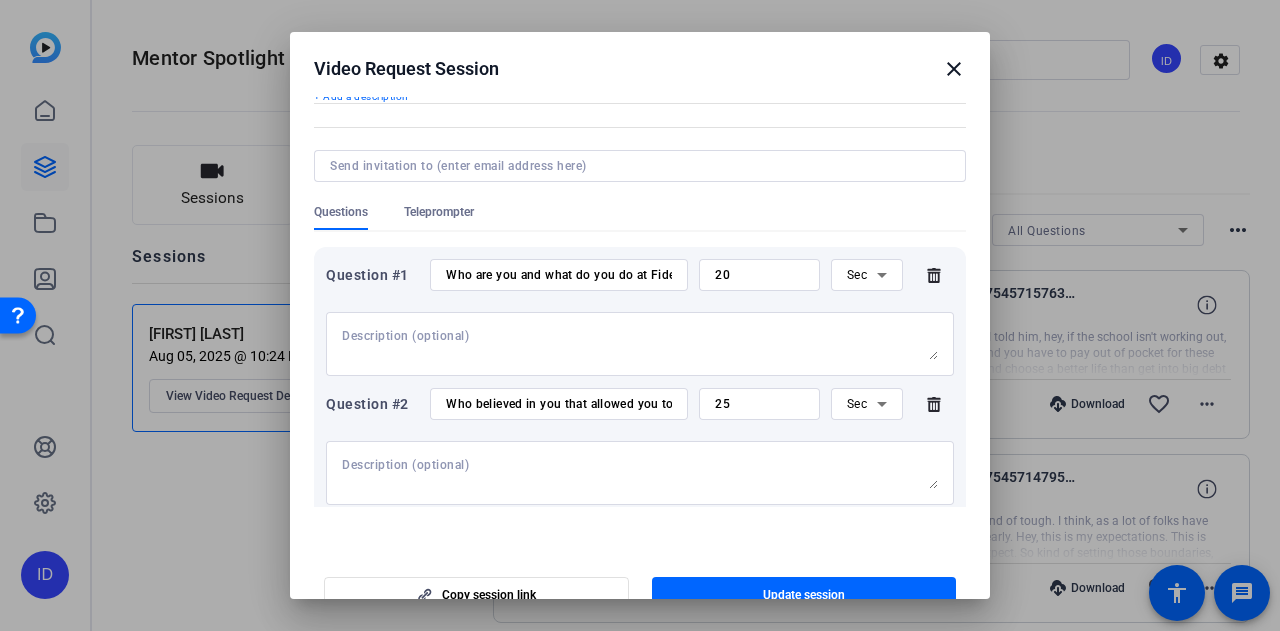 click on "Who are you and what do you do at Fidelity? What motivated you to become a mentor?" at bounding box center [559, 275] 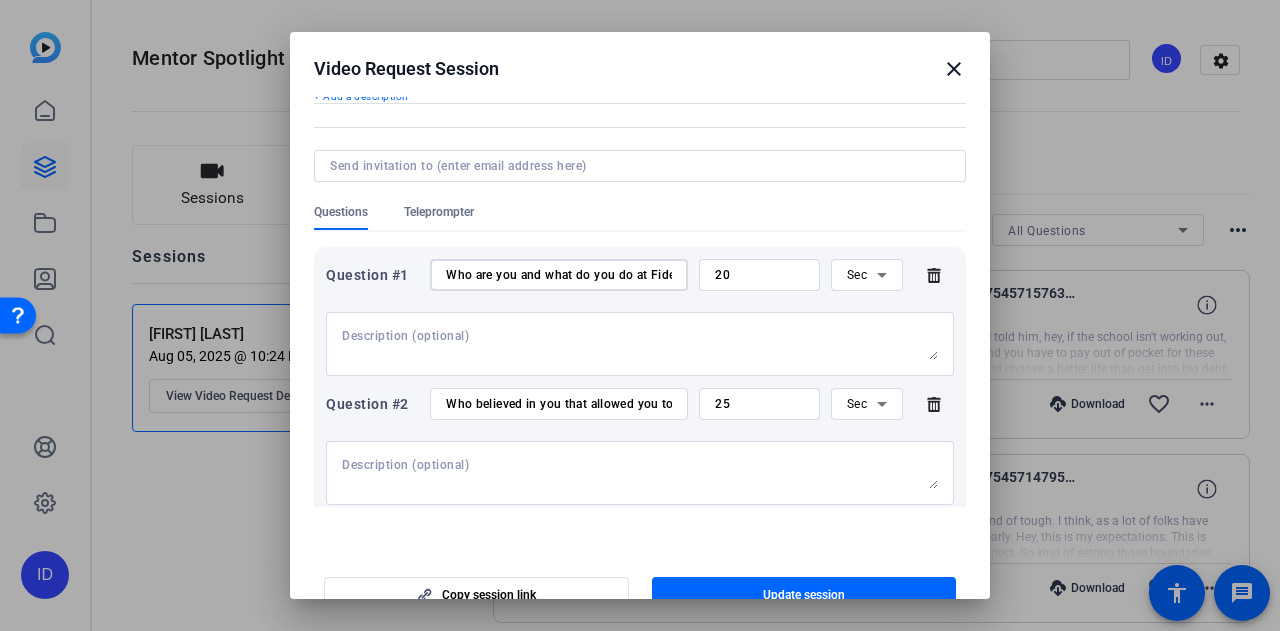 scroll, scrollTop: 0, scrollLeft: 283, axis: horizontal 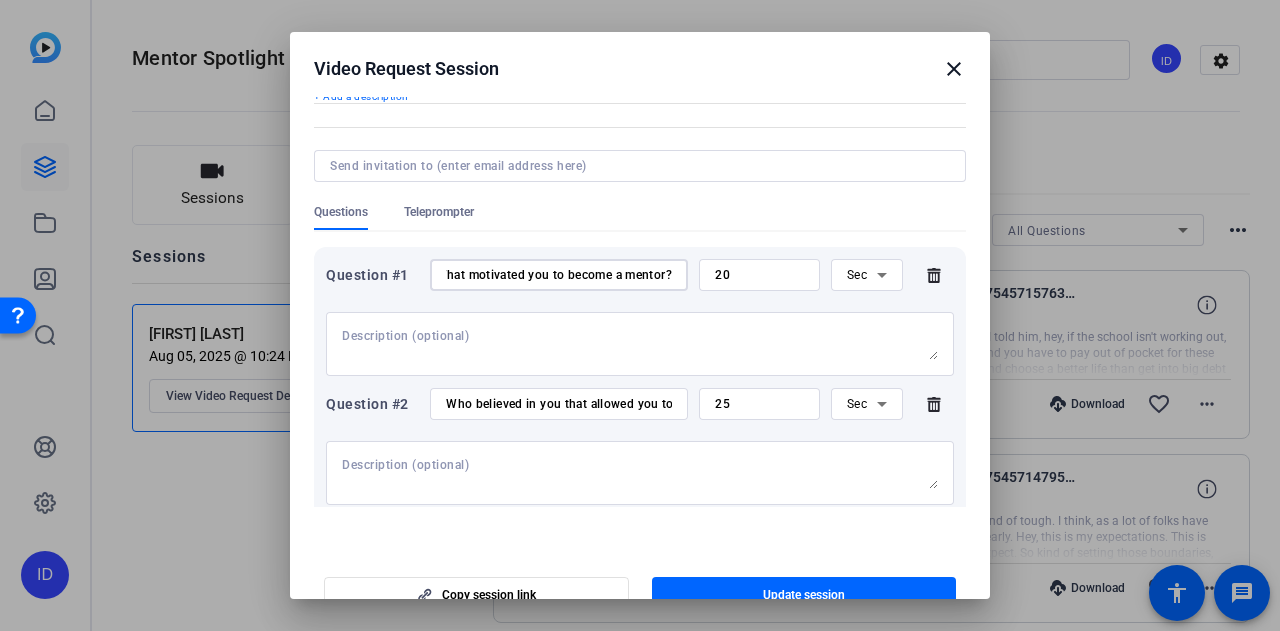click on "Who are you and what do you do at Fidelity? What motivated you to become a mentor?" at bounding box center (559, 275) 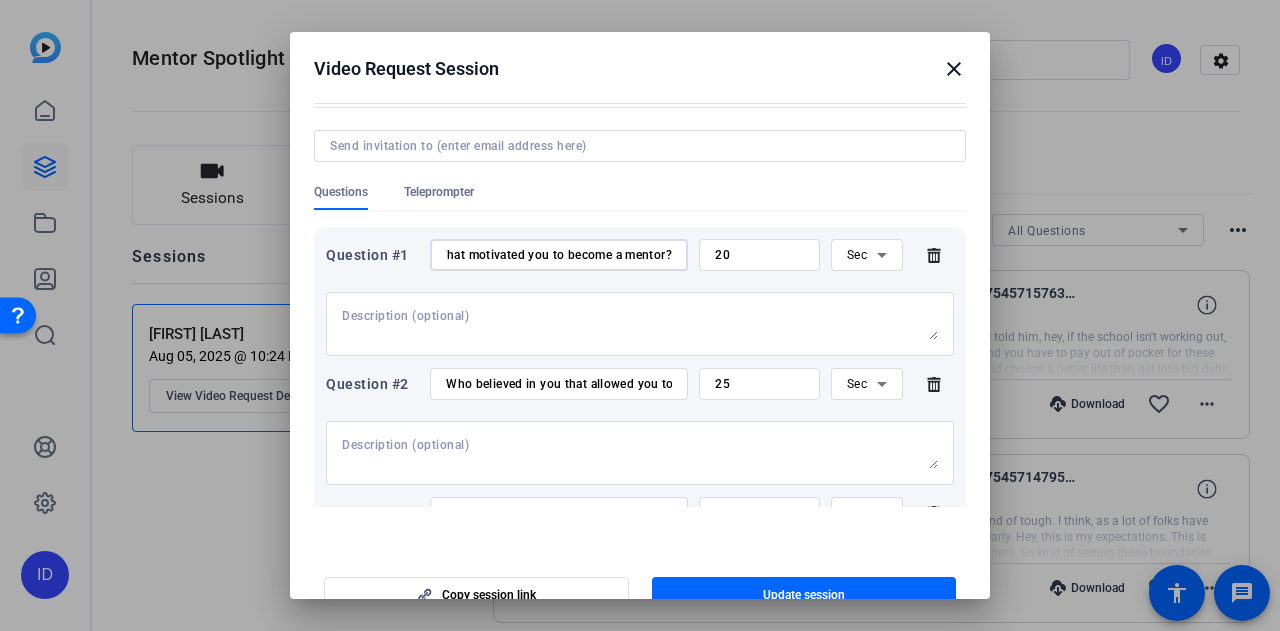 scroll, scrollTop: 0, scrollLeft: 0, axis: both 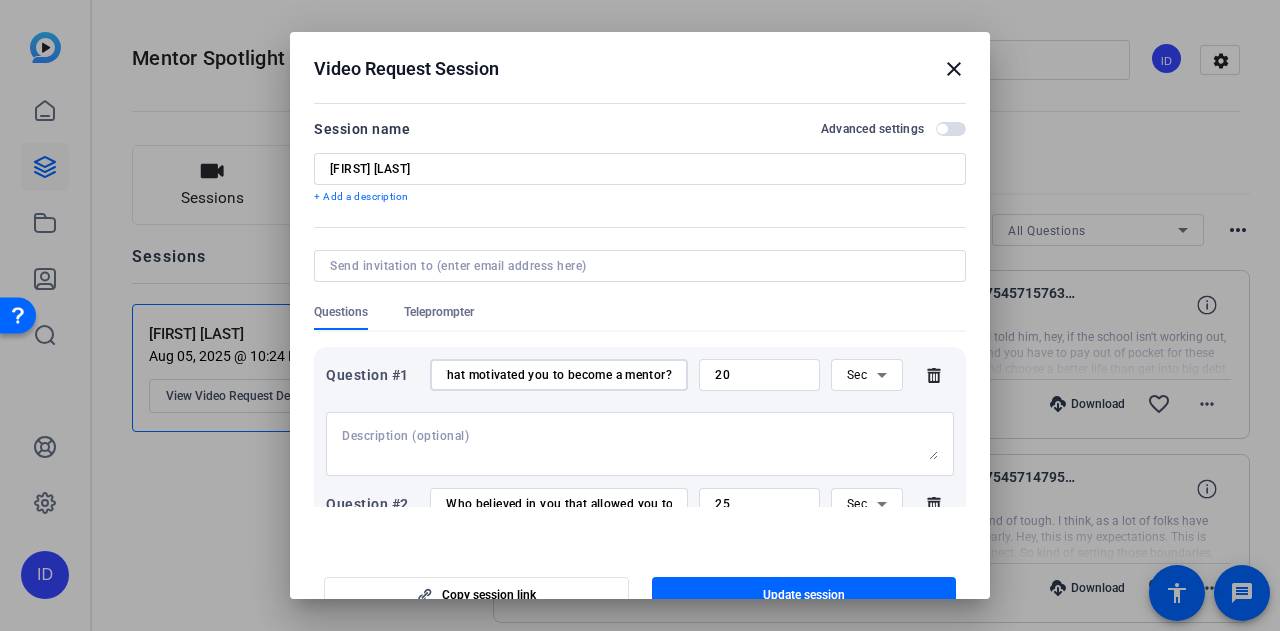 click on "Who are you and what do you do at Fidelity? What motivated you to become a mentor?" at bounding box center [559, 375] 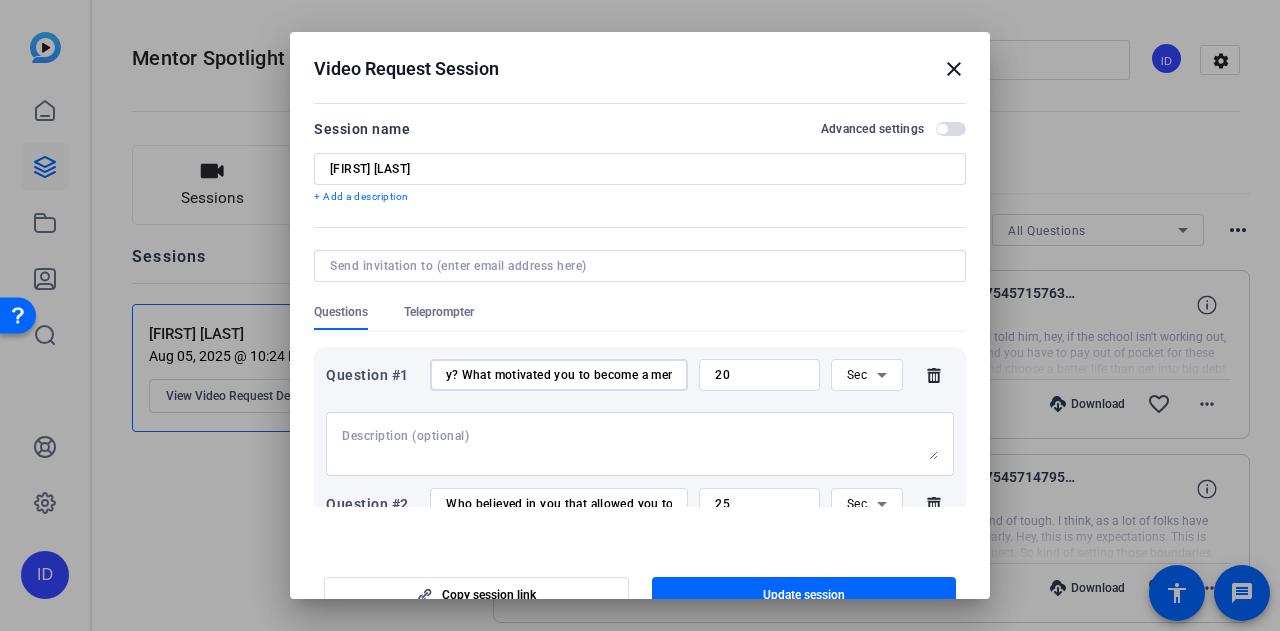 scroll, scrollTop: 0, scrollLeft: 0, axis: both 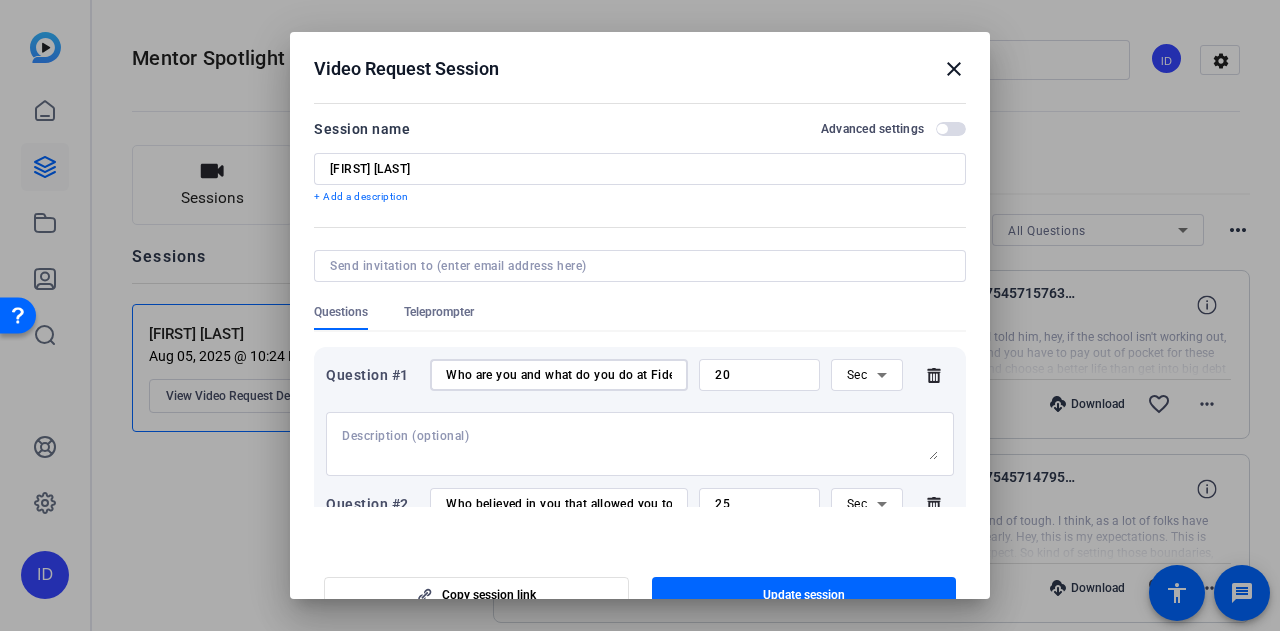 drag, startPoint x: 457, startPoint y: 373, endPoint x: 275, endPoint y: 367, distance: 182.09888 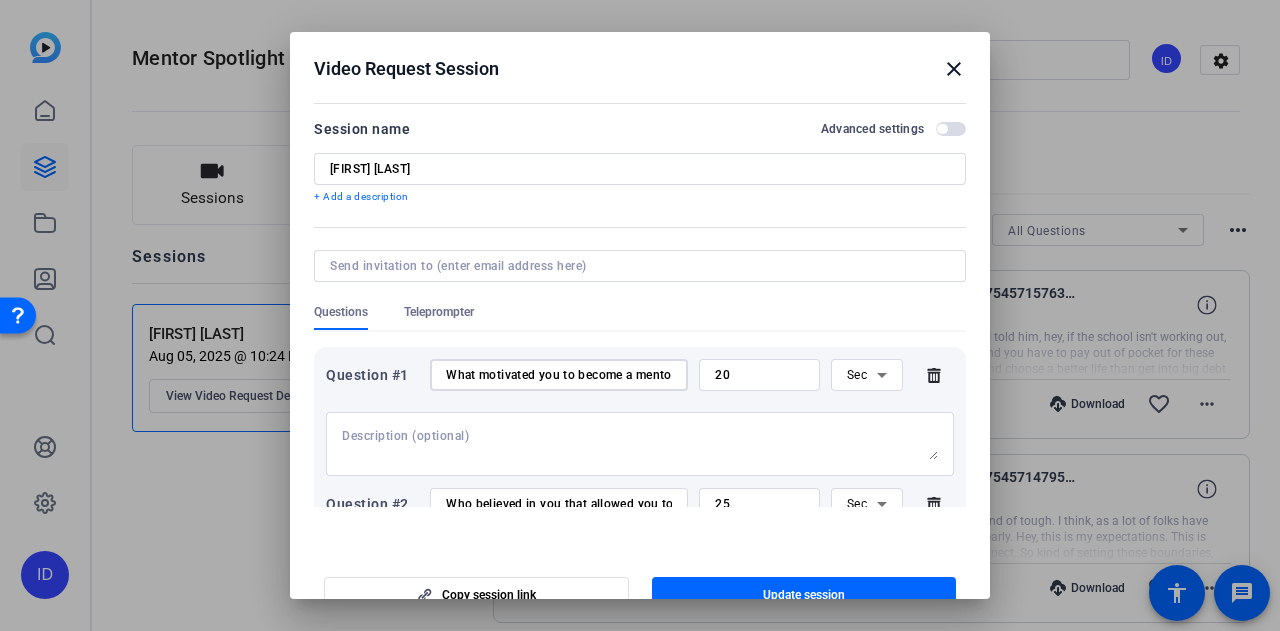 type on "What motivated you to become a mentor?" 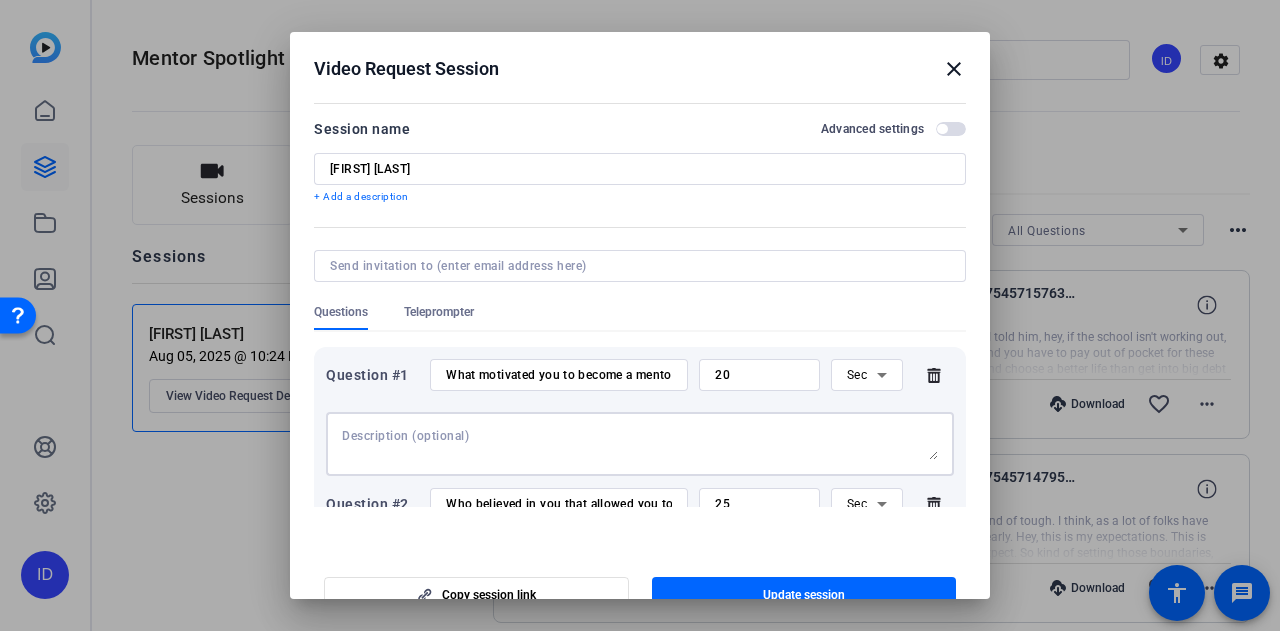 click on "20" at bounding box center [759, 375] 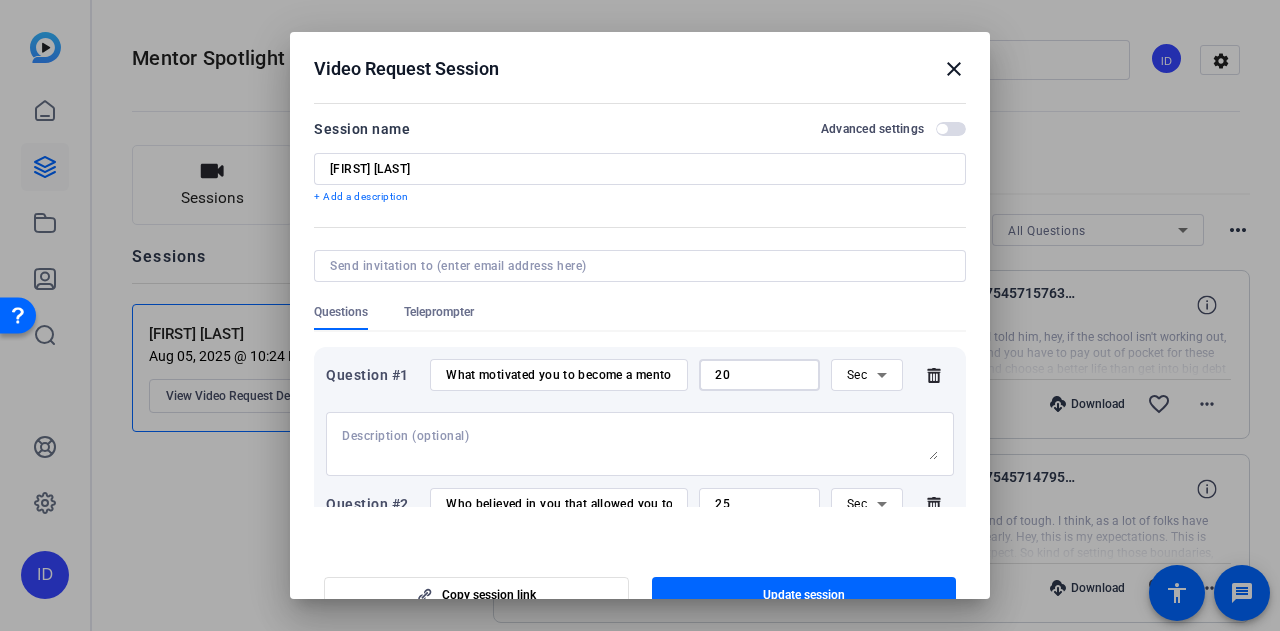 type on "2" 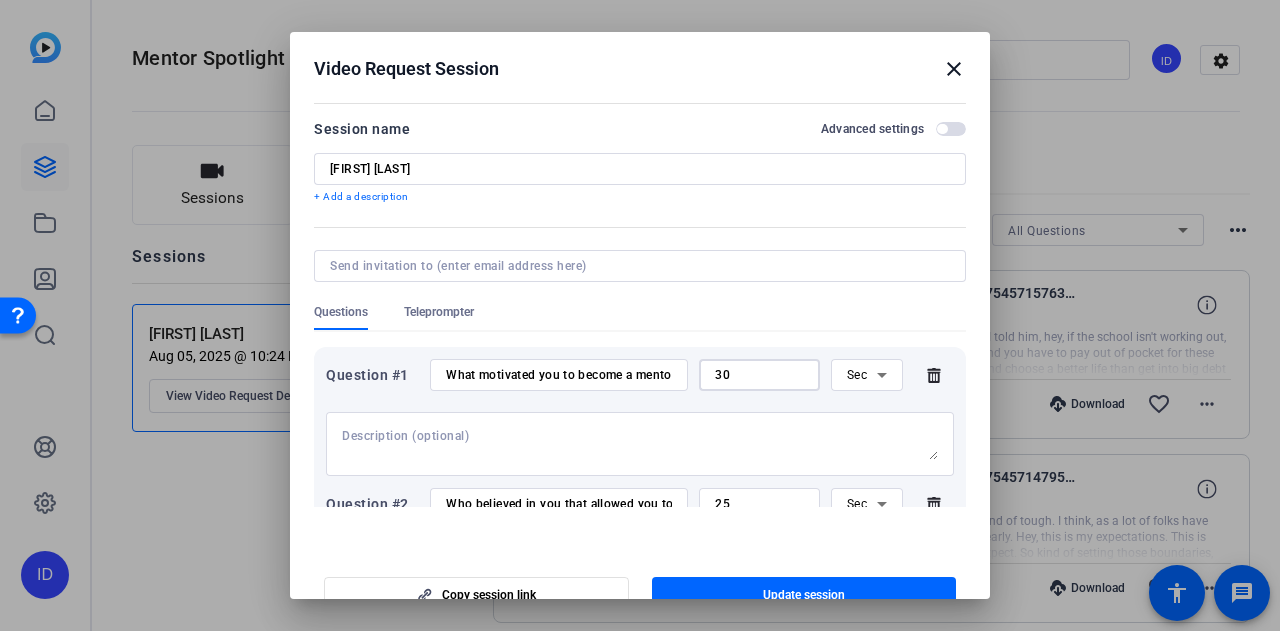 type on "30" 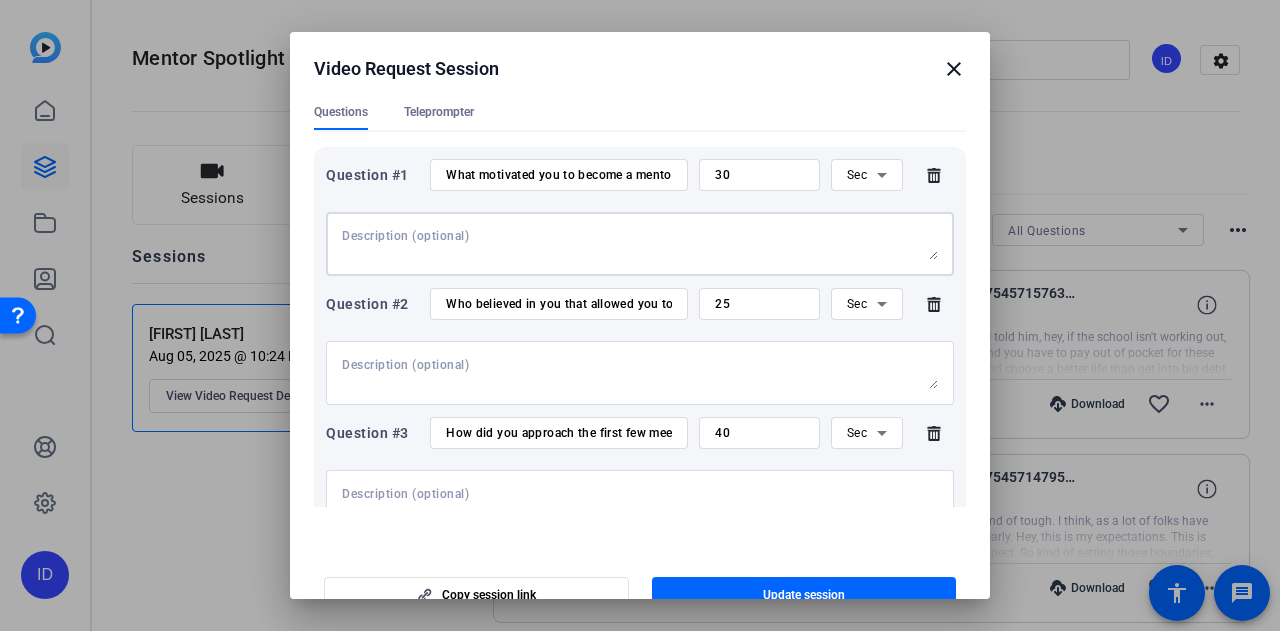 scroll, scrollTop: 300, scrollLeft: 0, axis: vertical 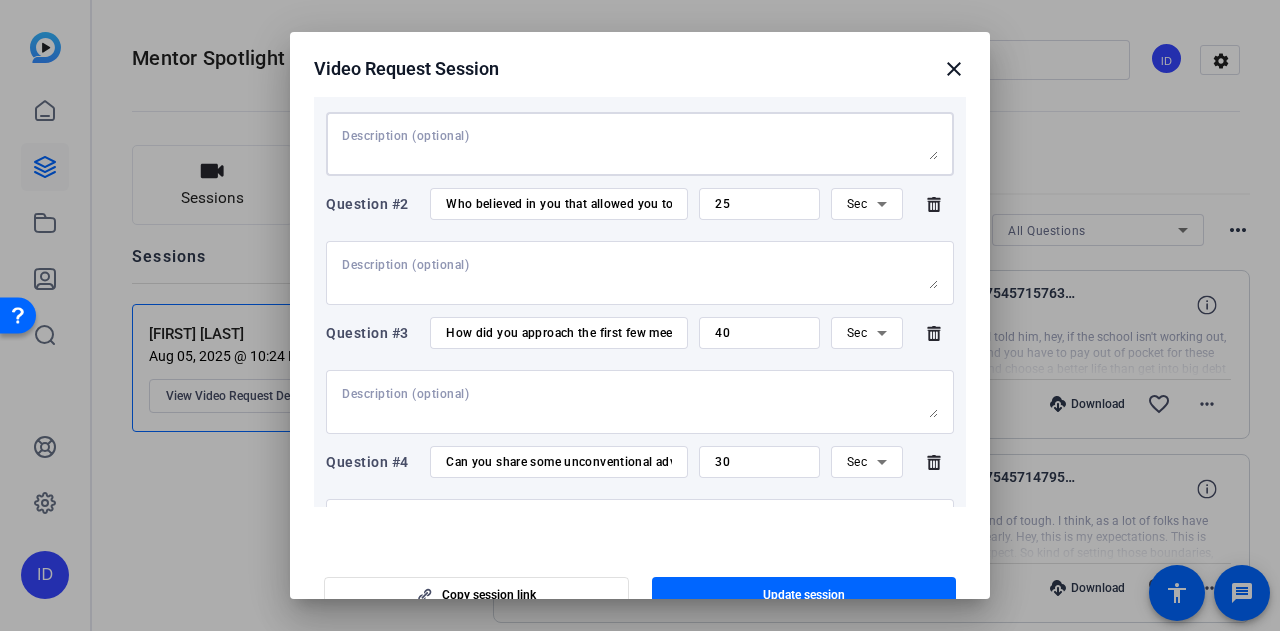 click on "Update session" at bounding box center [804, 595] 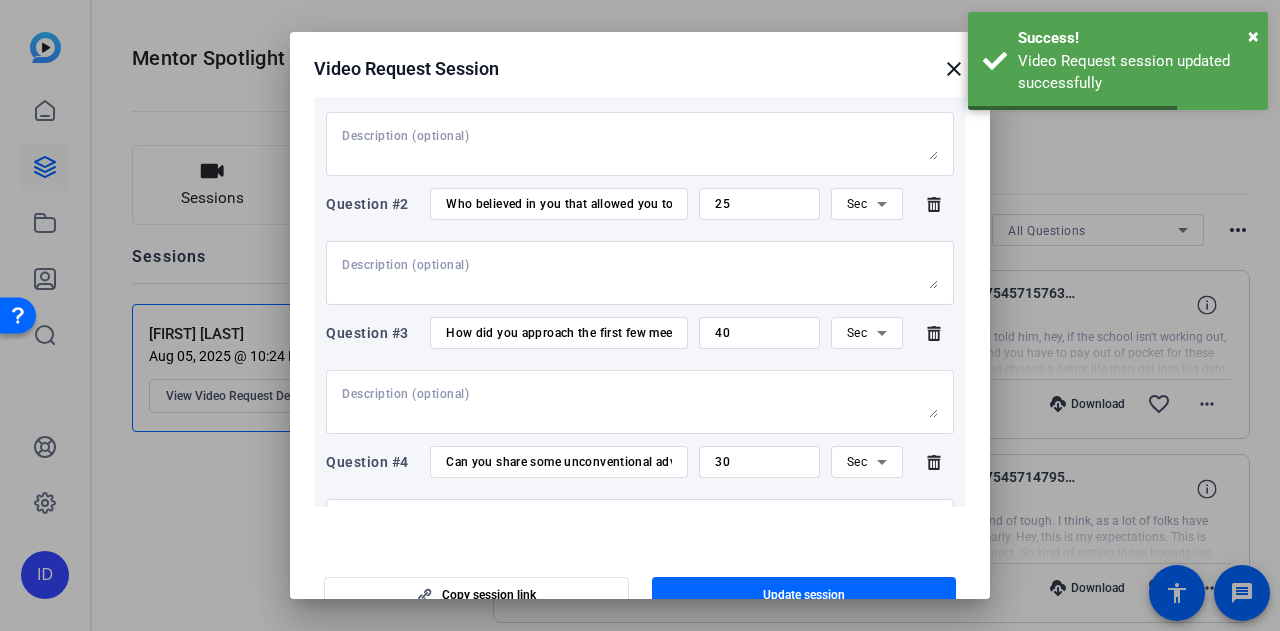 click on "close" at bounding box center (954, 69) 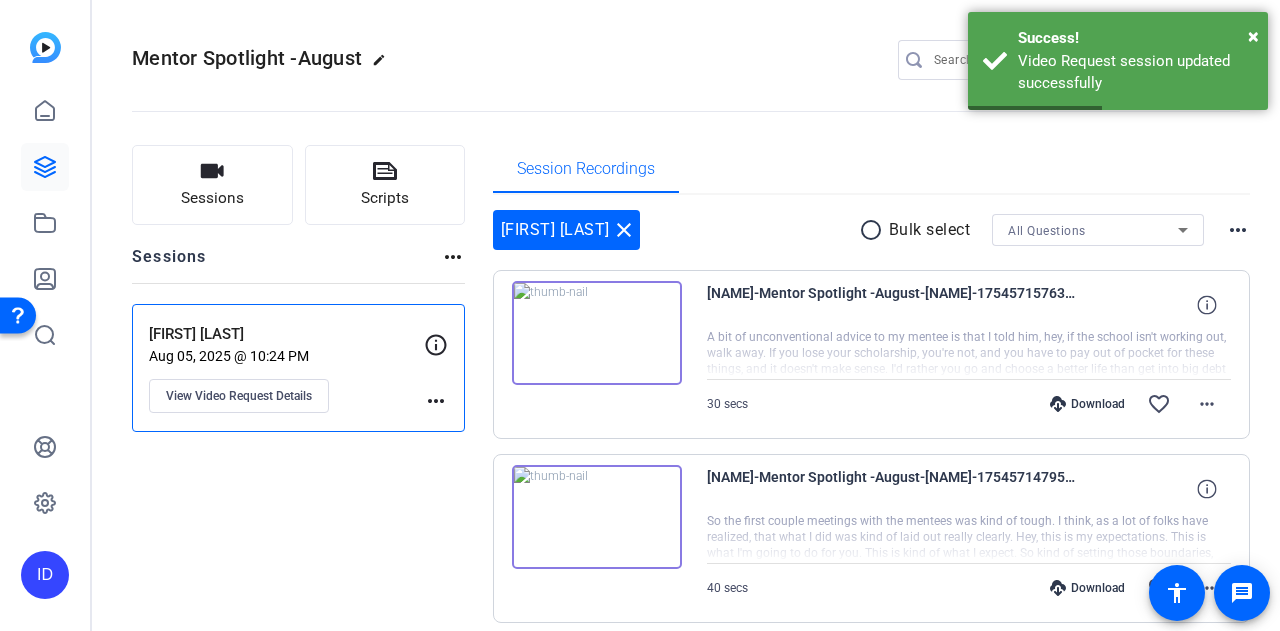 click on "more_horiz" 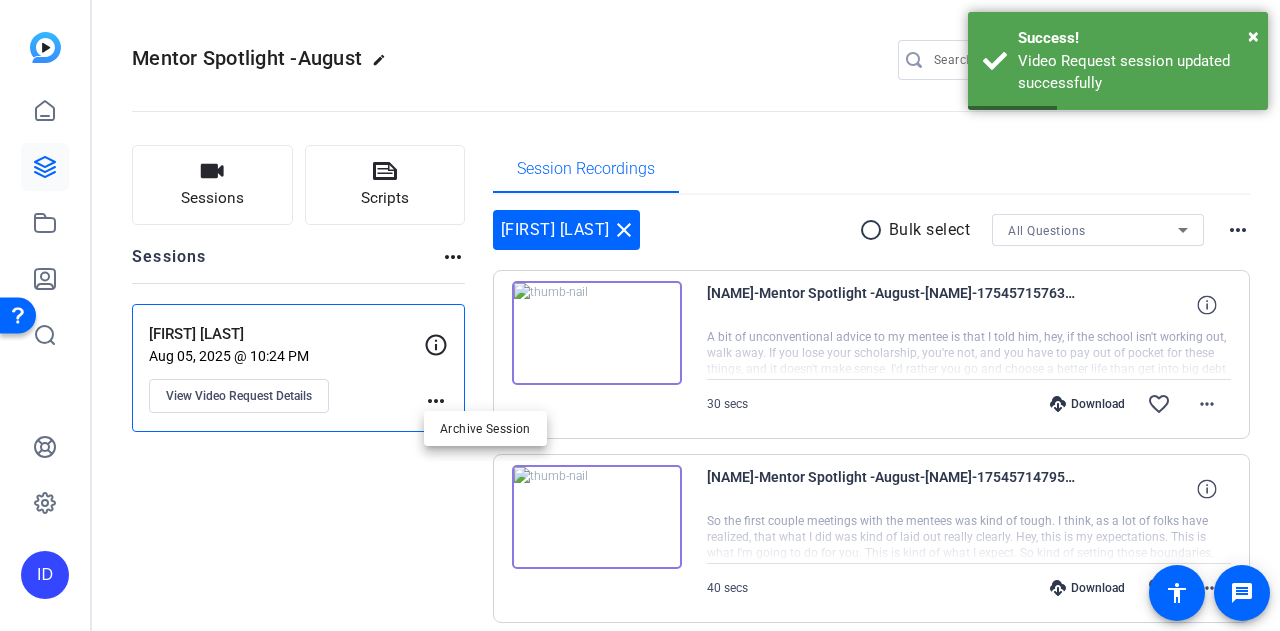 click at bounding box center [640, 315] 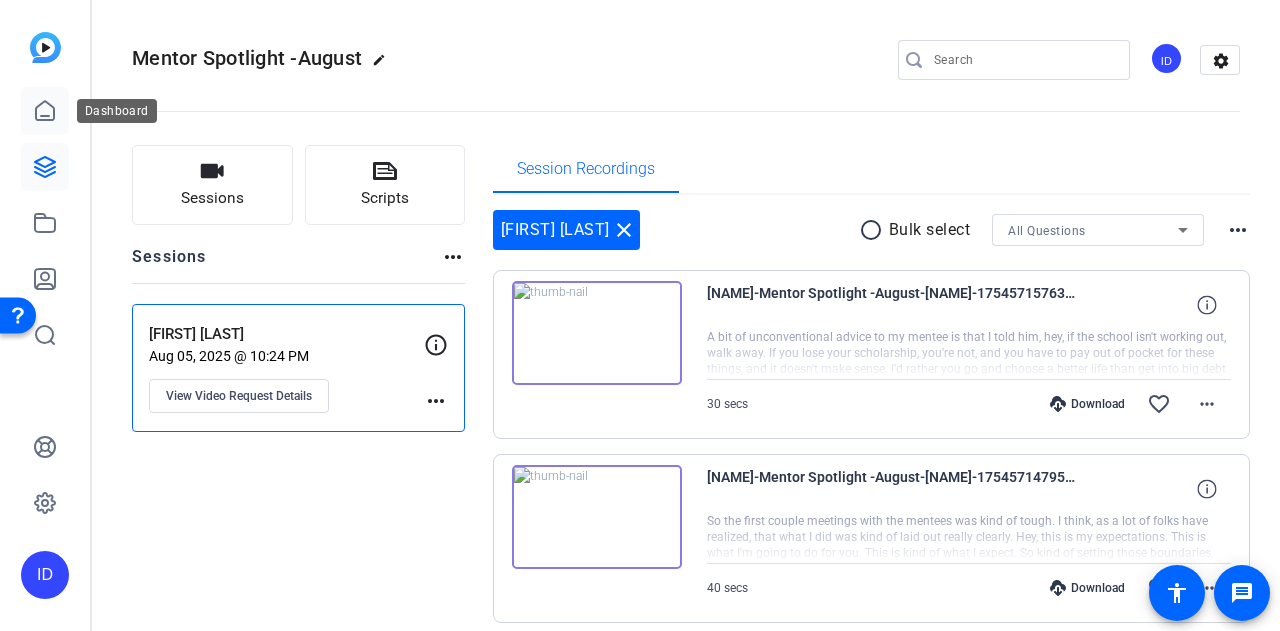 click 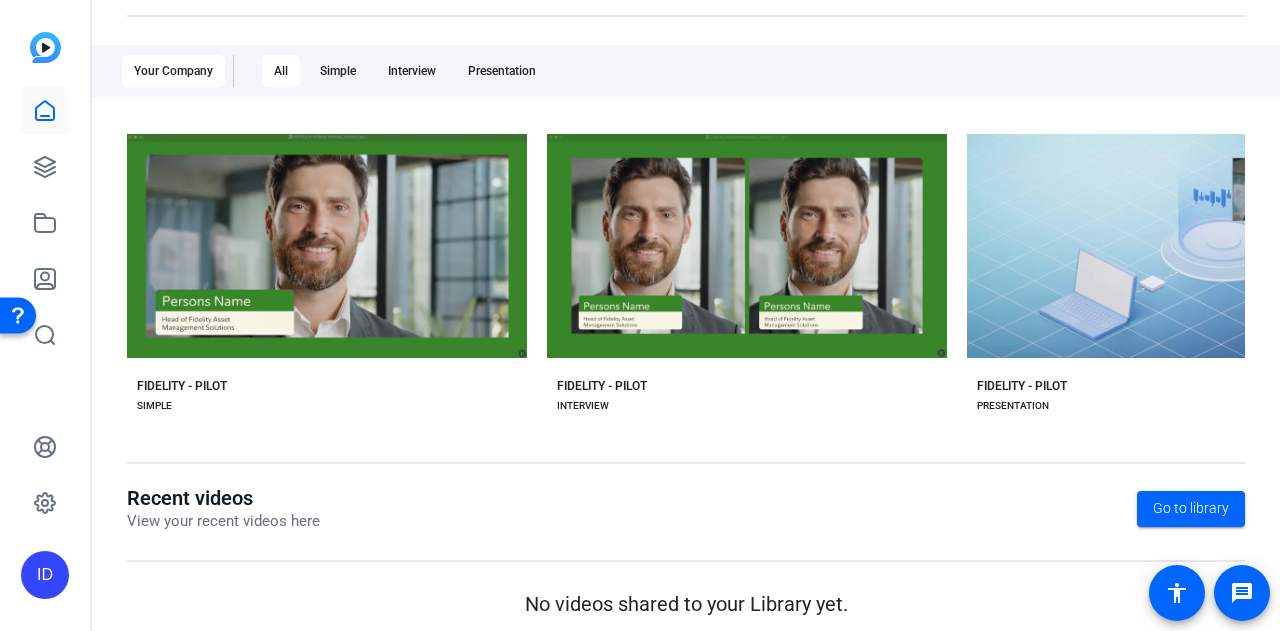 scroll, scrollTop: 0, scrollLeft: 0, axis: both 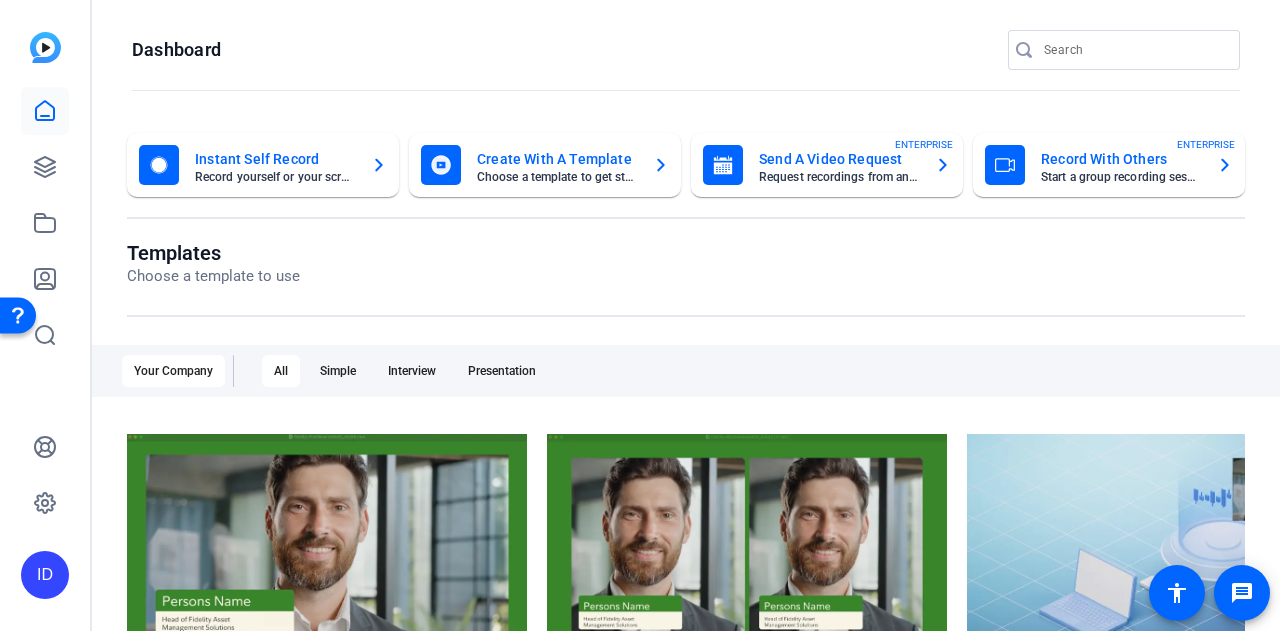 click on "Send A Video Request" 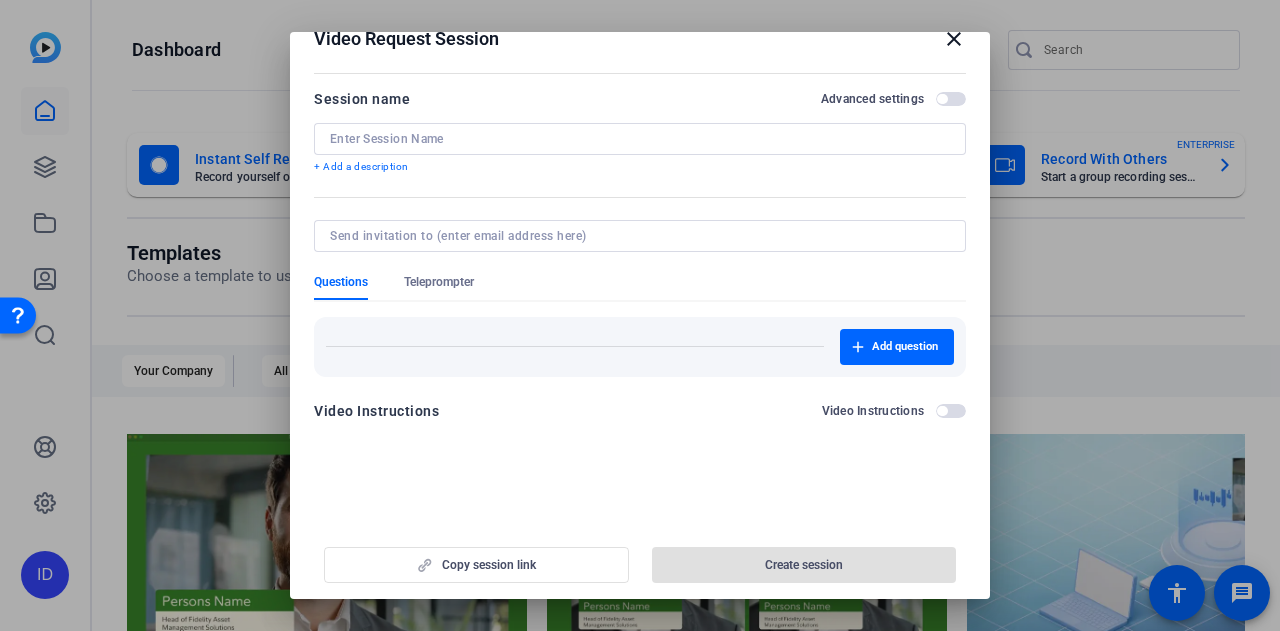 scroll, scrollTop: 31, scrollLeft: 0, axis: vertical 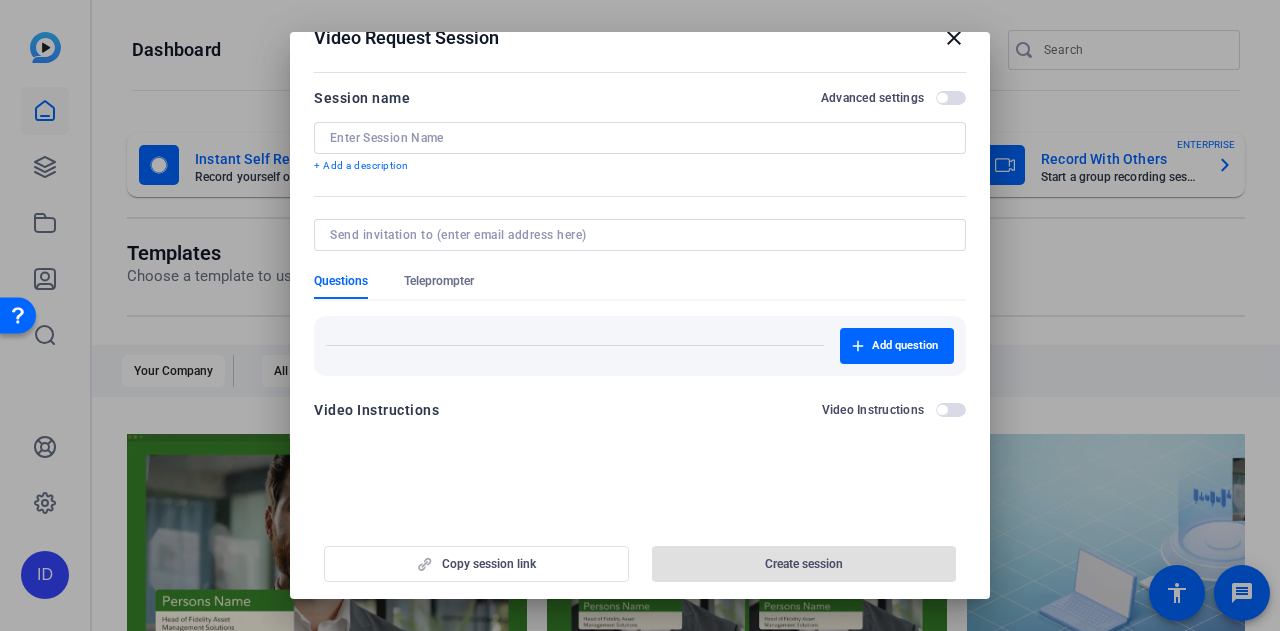 click on "close" at bounding box center (954, 38) 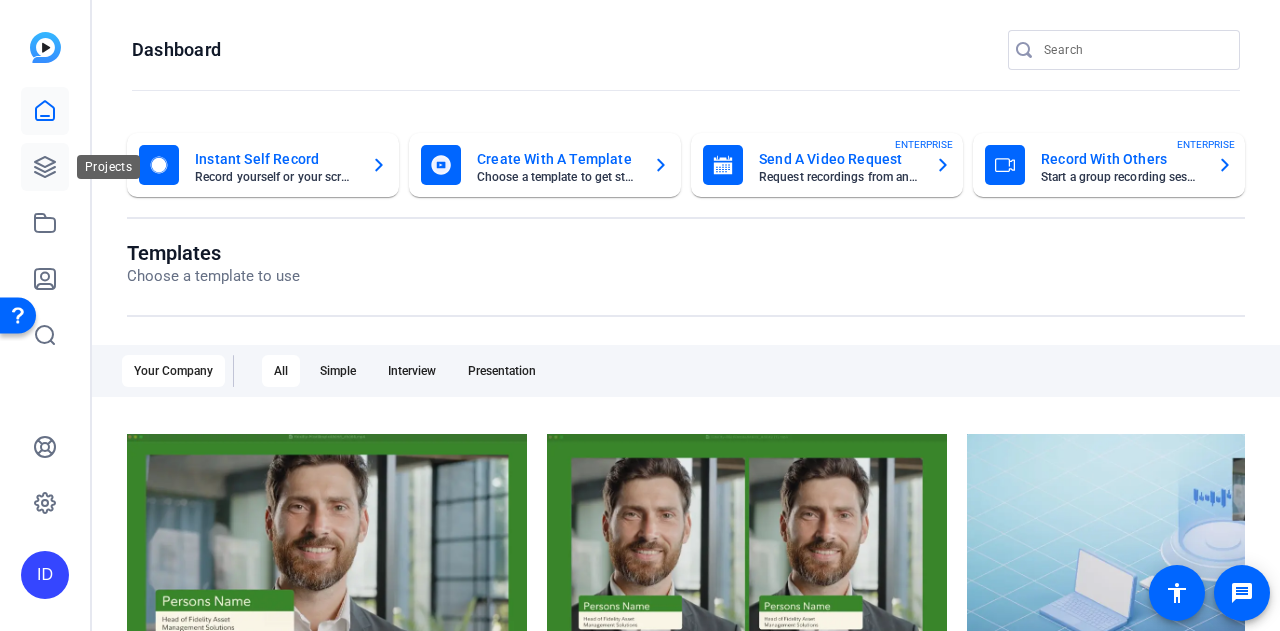 click 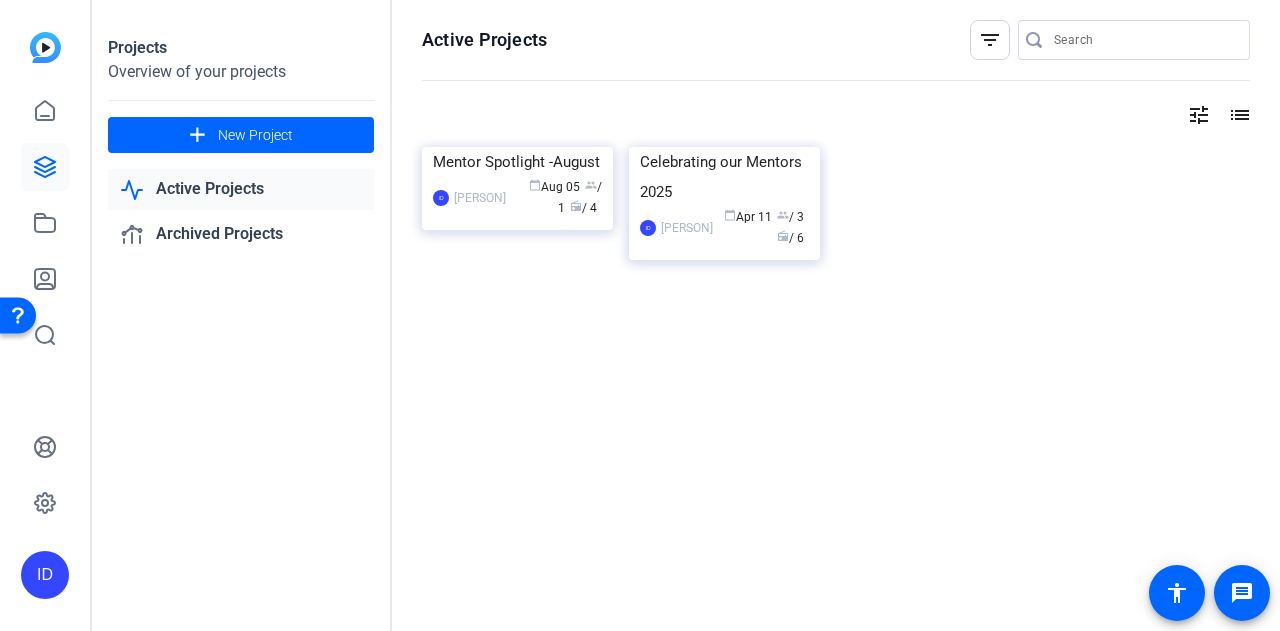 click 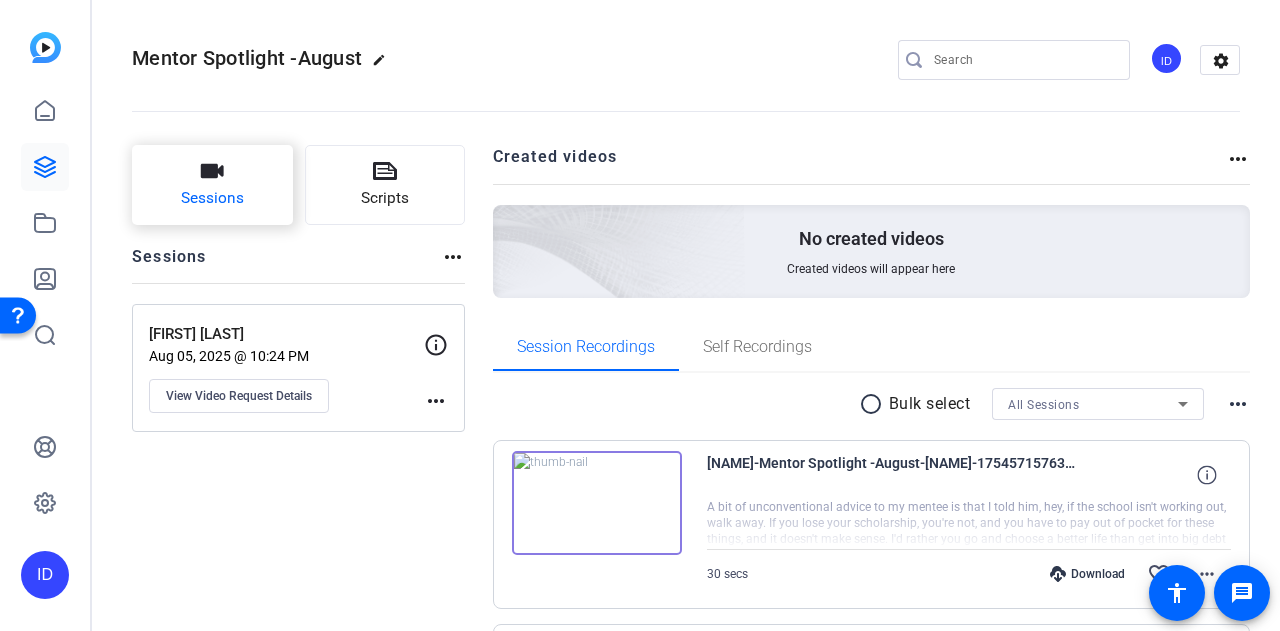 click on "Sessions" 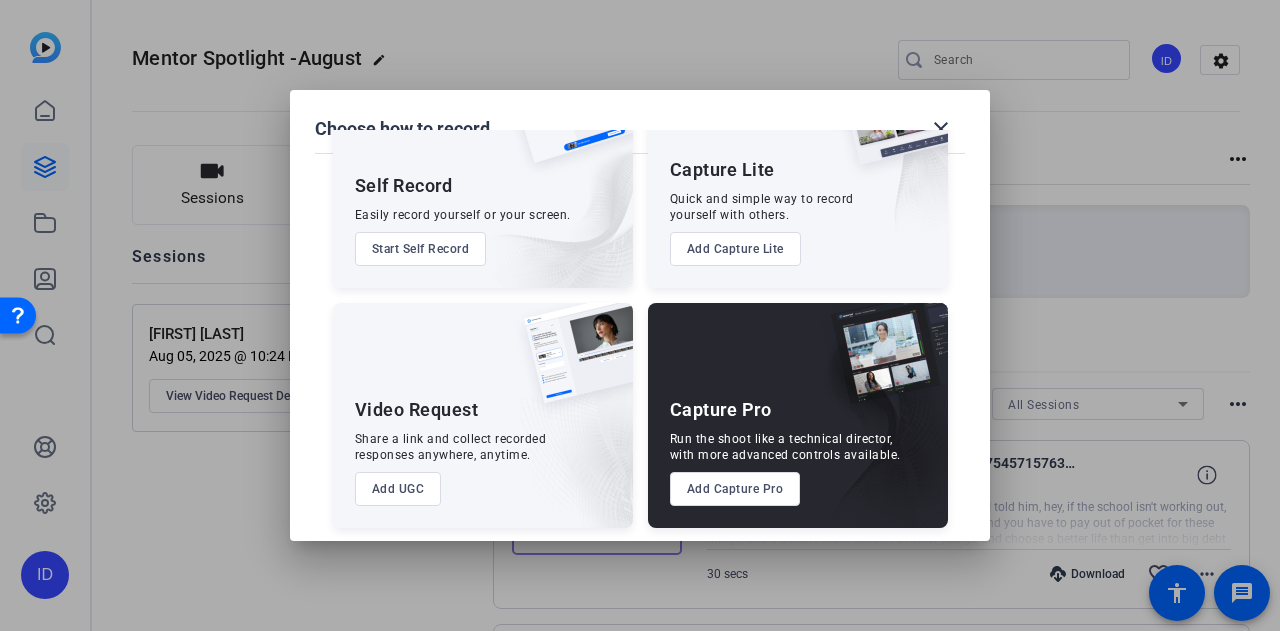 scroll, scrollTop: 114, scrollLeft: 0, axis: vertical 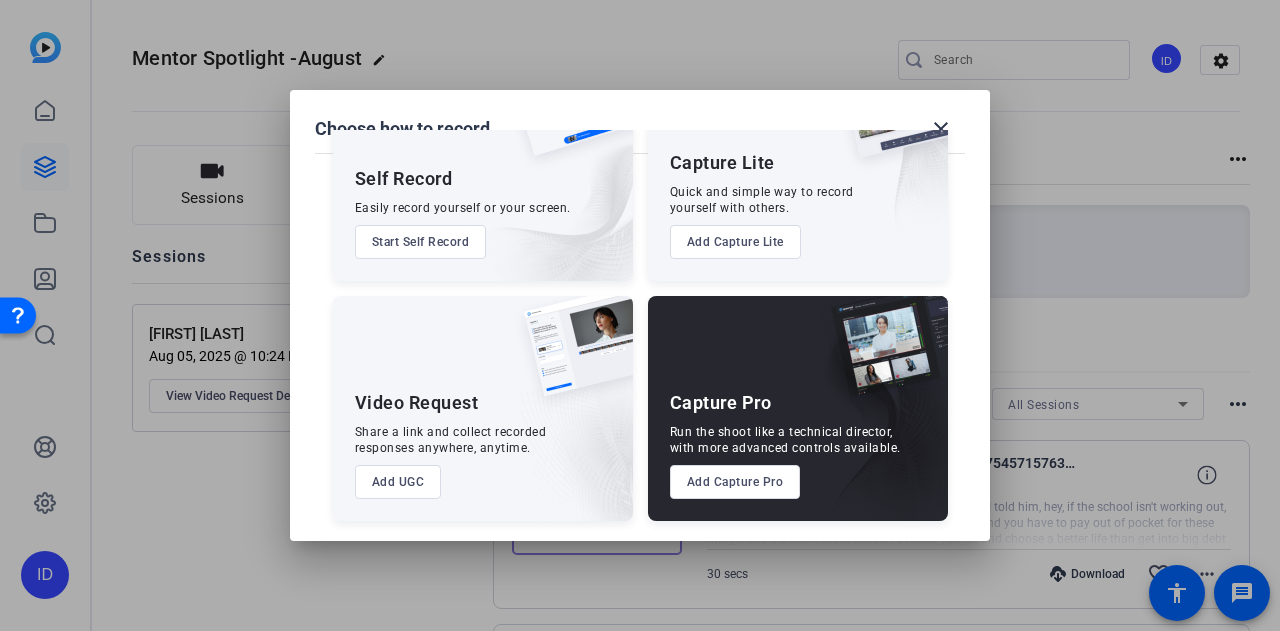 click on "Add Capture Pro" at bounding box center [735, 482] 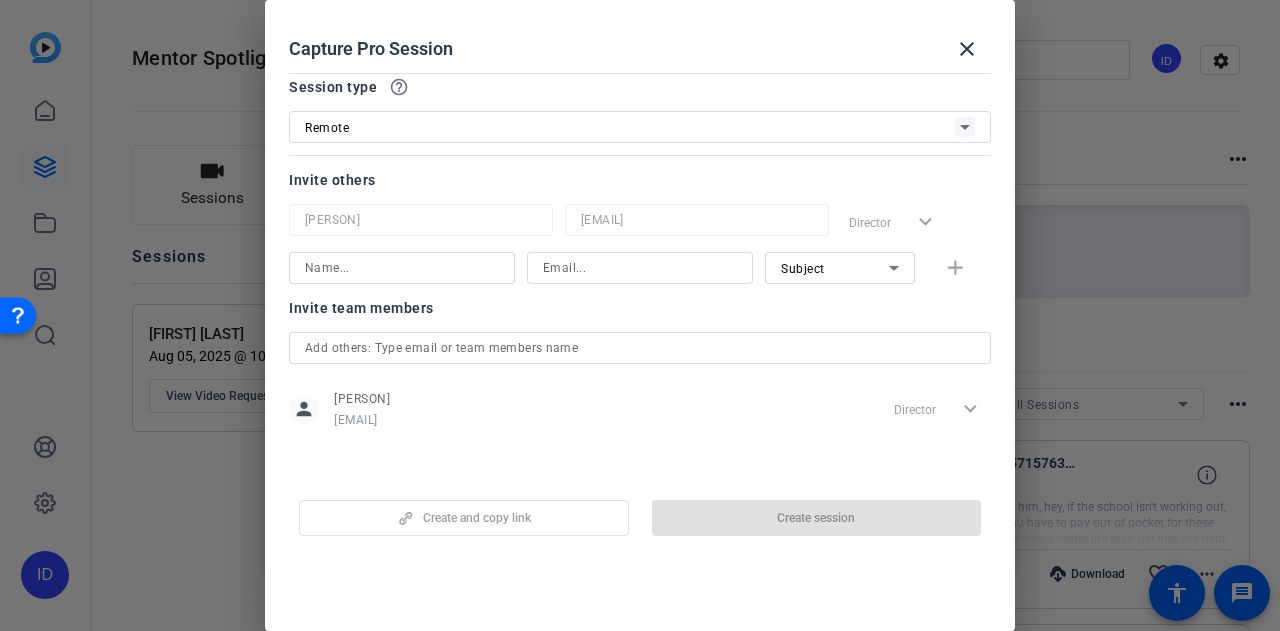 scroll, scrollTop: 0, scrollLeft: 0, axis: both 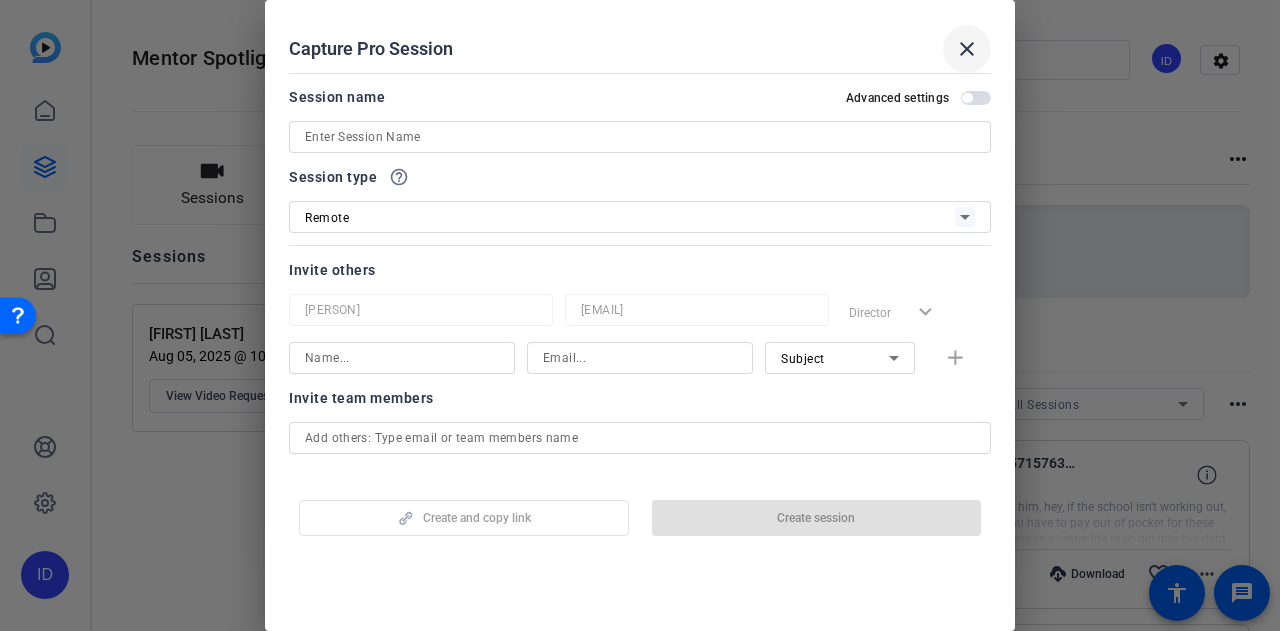 click on "close" at bounding box center (967, 49) 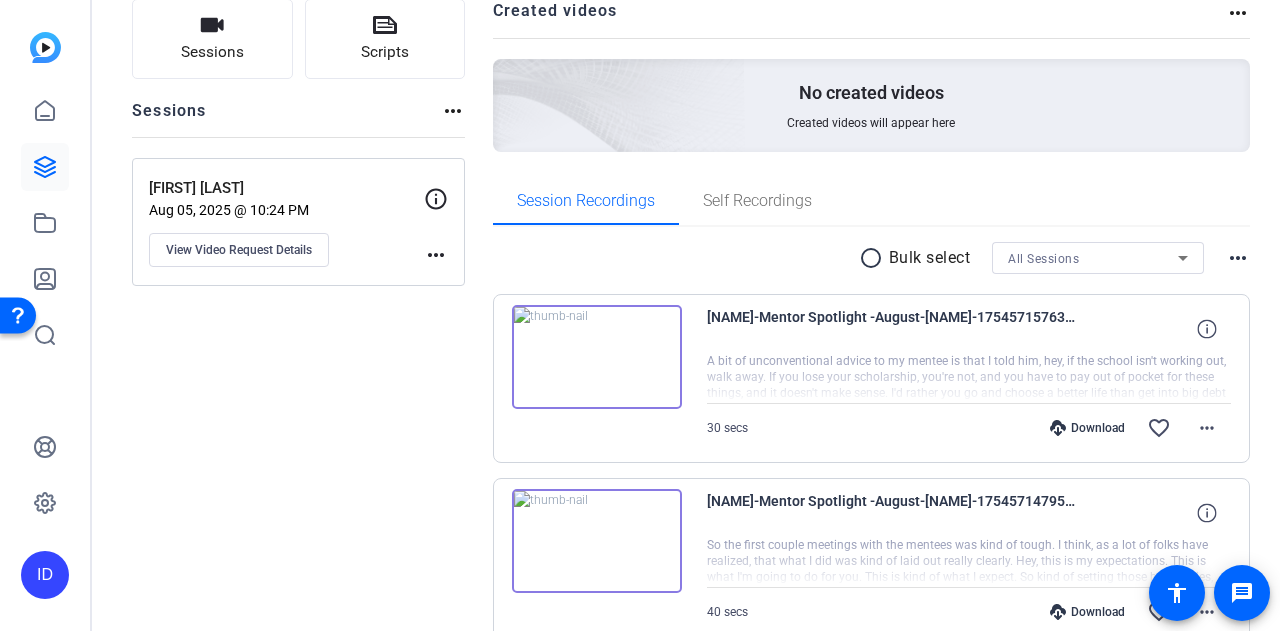 scroll, scrollTop: 100, scrollLeft: 0, axis: vertical 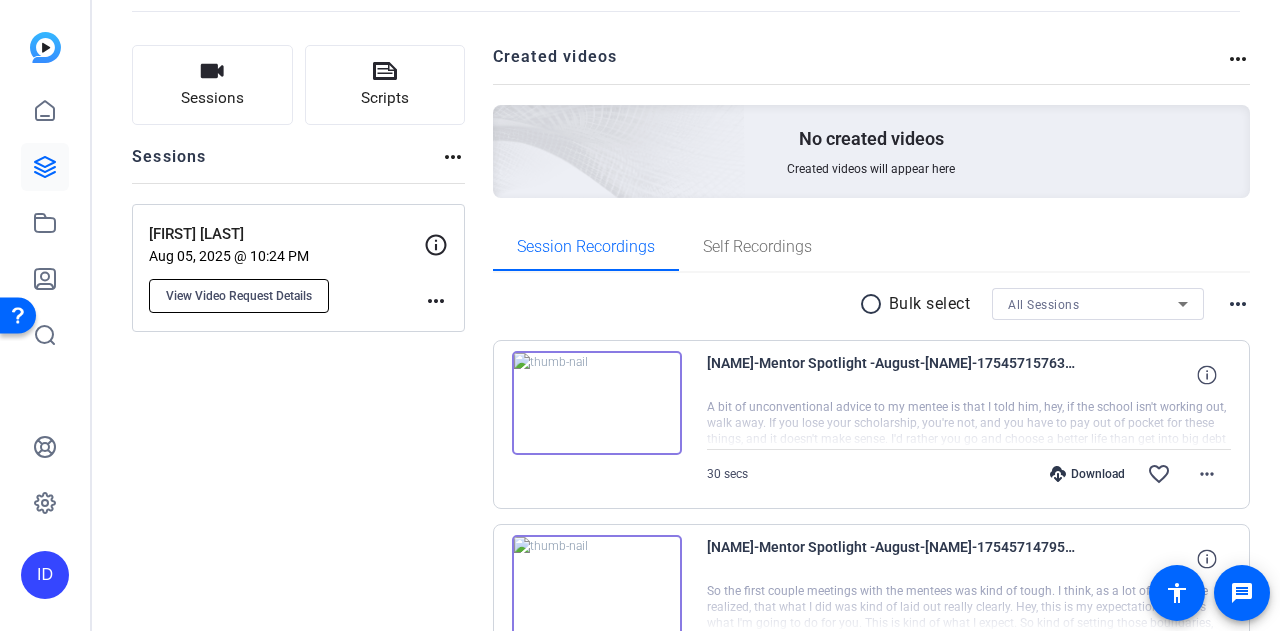 click on "View Video Request Details" 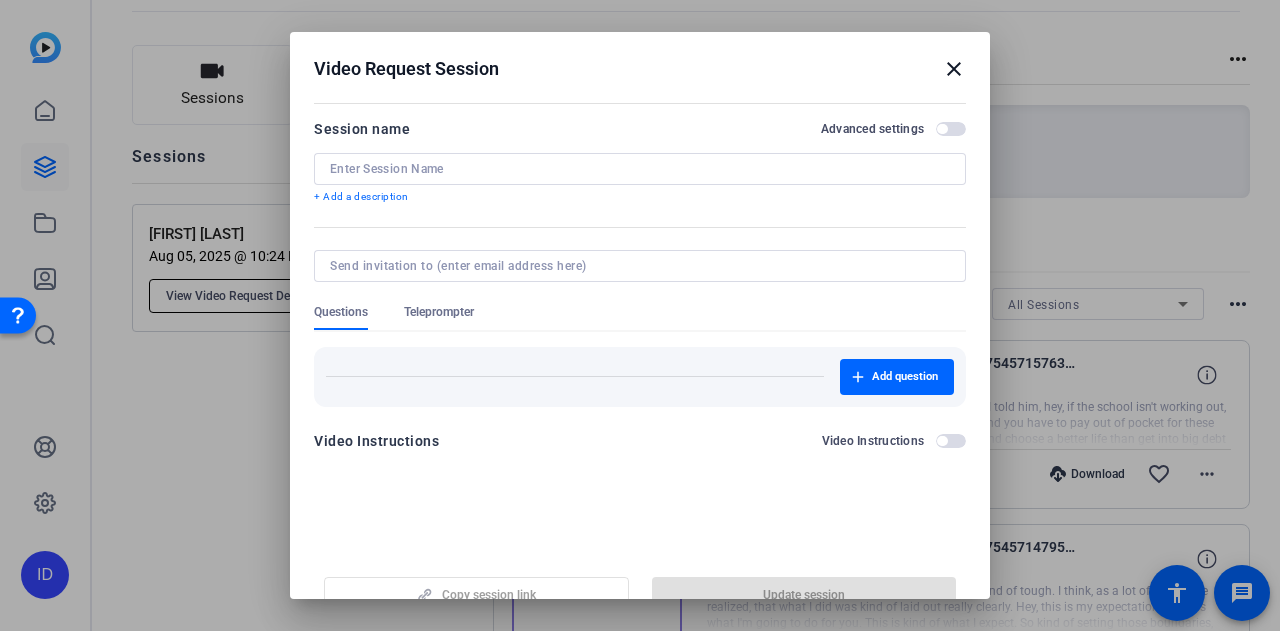 type on "[FIRST] [LAST]" 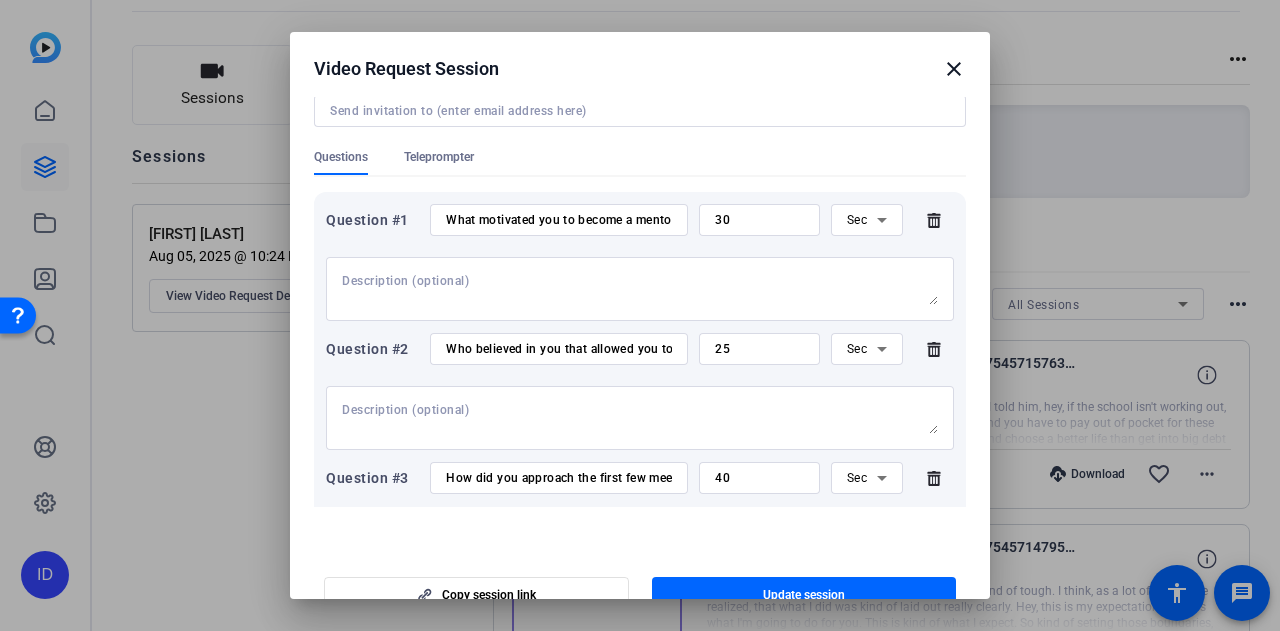 scroll, scrollTop: 200, scrollLeft: 0, axis: vertical 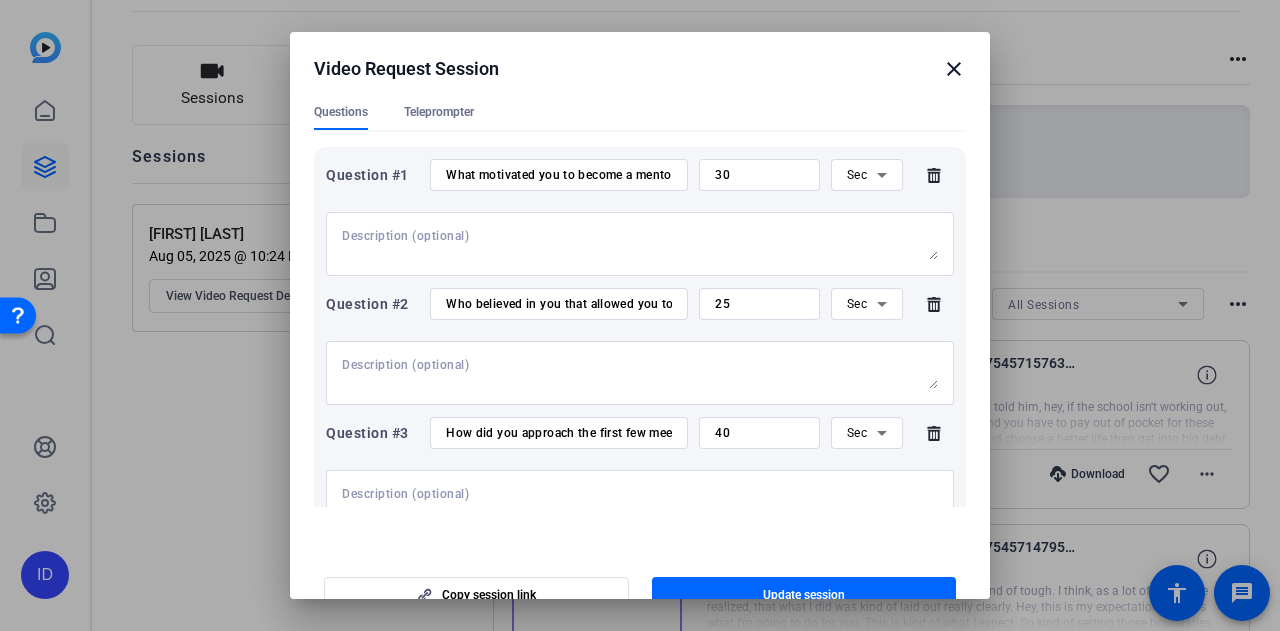 click on "30" at bounding box center [759, 175] 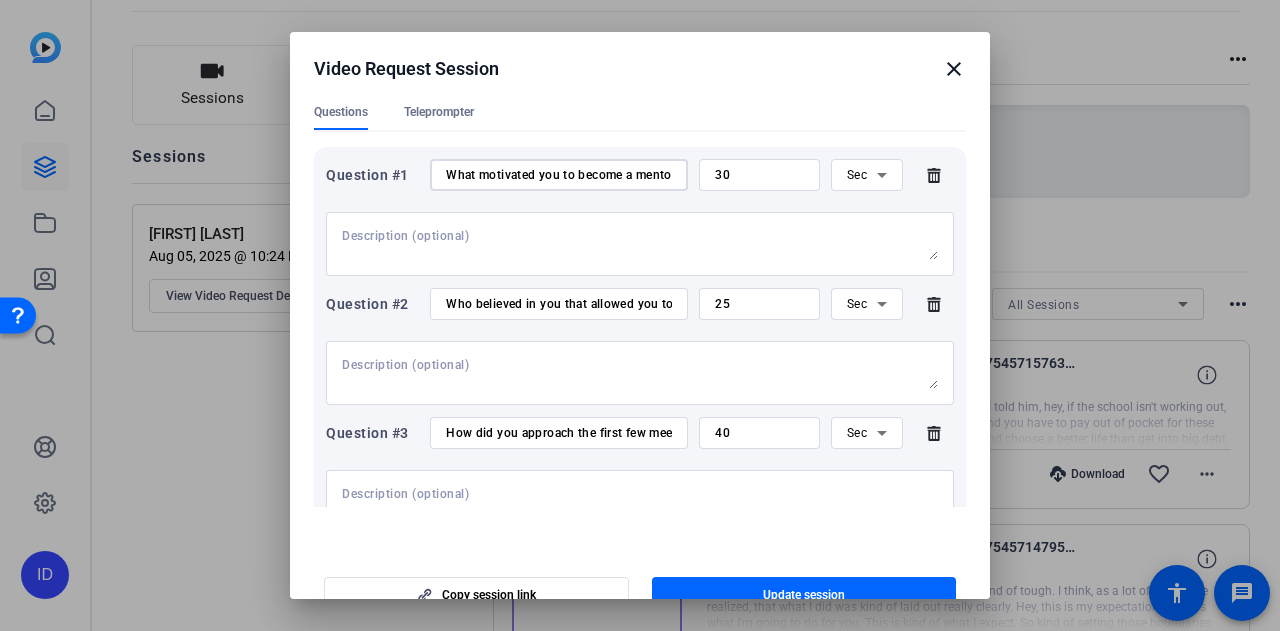 click on "What motivated you to become a mentor?" at bounding box center (559, 175) 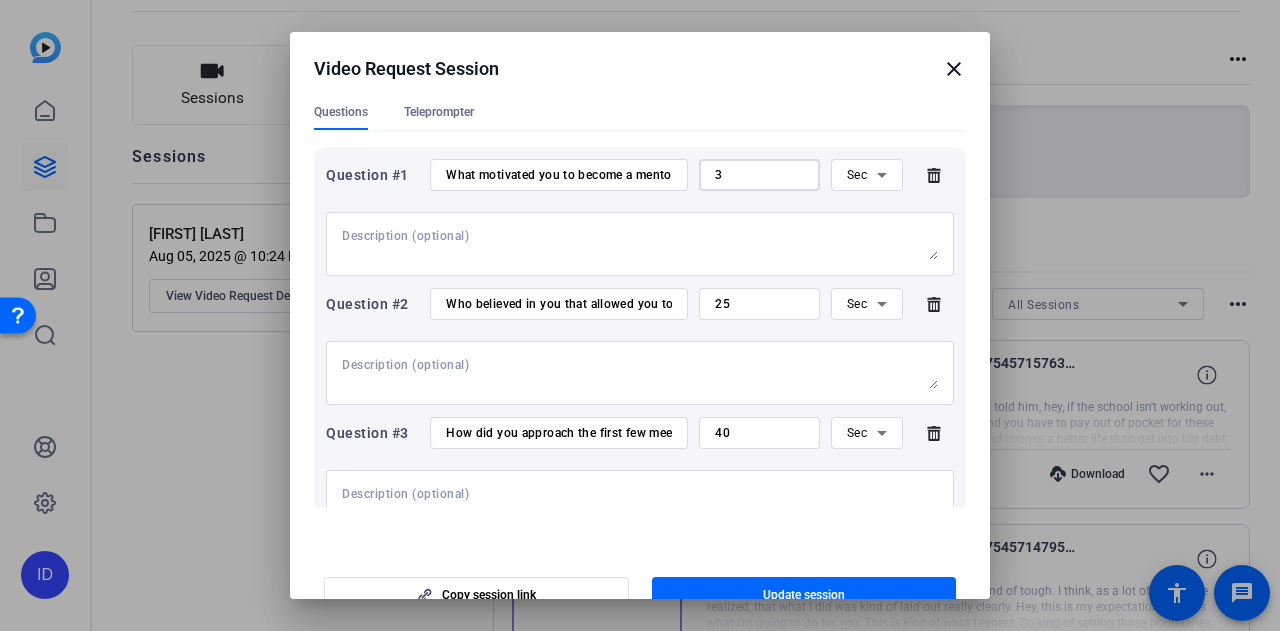 type on "30" 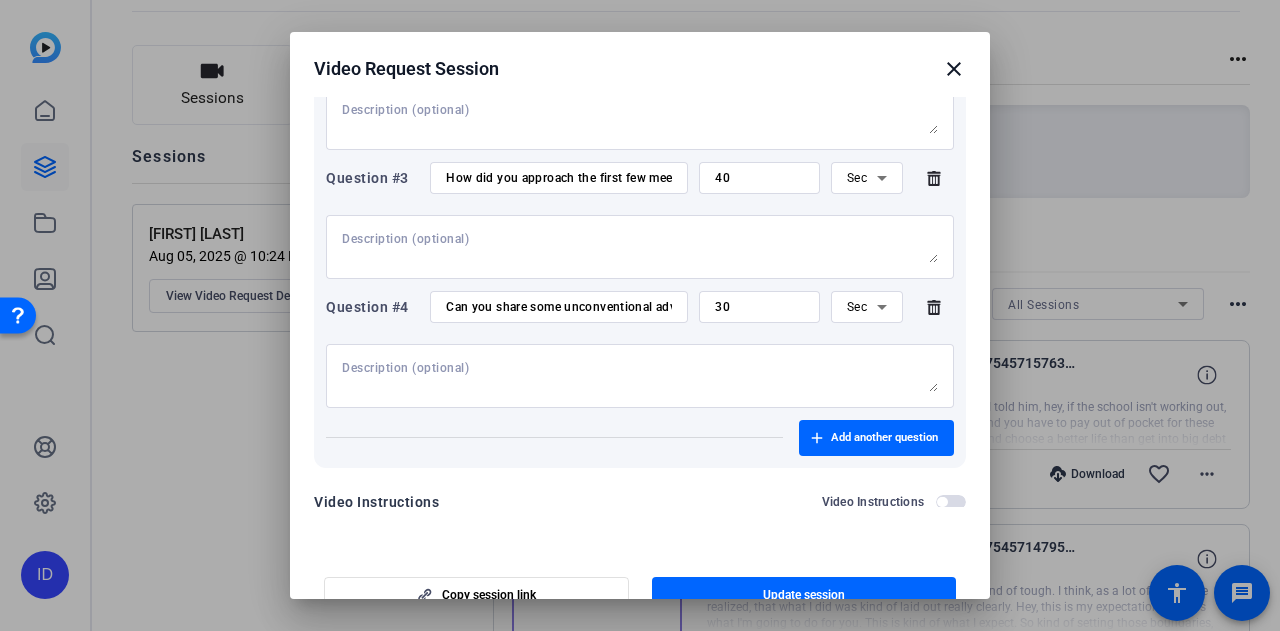 scroll, scrollTop: 495, scrollLeft: 0, axis: vertical 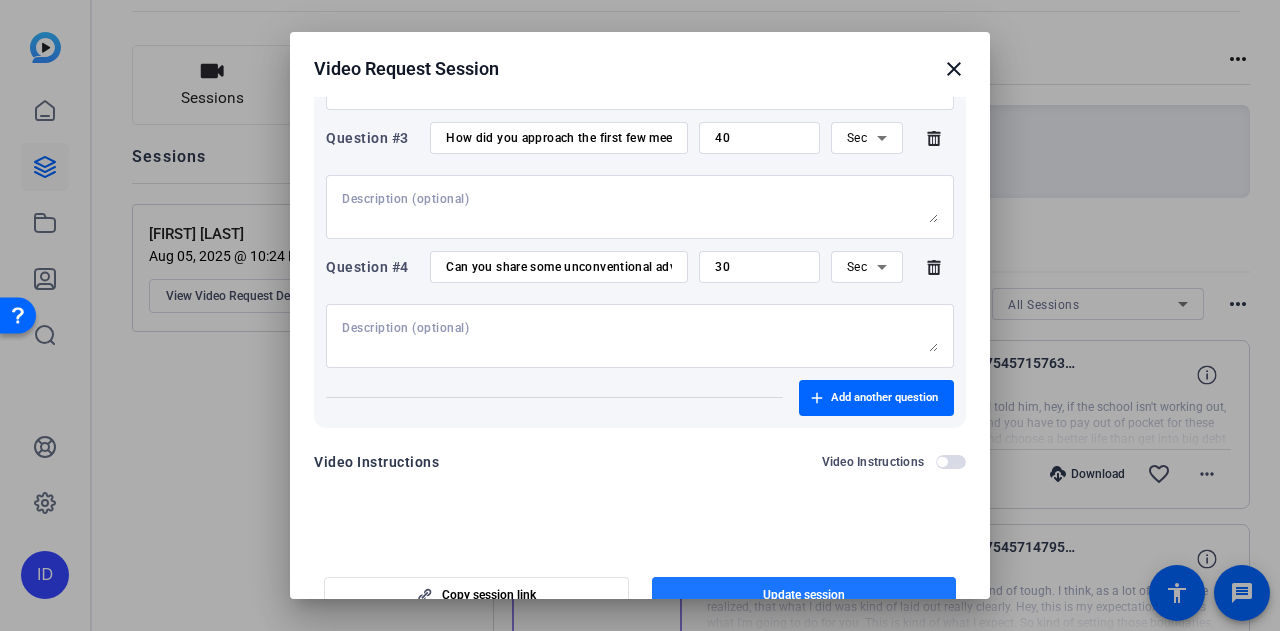 click at bounding box center [804, 595] 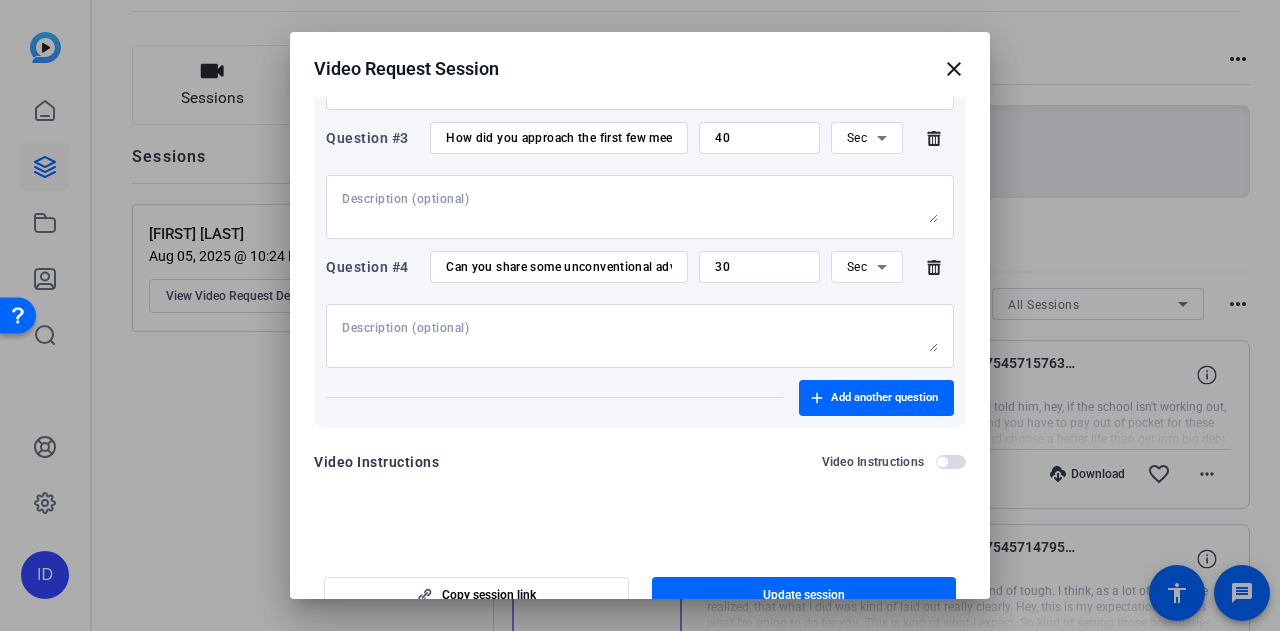 scroll, scrollTop: 31, scrollLeft: 0, axis: vertical 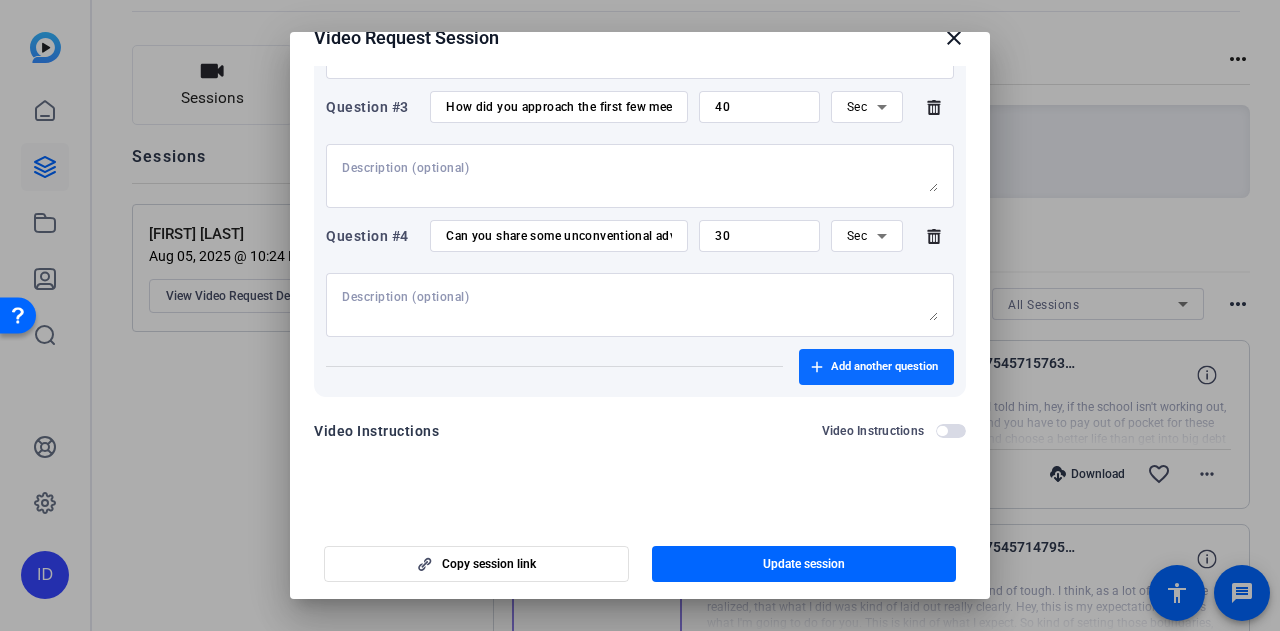click at bounding box center (876, 367) 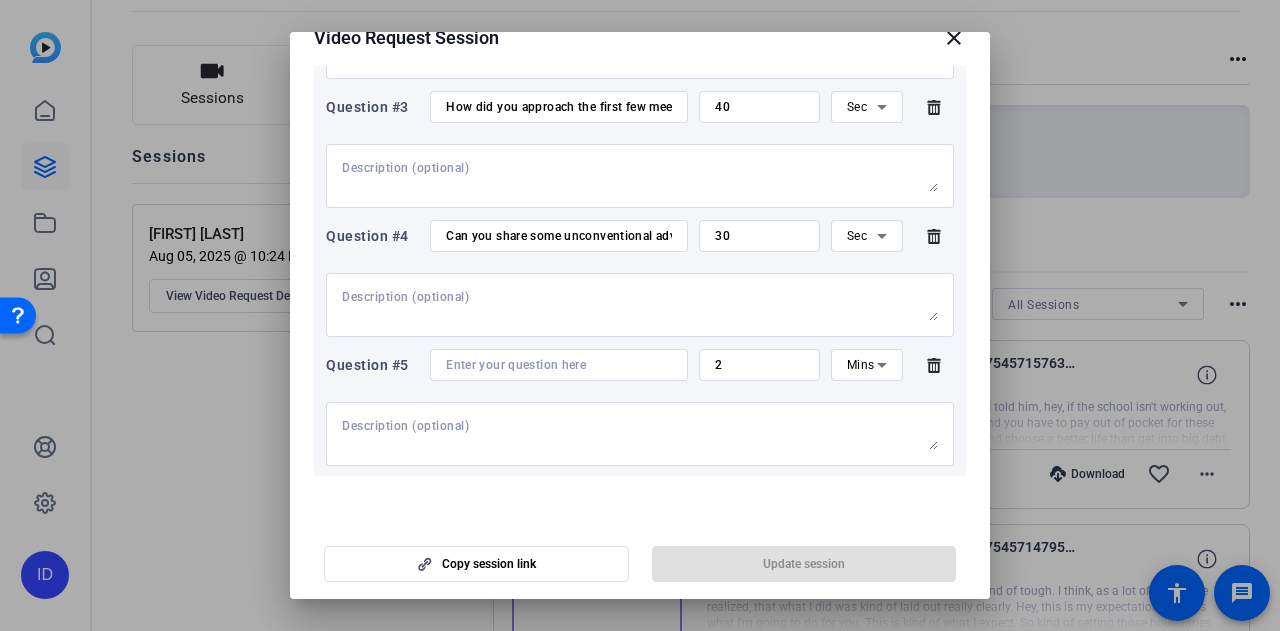 click on "Question #5 2 Mins" at bounding box center (640, 407) 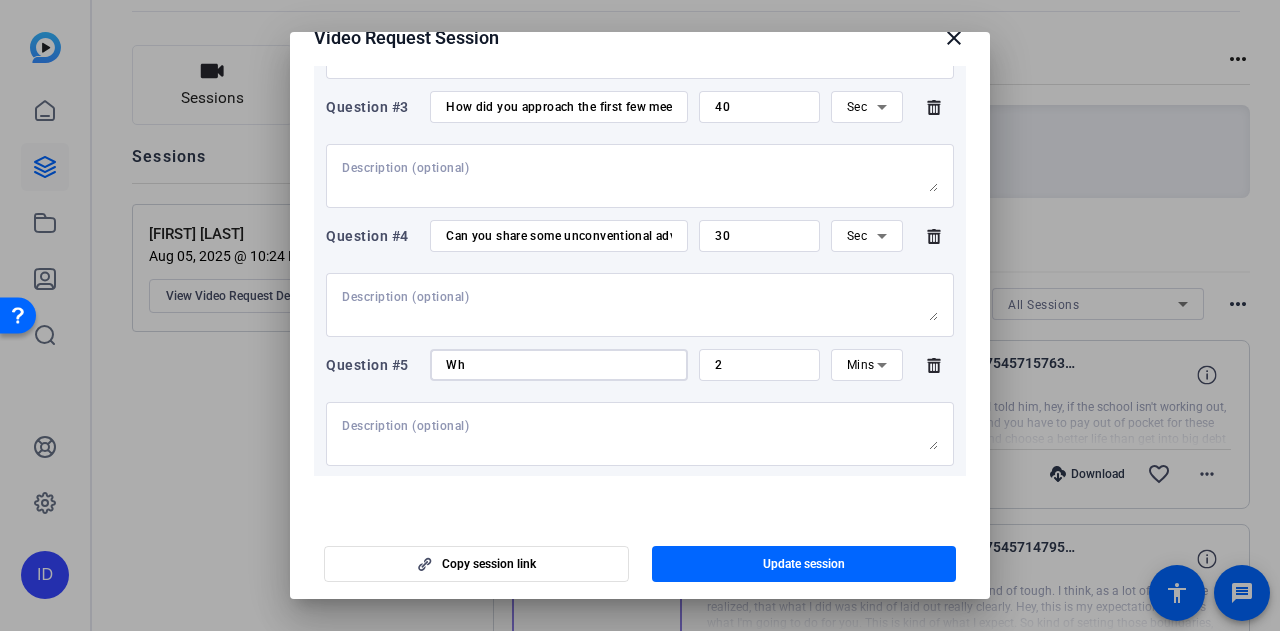 type on "W" 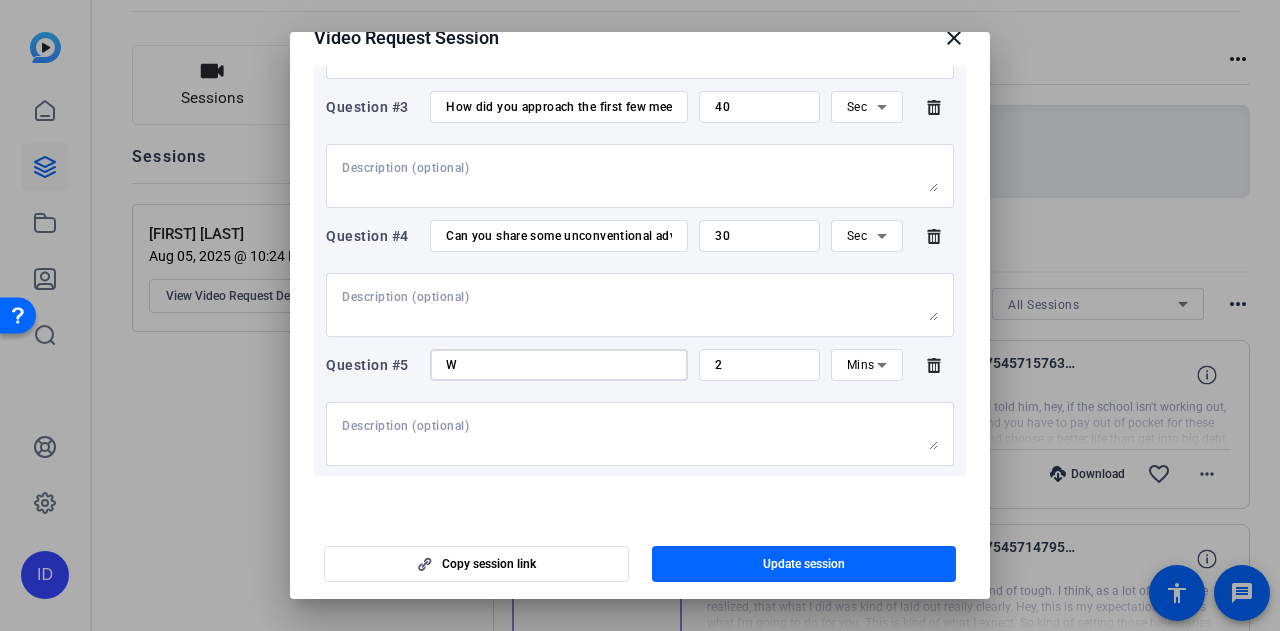 type 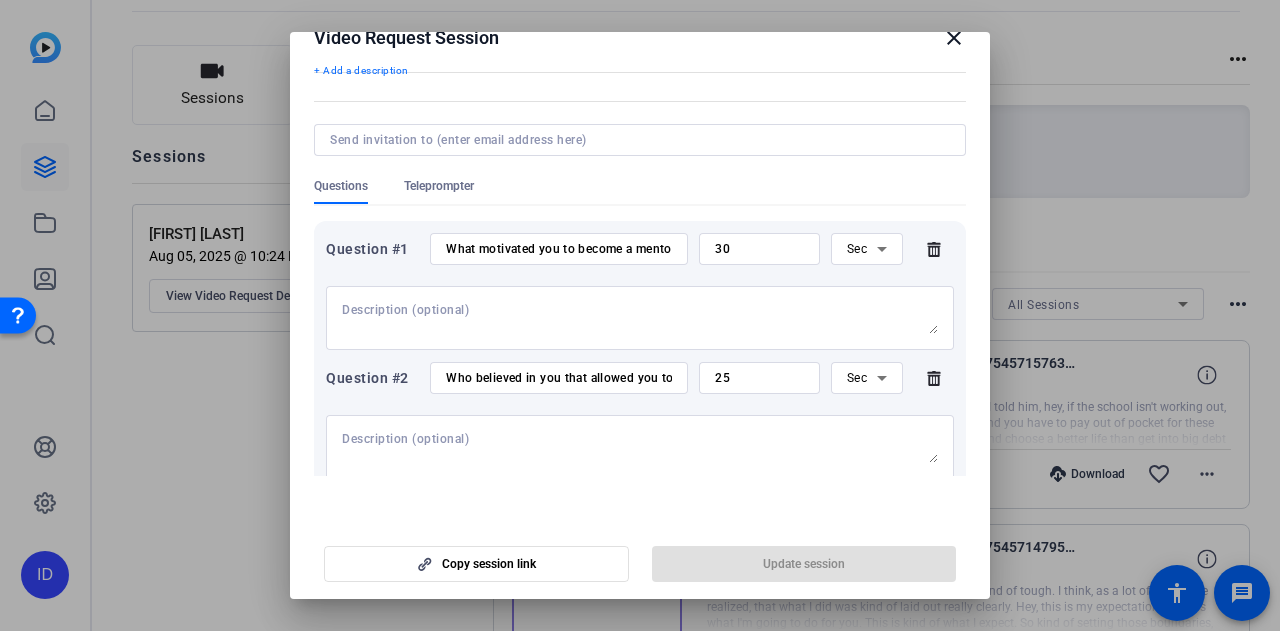 scroll, scrollTop: 0, scrollLeft: 0, axis: both 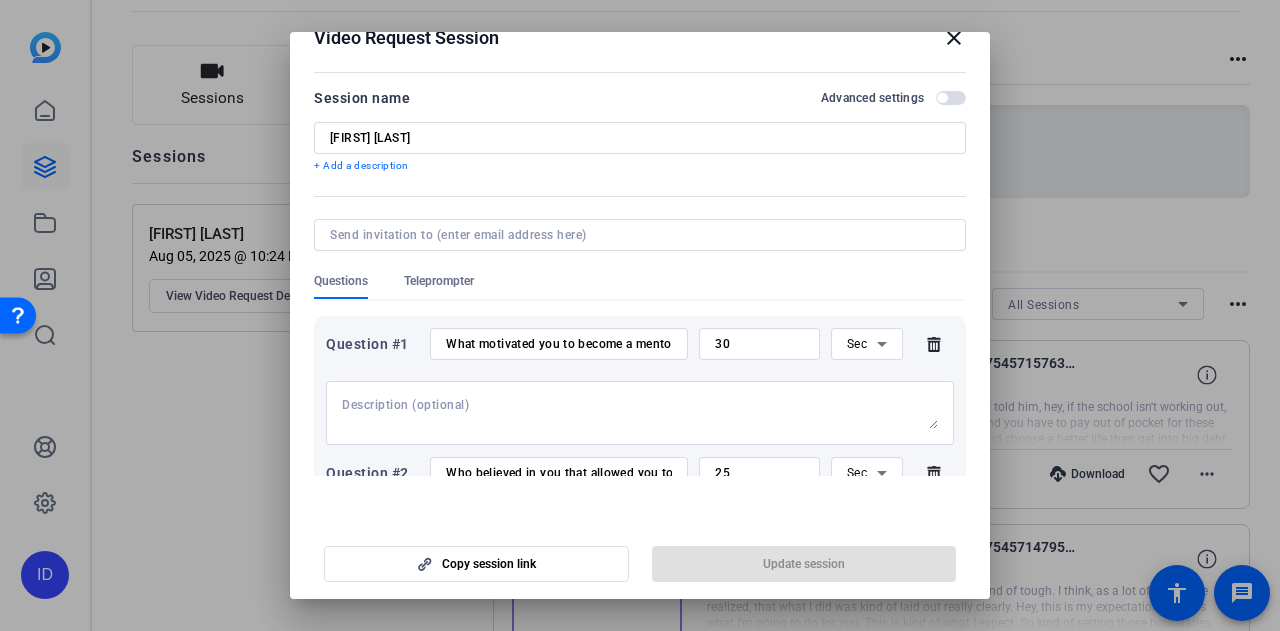 click on "close" at bounding box center (954, 38) 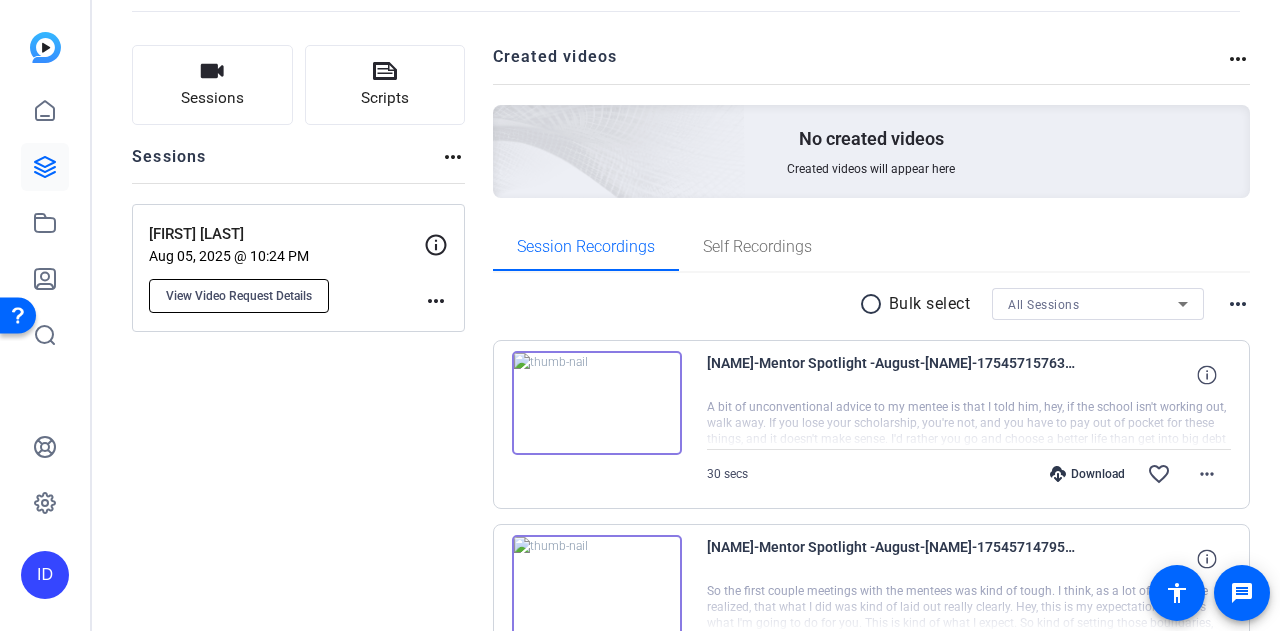 click on "View Video Request Details" 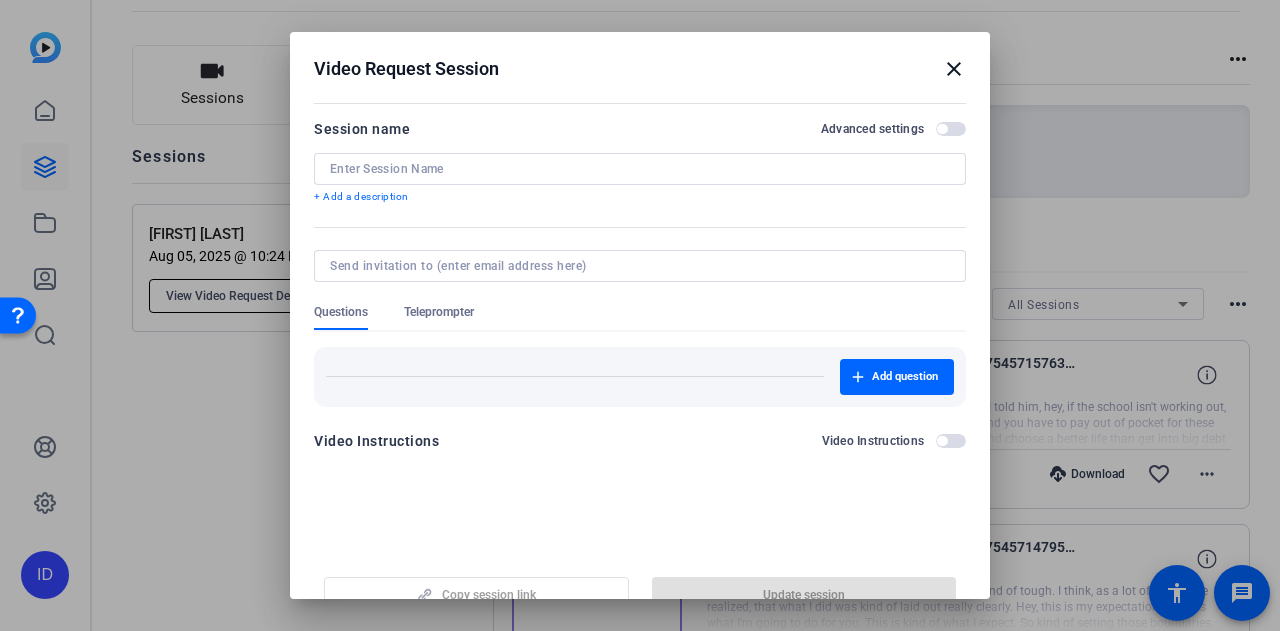 type on "[FIRST] [LAST]" 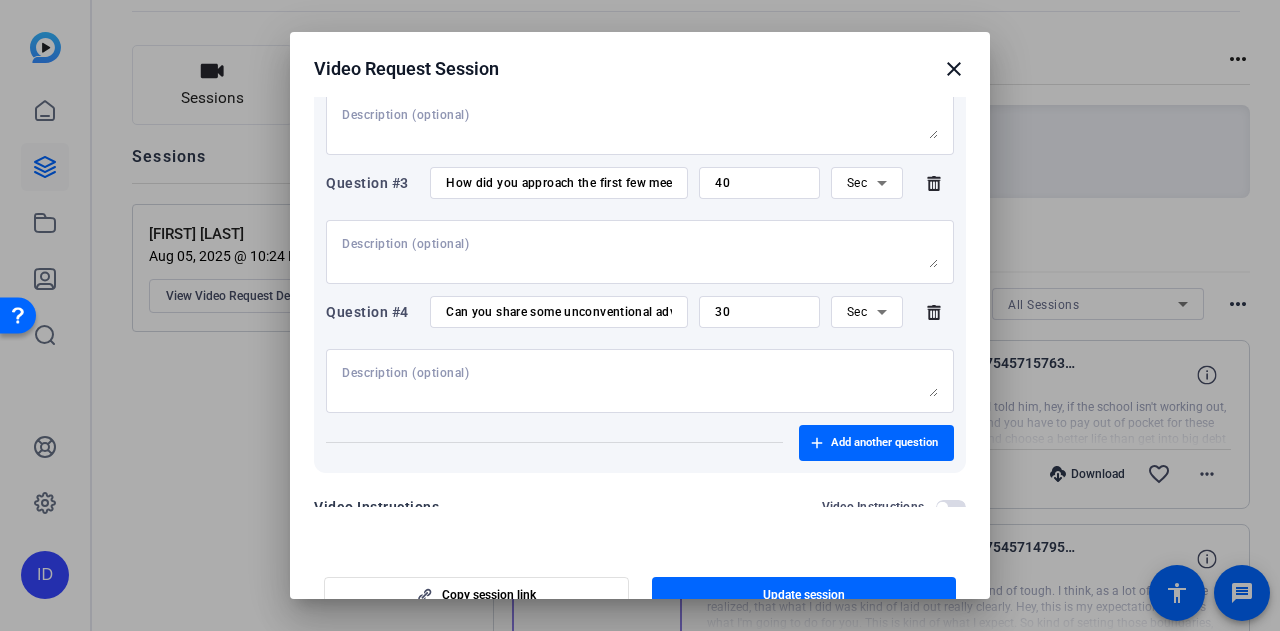 scroll, scrollTop: 495, scrollLeft: 0, axis: vertical 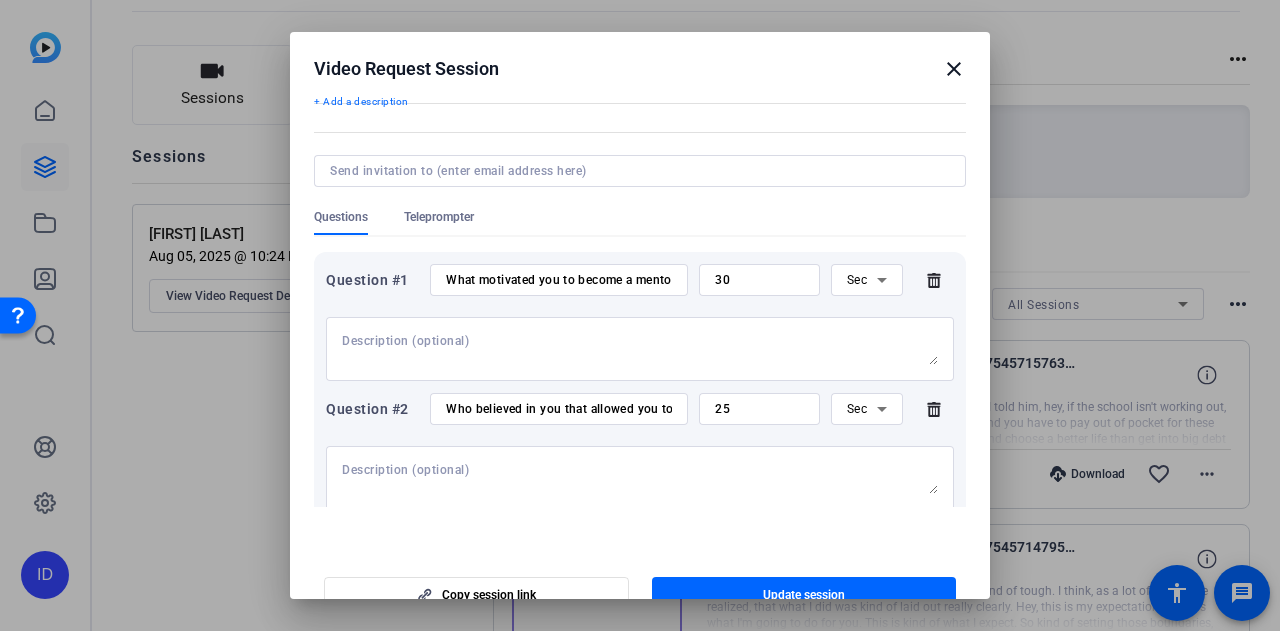 click on "Teleprompter" at bounding box center [439, 217] 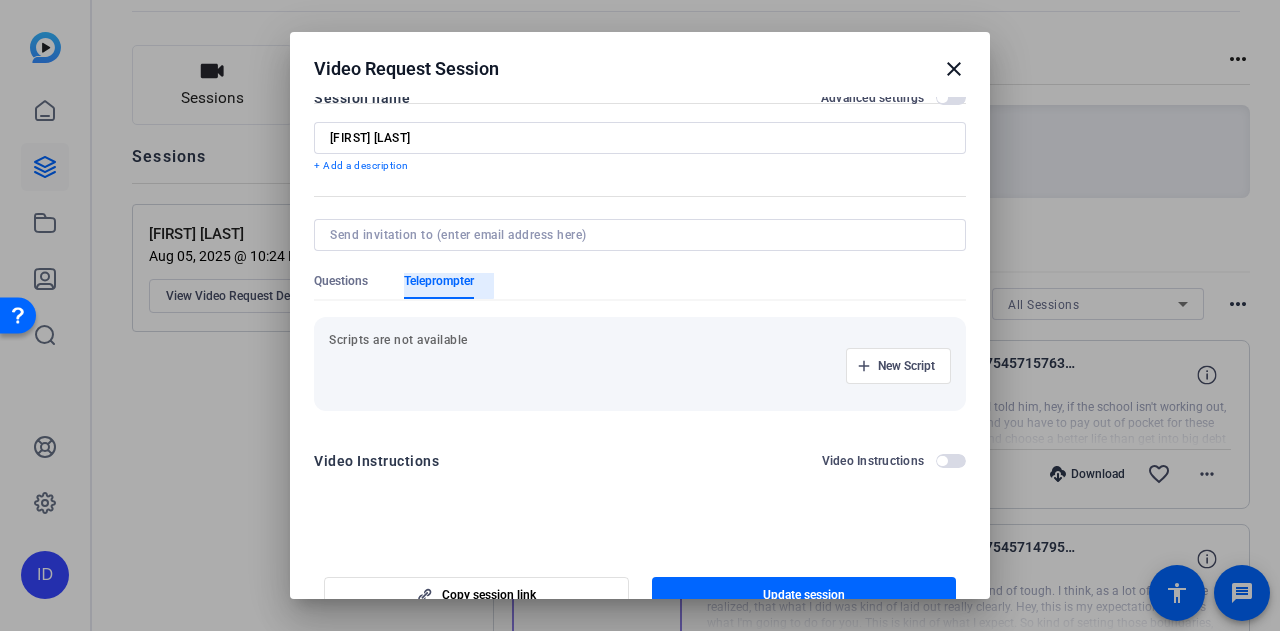 scroll, scrollTop: 0, scrollLeft: 0, axis: both 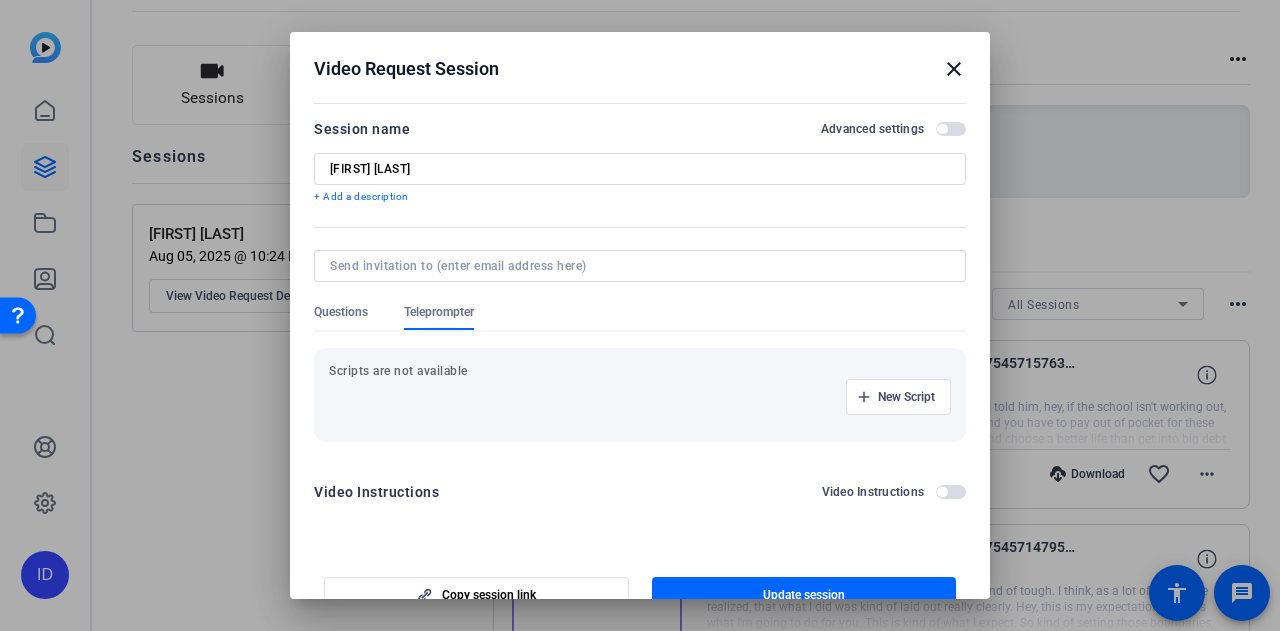 click on "Scripts are not available" at bounding box center (640, 371) 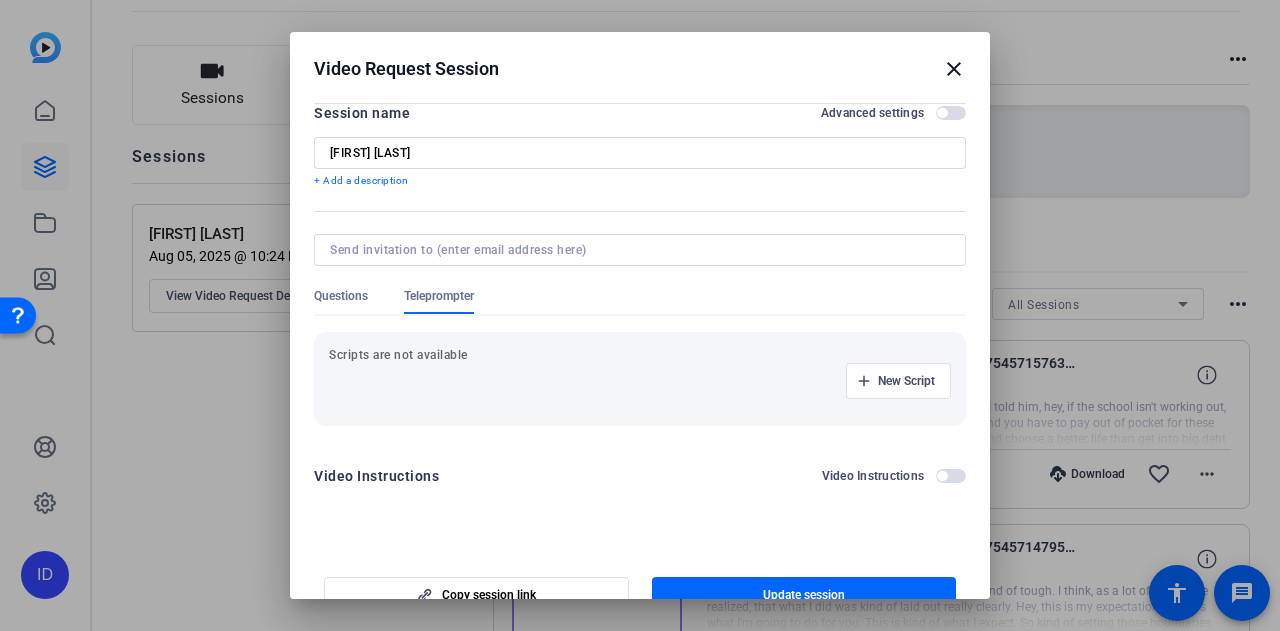 scroll, scrollTop: 30, scrollLeft: 0, axis: vertical 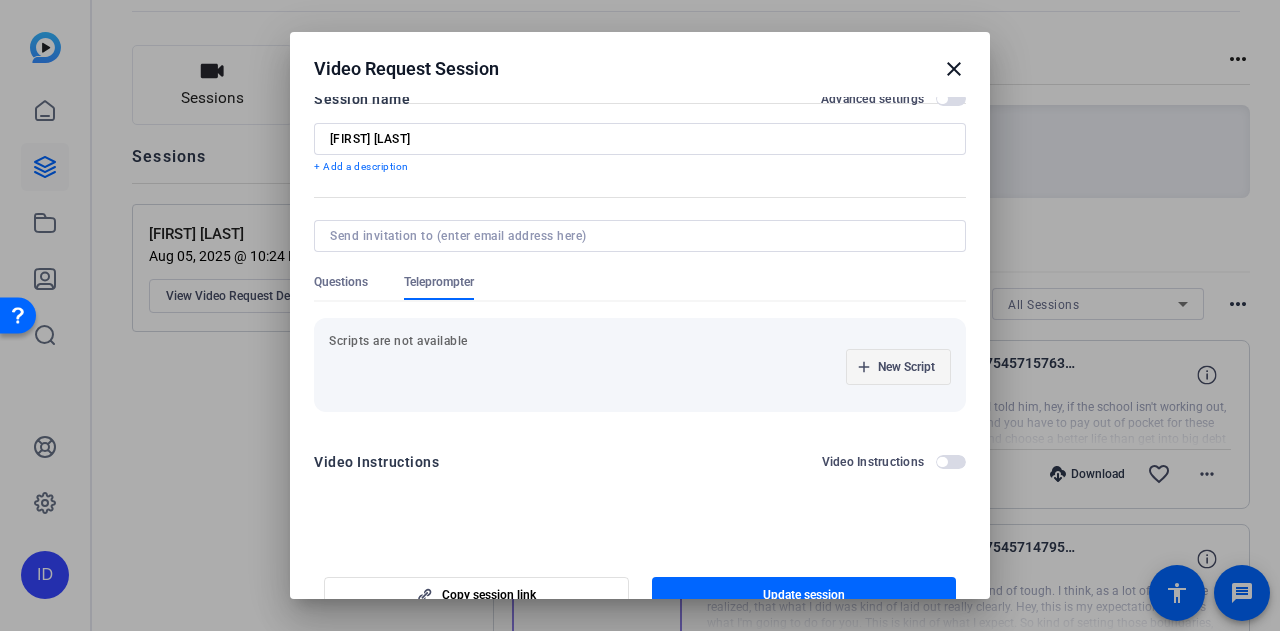 click at bounding box center (898, 367) 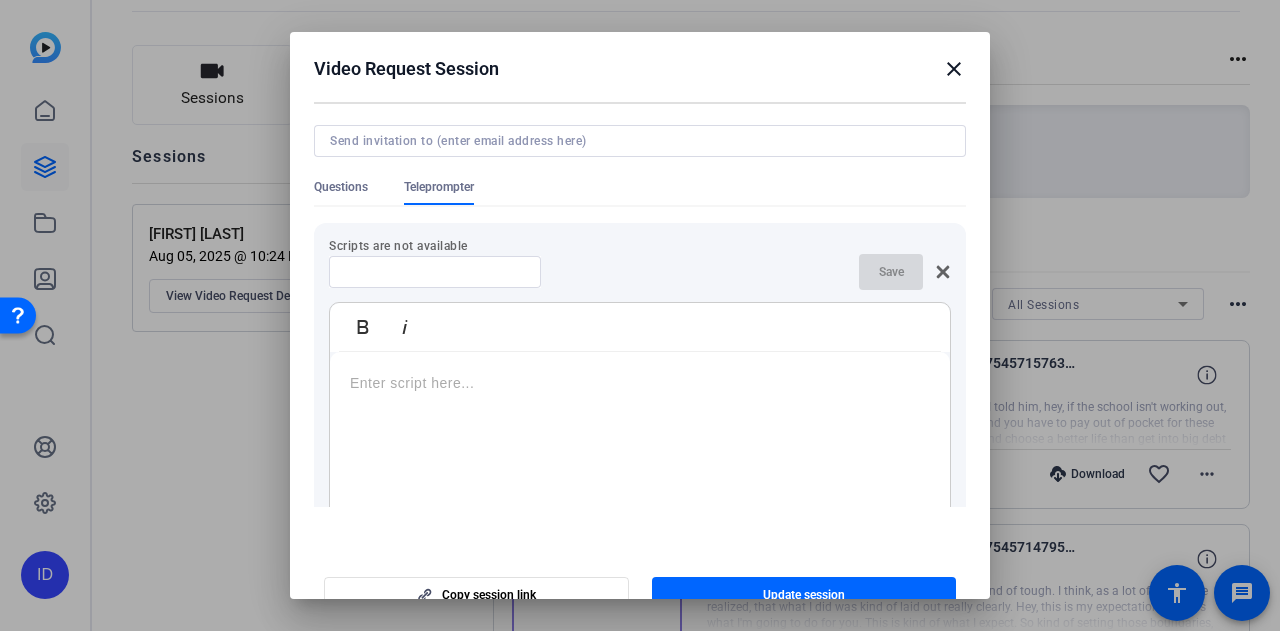 scroll, scrollTop: 230, scrollLeft: 0, axis: vertical 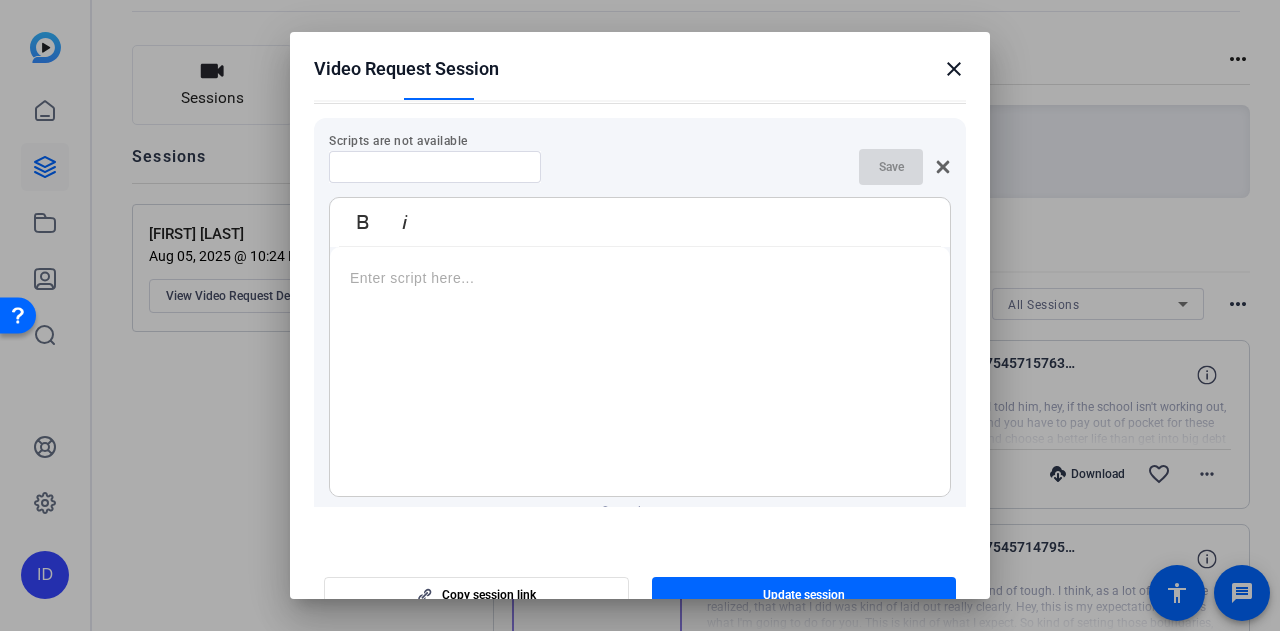 click on "Italic" at bounding box center (405, 222) 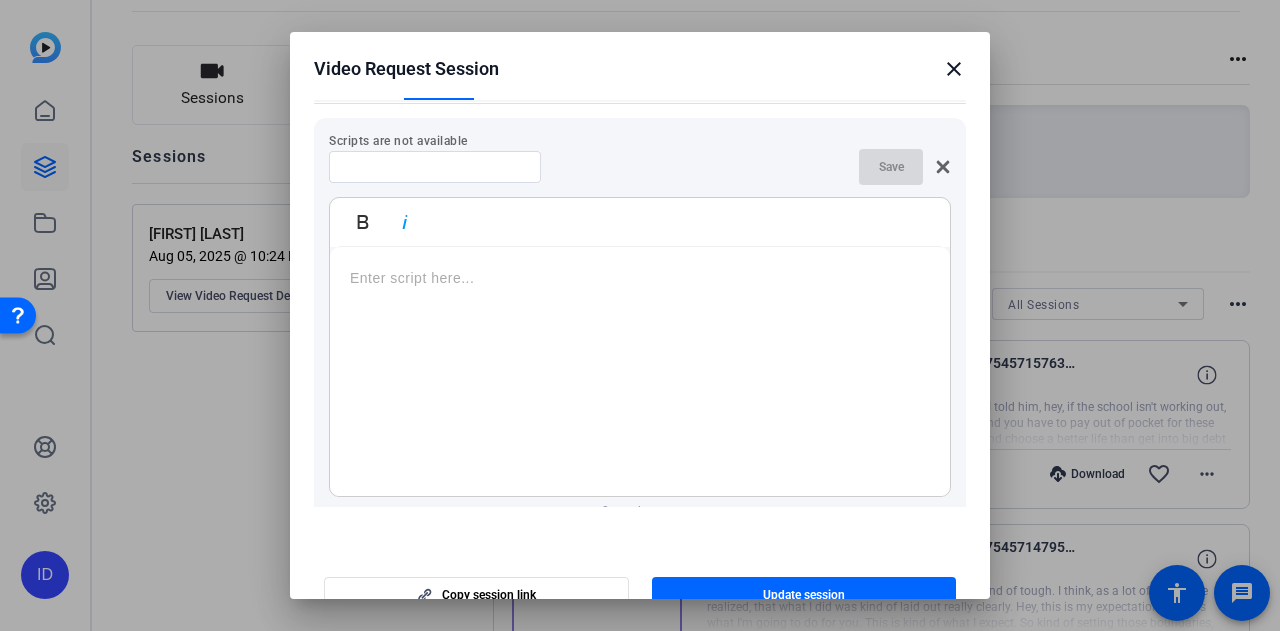 click on "​" at bounding box center (640, 278) 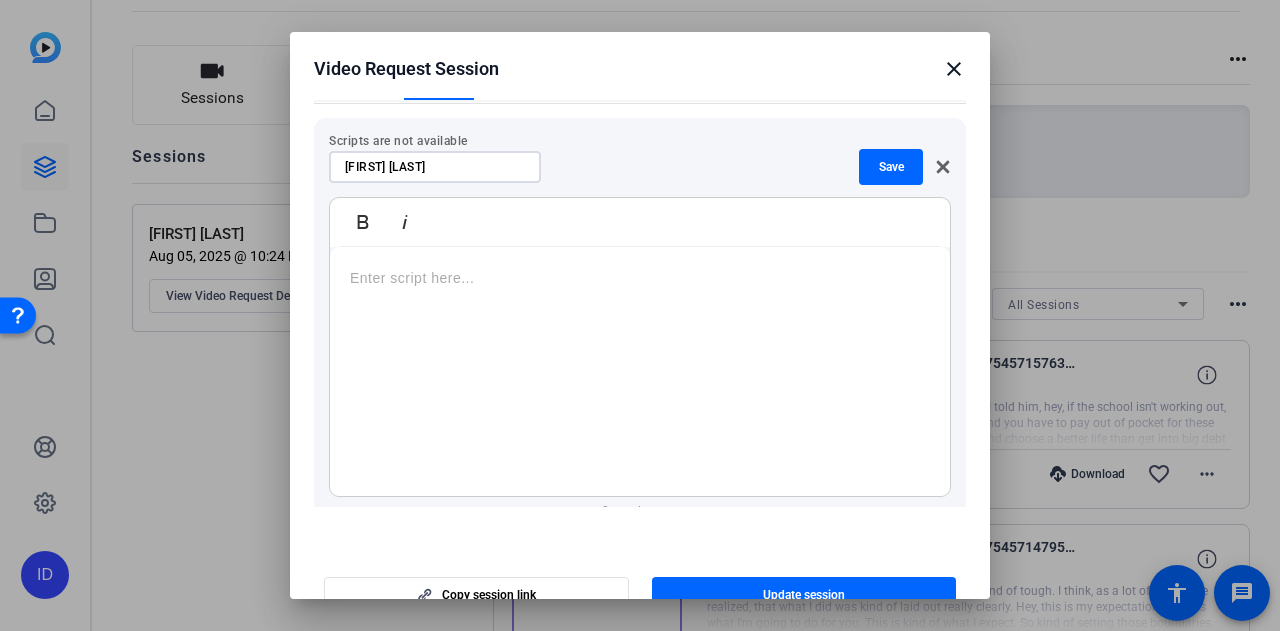 type on "[FIRST] [LAST]" 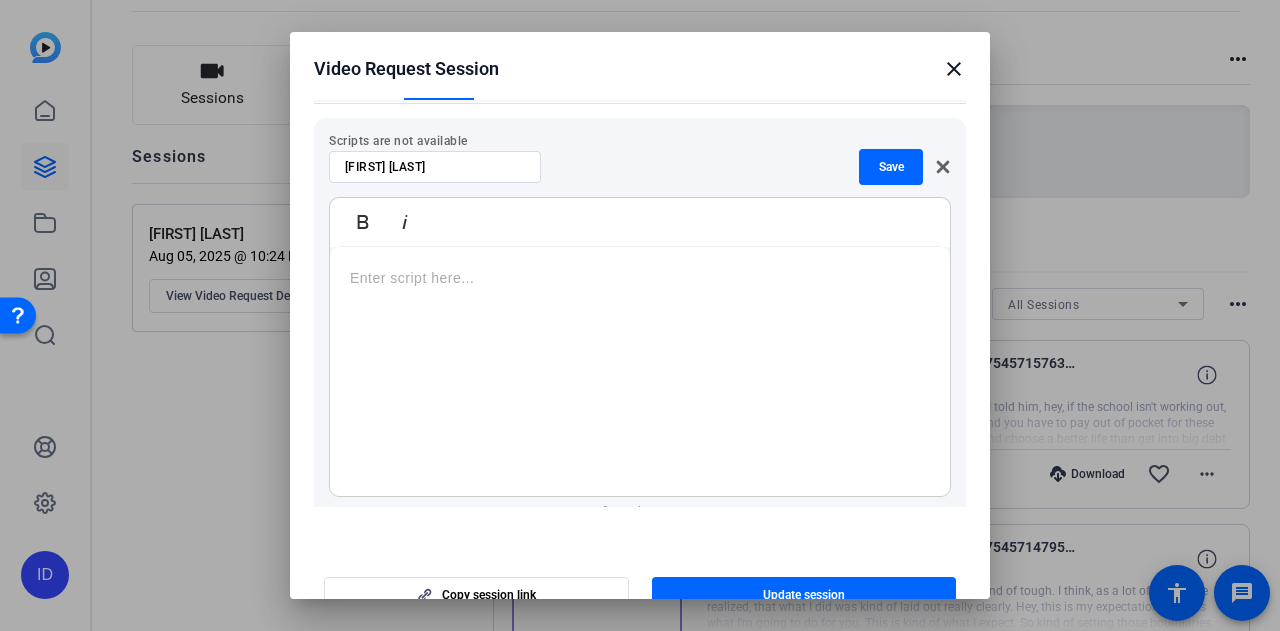 click on "​" at bounding box center [640, 372] 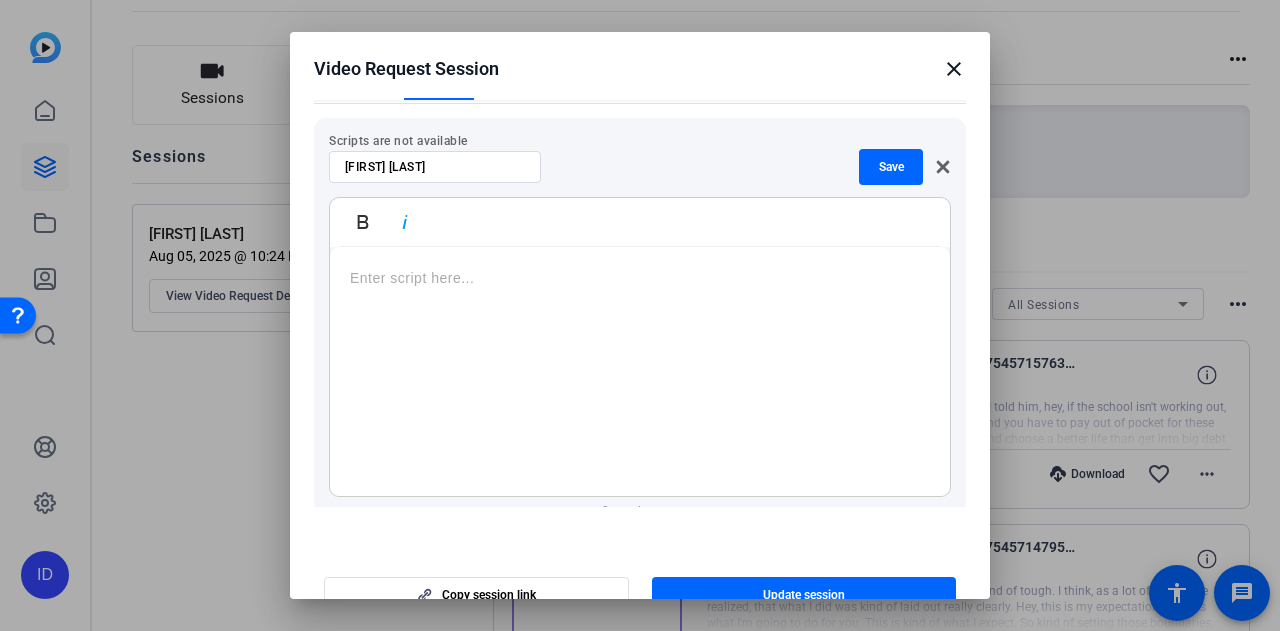 type 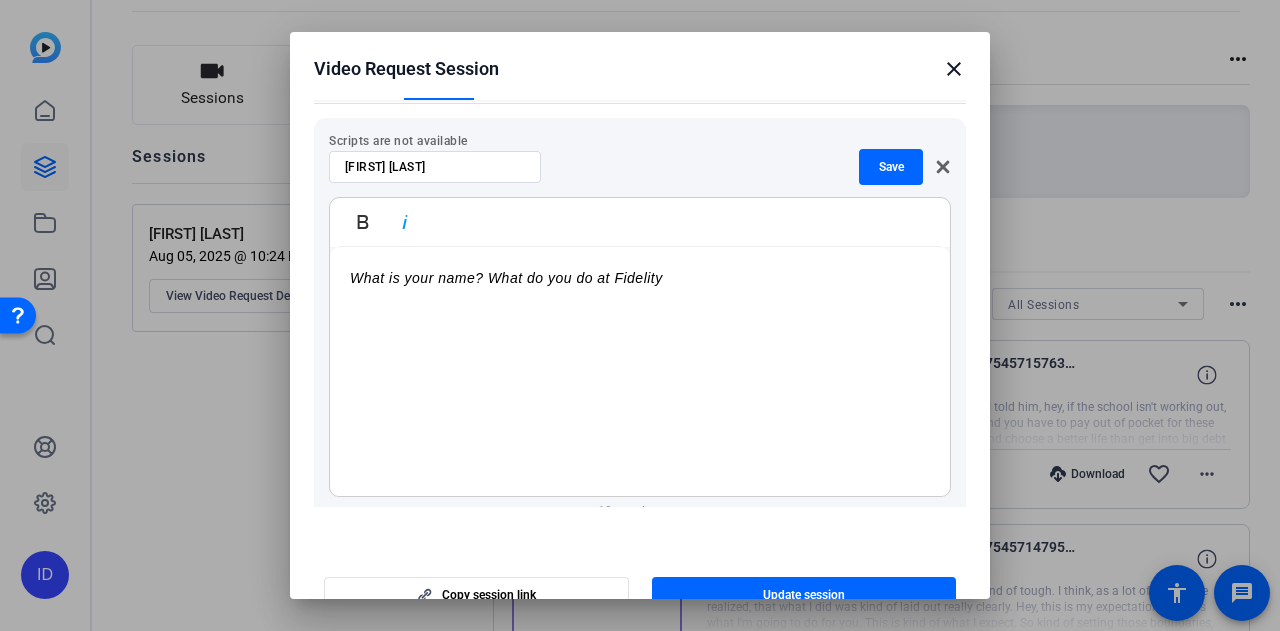 click on "What is your name? What do you do at Fidelity" at bounding box center [640, 278] 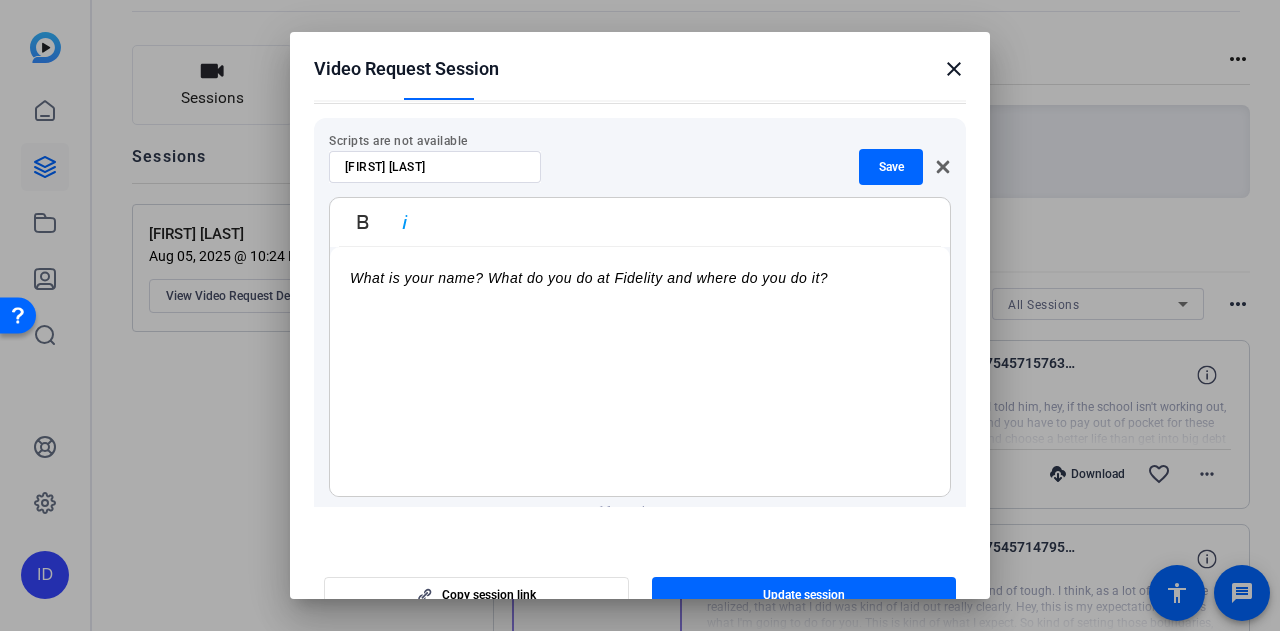 click on "What is your name? What do you do at Fidelity and where do you do it?" at bounding box center (640, 372) 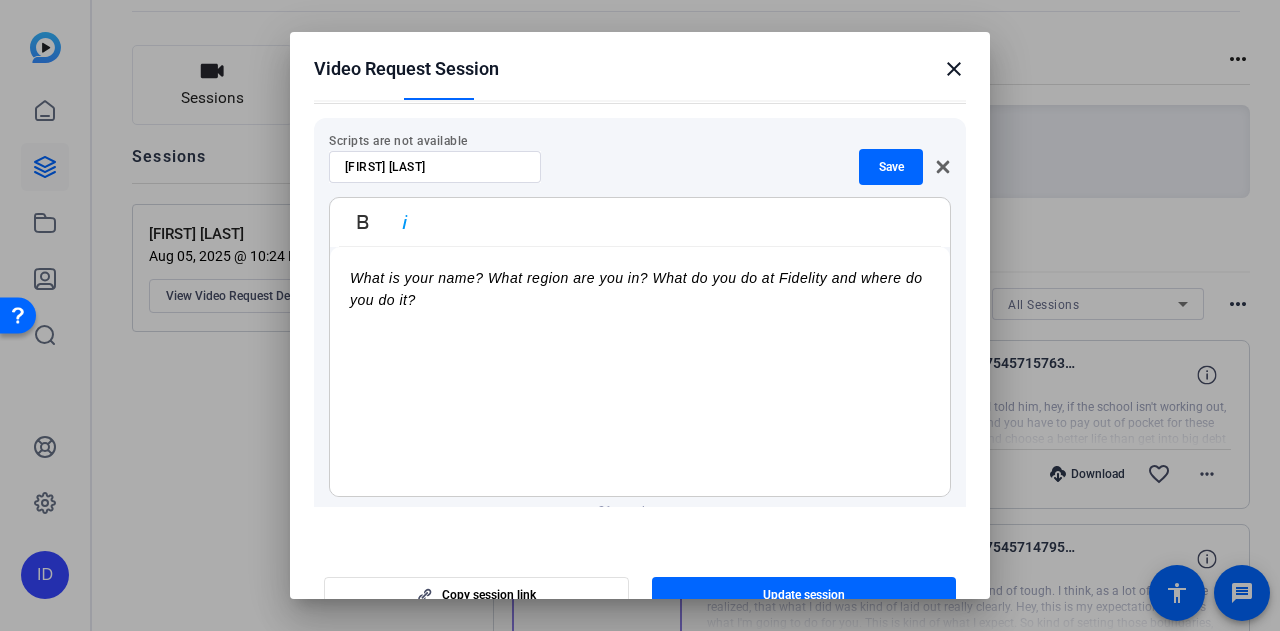 drag, startPoint x: 838, startPoint y: 269, endPoint x: 700, endPoint y: 311, distance: 144.24979 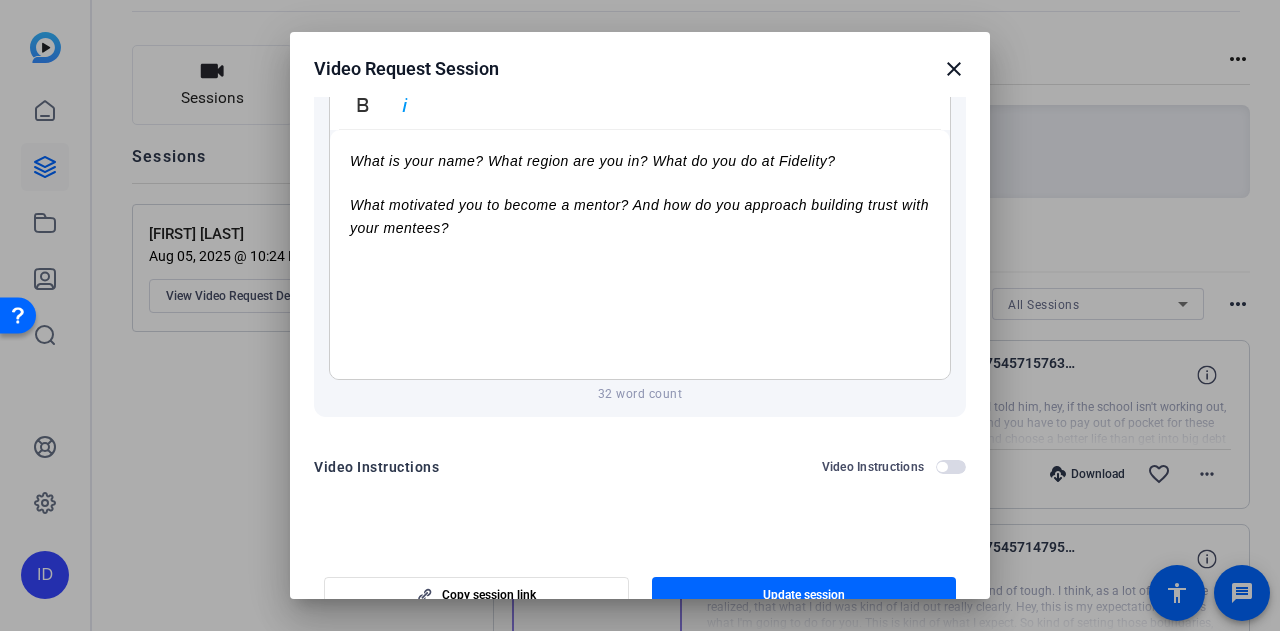 scroll, scrollTop: 351, scrollLeft: 0, axis: vertical 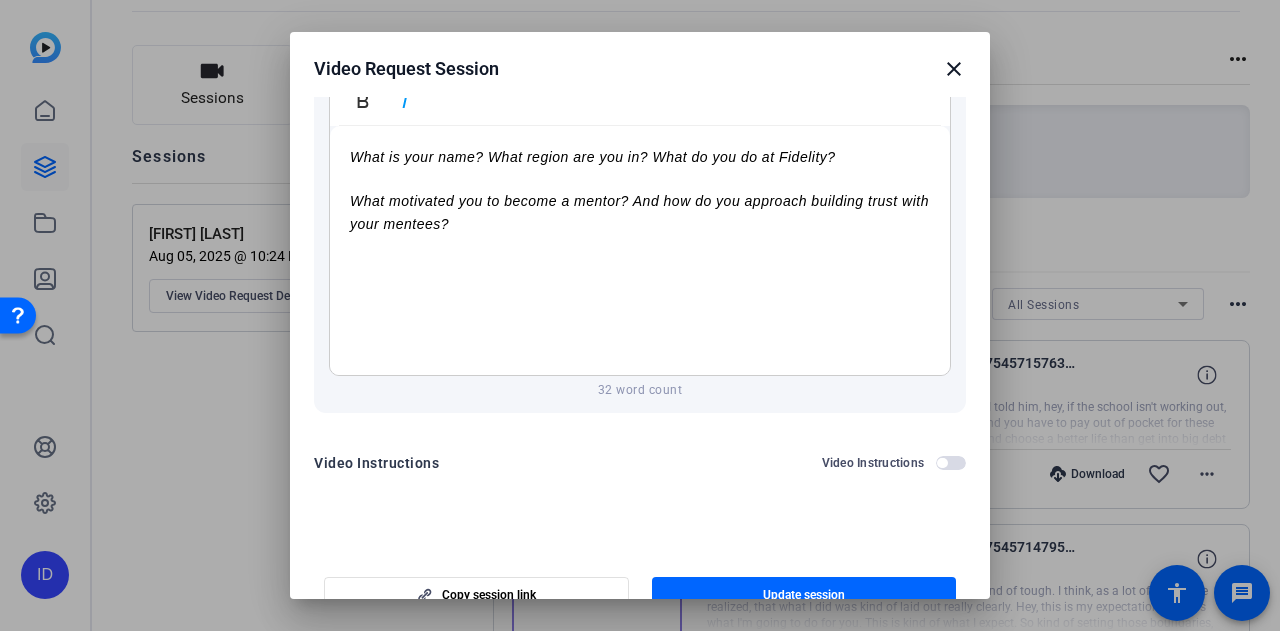 click at bounding box center (804, 595) 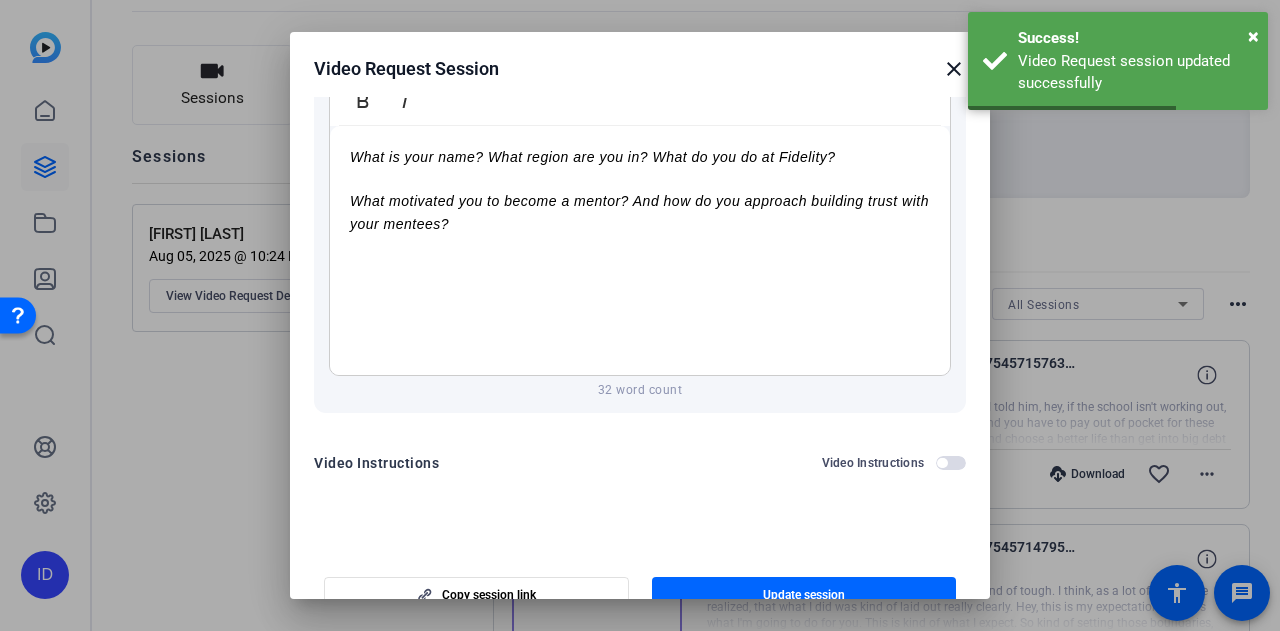 click on "close" at bounding box center (954, 69) 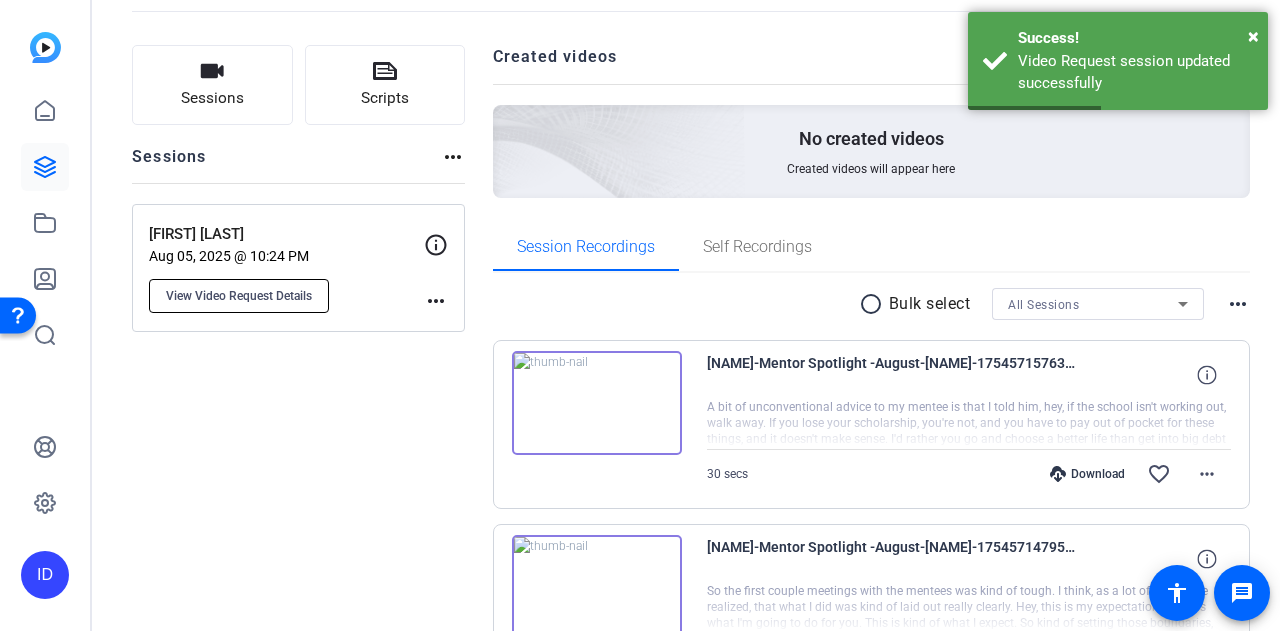 click on "View Video Request Details" 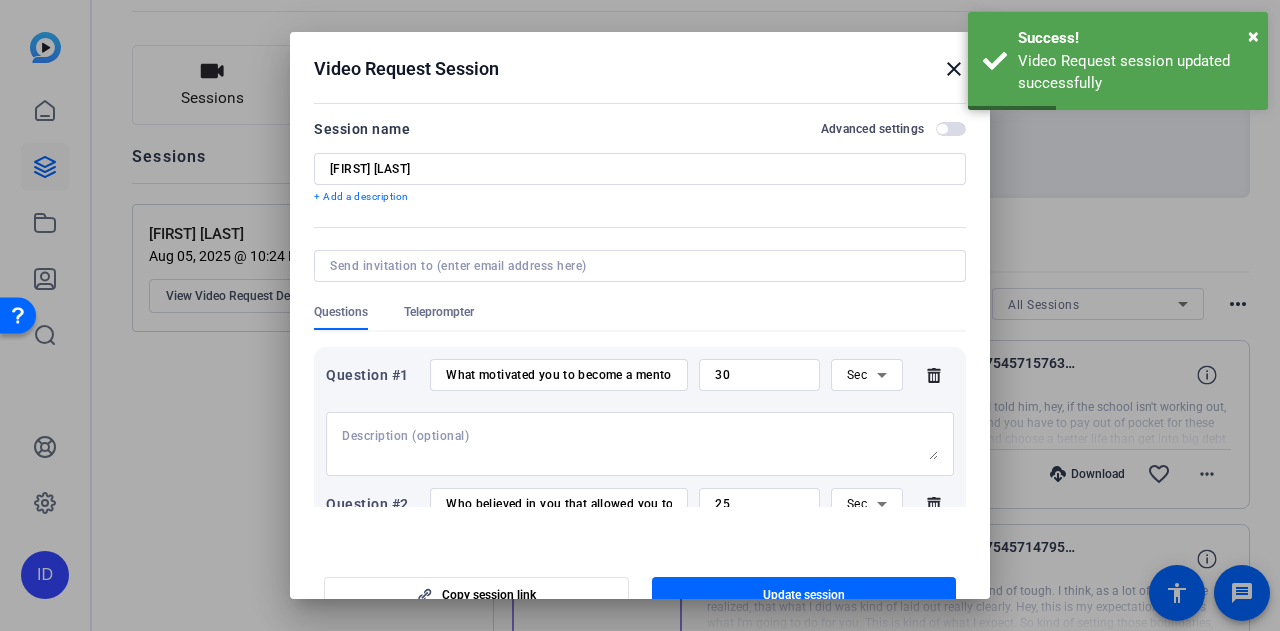 scroll, scrollTop: 200, scrollLeft: 0, axis: vertical 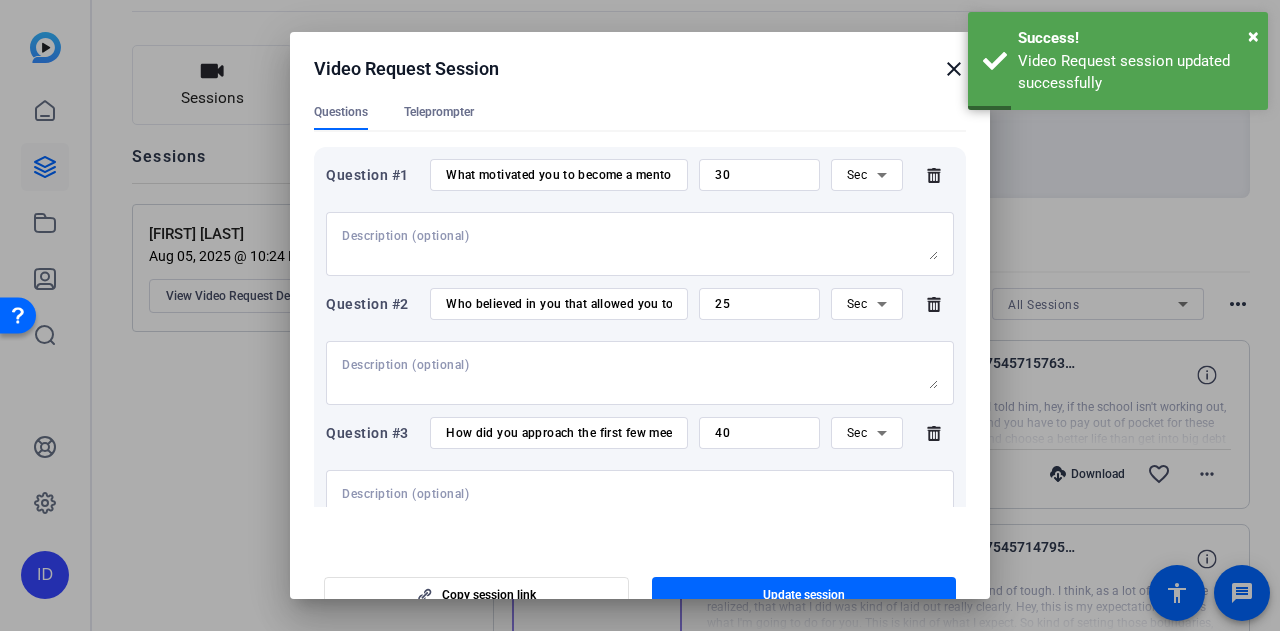 click on "Who believed in you that allowed you to believe in yourself?" at bounding box center (559, 304) 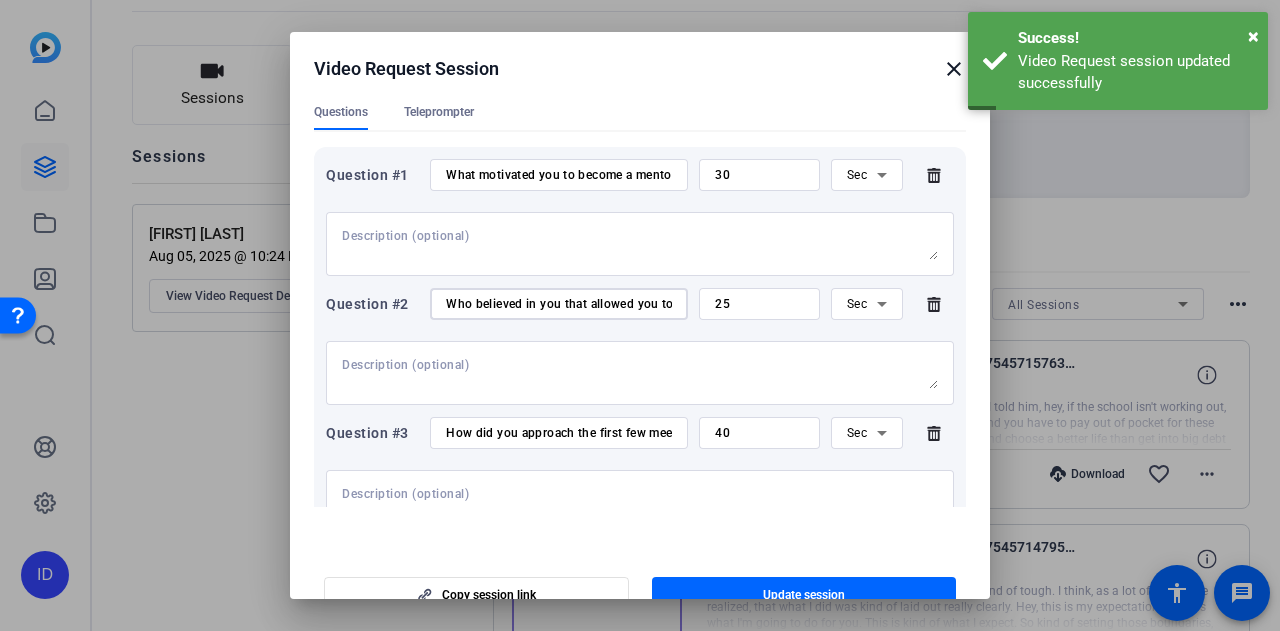 scroll, scrollTop: 0, scrollLeft: 127, axis: horizontal 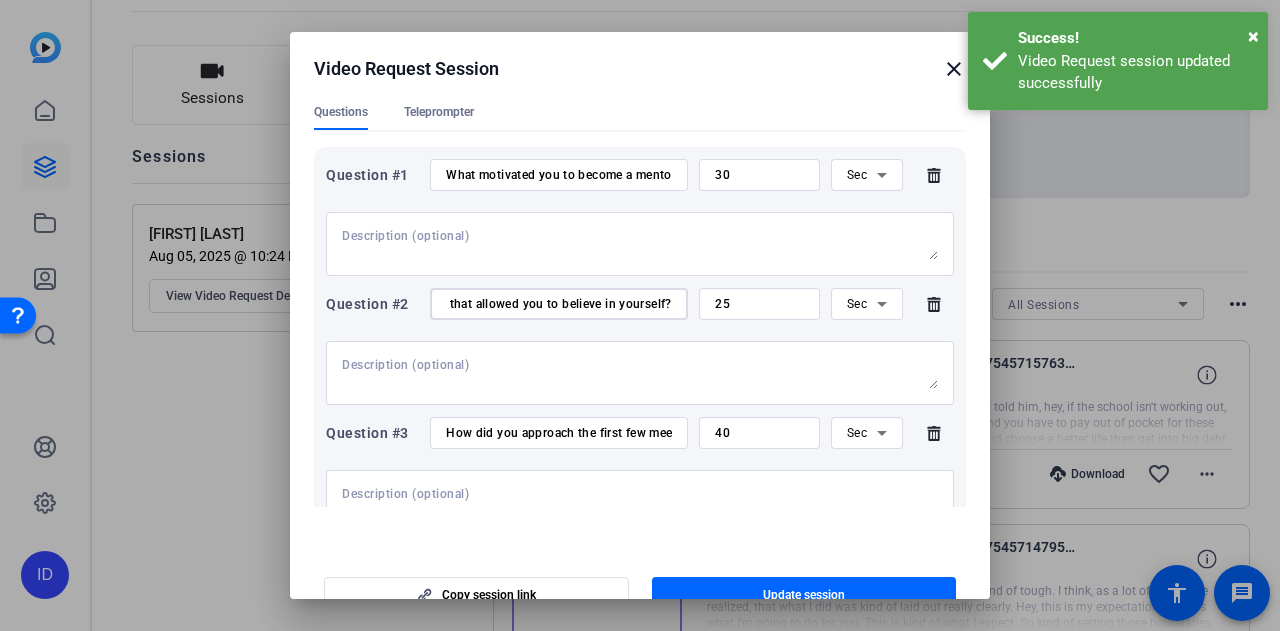 click on "Who believed in you that allowed you to believe in yourself?" at bounding box center (559, 304) 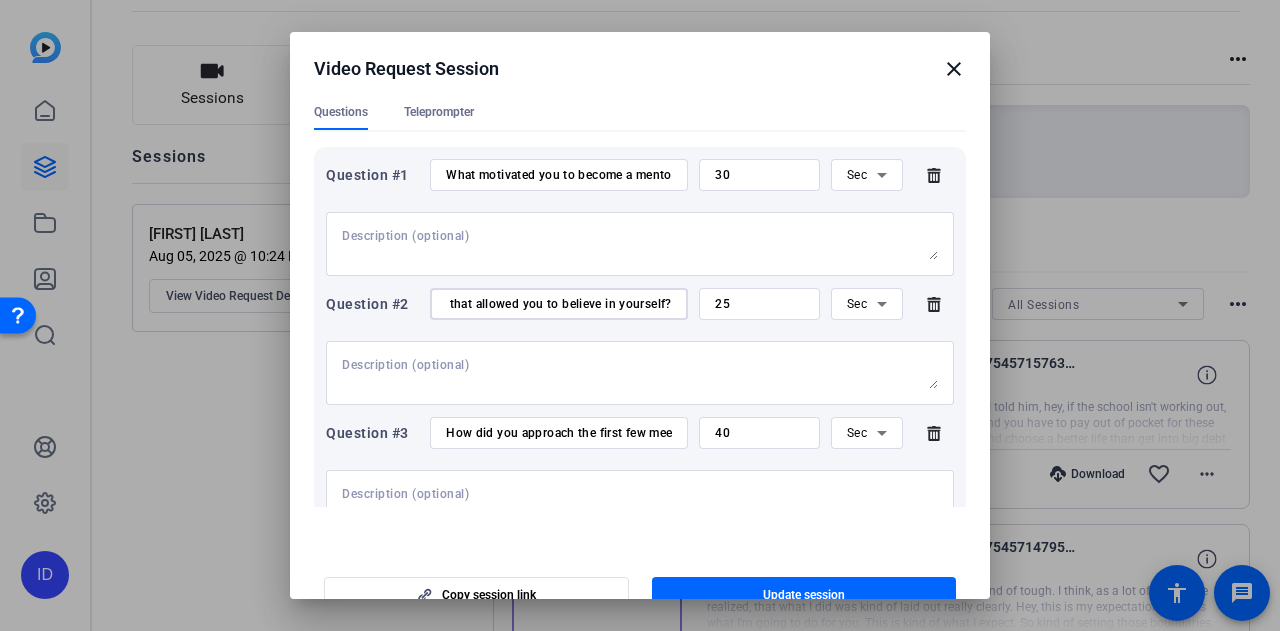 click on "Who believed in you that allowed you to believe in yourself?" at bounding box center (559, 304) 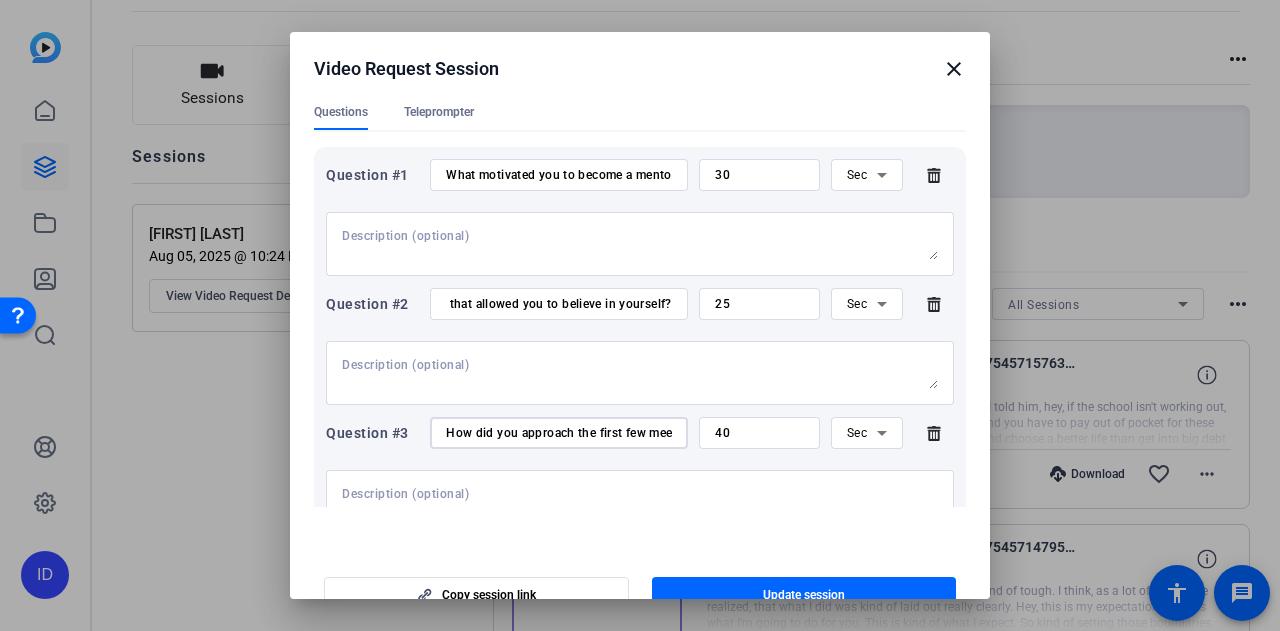 click on "How did you approach the first few meetings to help your mentees feel comfortable and open? What strategies have you found most effective in building trust with your mentee over time?" at bounding box center [559, 433] 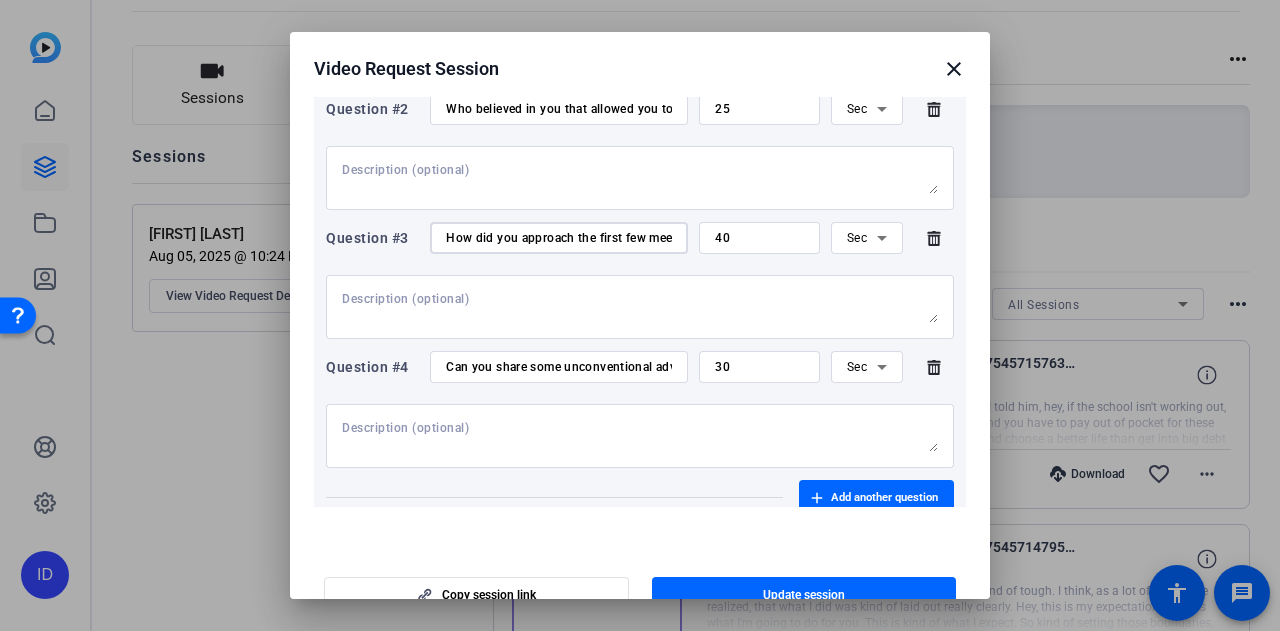 scroll, scrollTop: 400, scrollLeft: 0, axis: vertical 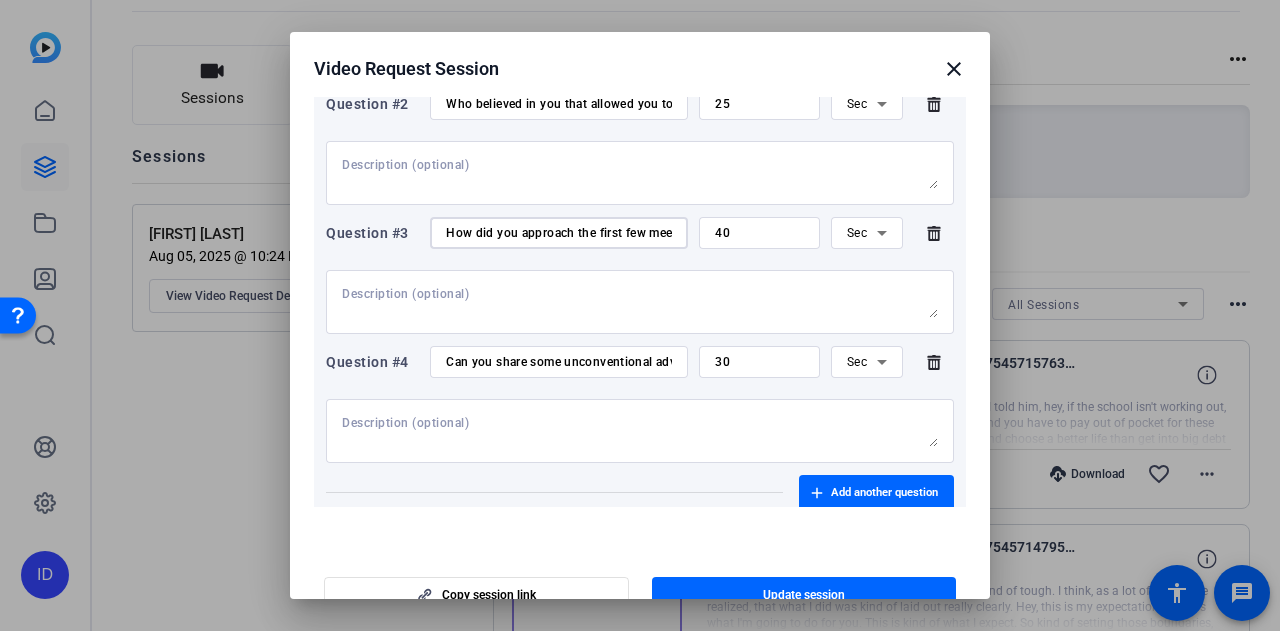 click on "Can you share some unconventional advice you’ve given your mentee?" at bounding box center (559, 362) 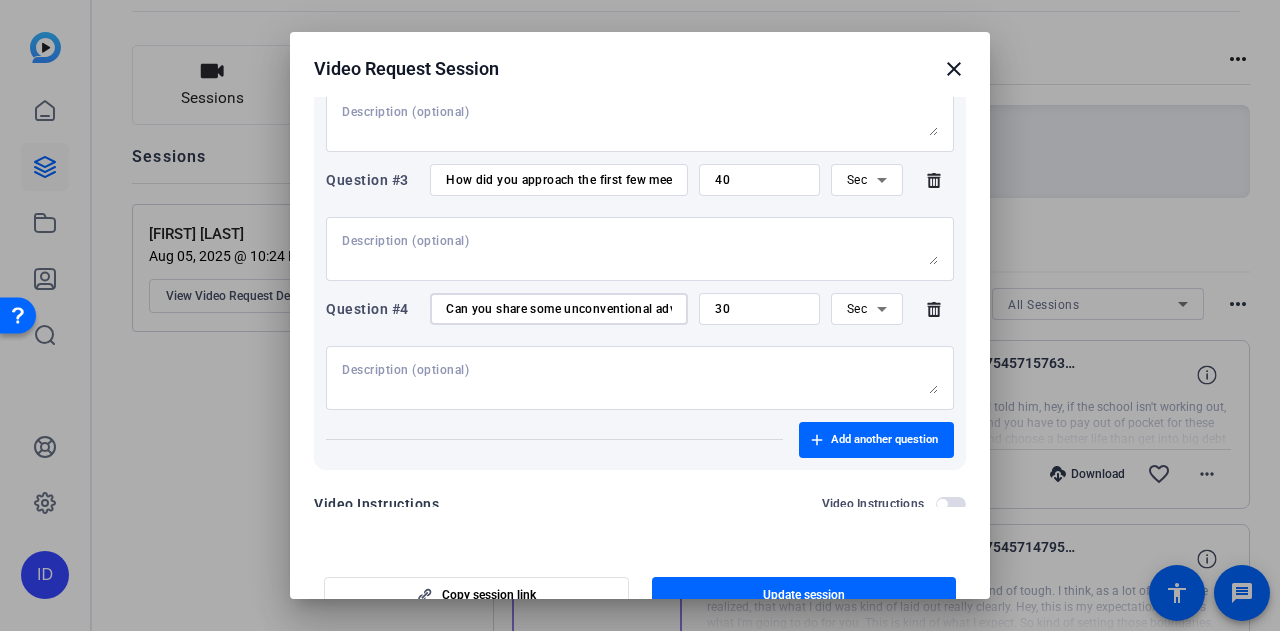 scroll, scrollTop: 495, scrollLeft: 0, axis: vertical 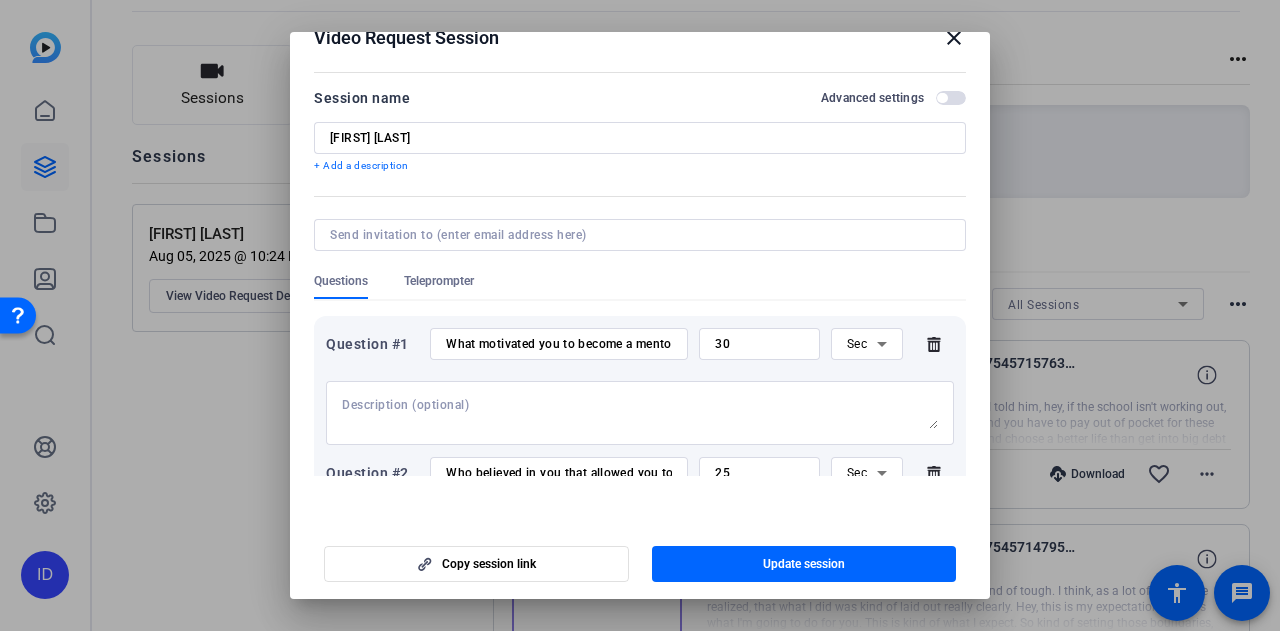 click on "Teleprompter" at bounding box center [439, 281] 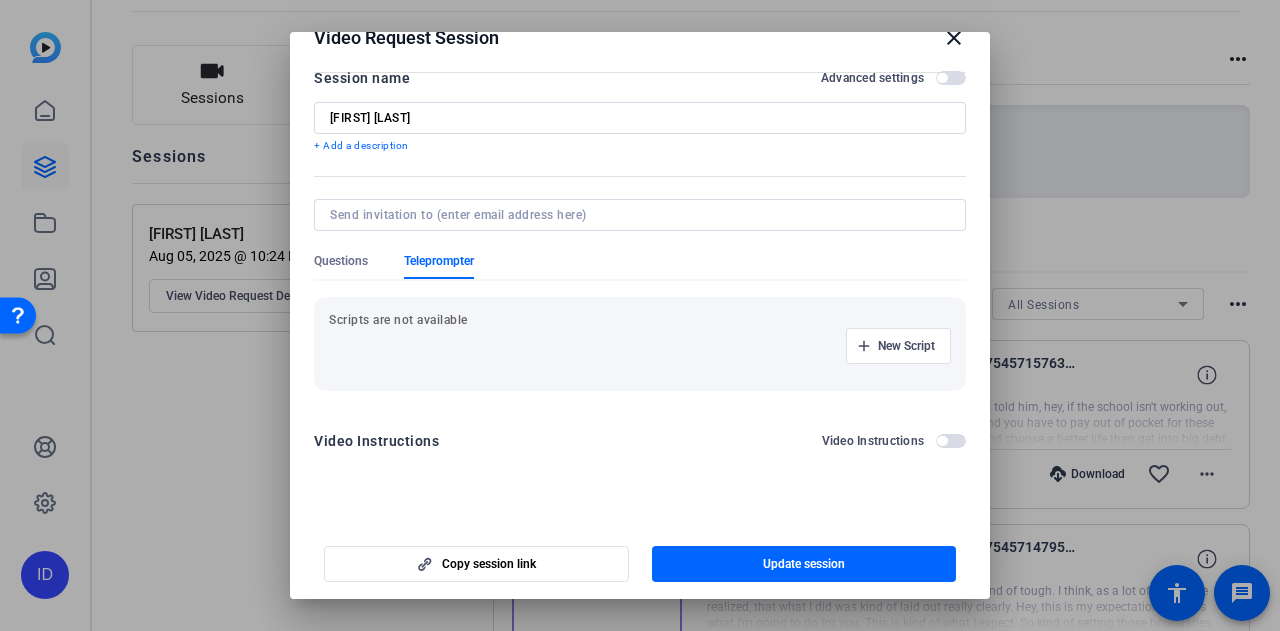 scroll, scrollTop: 30, scrollLeft: 0, axis: vertical 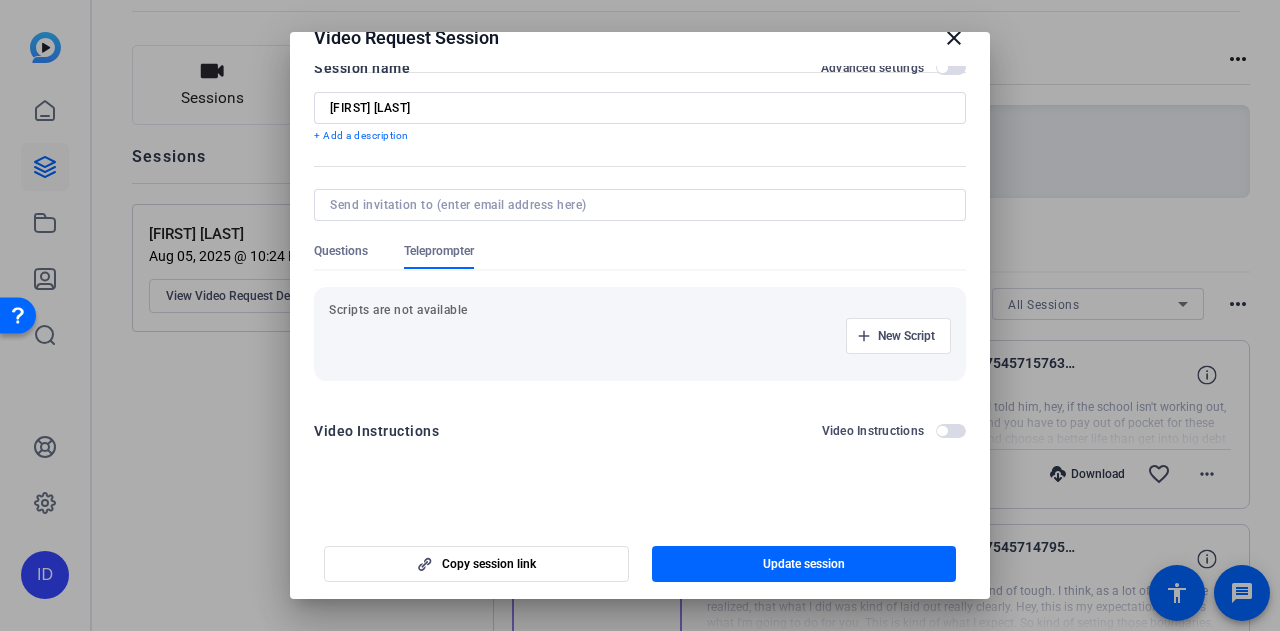 click on "Scripts are not available" at bounding box center (640, 310) 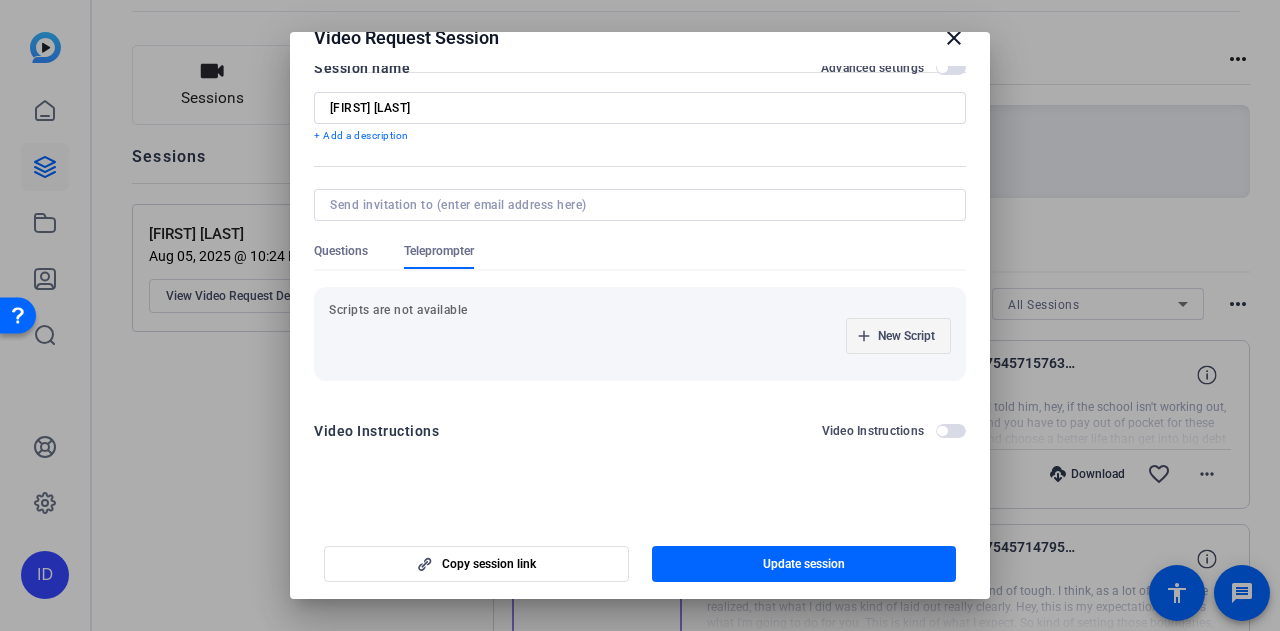 click on "New Script" at bounding box center [906, 336] 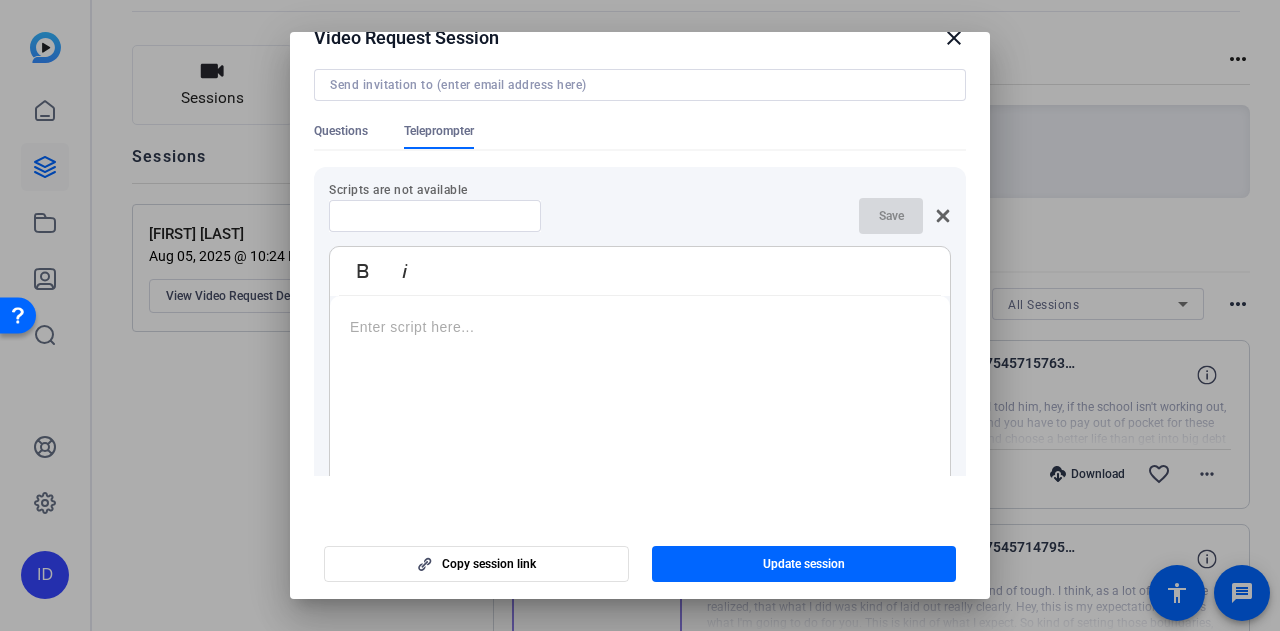 scroll, scrollTop: 0, scrollLeft: 0, axis: both 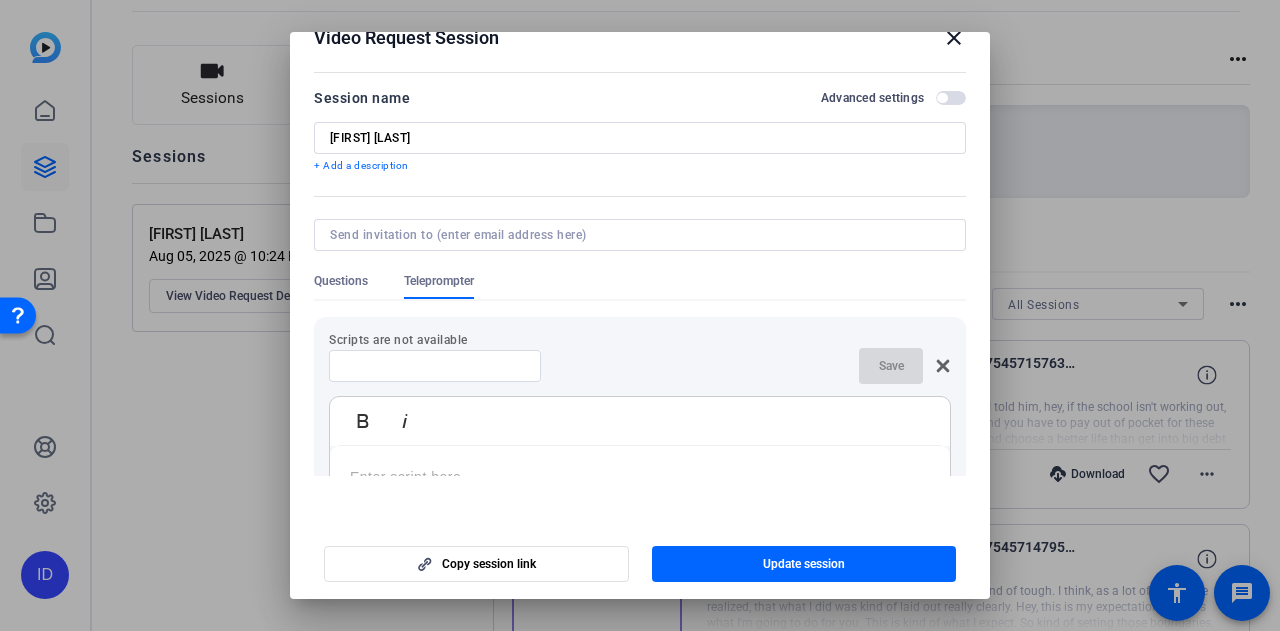 click on "Video Request Session  close" at bounding box center [640, 33] 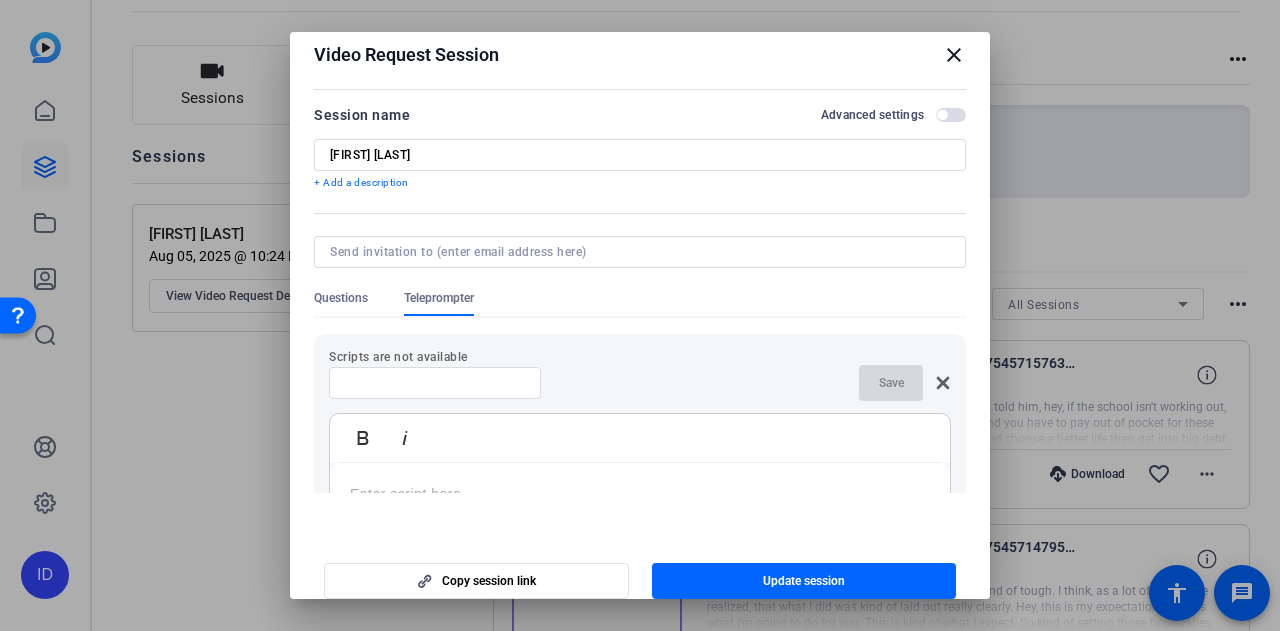 scroll, scrollTop: 0, scrollLeft: 0, axis: both 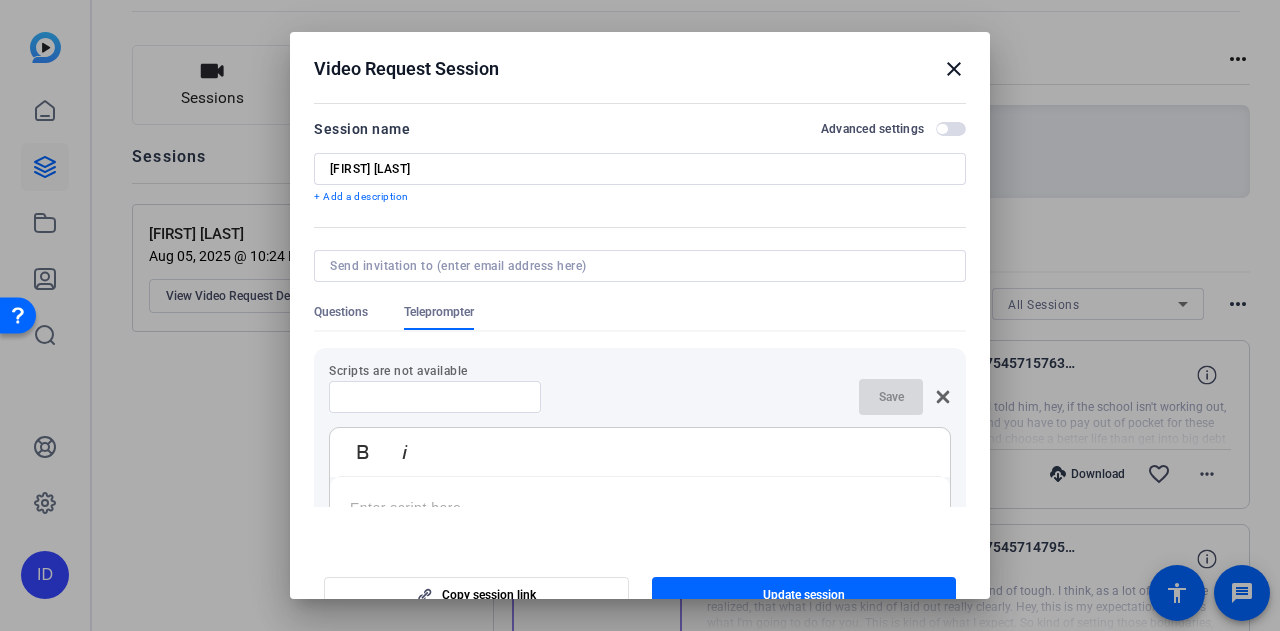 click on "close" at bounding box center [954, 69] 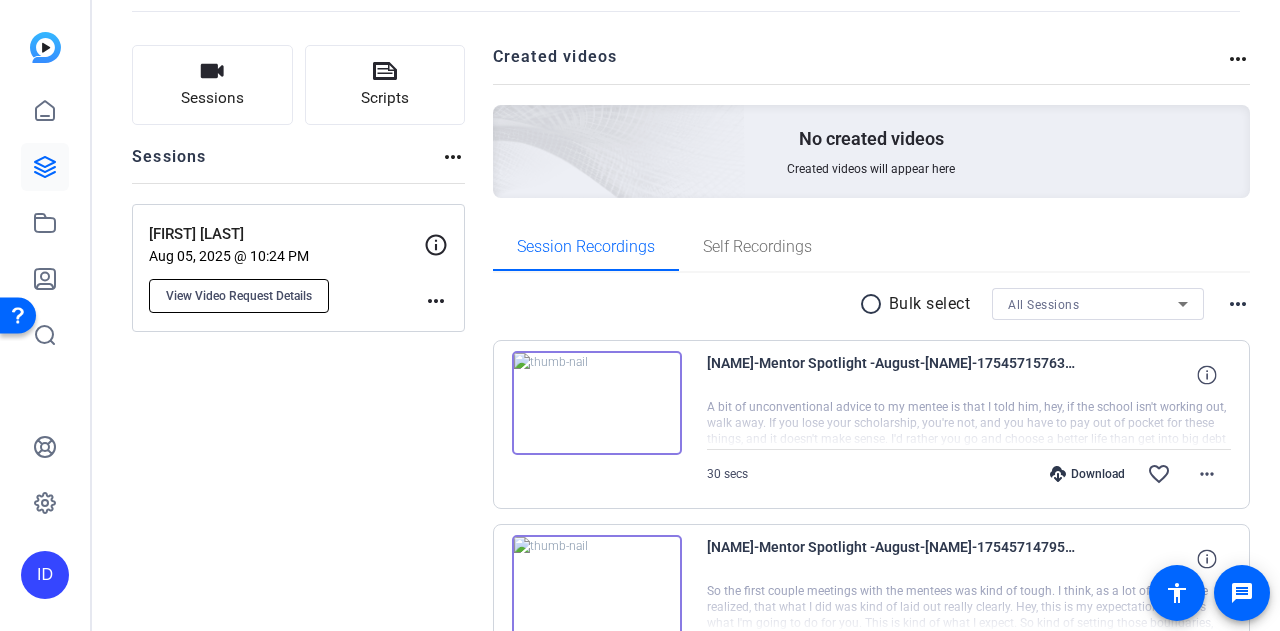 click on "View Video Request Details" 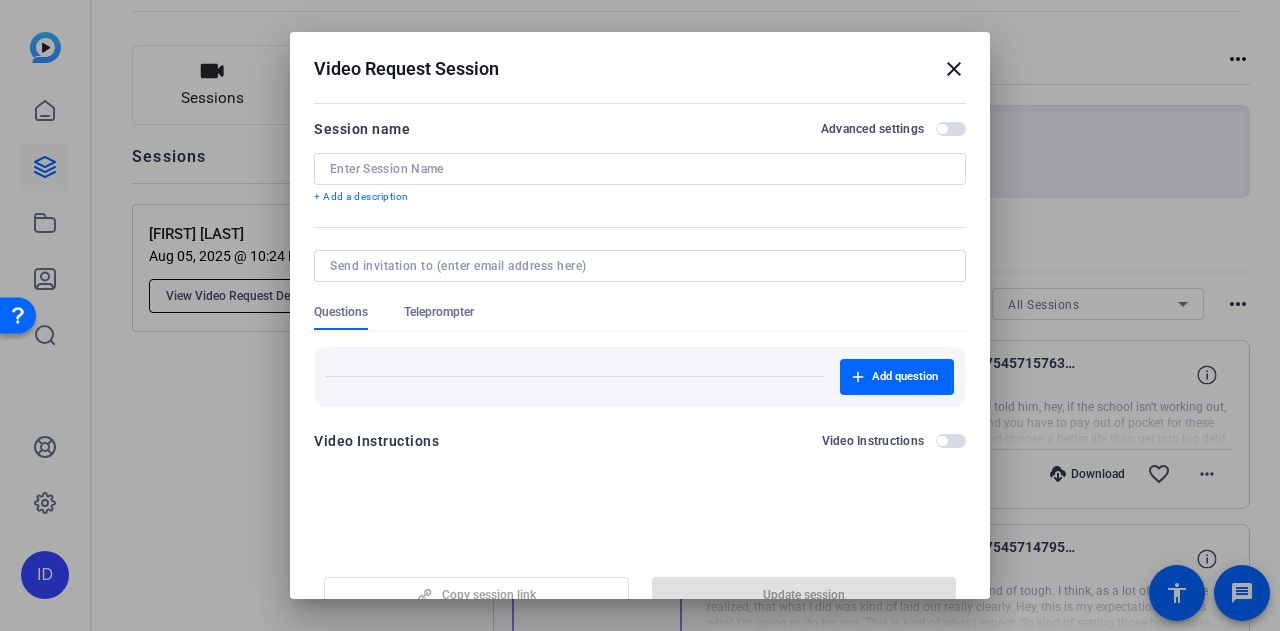 type on "[FIRST] [LAST]" 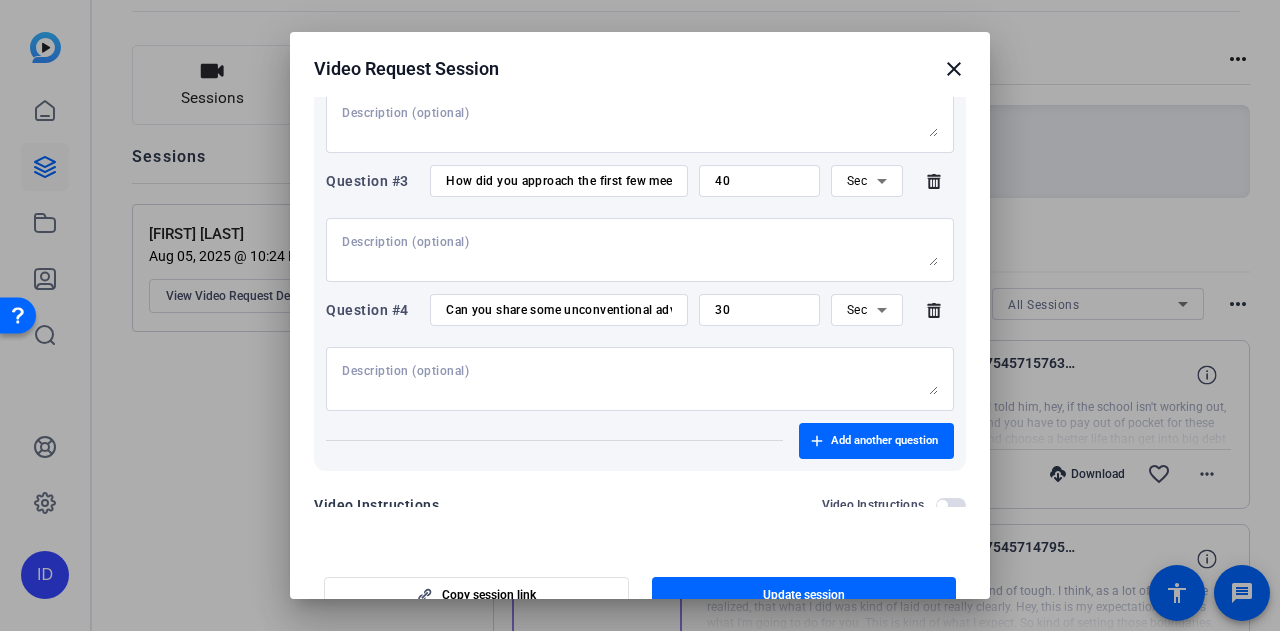 scroll, scrollTop: 495, scrollLeft: 0, axis: vertical 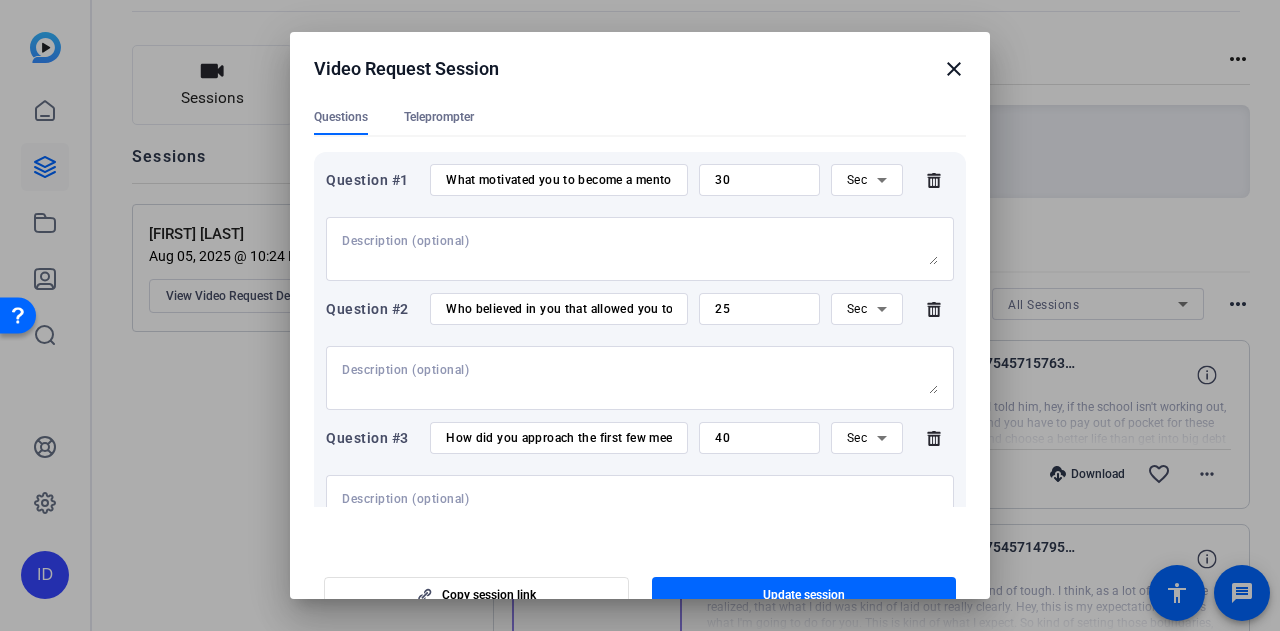 click on "Teleprompter" at bounding box center [439, 122] 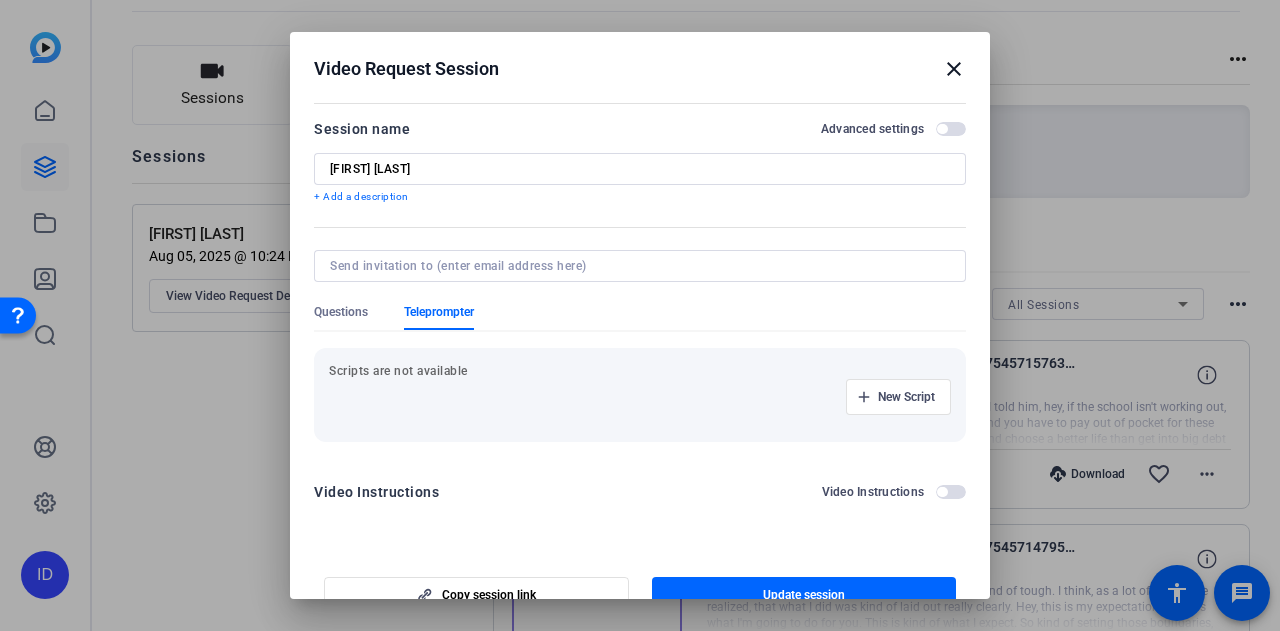 click on "Teleprompter" at bounding box center (439, 317) 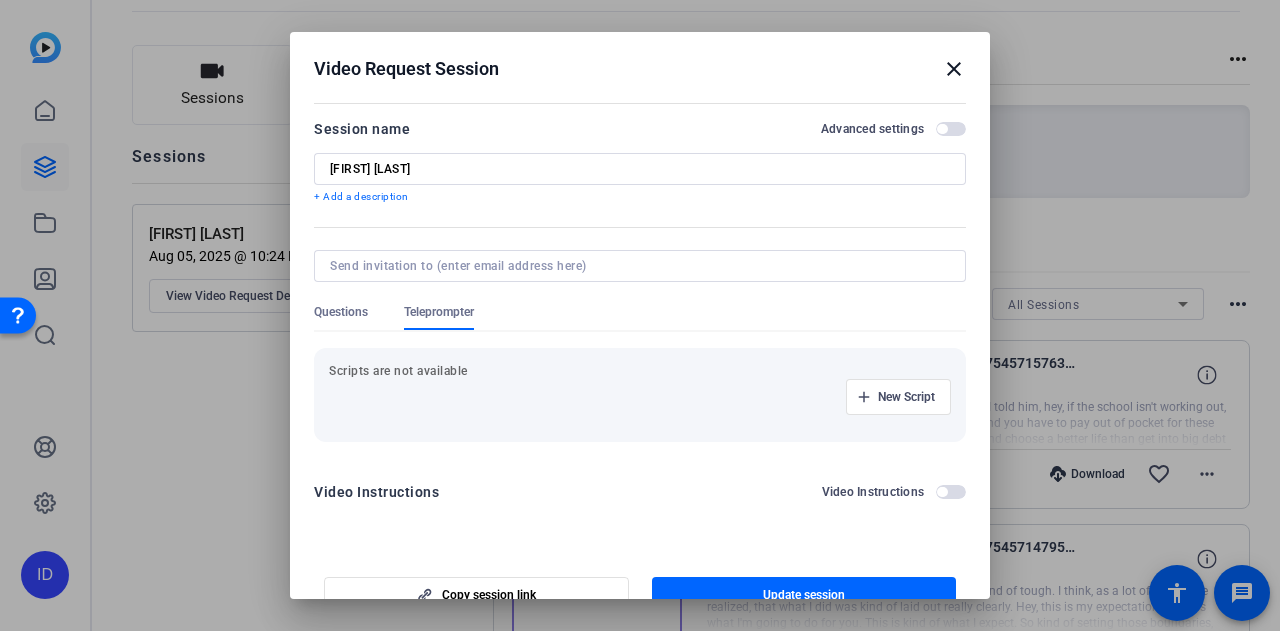 click on "Scripts are not available" at bounding box center [640, 371] 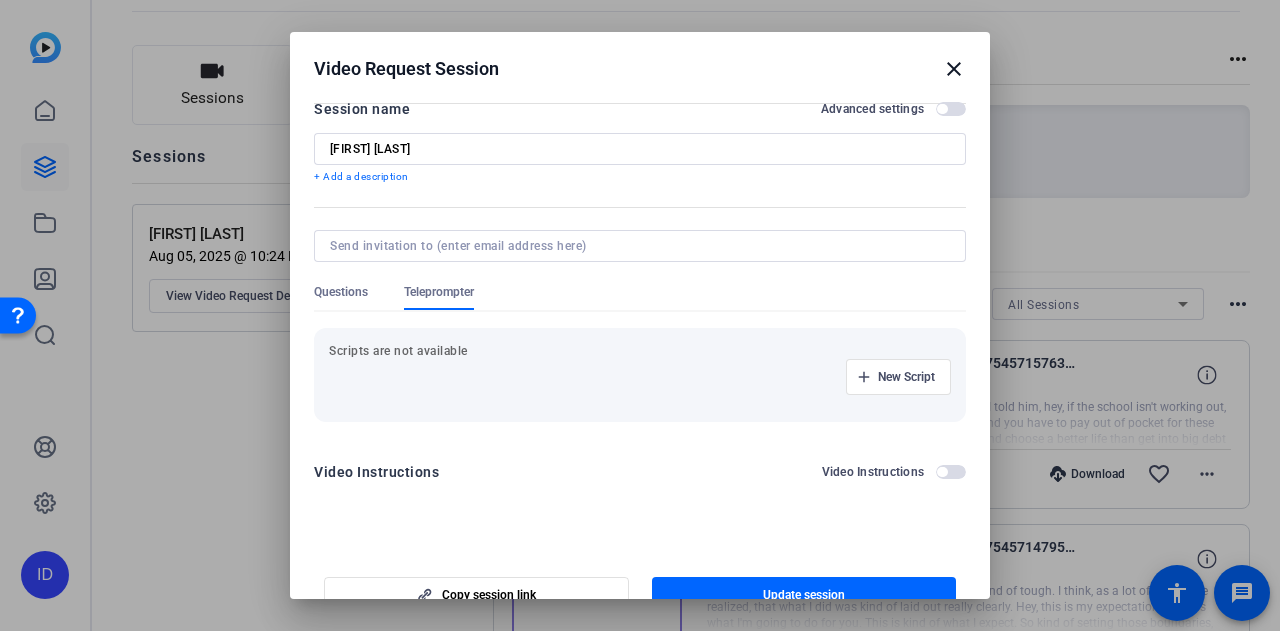 scroll, scrollTop: 30, scrollLeft: 0, axis: vertical 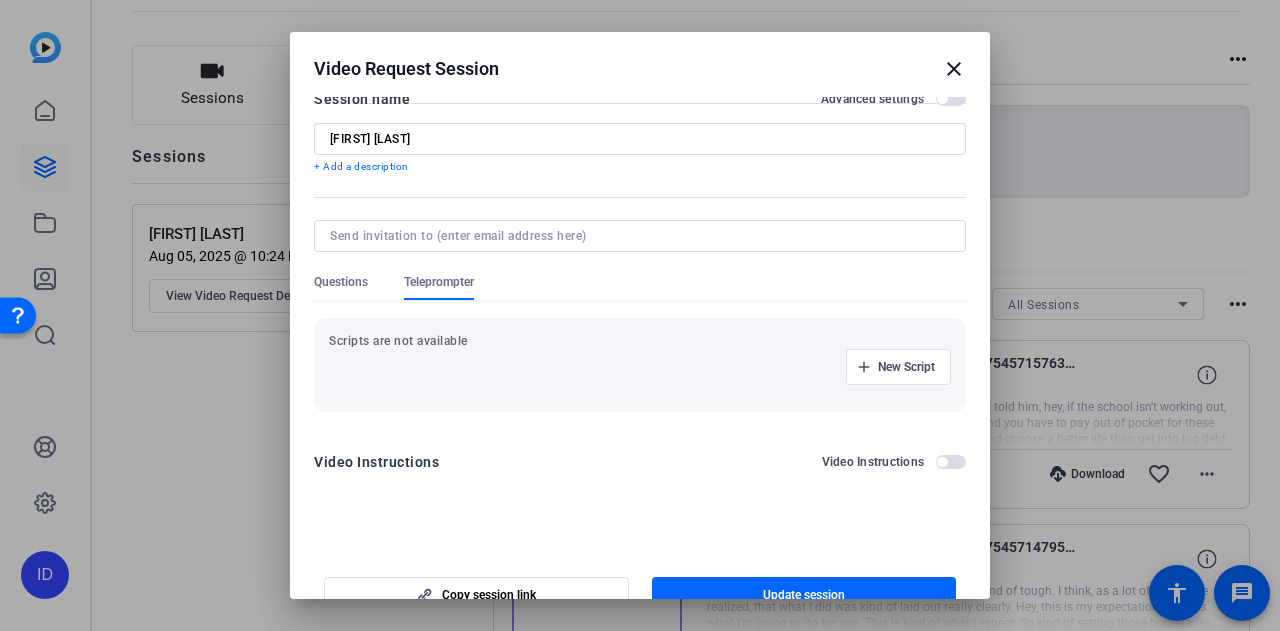 click on "New Script" at bounding box center [640, 367] 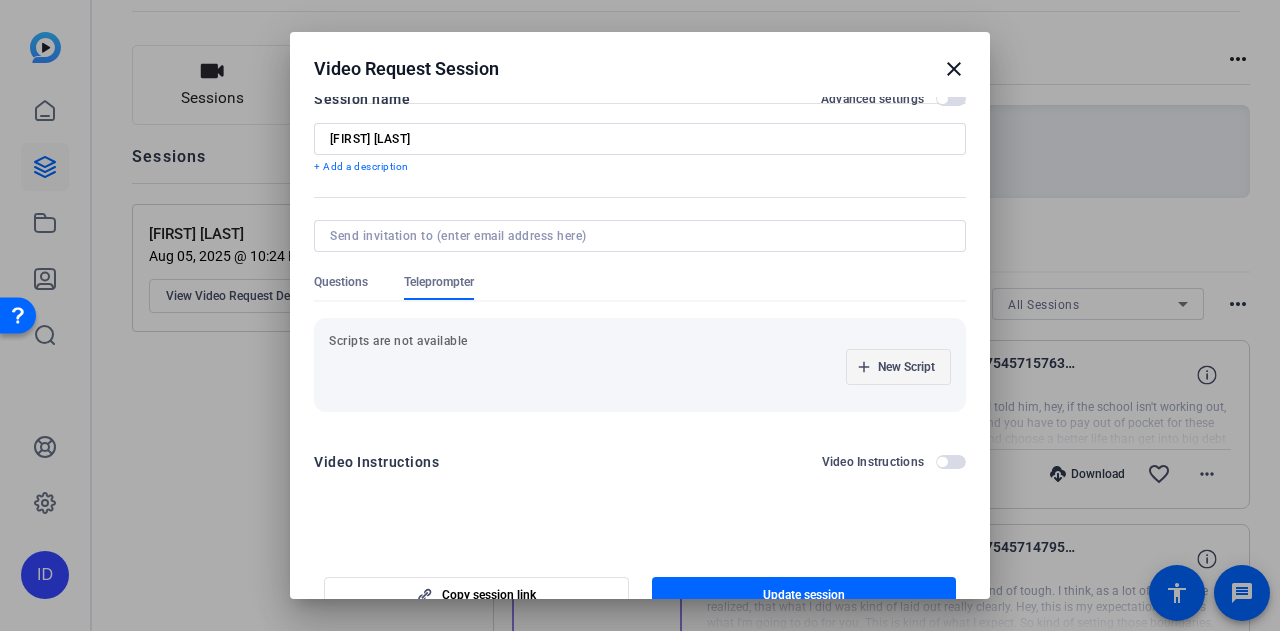 click on "New Script" at bounding box center [906, 367] 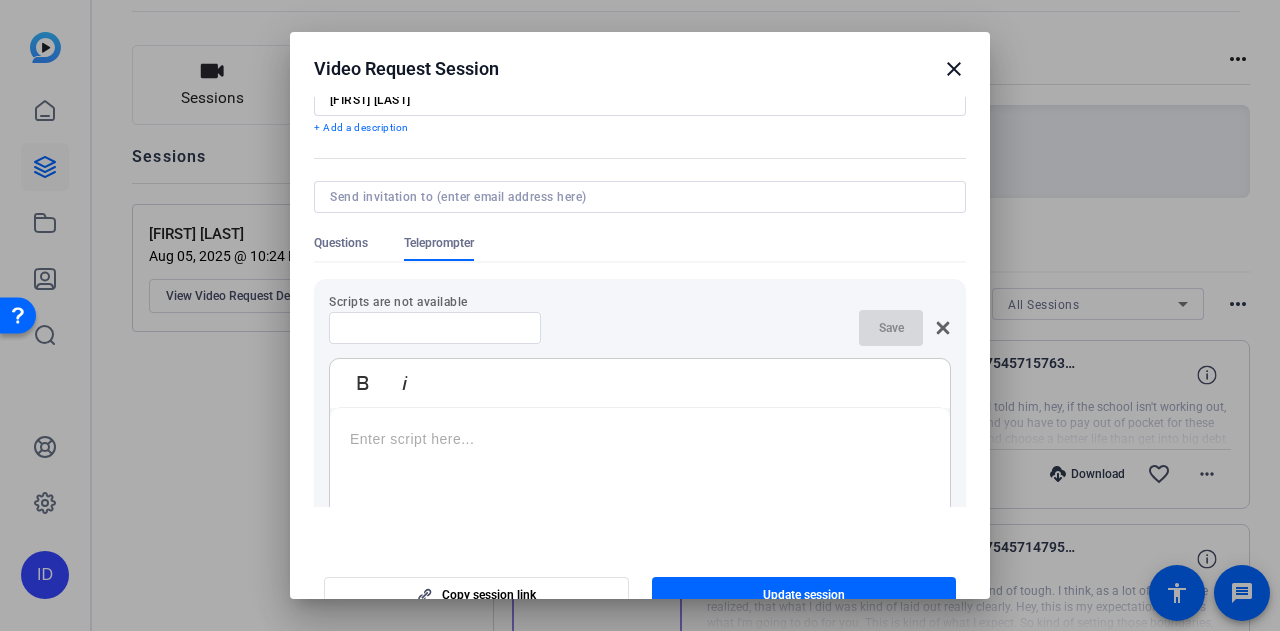 scroll, scrollTop: 130, scrollLeft: 0, axis: vertical 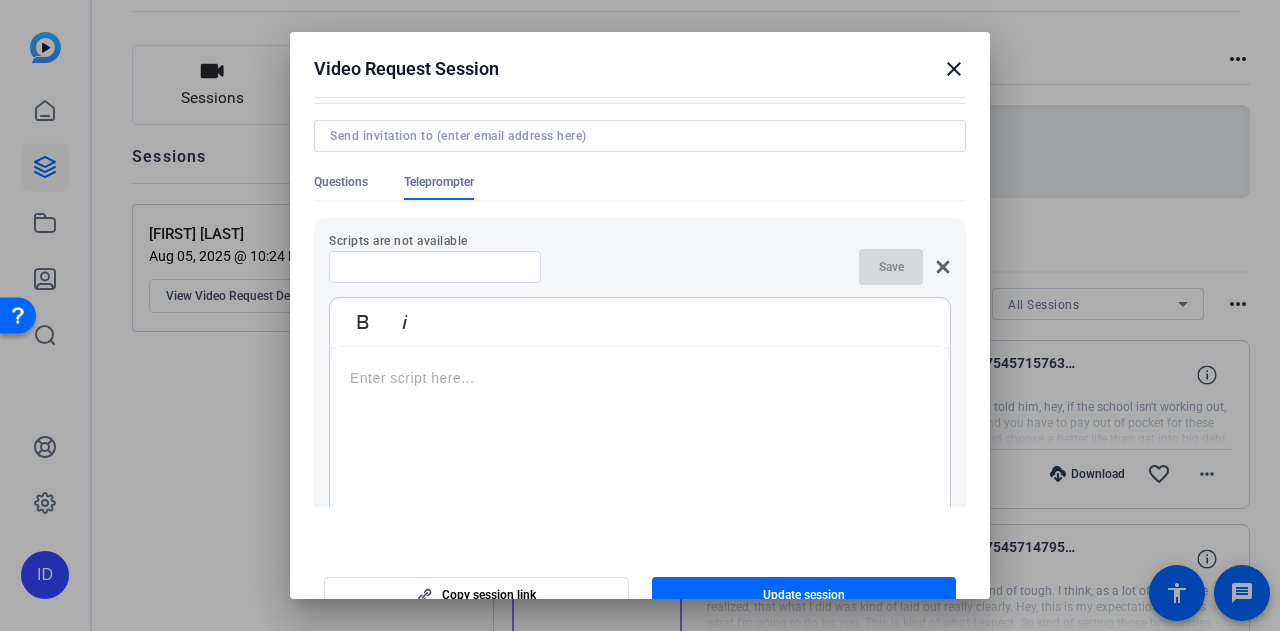 click at bounding box center [640, 378] 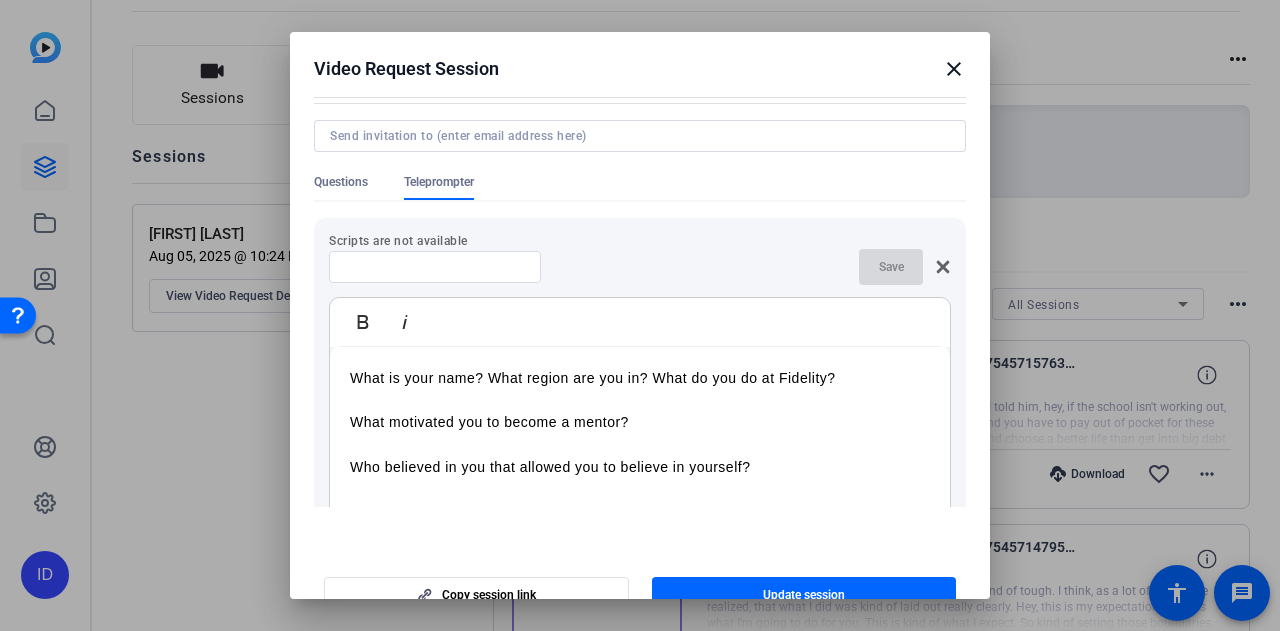 scroll, scrollTop: 207, scrollLeft: 5, axis: both 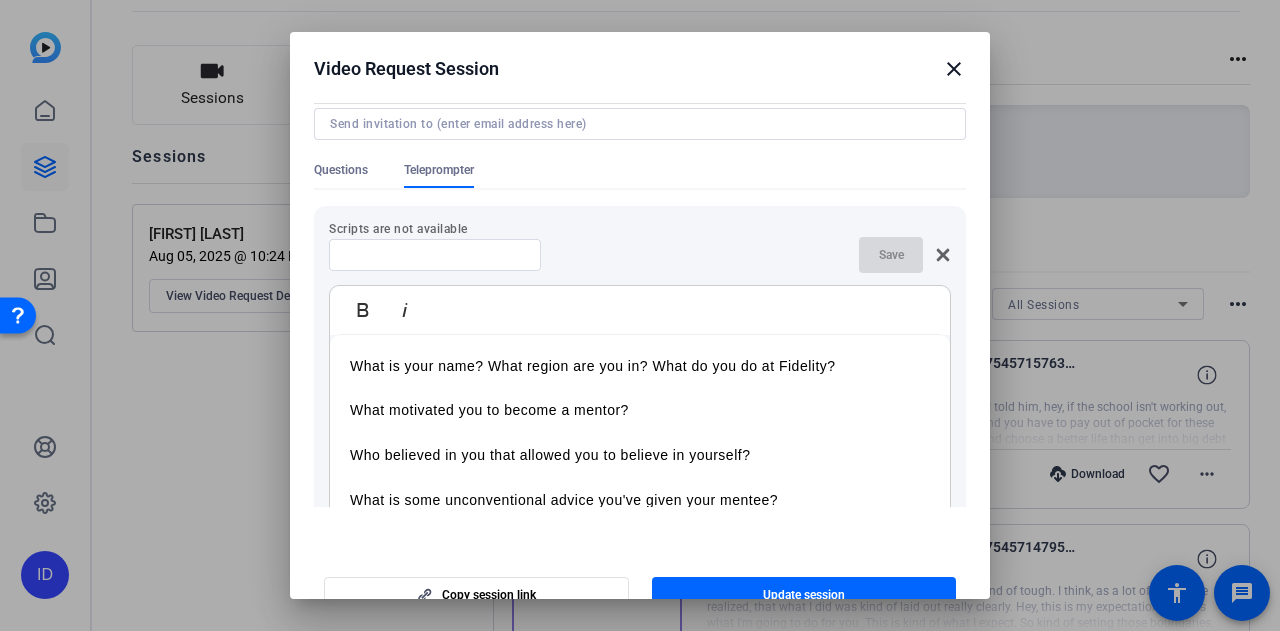 click on "Save" at bounding box center (640, 255) 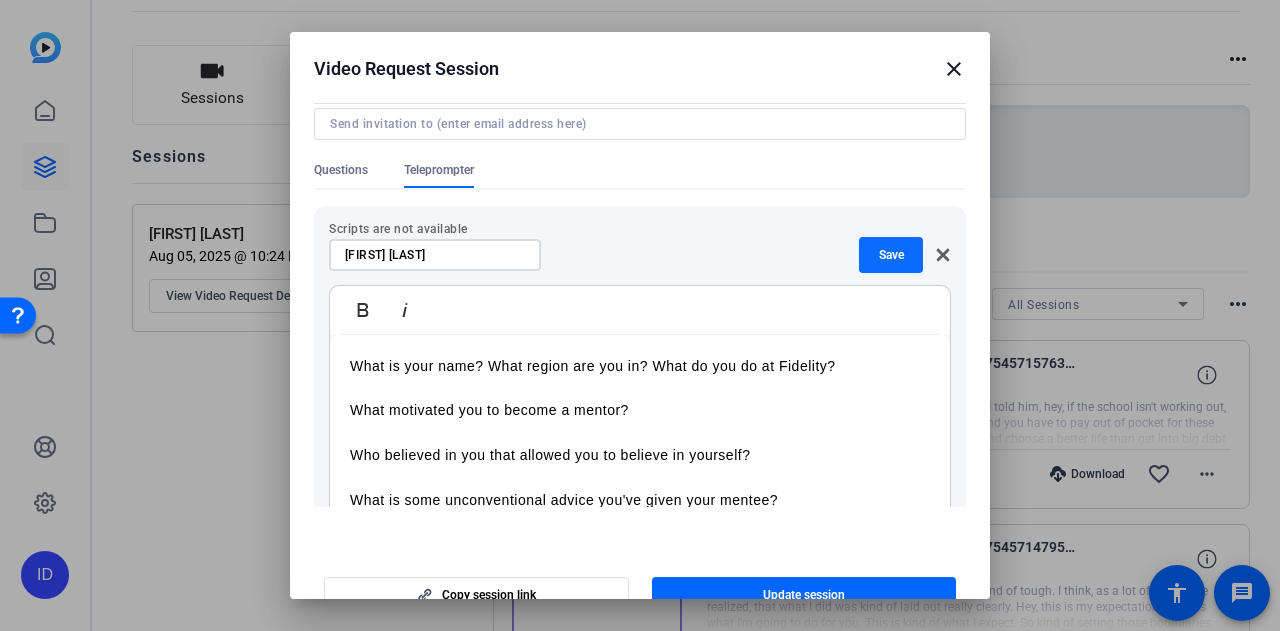 type on "[FIRST] [LAST]" 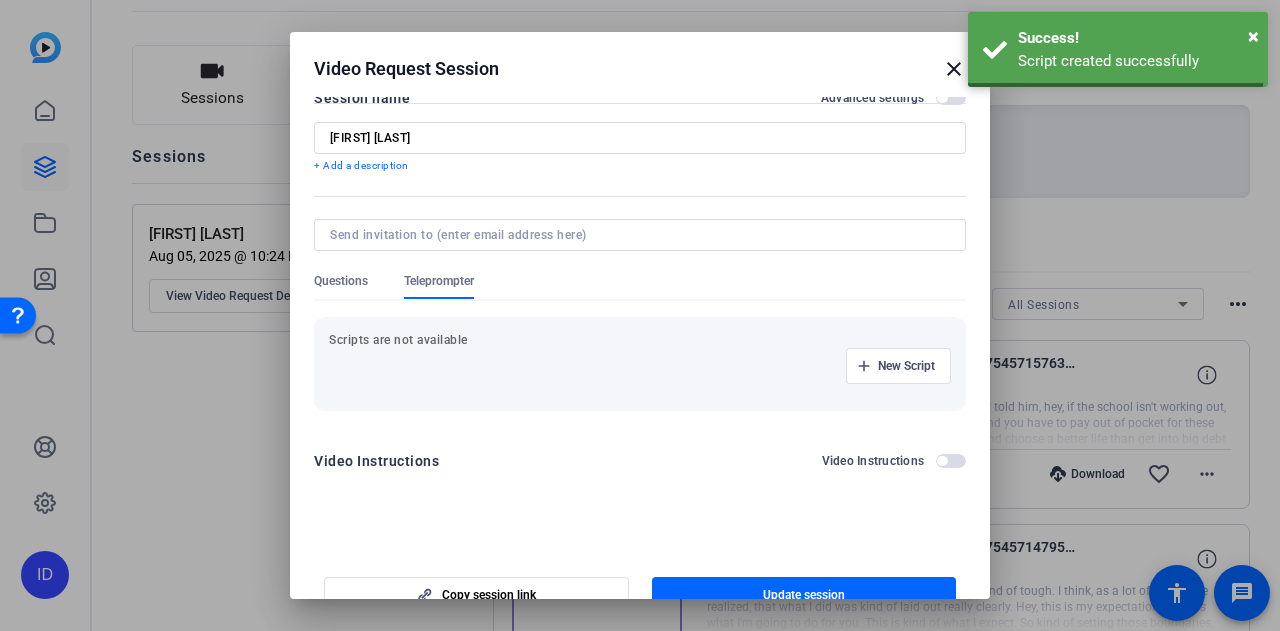 scroll, scrollTop: 127, scrollLeft: 0, axis: vertical 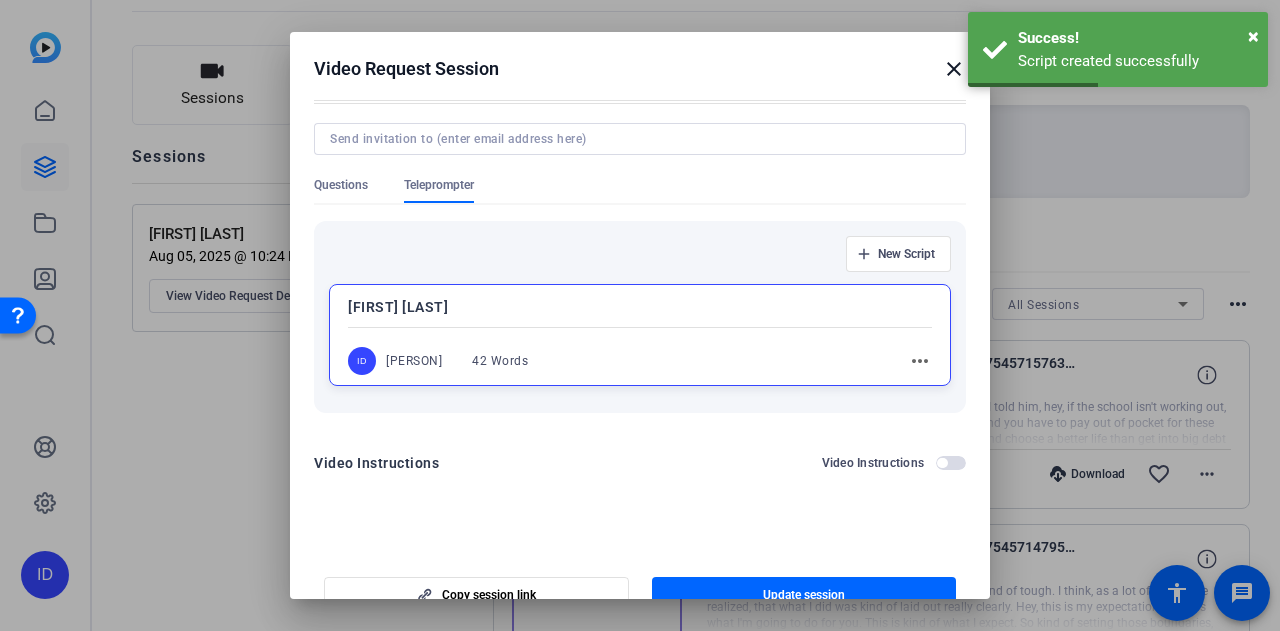 click on "more_horiz" at bounding box center (920, 361) 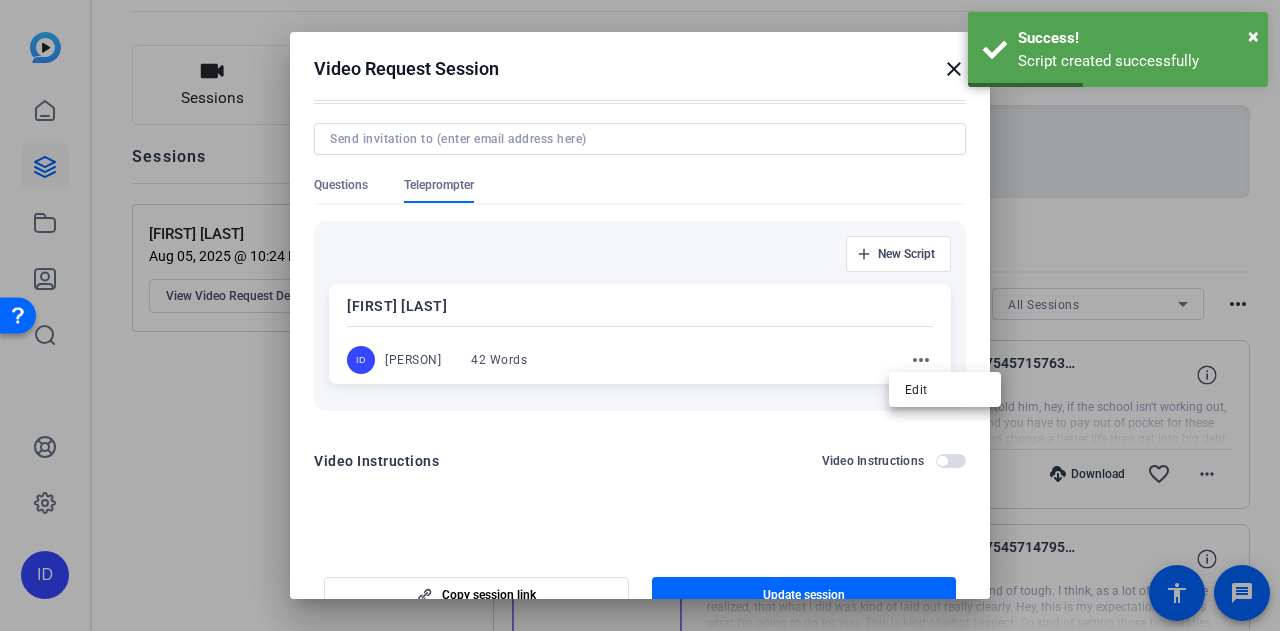 scroll, scrollTop: 126, scrollLeft: 0, axis: vertical 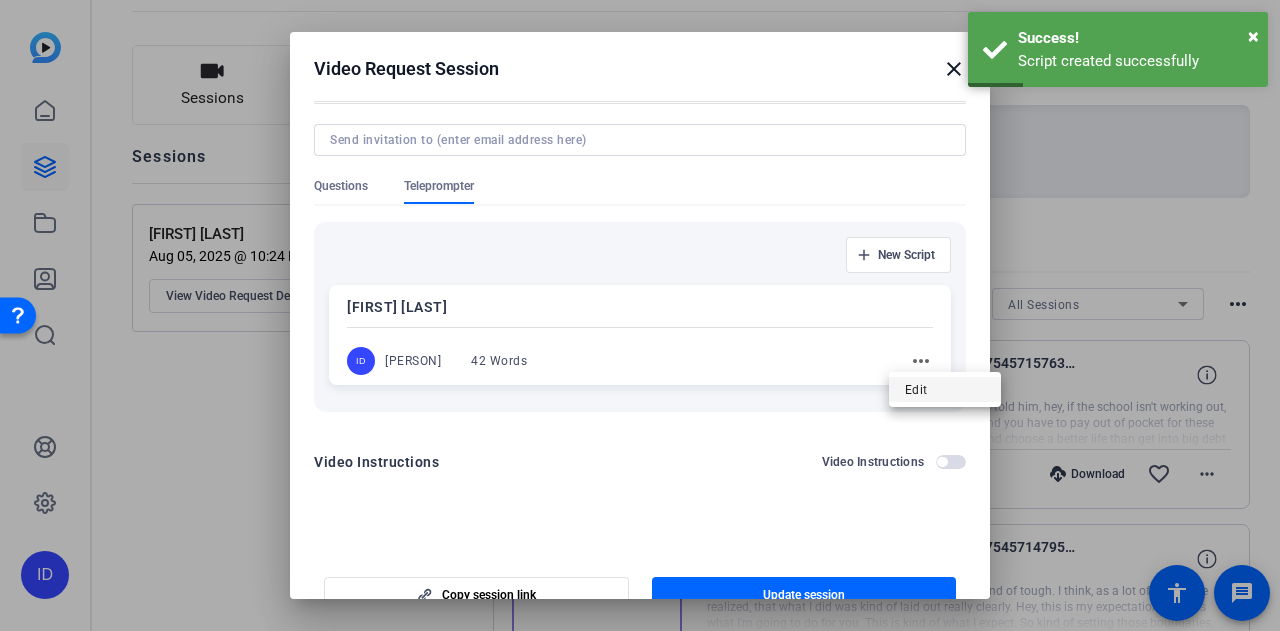 click on "Edit" at bounding box center (945, 389) 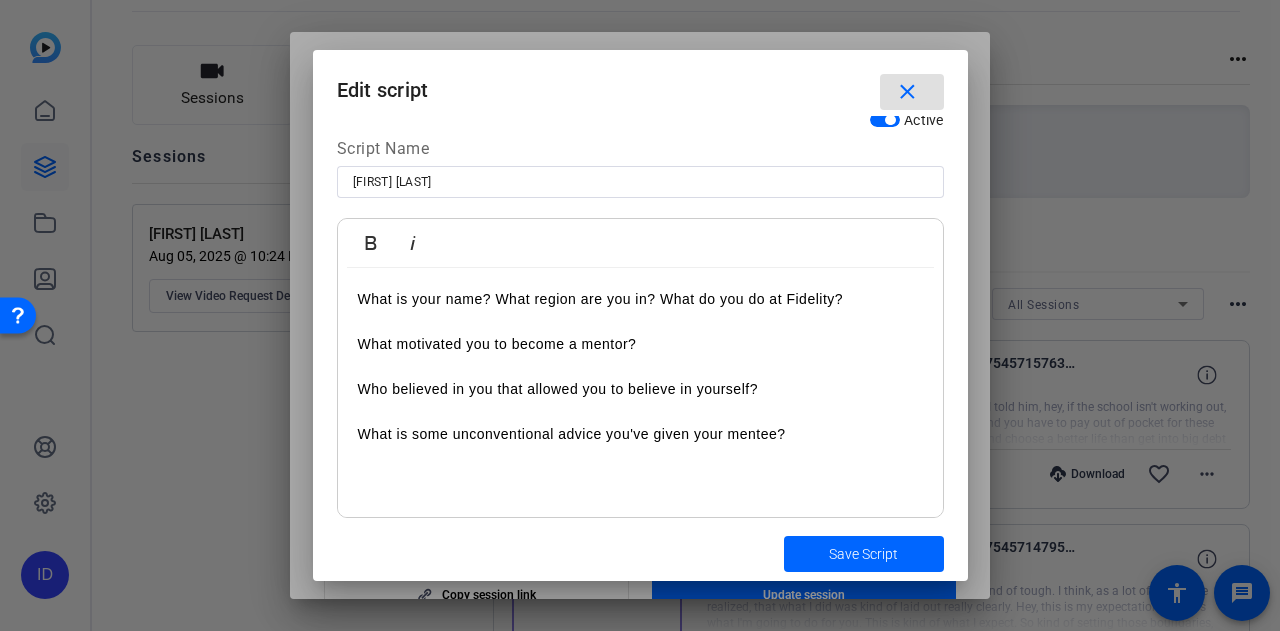 scroll, scrollTop: 25, scrollLeft: 0, axis: vertical 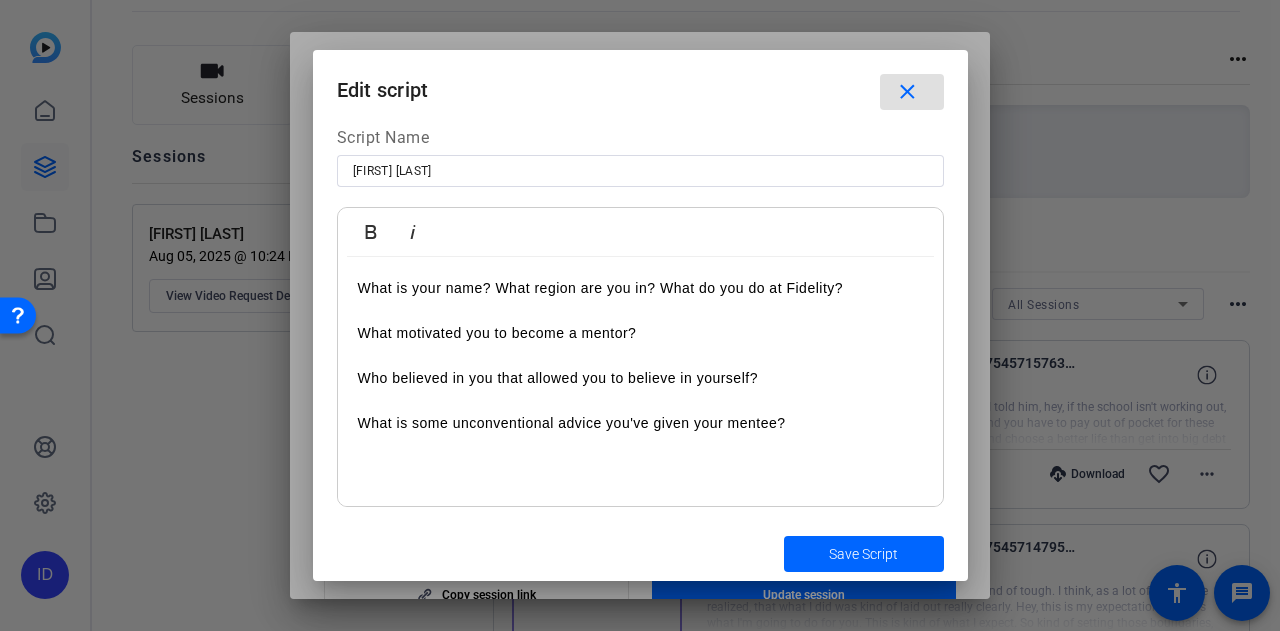 click on "What motivated you to become a mentor?" at bounding box center [640, 333] 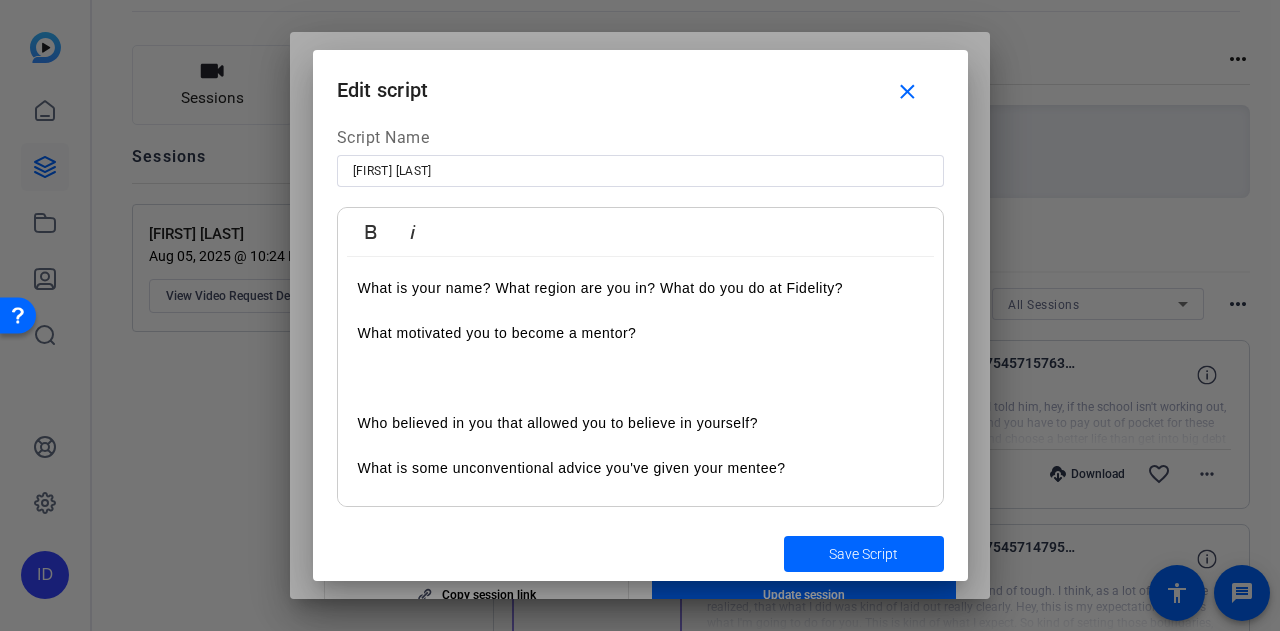 type 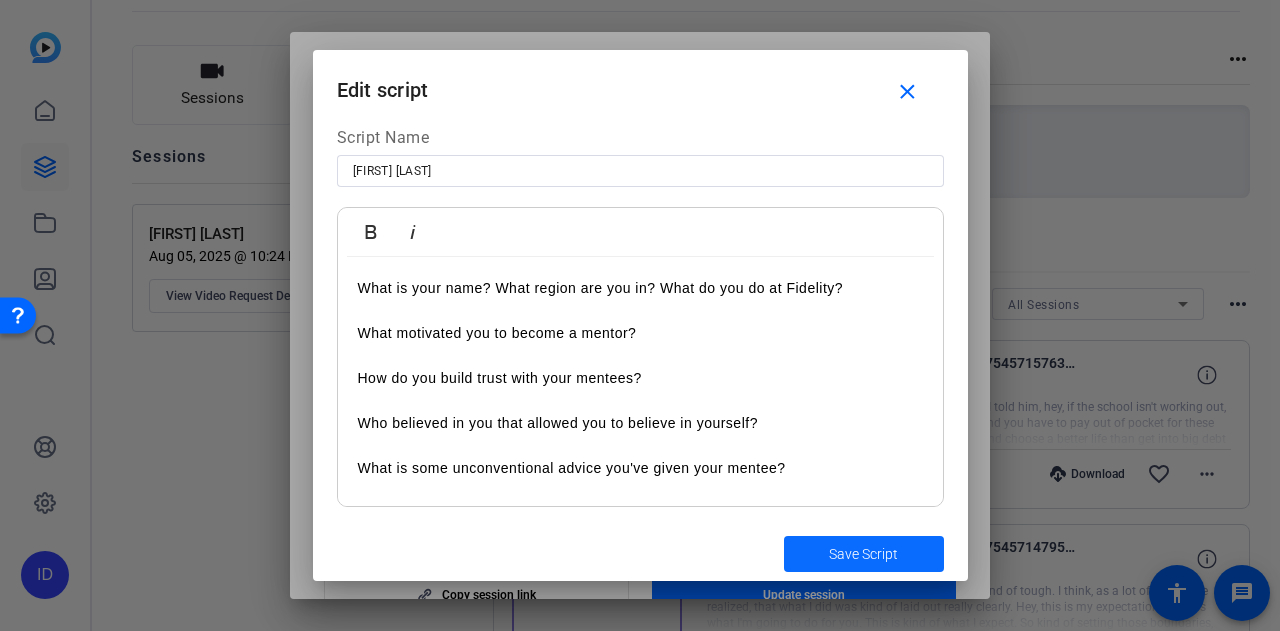 click at bounding box center (864, 554) 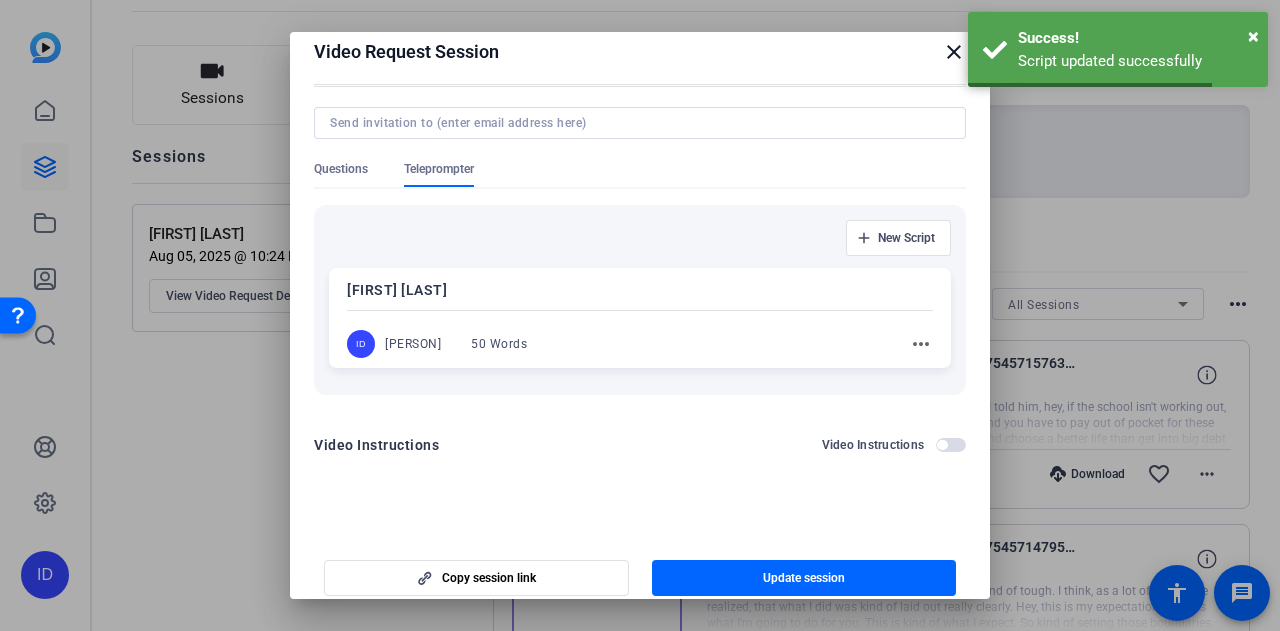 scroll, scrollTop: 31, scrollLeft: 0, axis: vertical 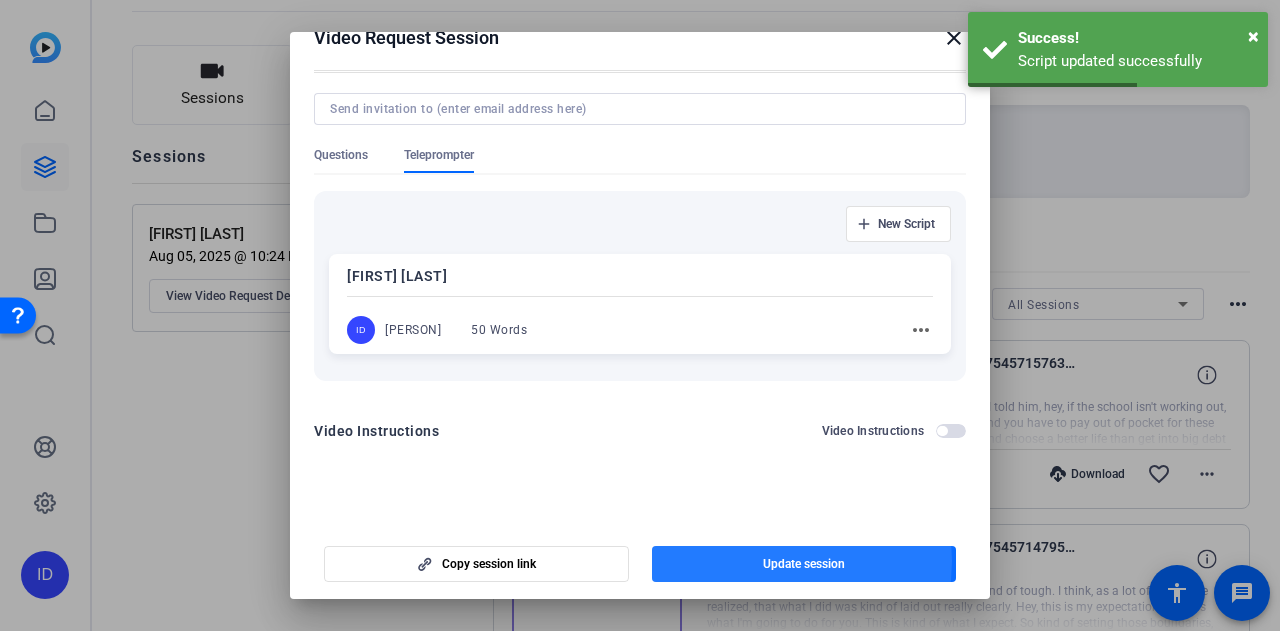 click on "Update session" at bounding box center [804, 564] 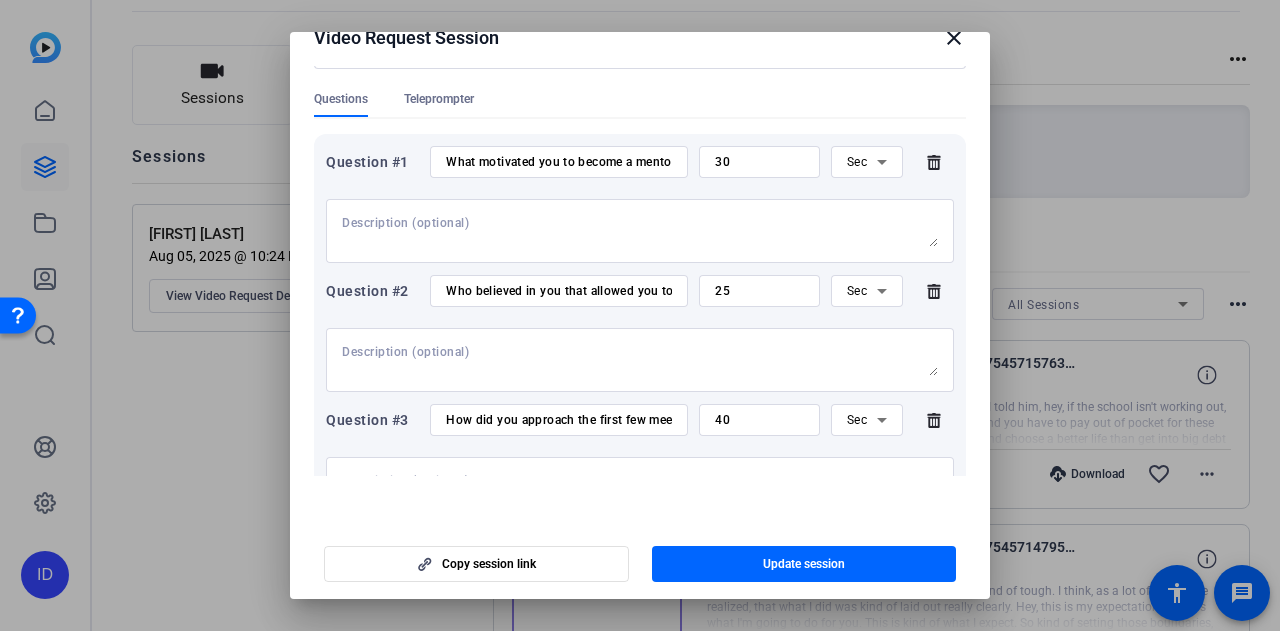 scroll, scrollTop: 200, scrollLeft: 0, axis: vertical 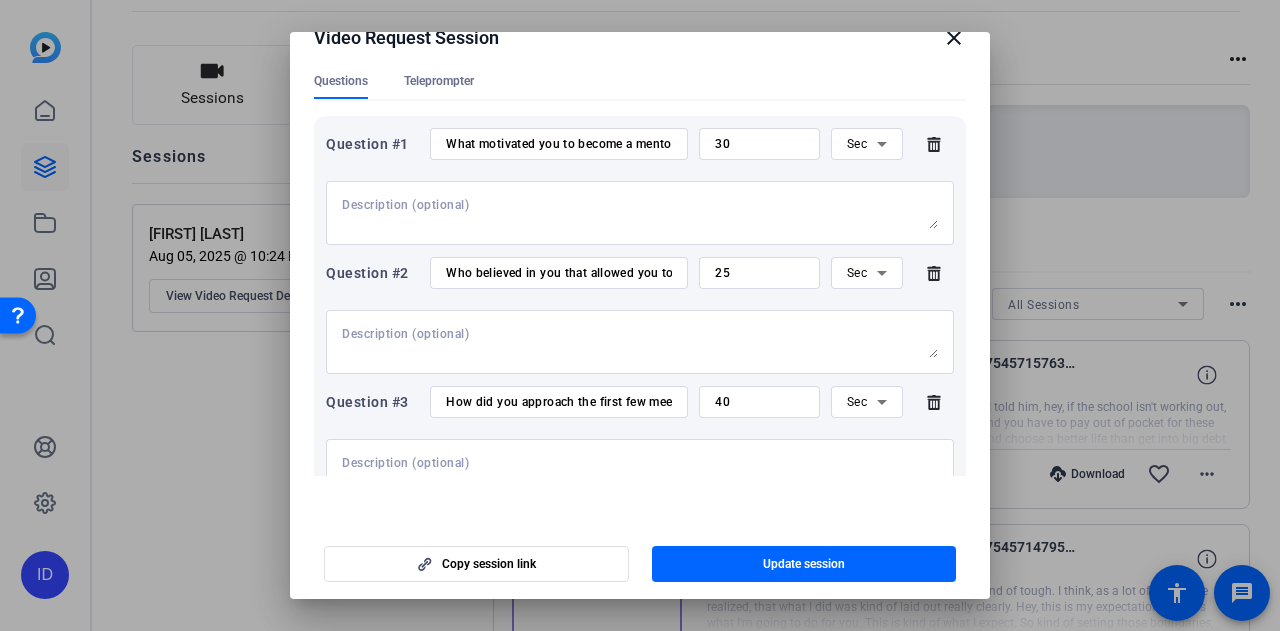 click 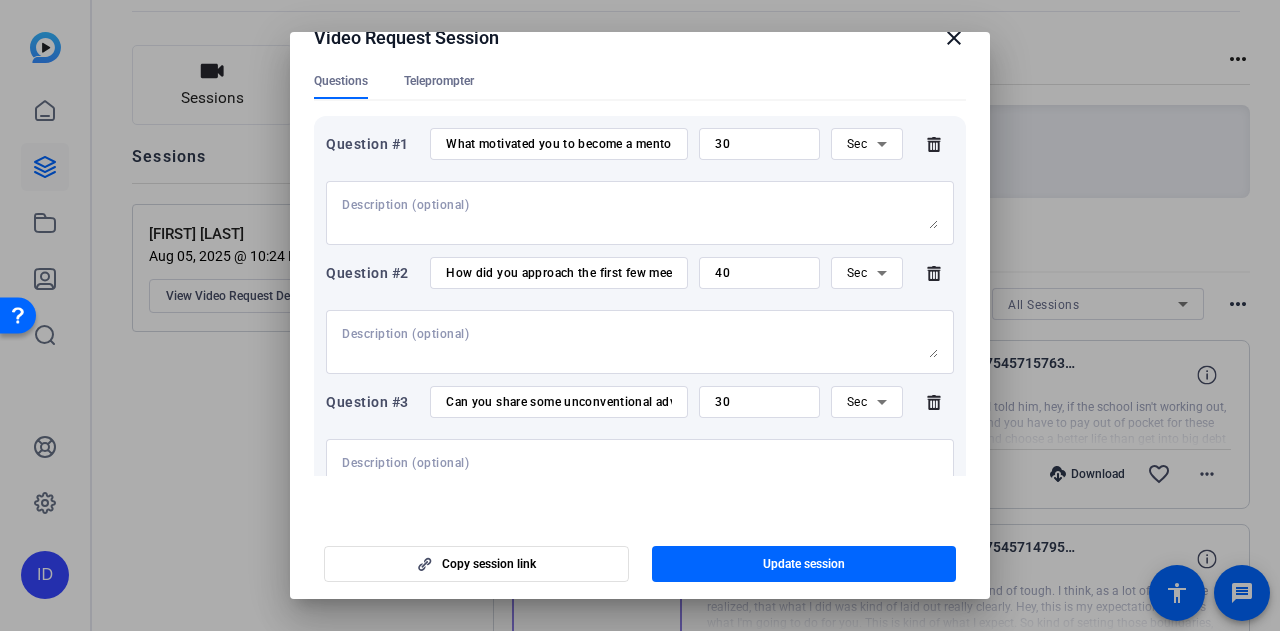 click 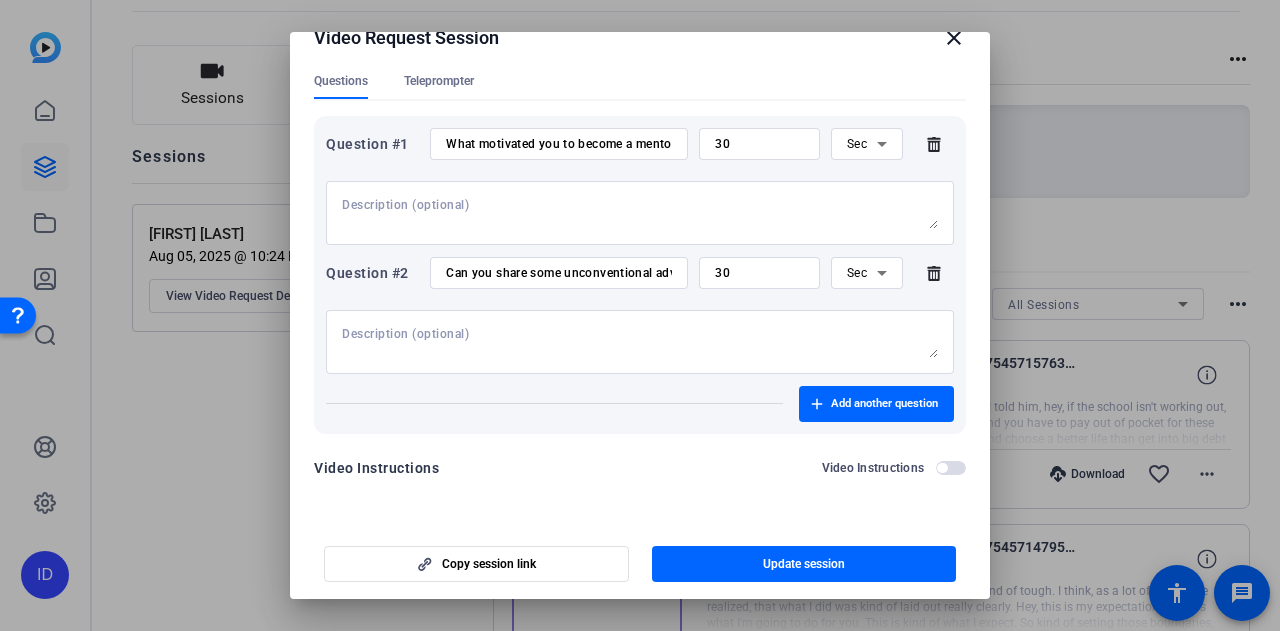 click 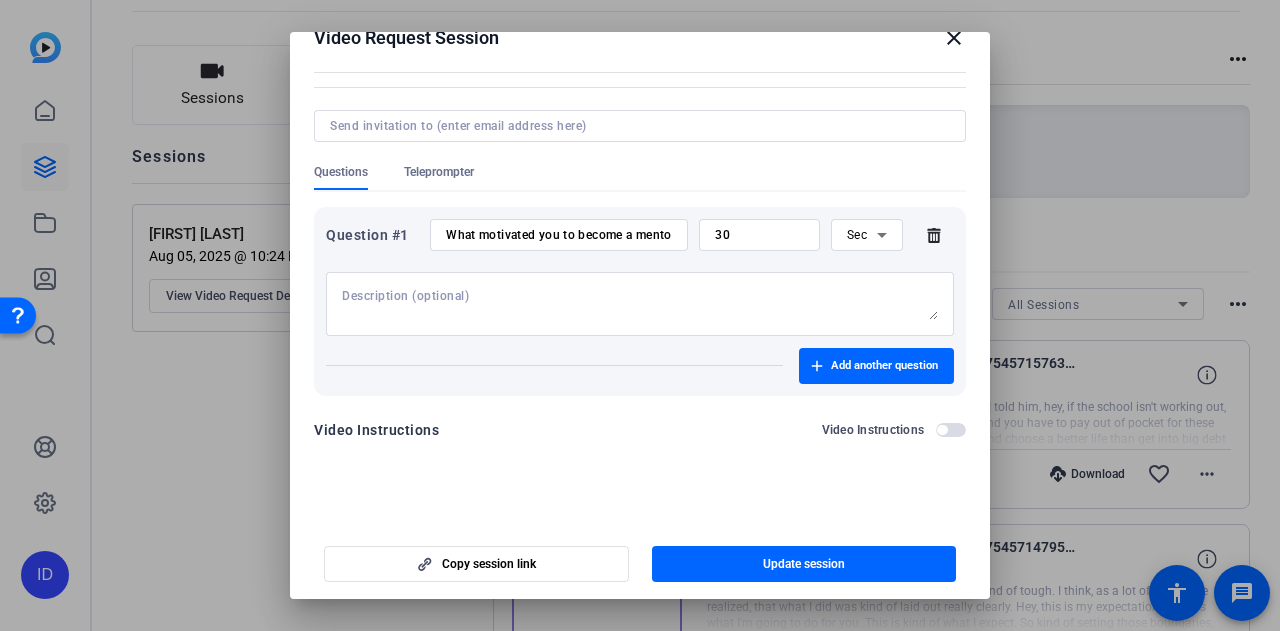 scroll, scrollTop: 108, scrollLeft: 0, axis: vertical 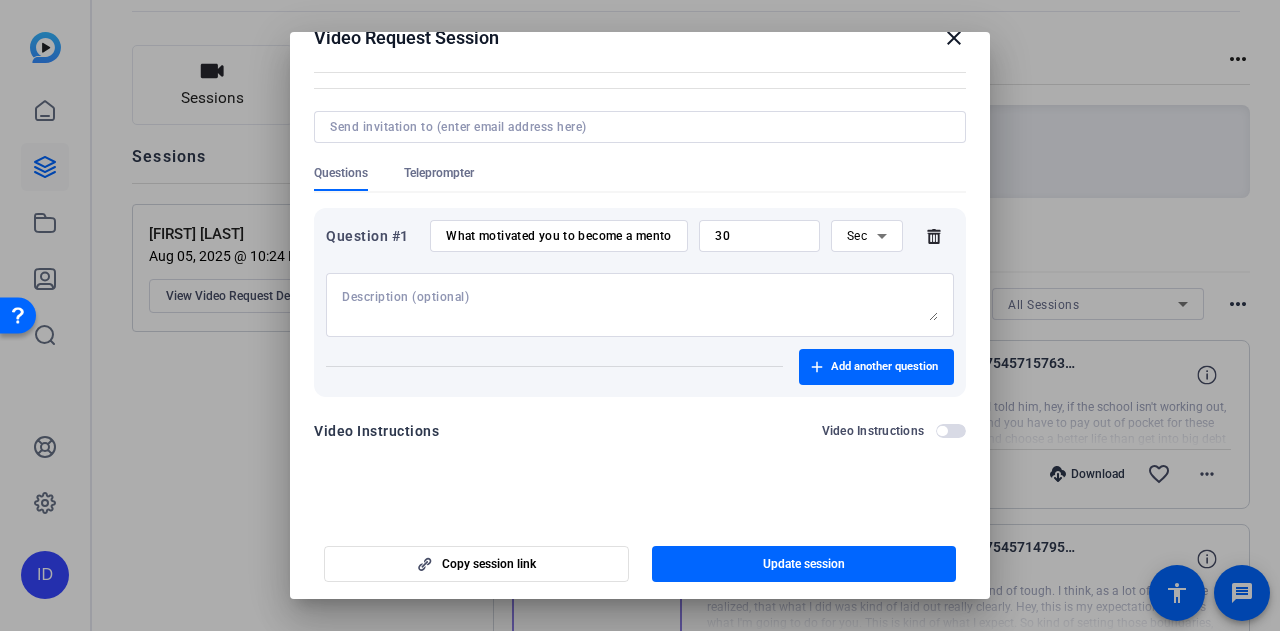 click on "What motivated you to become a mentor?" at bounding box center (559, 236) 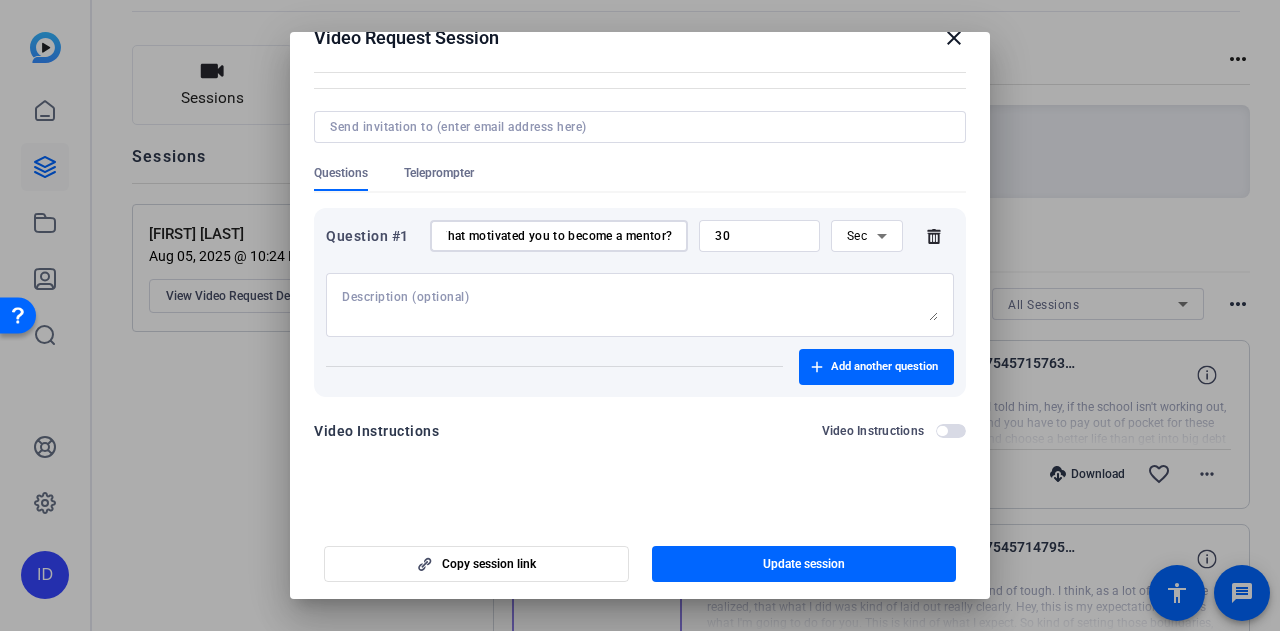 click on "What motivated you to become a mentor?" at bounding box center [559, 236] 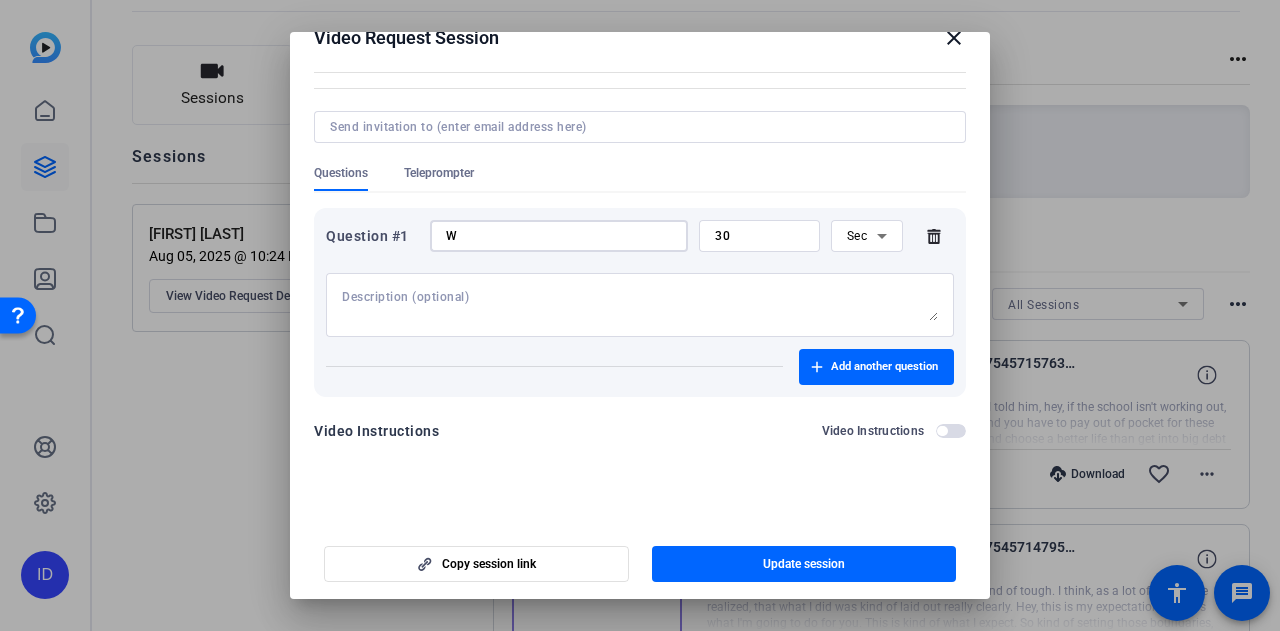 scroll, scrollTop: 0, scrollLeft: 0, axis: both 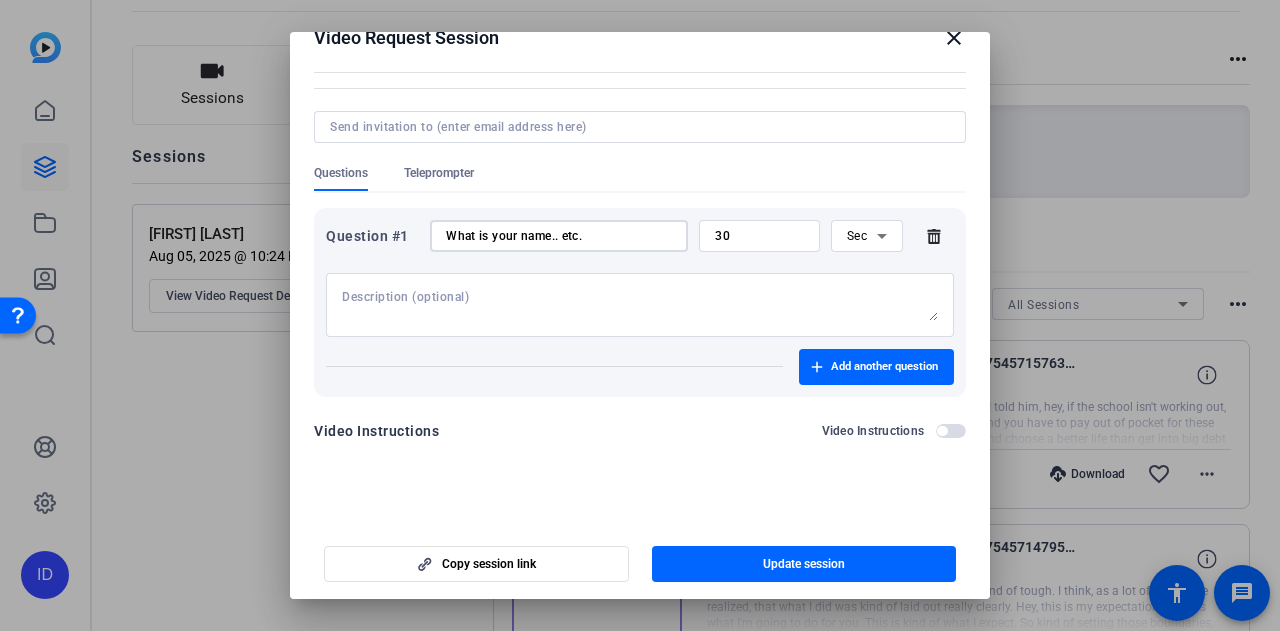 type on "What is your name.. etc." 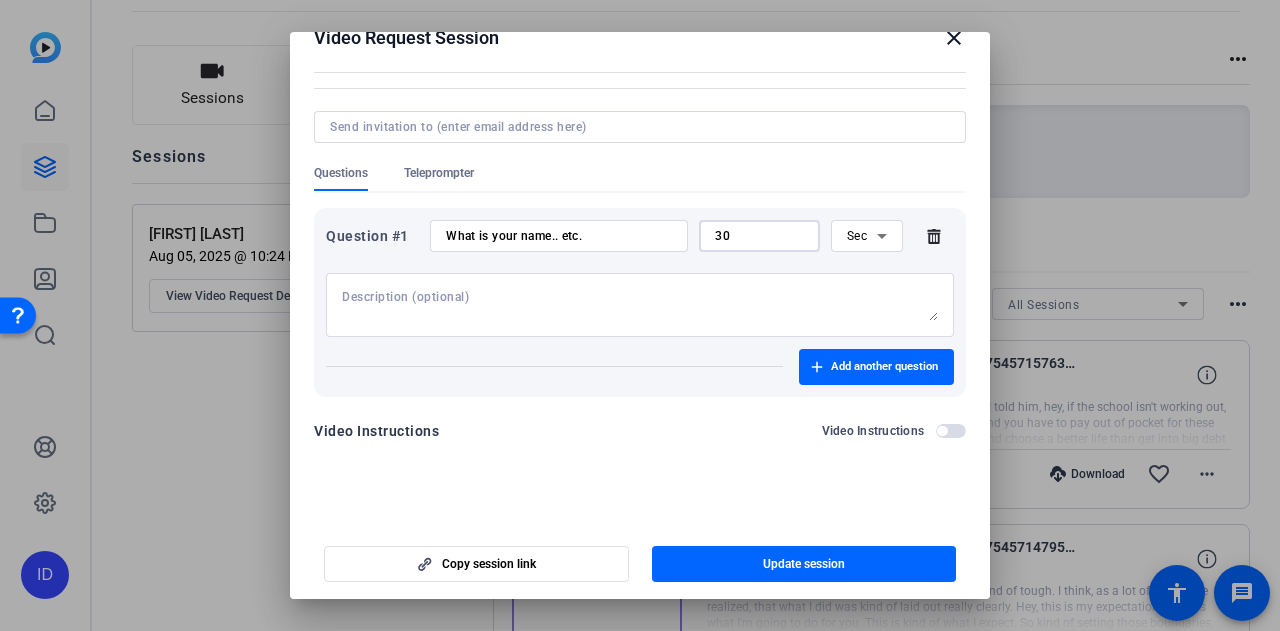 click on "Sec" at bounding box center [857, 236] 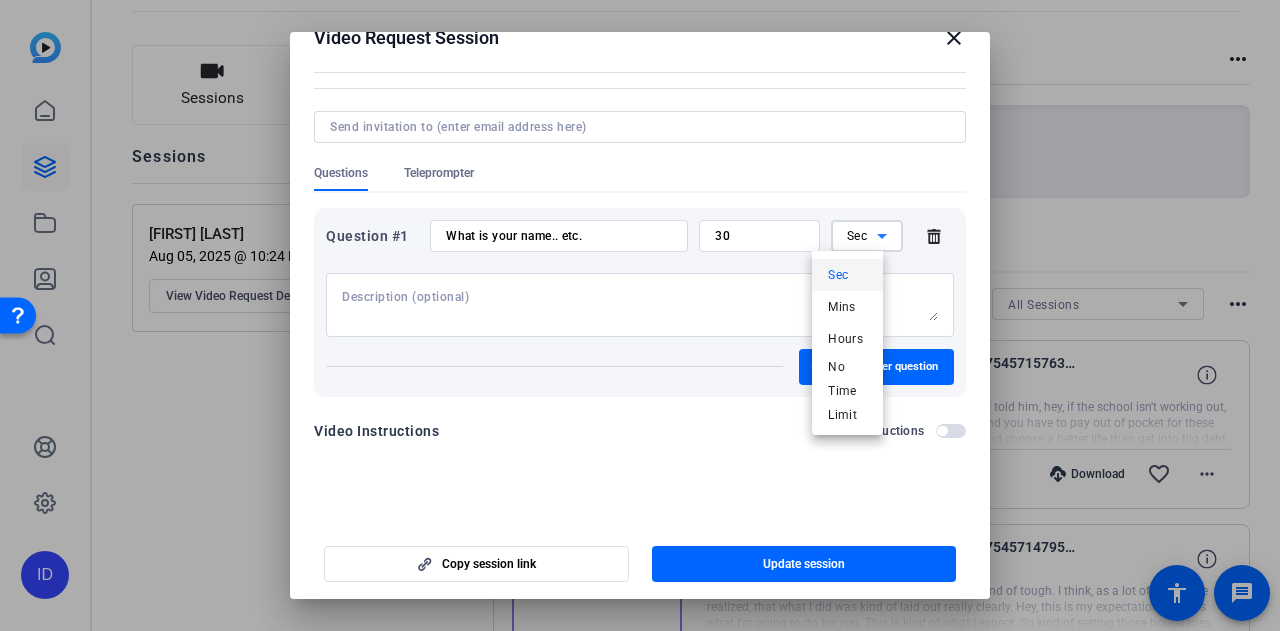click on "Mins" at bounding box center [847, 307] 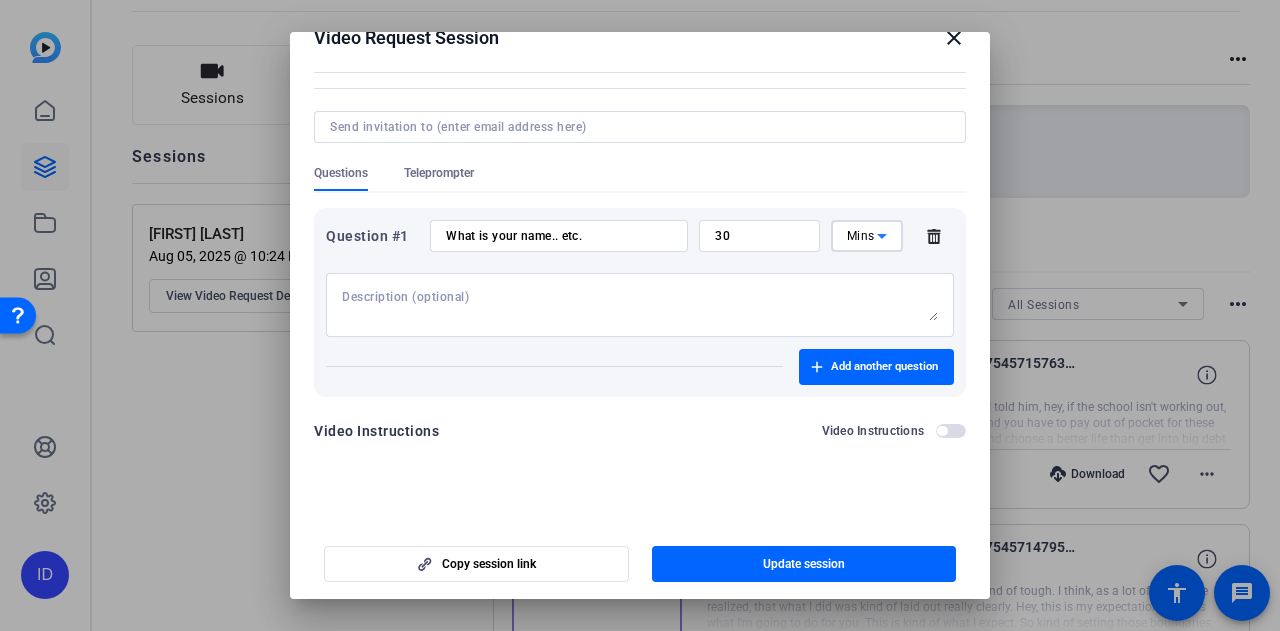 click on "30" at bounding box center [759, 236] 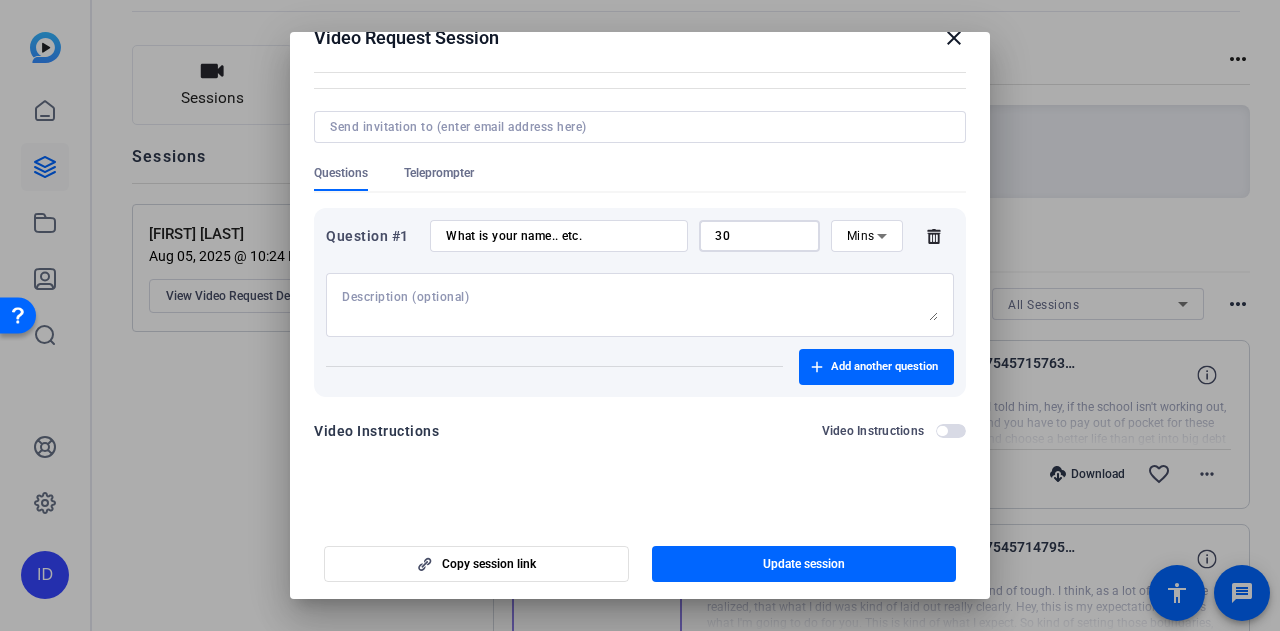 type on "3" 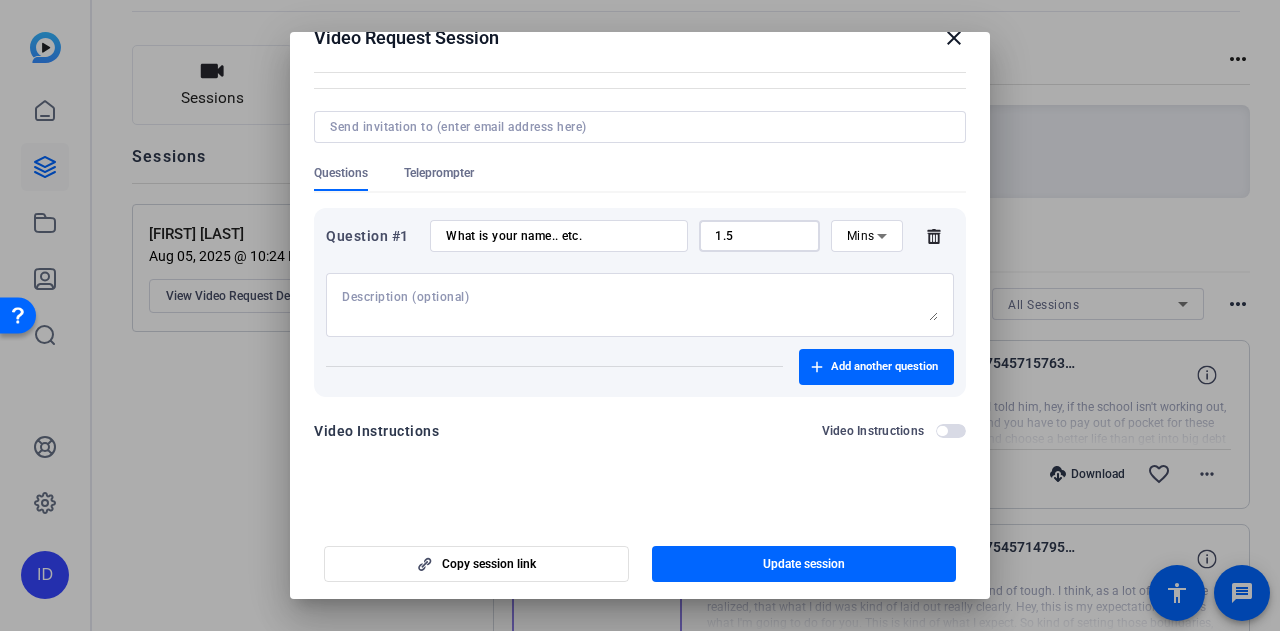 type on "1.5" 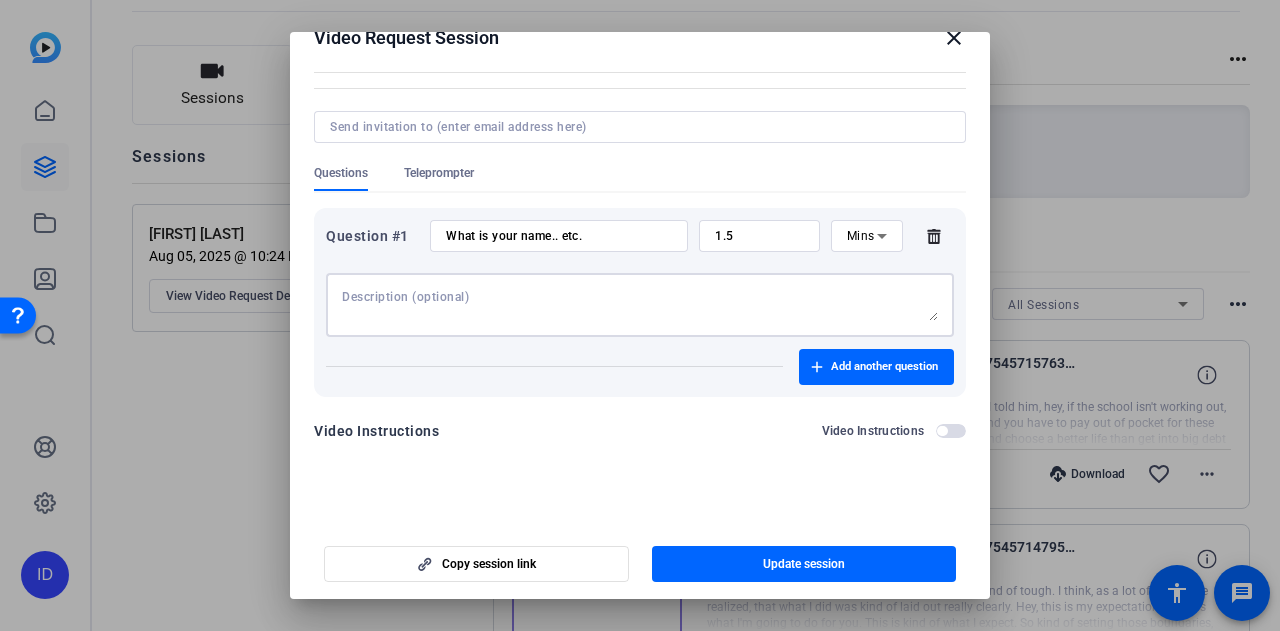 click at bounding box center (640, 305) 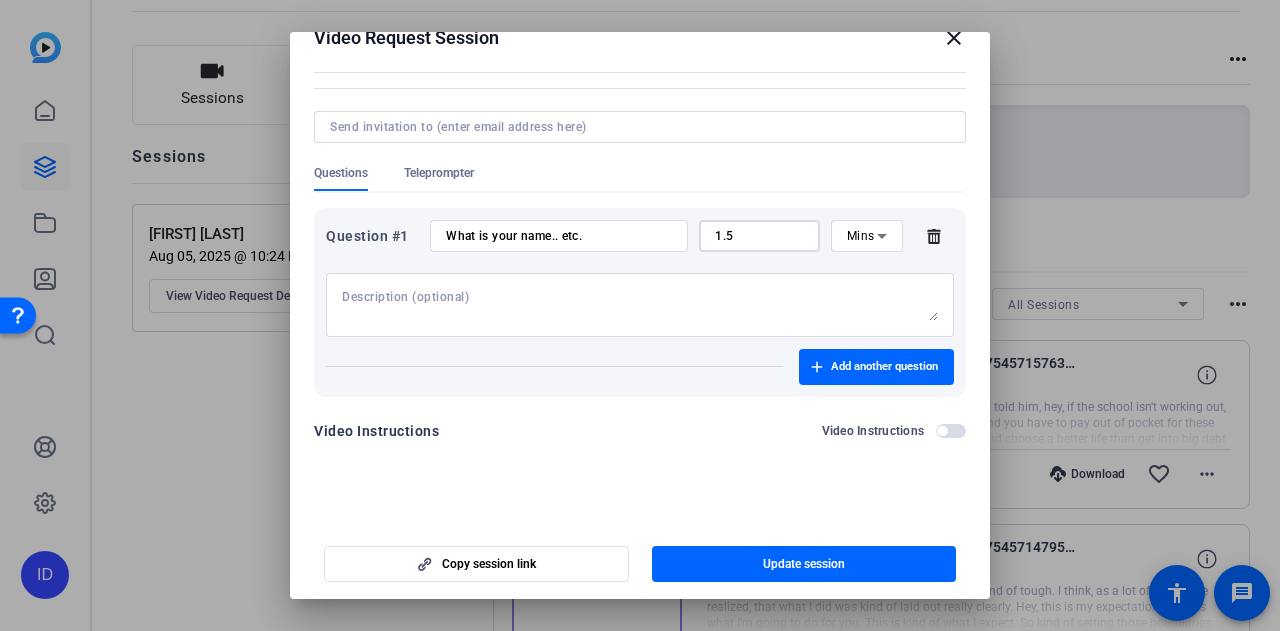 drag, startPoint x: 778, startPoint y: 241, endPoint x: 668, endPoint y: 227, distance: 110.88733 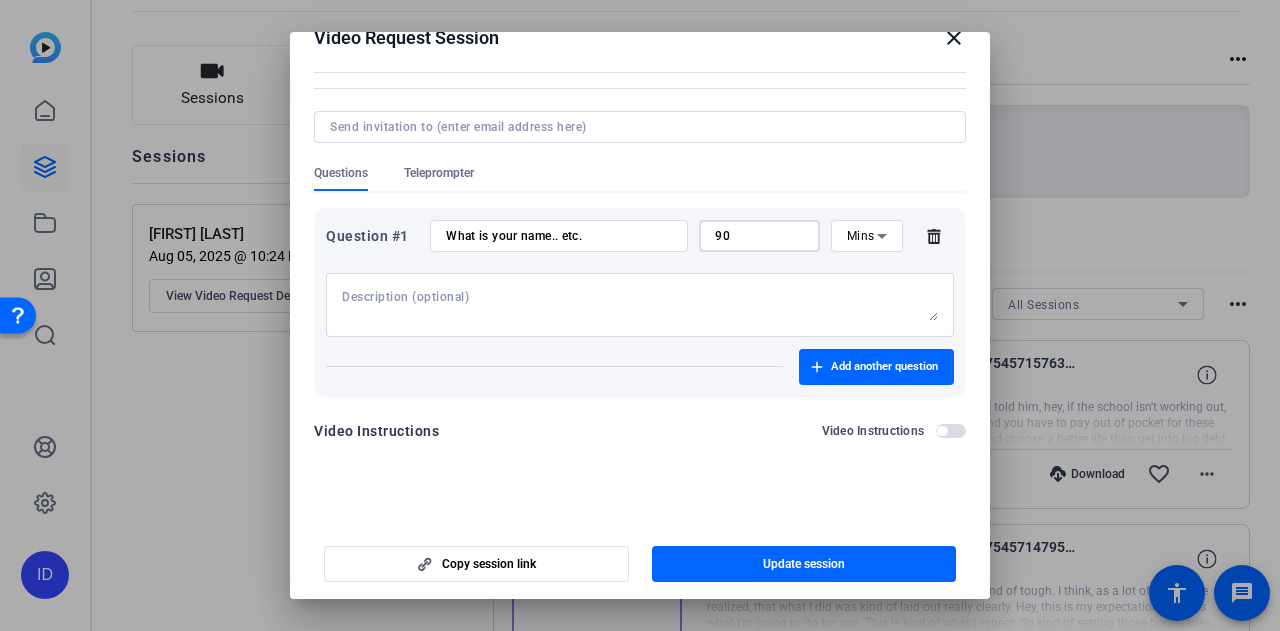 click on "Mins" at bounding box center (861, 236) 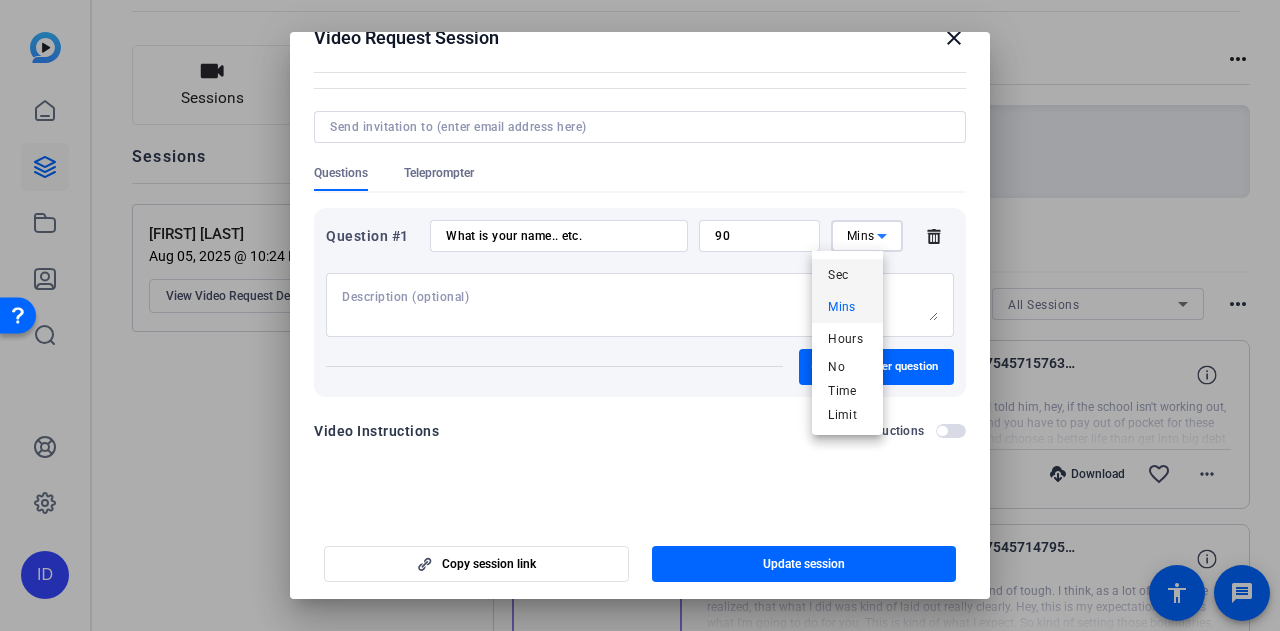 click on "Sec" at bounding box center [847, 275] 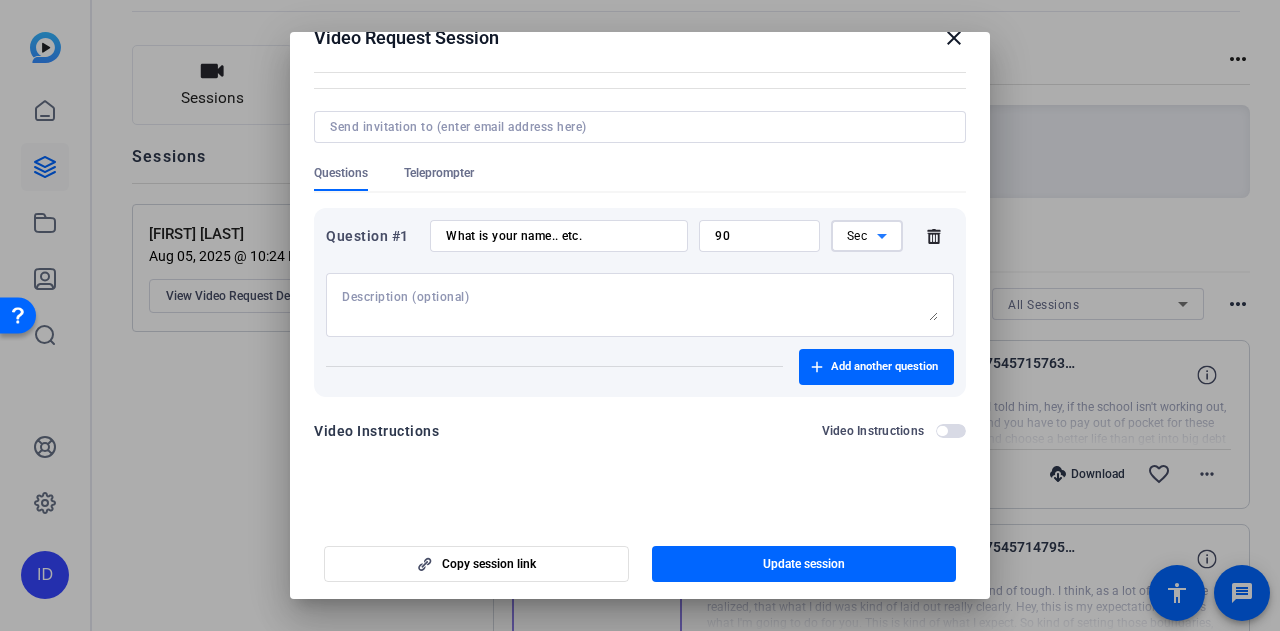 click at bounding box center [640, 305] 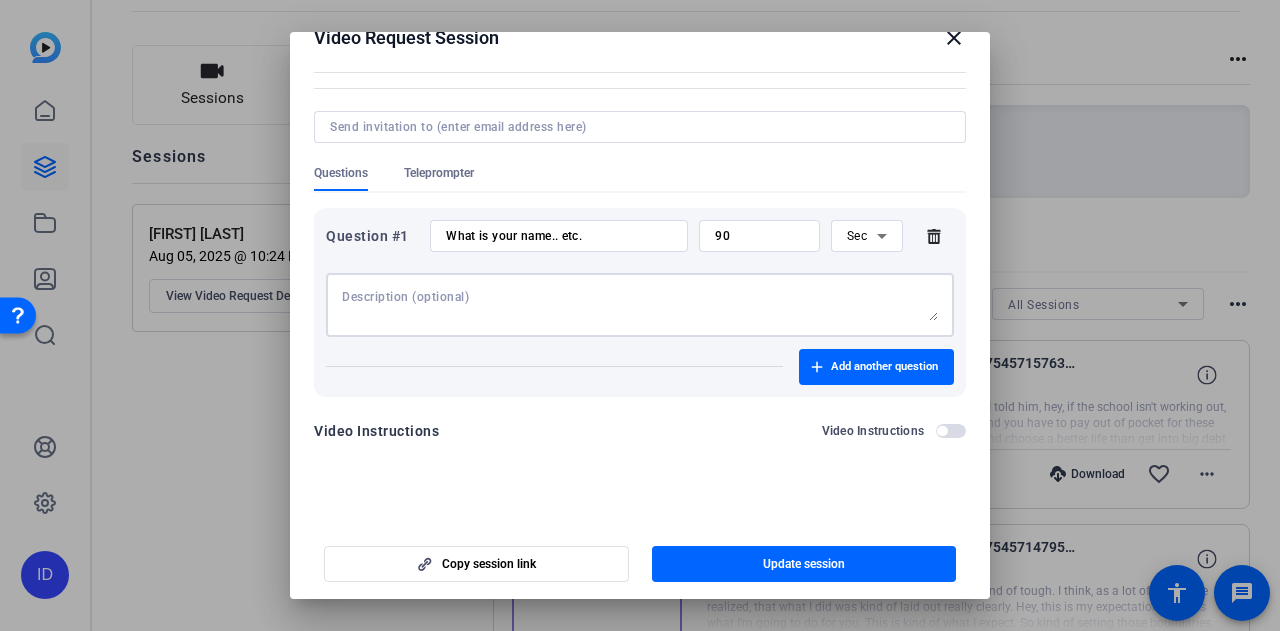 click at bounding box center [640, 305] 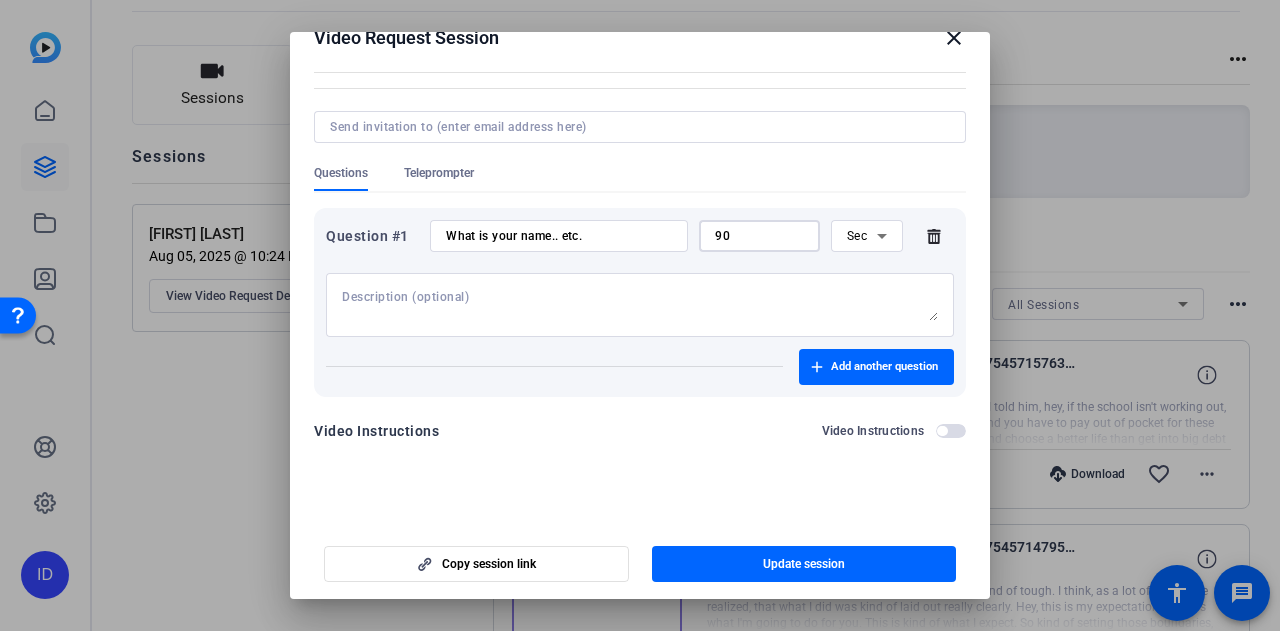type on "9" 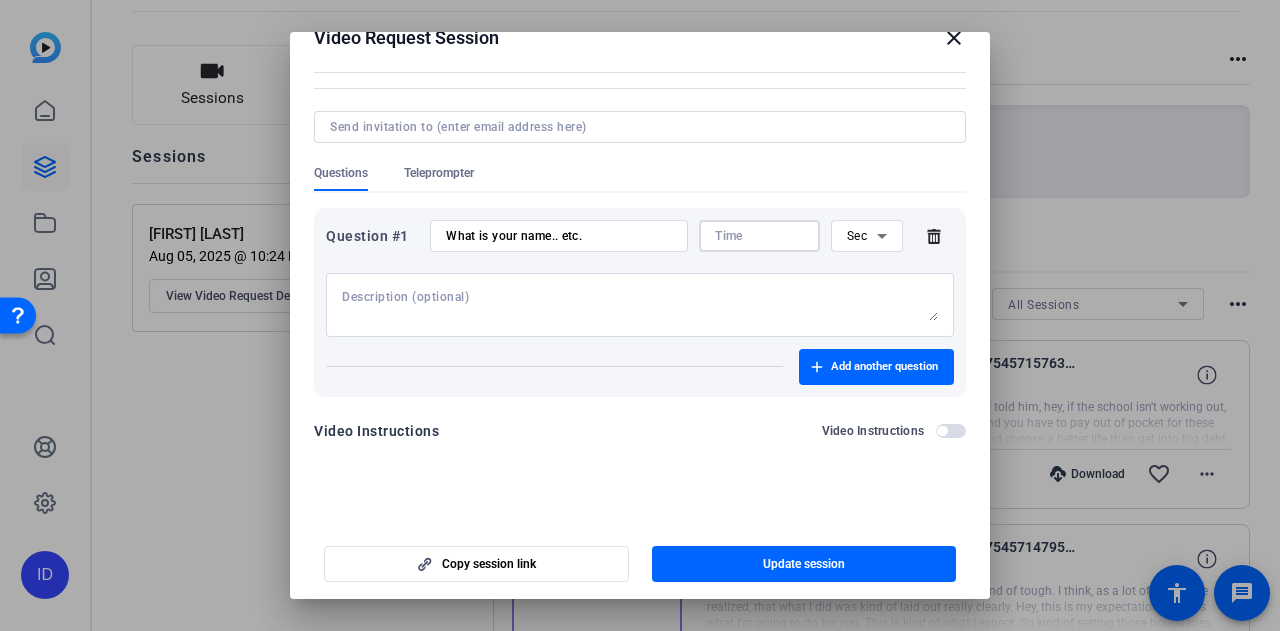 click at bounding box center (759, 236) 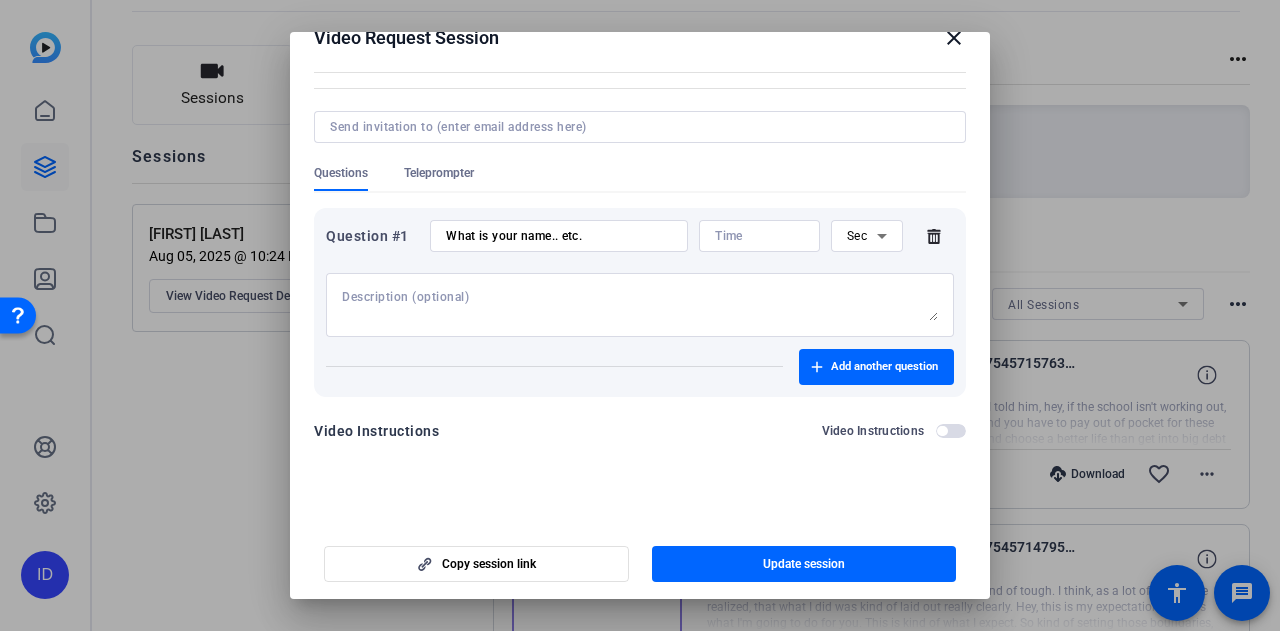 click at bounding box center [759, 236] 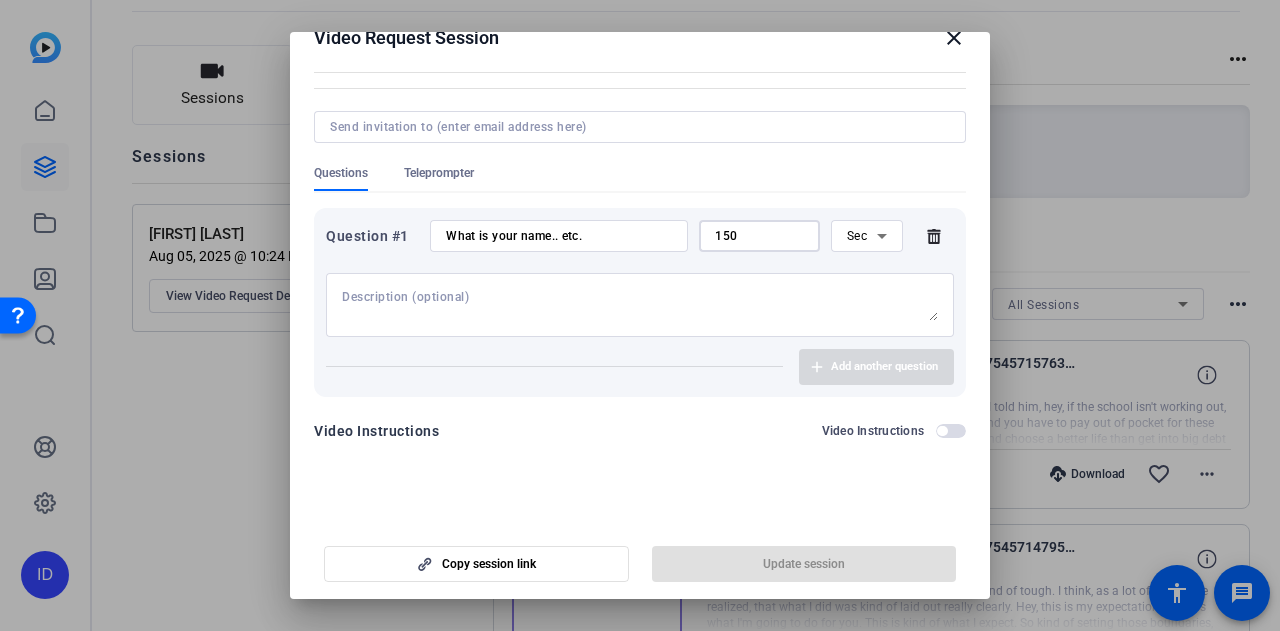 type on "150" 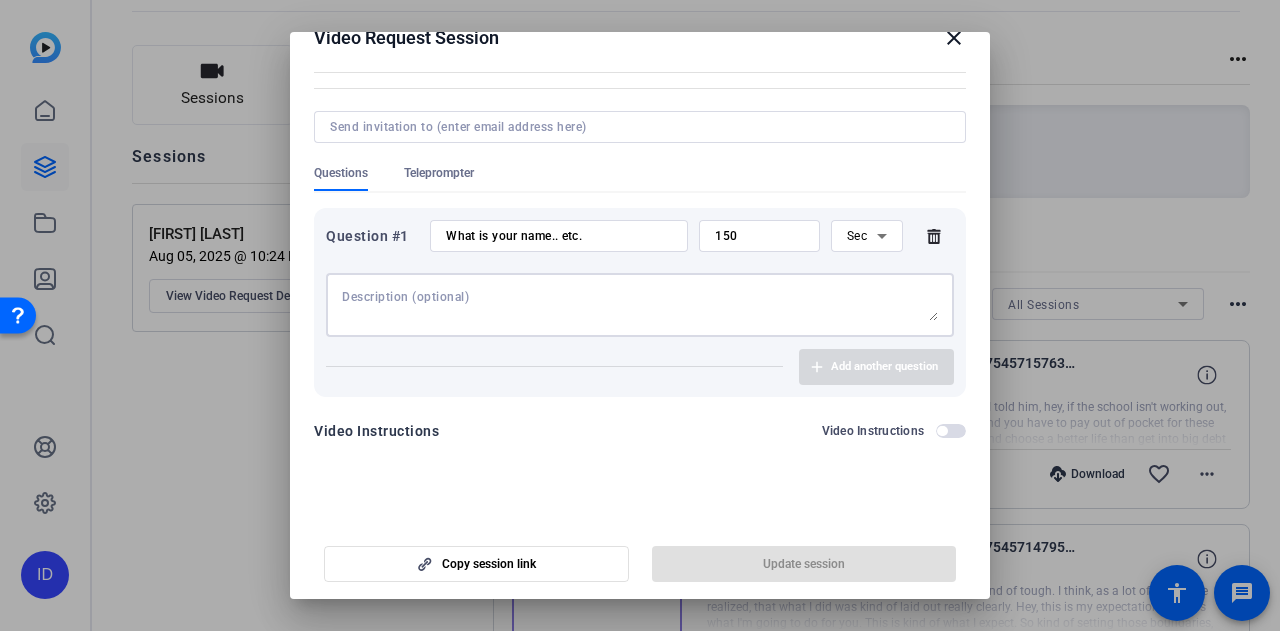 scroll, scrollTop: 0, scrollLeft: 0, axis: both 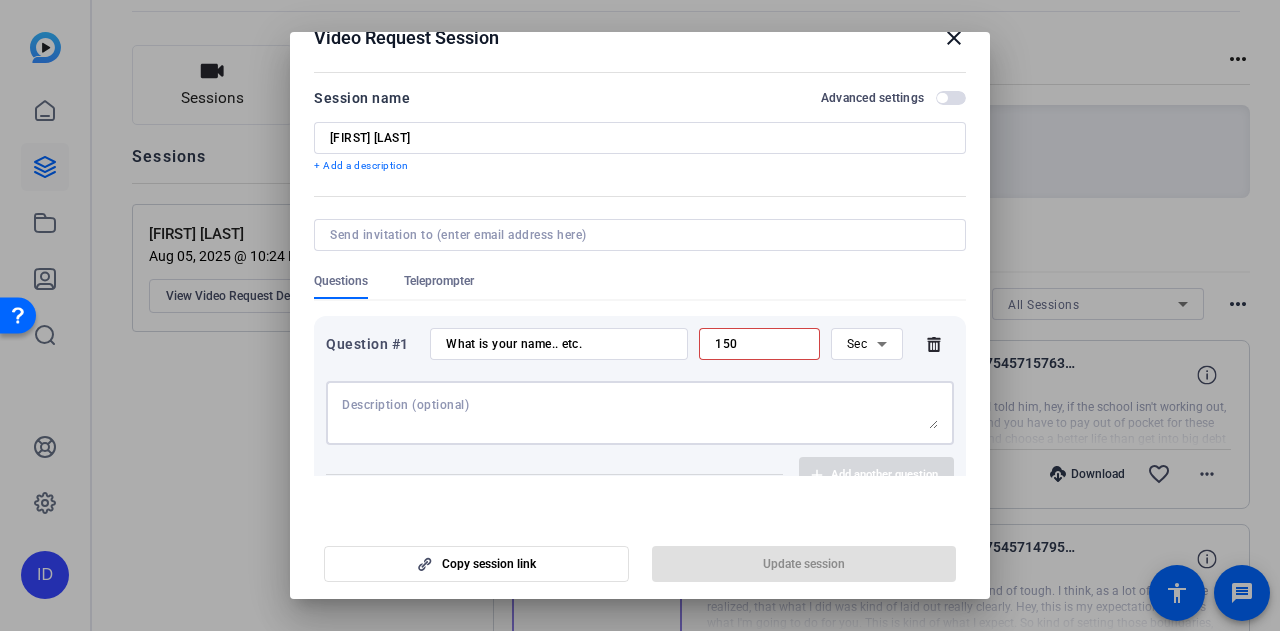 click on "150" at bounding box center (759, 344) 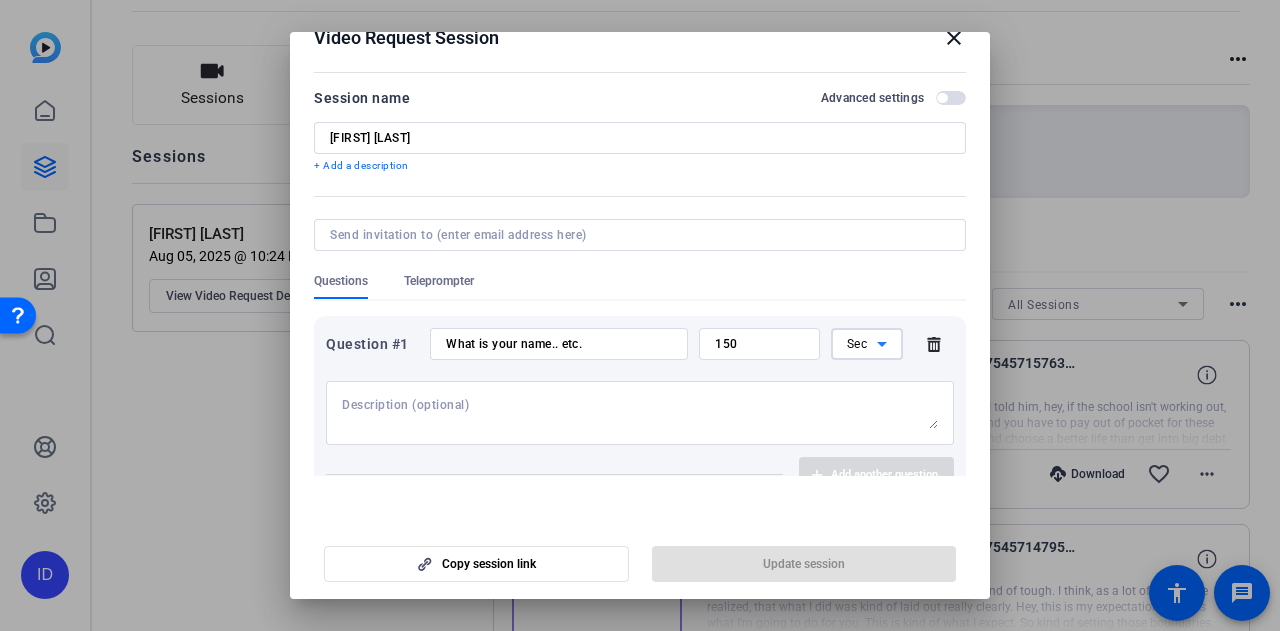 click on "Sec" at bounding box center (857, 344) 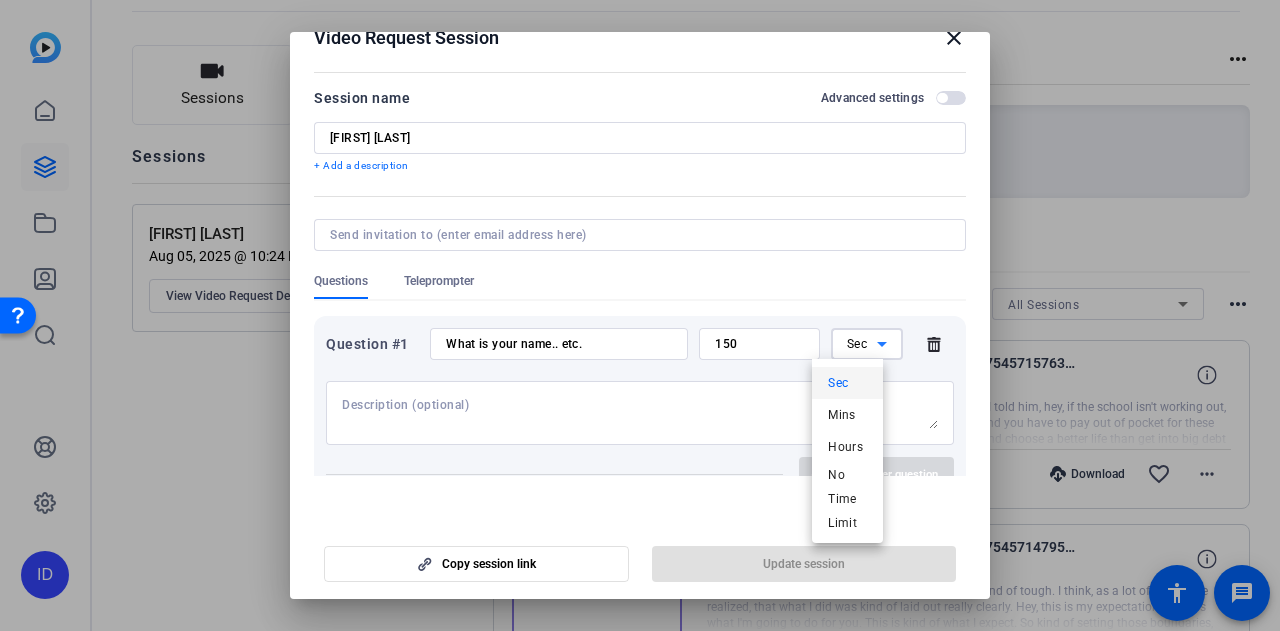 click at bounding box center [640, 315] 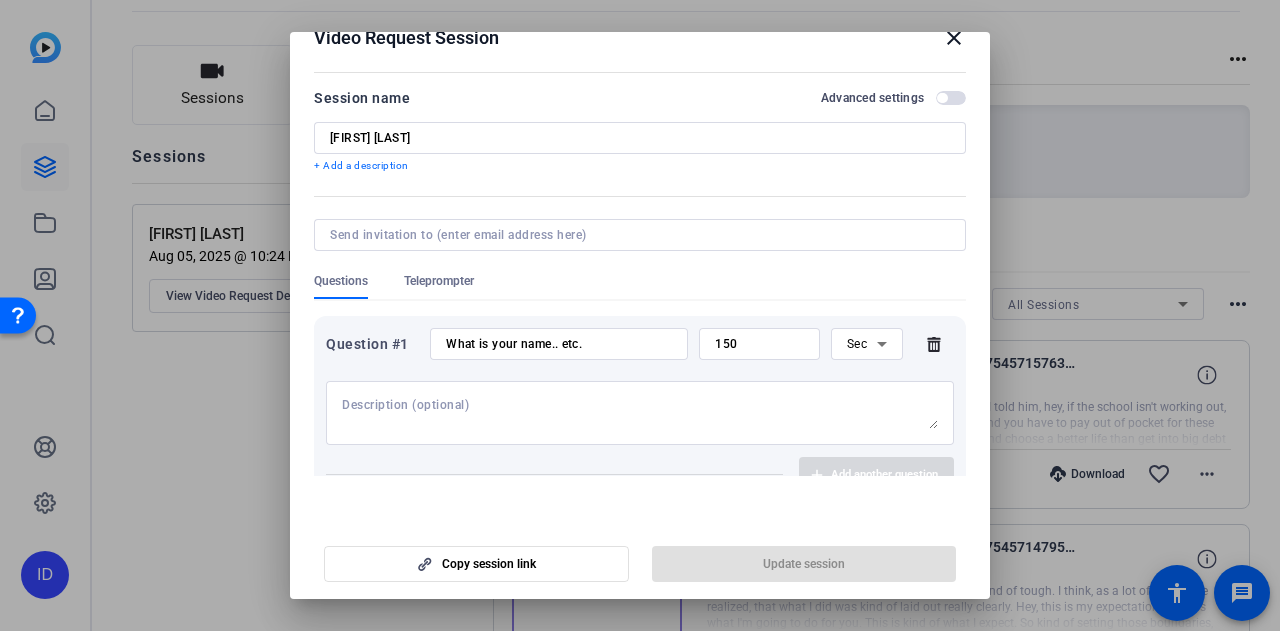 click at bounding box center [640, 413] 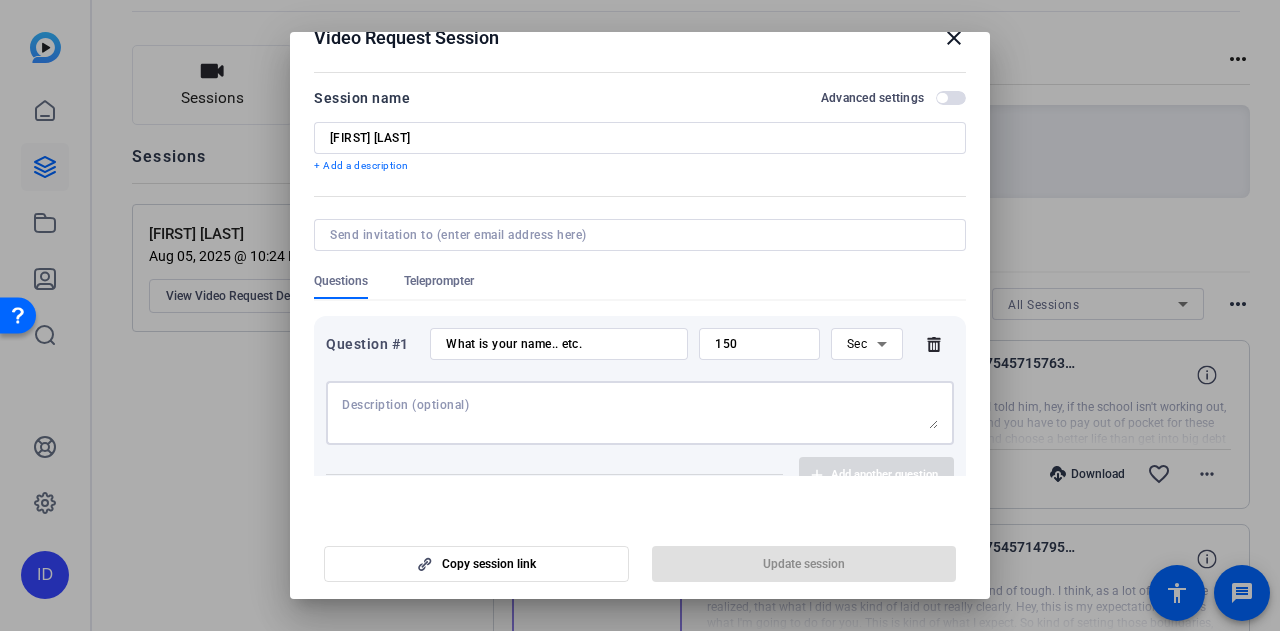 click on "What is your name.. etc." at bounding box center (559, 344) 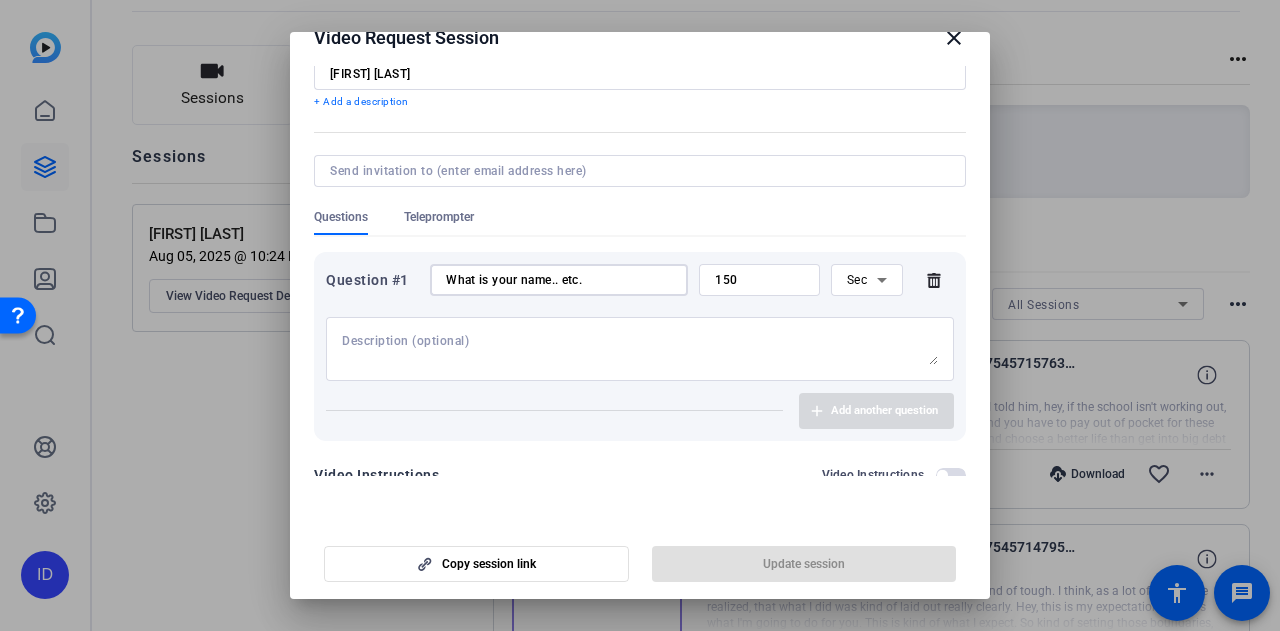 scroll, scrollTop: 108, scrollLeft: 0, axis: vertical 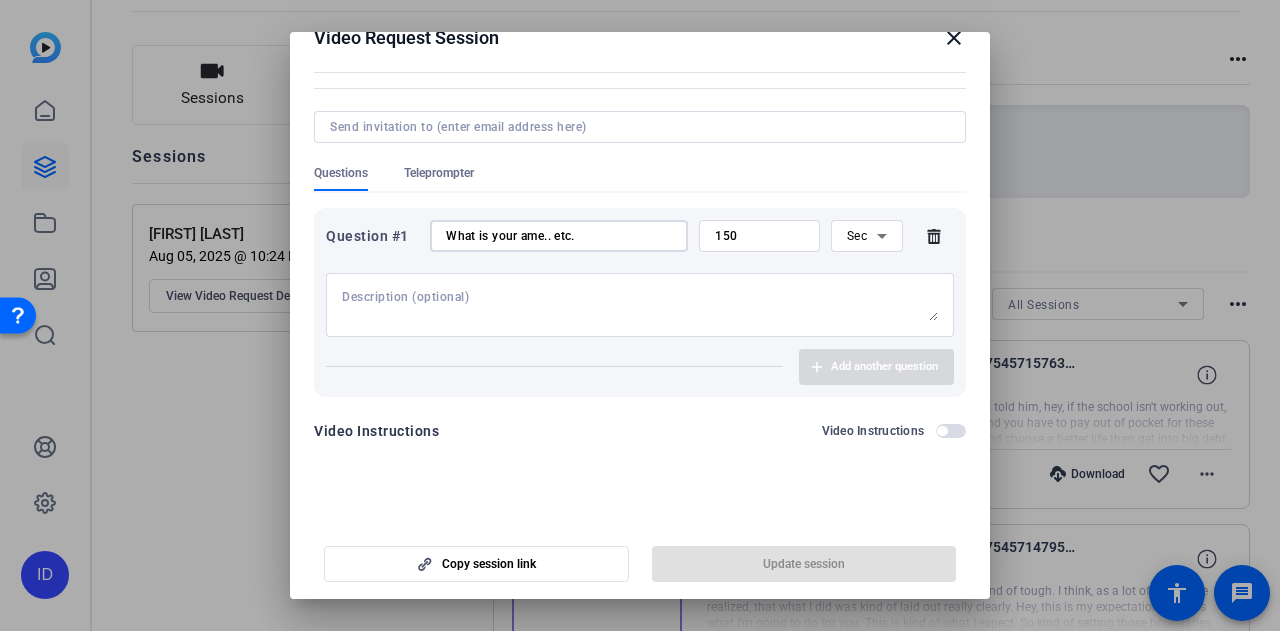 type on "What is your name.. etc." 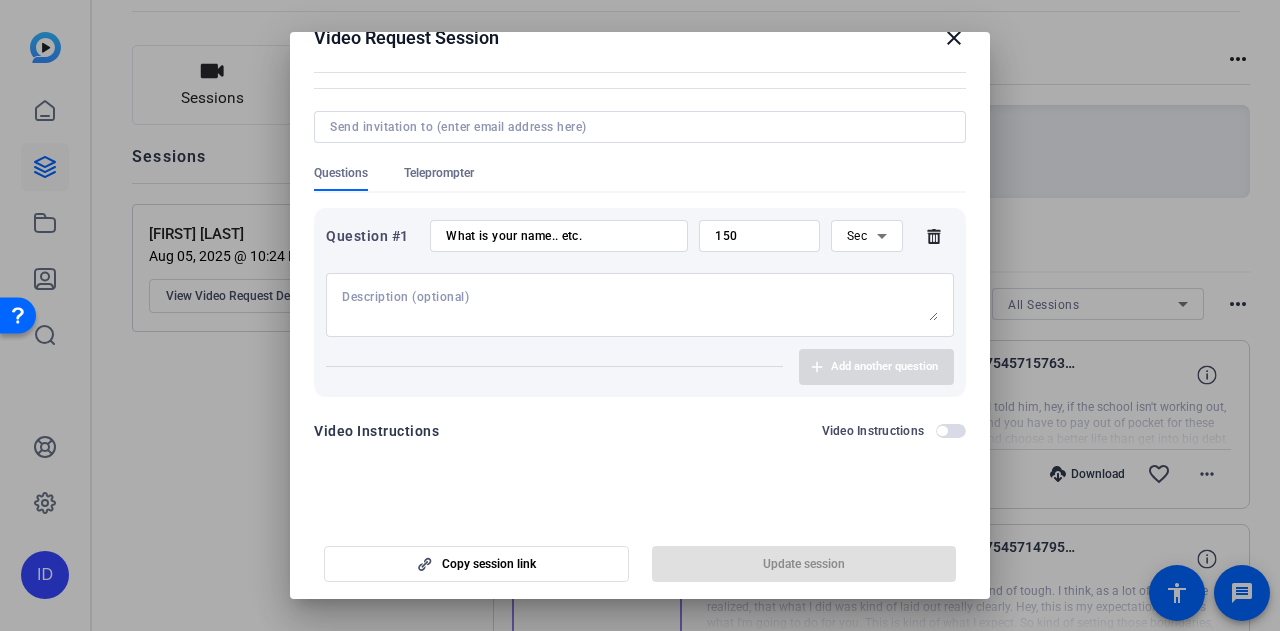 drag, startPoint x: 647, startPoint y: 267, endPoint x: 670, endPoint y: 283, distance: 28.01785 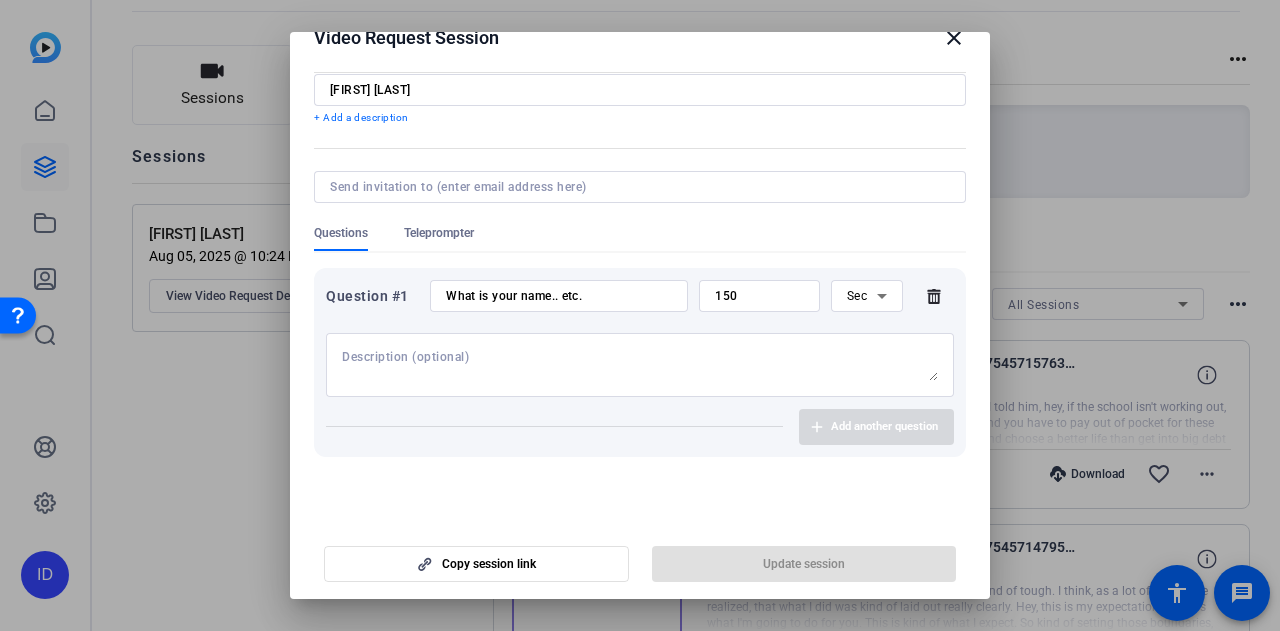 scroll, scrollTop: 0, scrollLeft: 0, axis: both 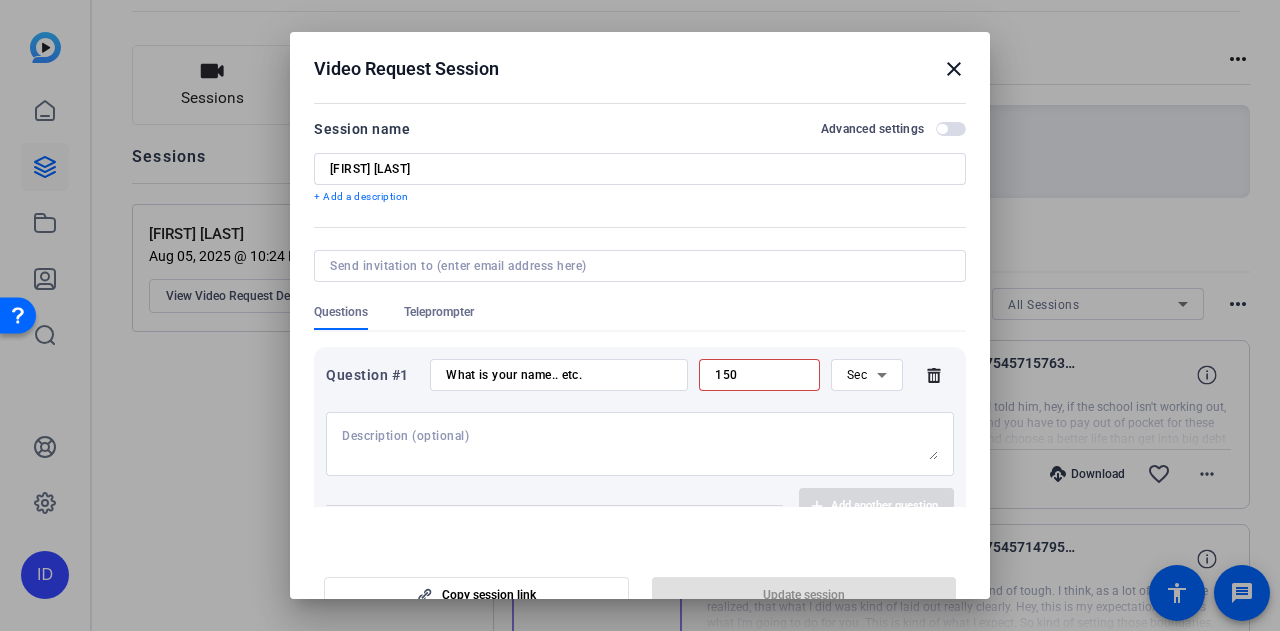 click on "150" at bounding box center [759, 375] 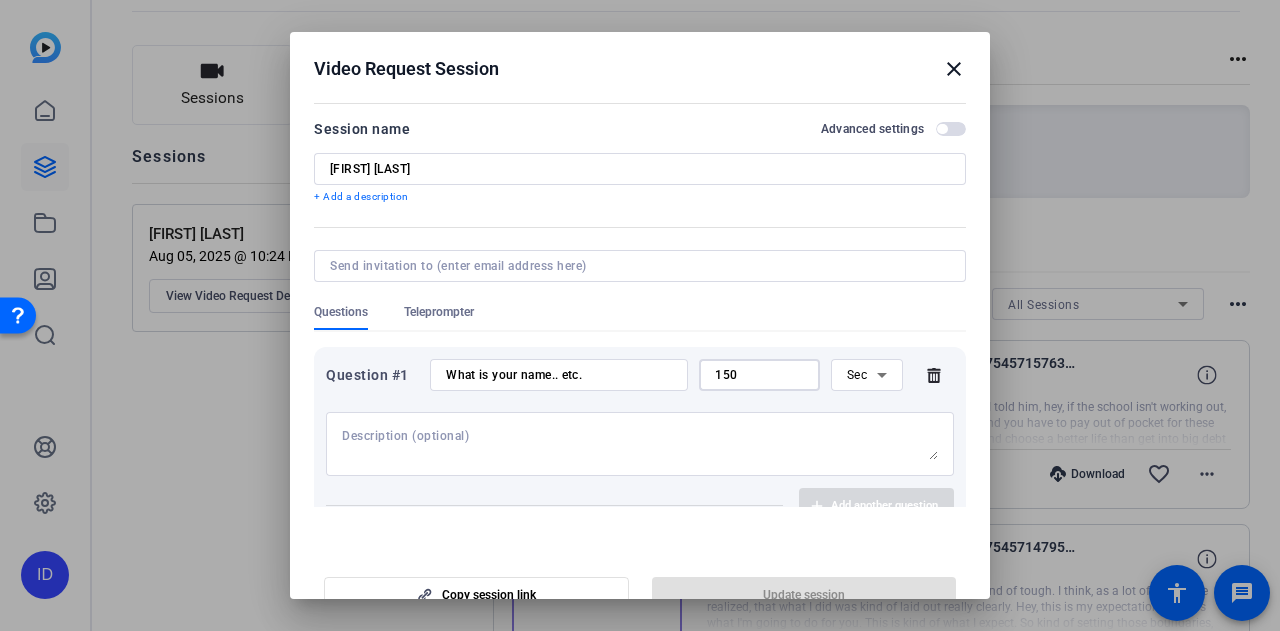 drag, startPoint x: 742, startPoint y: 369, endPoint x: 529, endPoint y: 363, distance: 213.08449 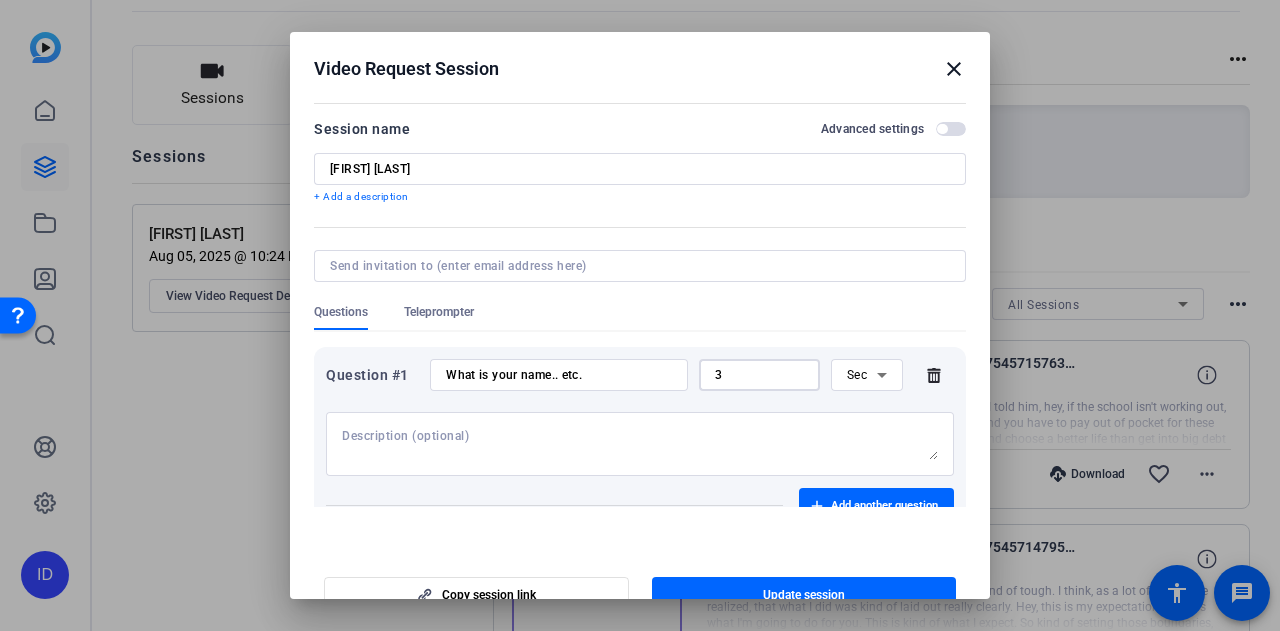 type on "3" 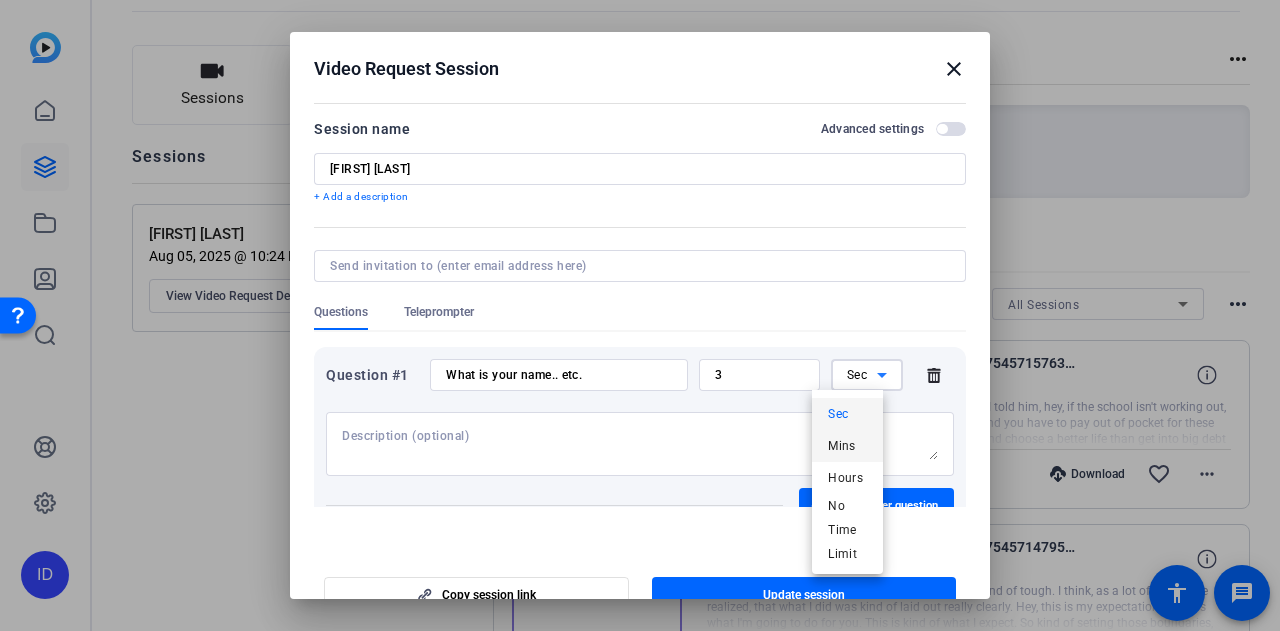 click on "Mins" at bounding box center (847, 446) 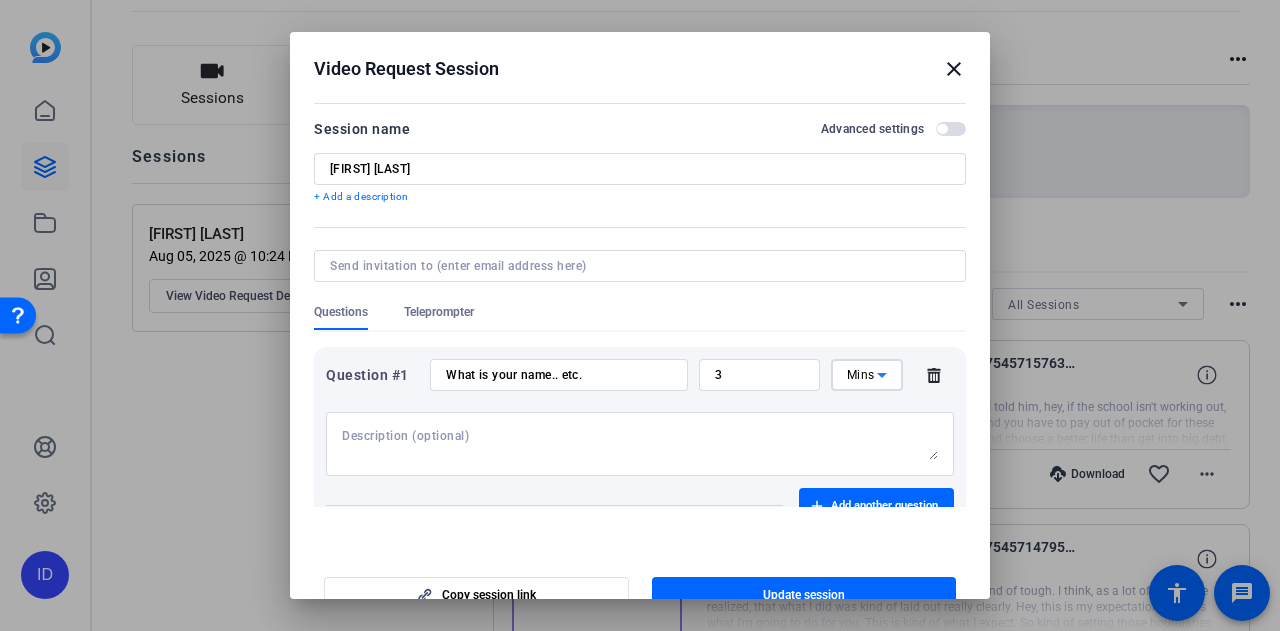 click at bounding box center (640, 444) 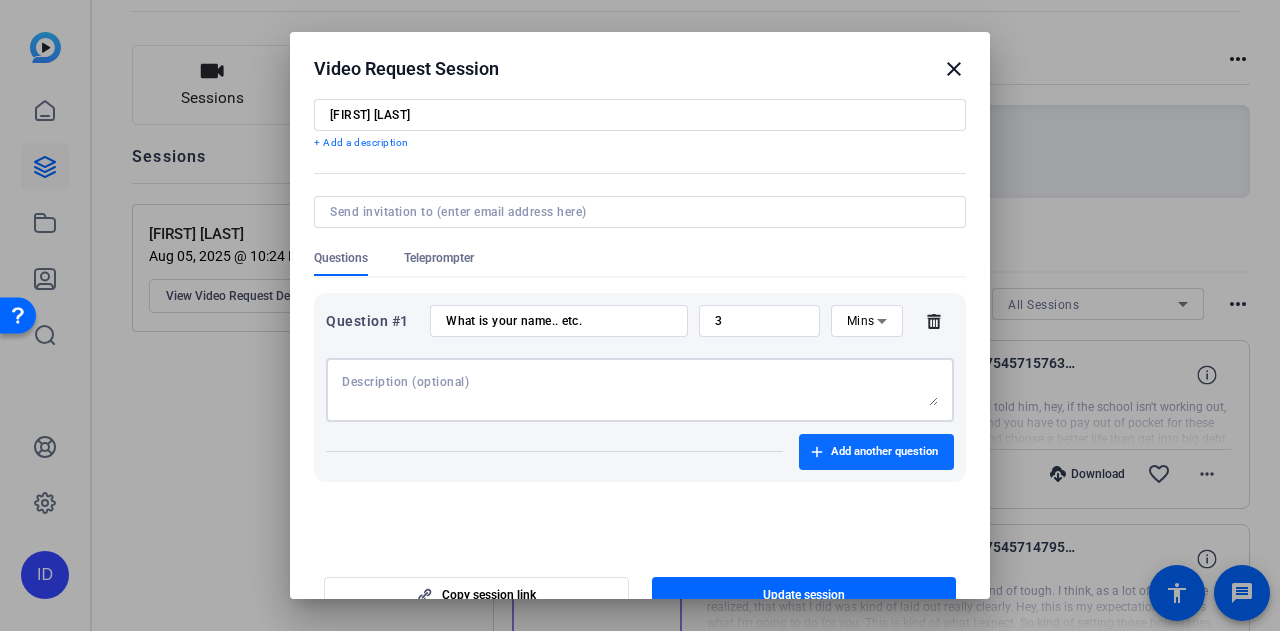 scroll, scrollTop: 100, scrollLeft: 0, axis: vertical 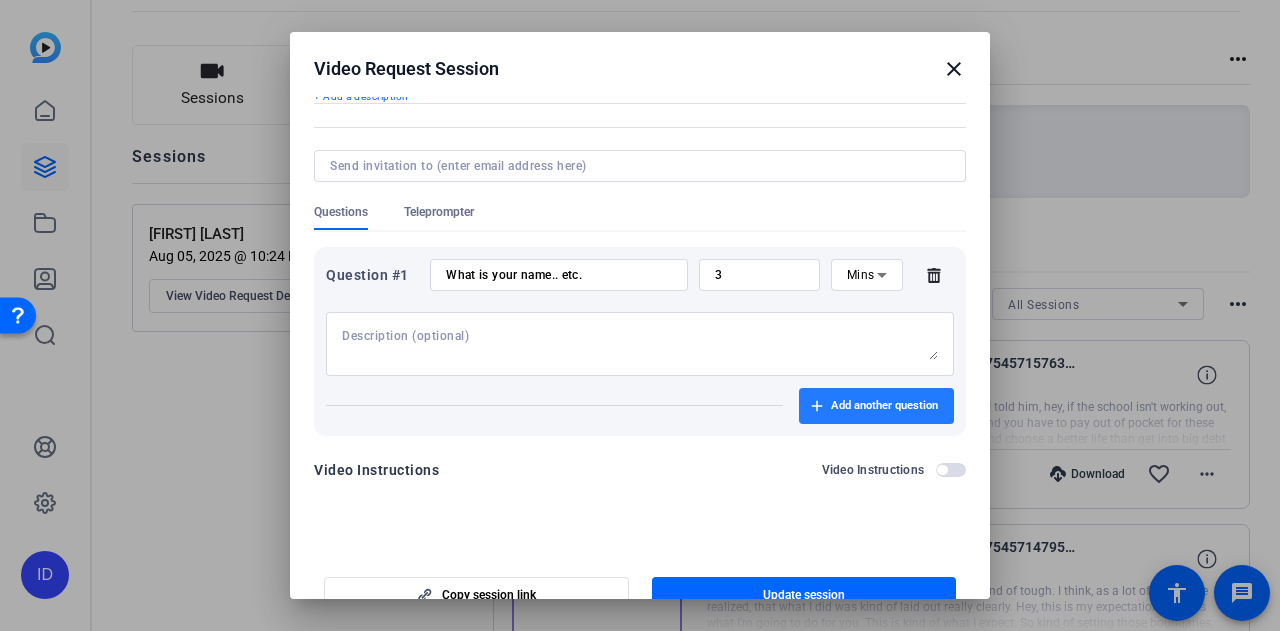 click on "Add another question" at bounding box center (884, 406) 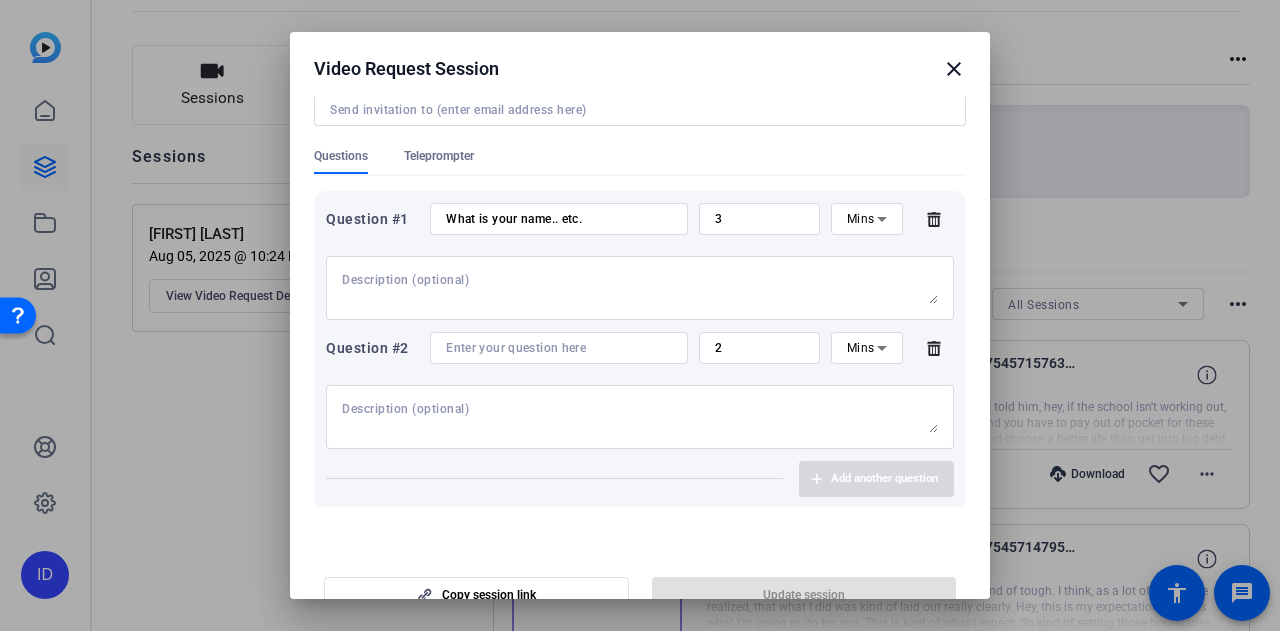 scroll, scrollTop: 200, scrollLeft: 0, axis: vertical 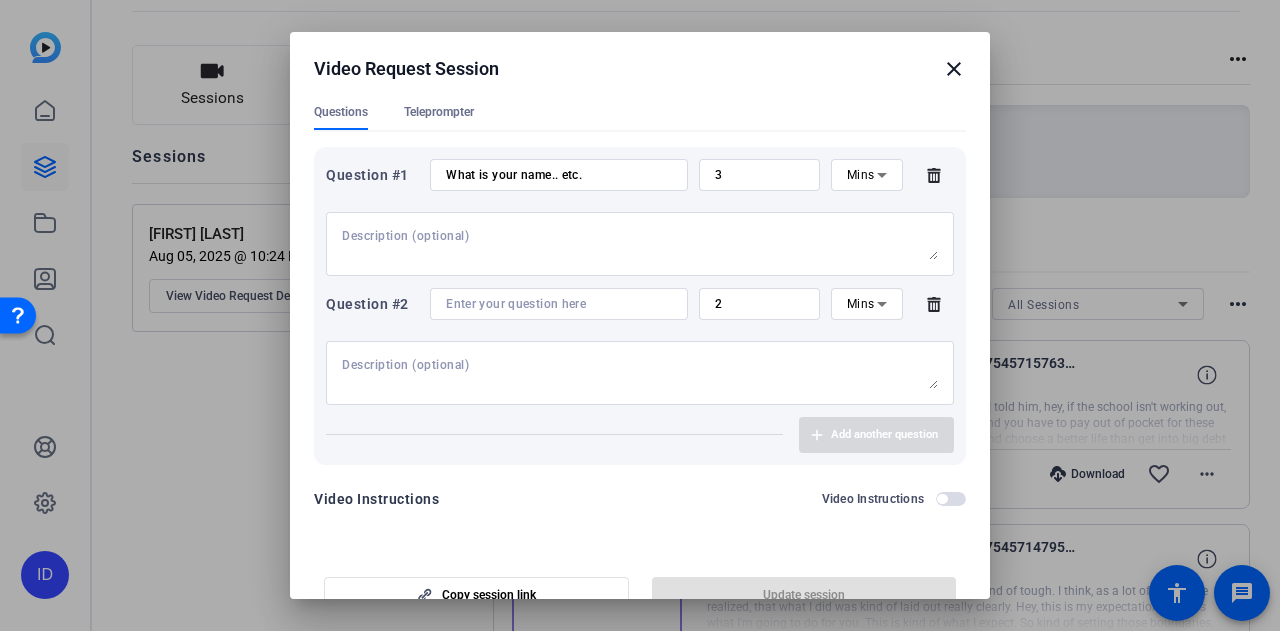 click 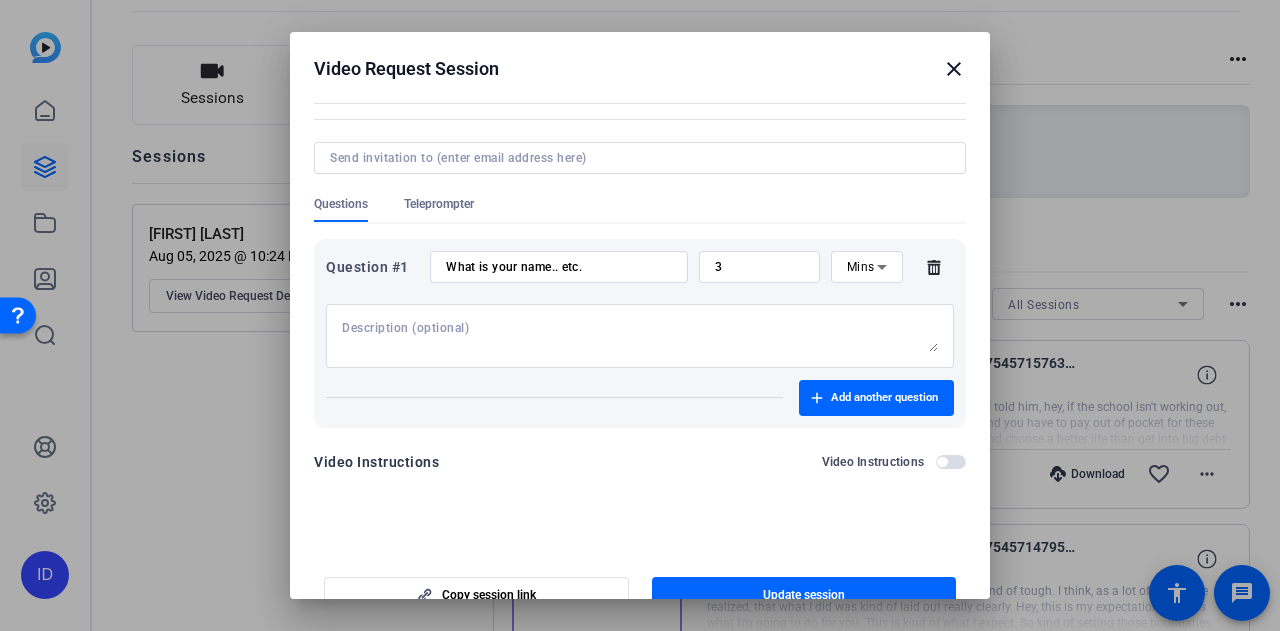scroll, scrollTop: 31, scrollLeft: 0, axis: vertical 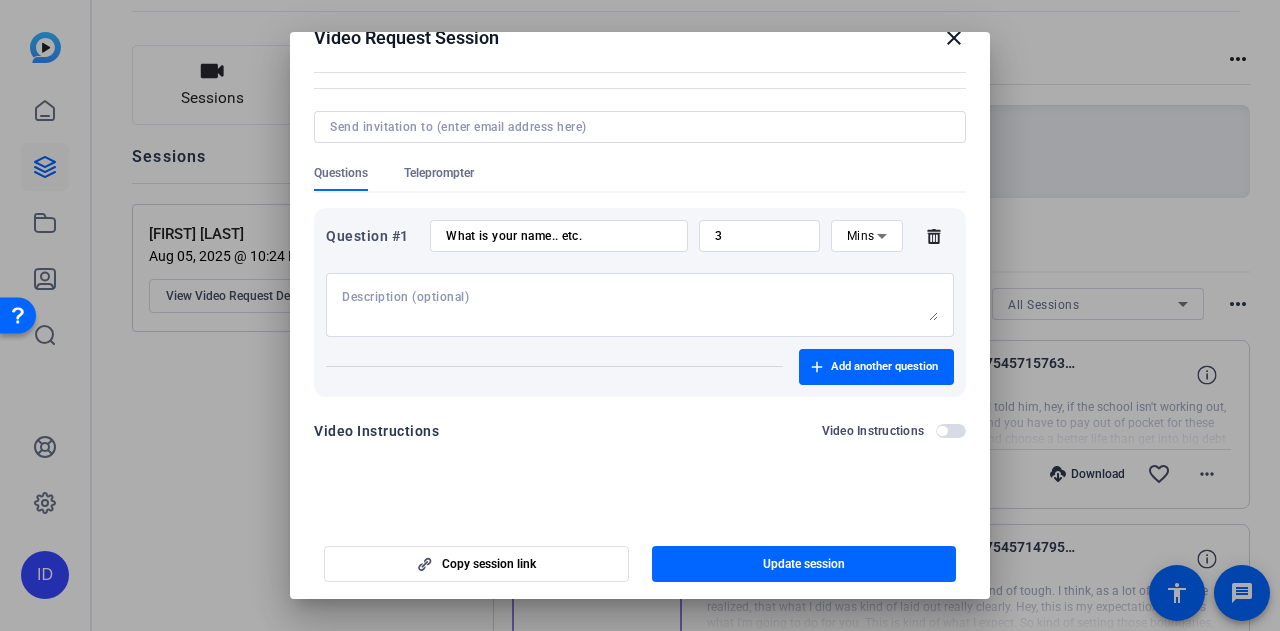 click on "What is your name.. etc." at bounding box center (559, 236) 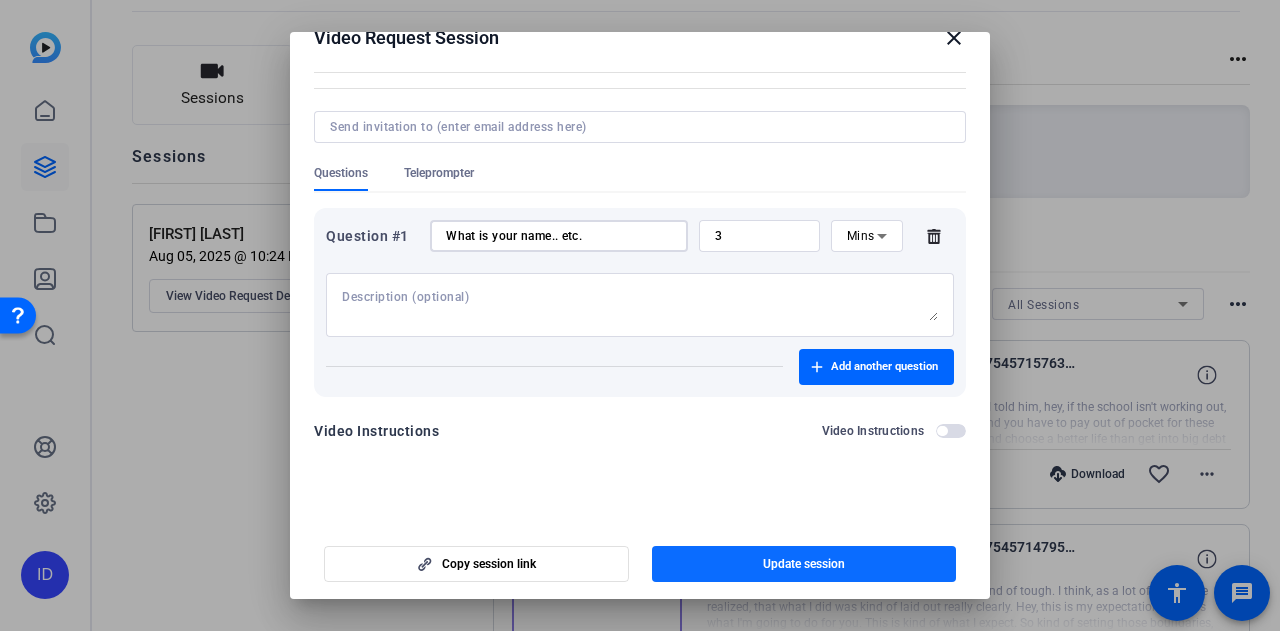 click on "Update session" at bounding box center [804, 564] 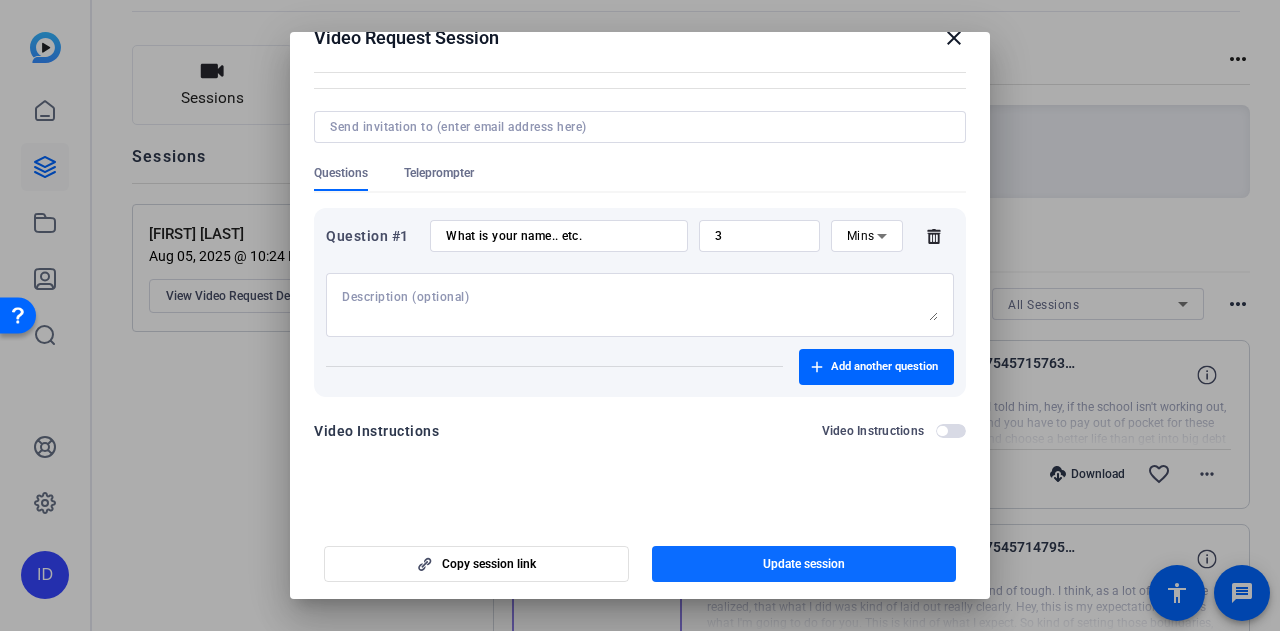 click on "Update session" at bounding box center (804, 564) 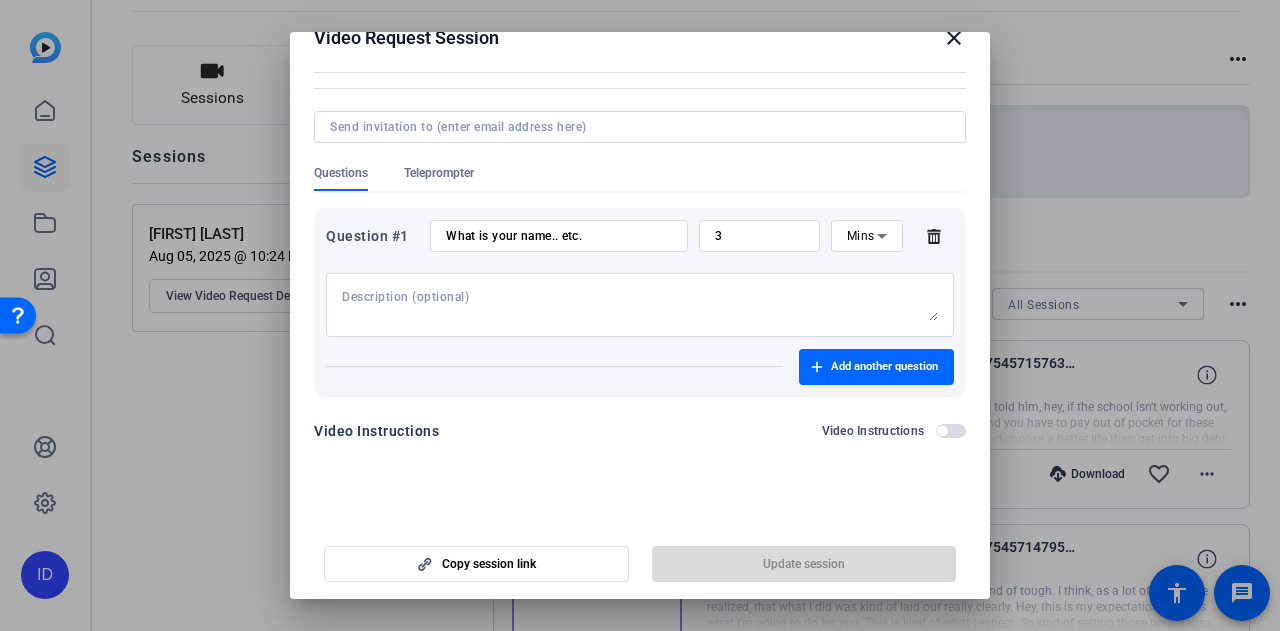 click on "Copy session link   Update session" at bounding box center [640, 556] 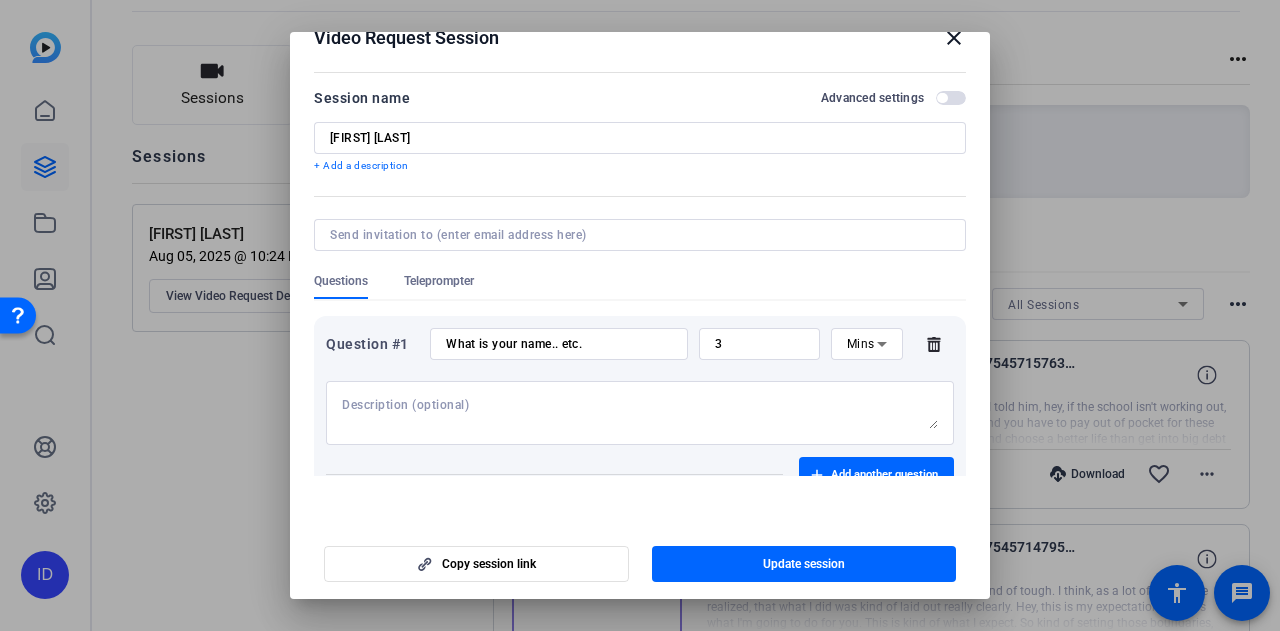 scroll, scrollTop: 108, scrollLeft: 0, axis: vertical 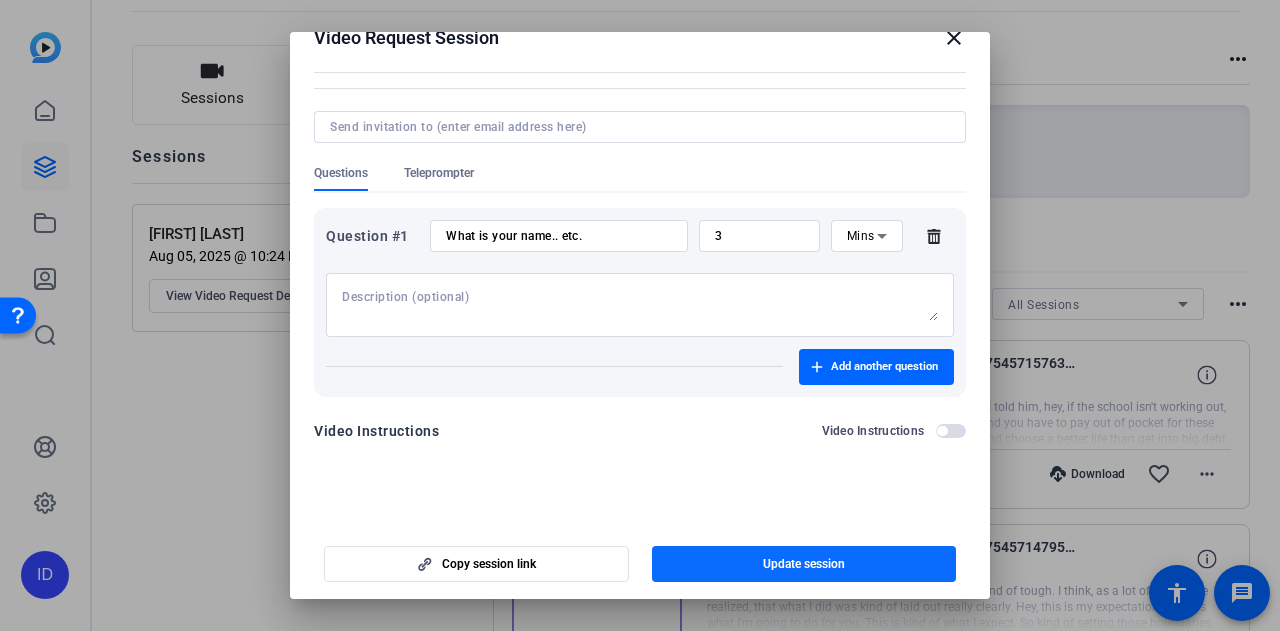 click on "Update session" at bounding box center [804, 564] 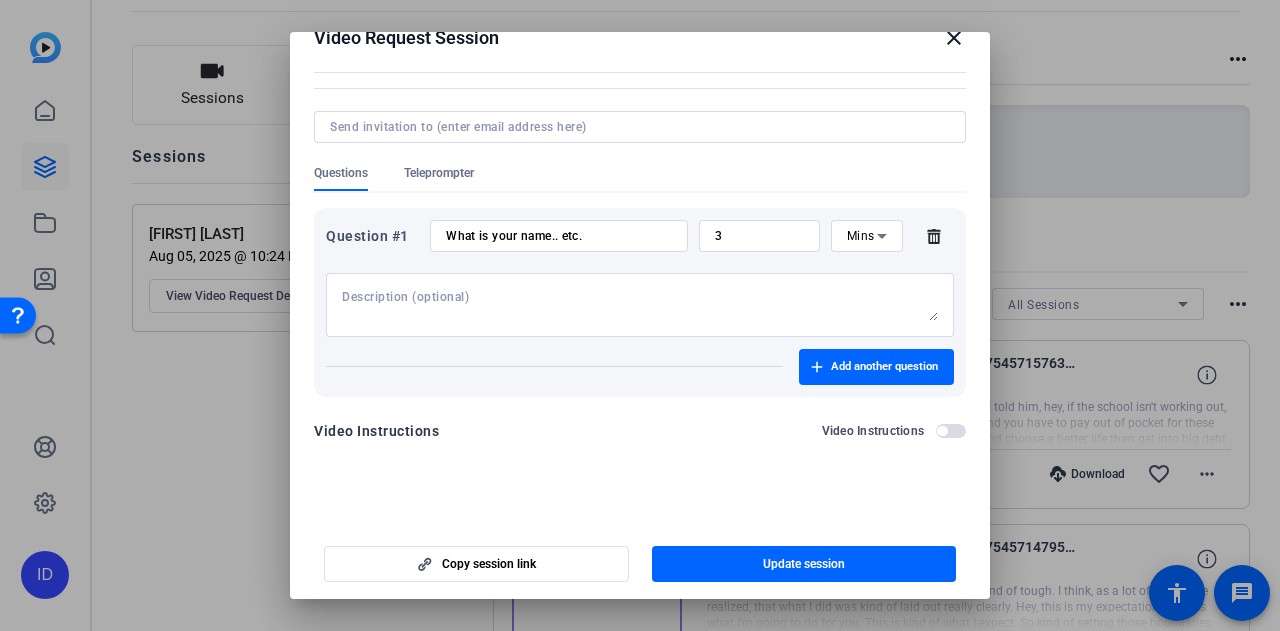 scroll, scrollTop: 0, scrollLeft: 0, axis: both 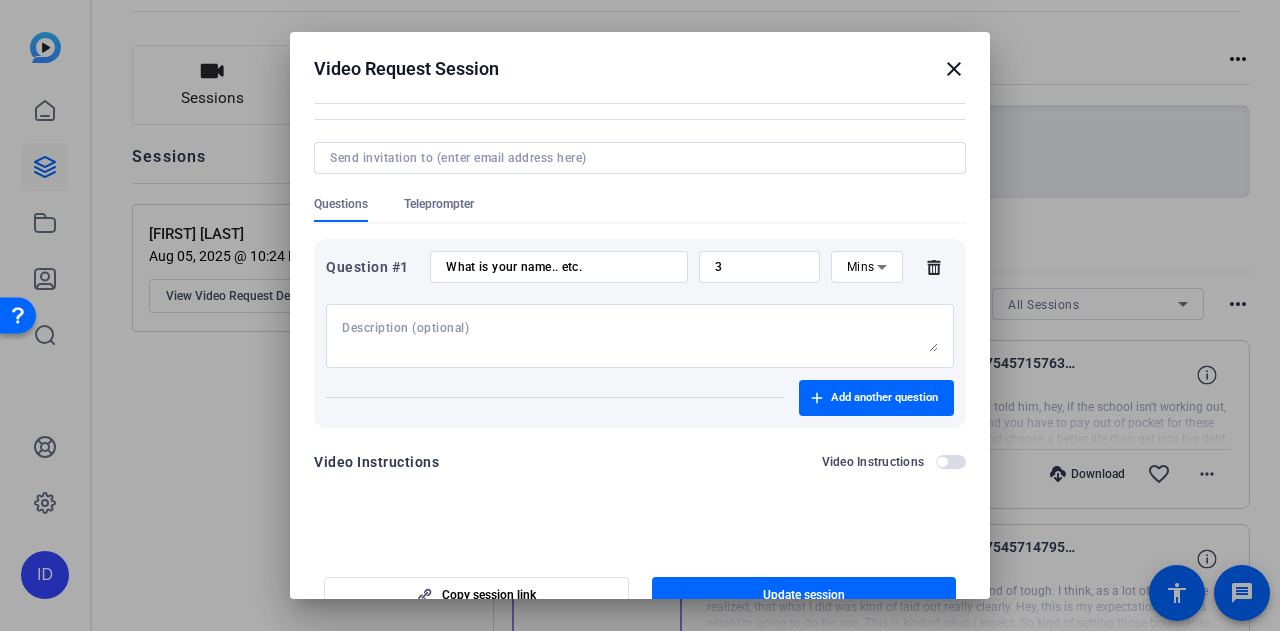 click on "close" at bounding box center [954, 69] 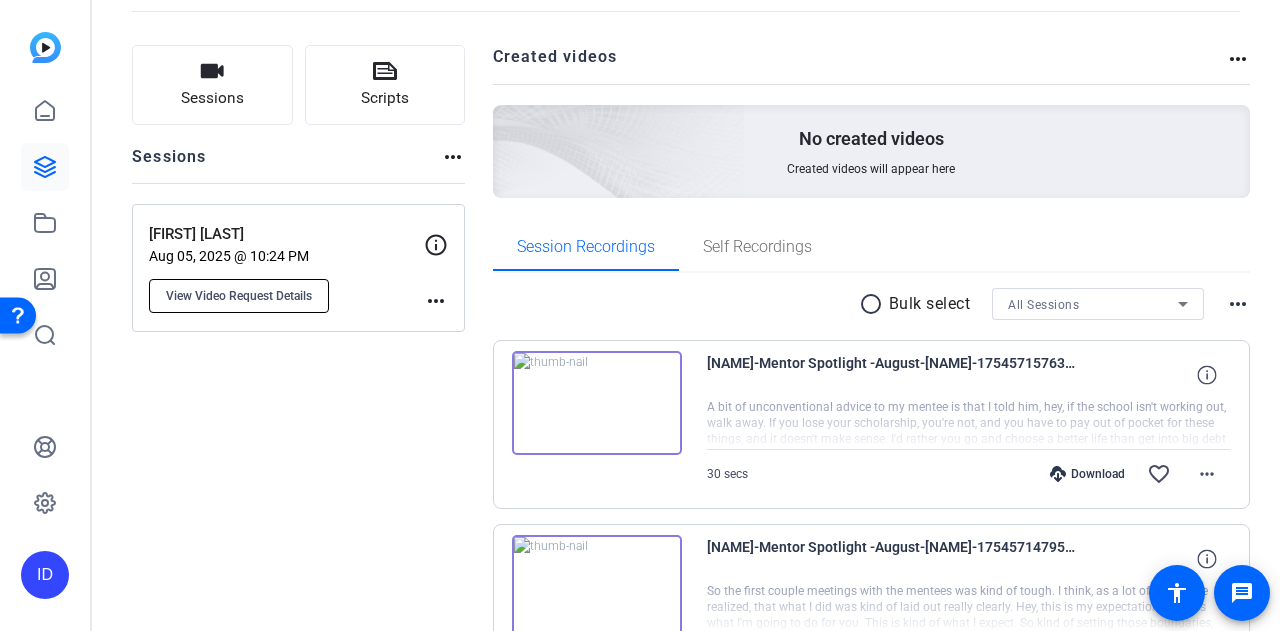 click on "View Video Request Details" 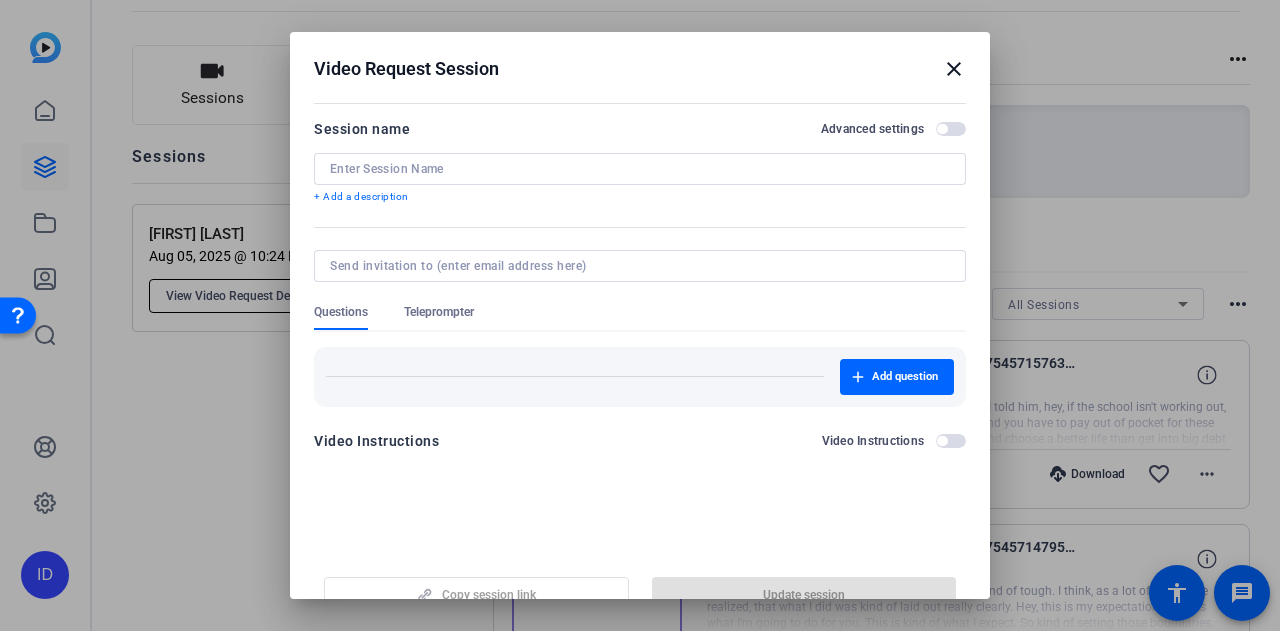 type on "[FIRST] [LAST]" 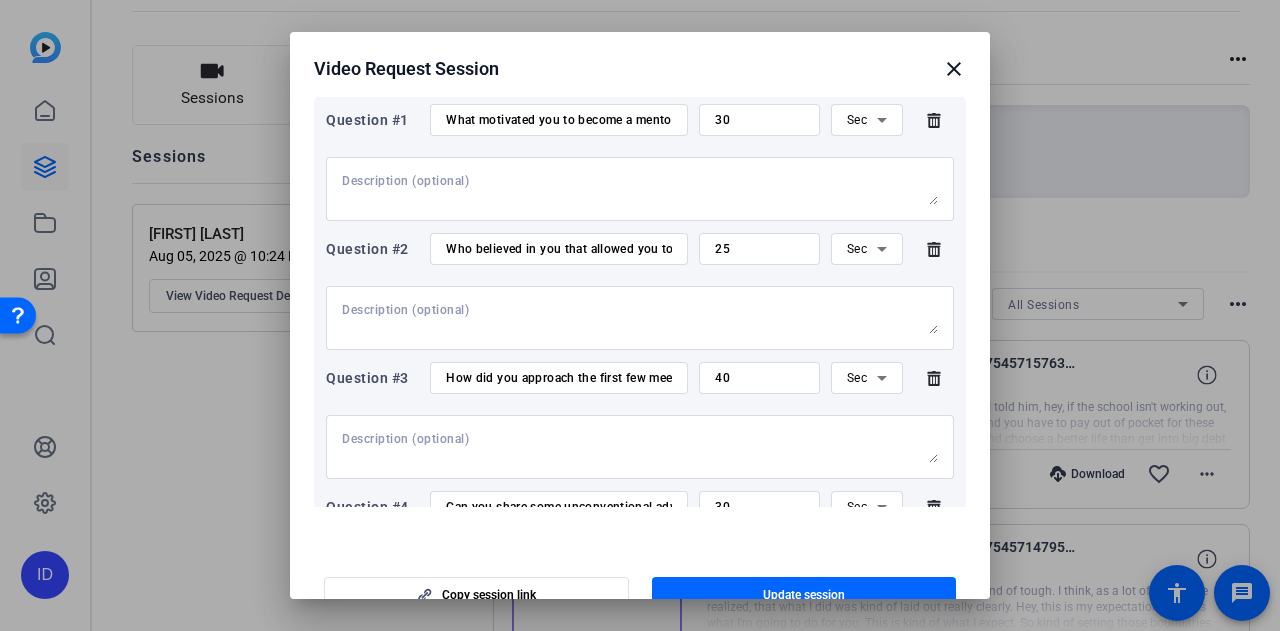 scroll, scrollTop: 300, scrollLeft: 0, axis: vertical 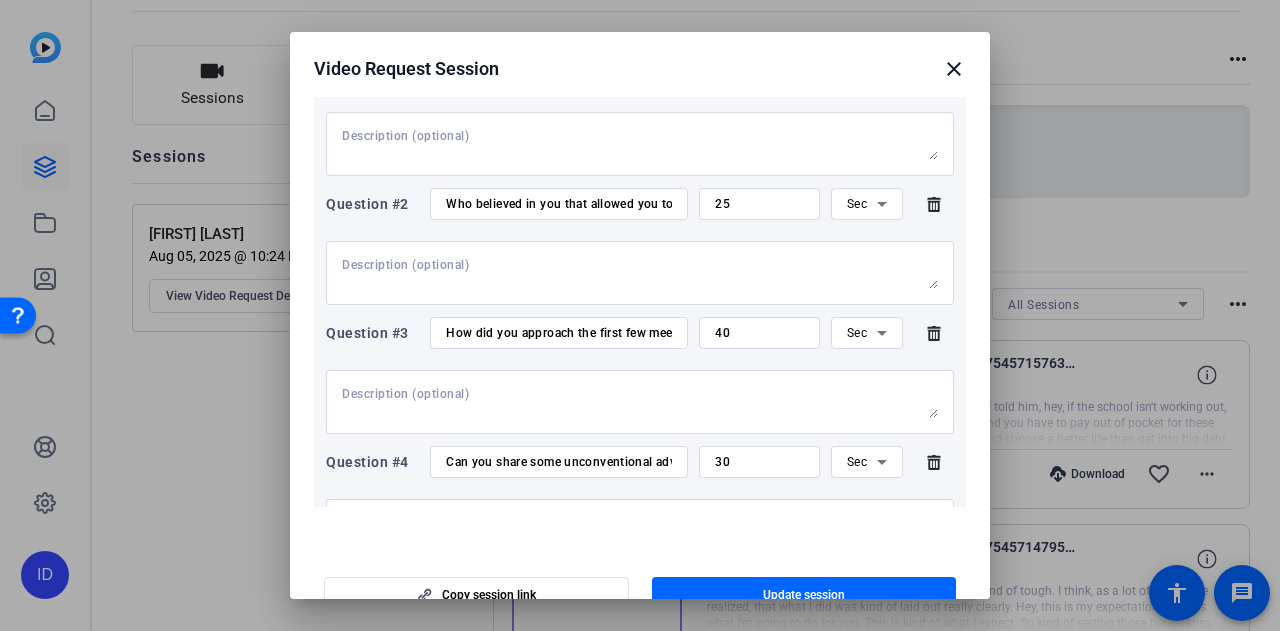 click on "How did you approach the first few meetings to help your mentees feel comfortable and open? What strategies have you found most effective in building trust with your mentee over time?" at bounding box center (559, 333) 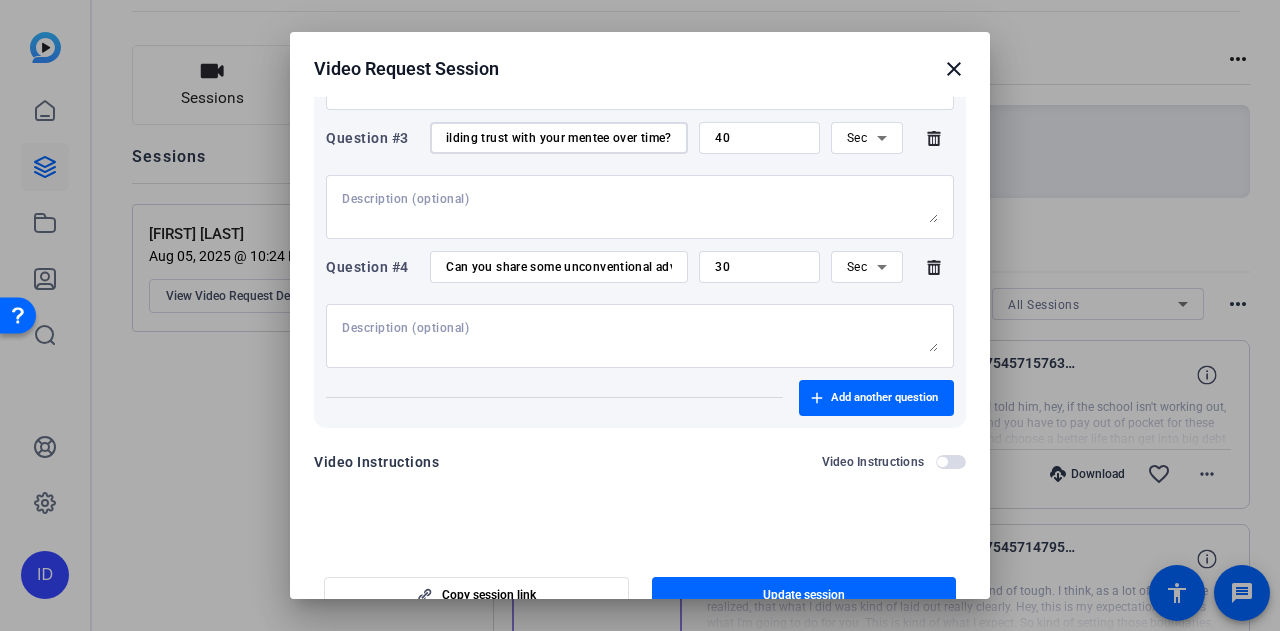 scroll, scrollTop: 95, scrollLeft: 0, axis: vertical 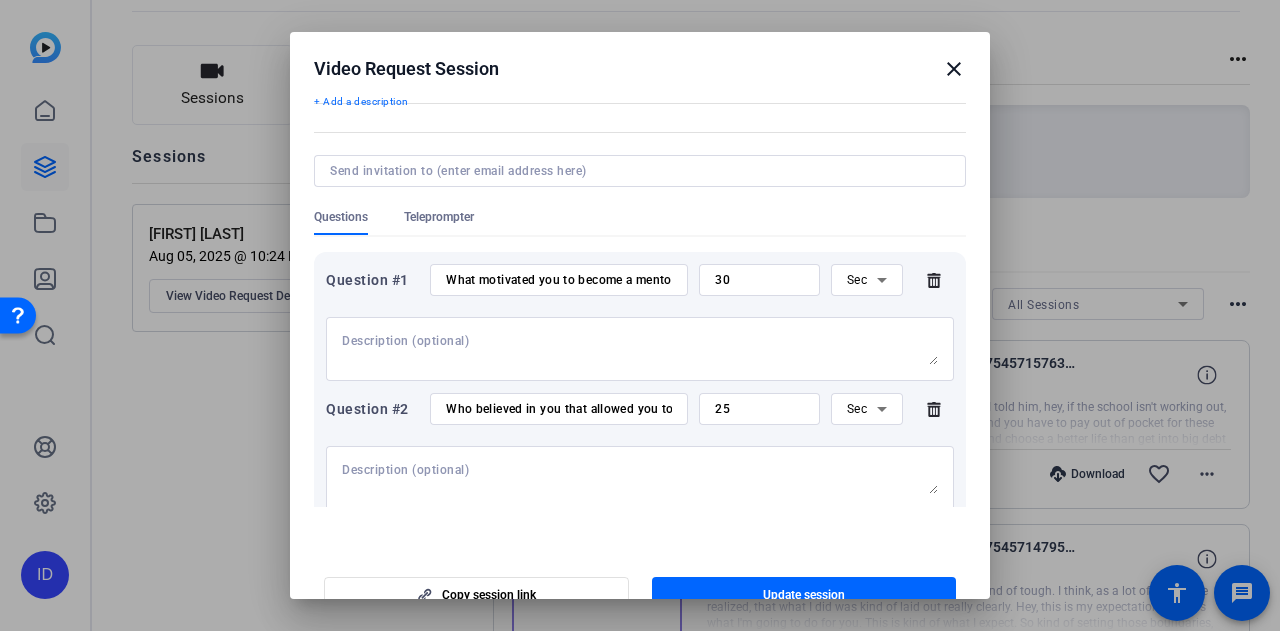 click at bounding box center (640, 198) 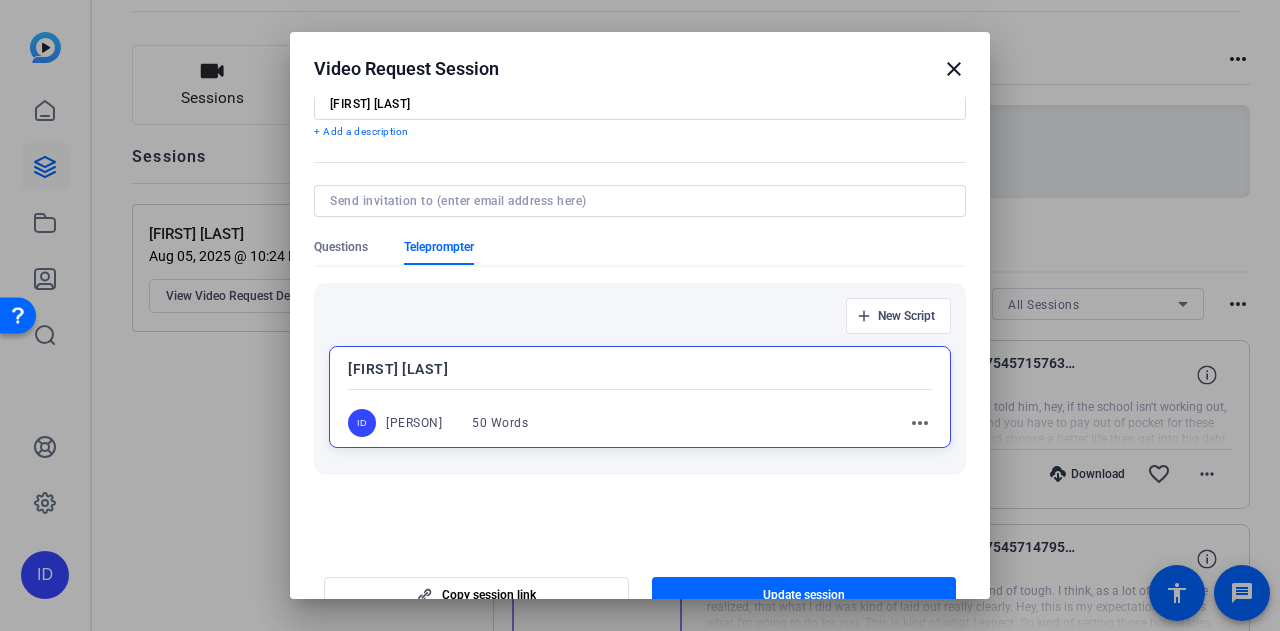 scroll, scrollTop: 127, scrollLeft: 0, axis: vertical 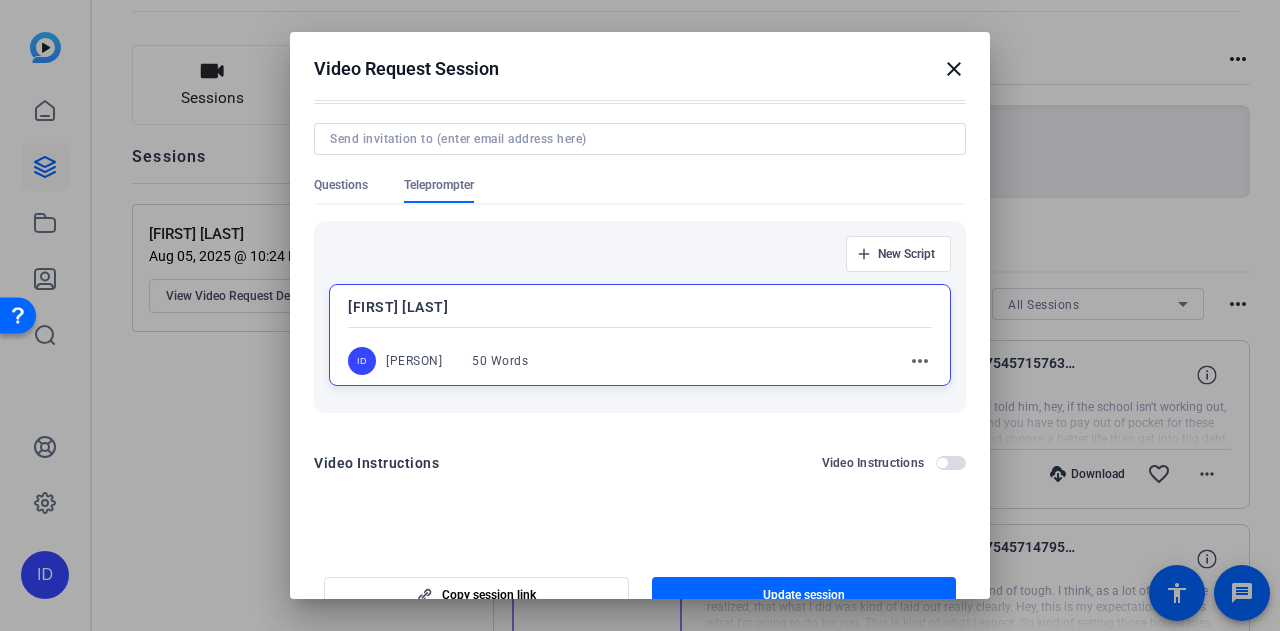 click on "Video Request Session  close" at bounding box center [640, 69] 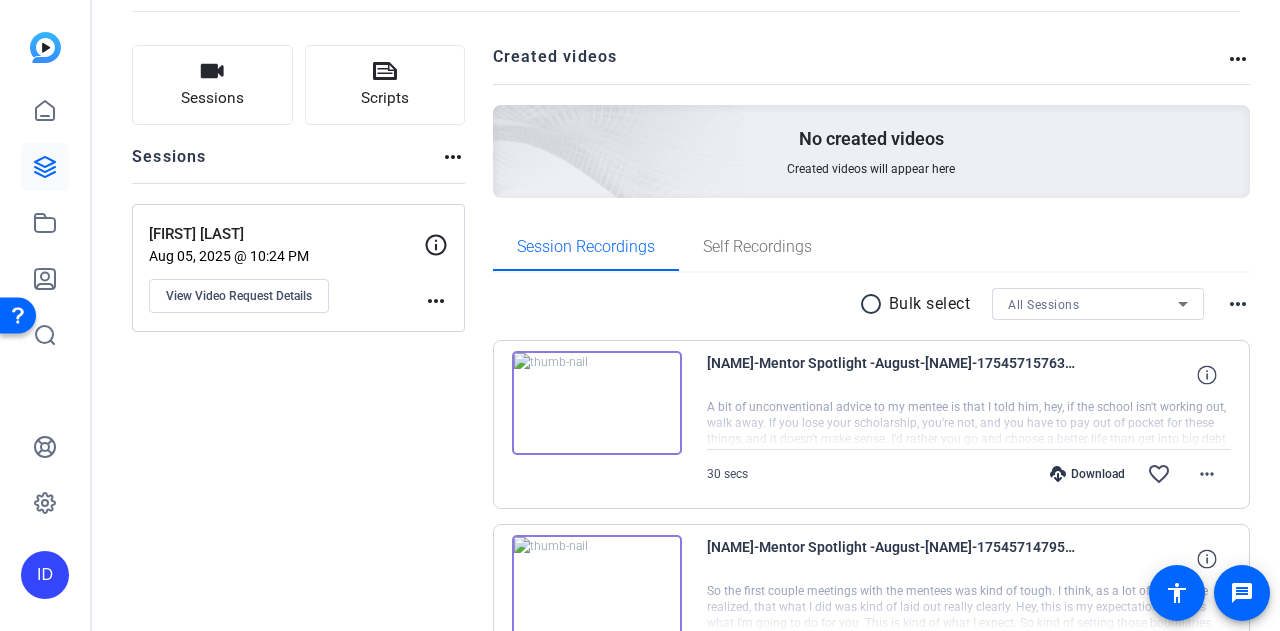 click on "[NAME]   Aug 05, 2025 @ 10:24 PM  View Video Request Details
more_horiz" 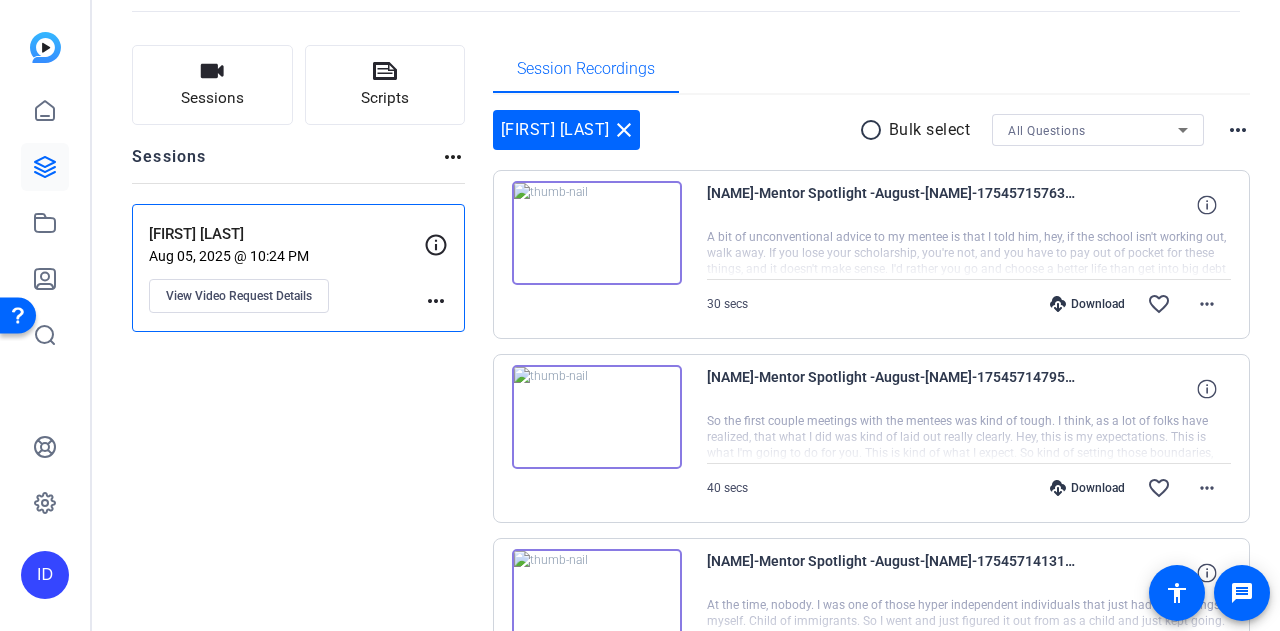 click on "[PERSON]  [DATE] @ [TIME]  View Video Request Details" 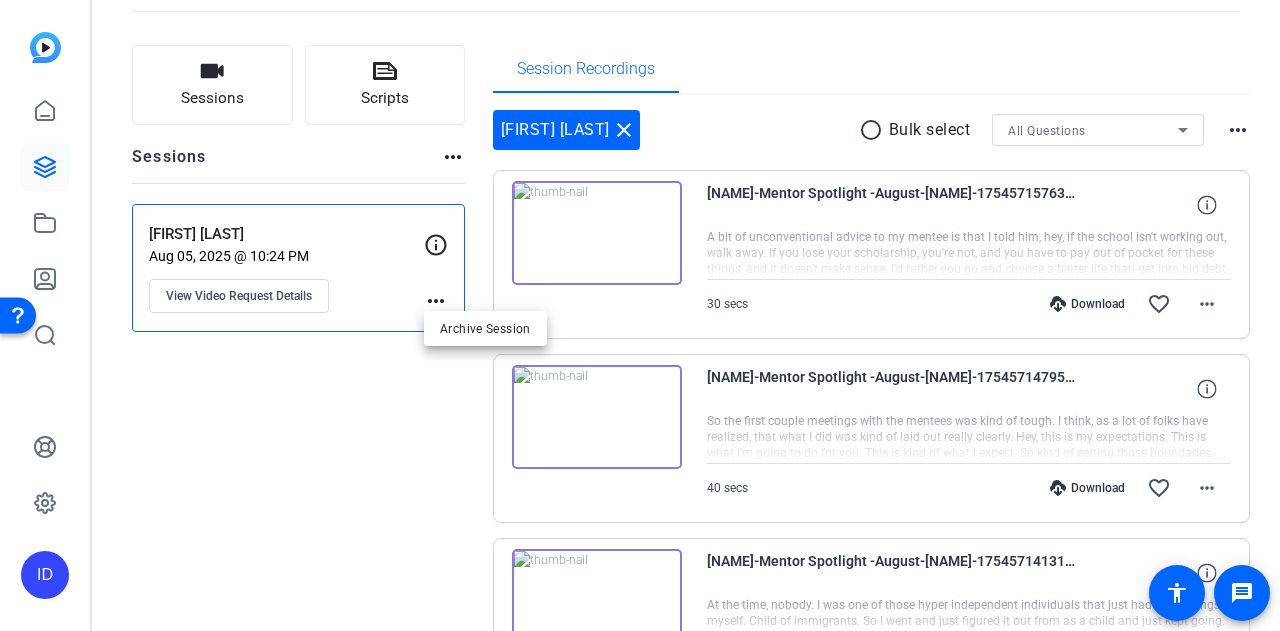 click at bounding box center [640, 315] 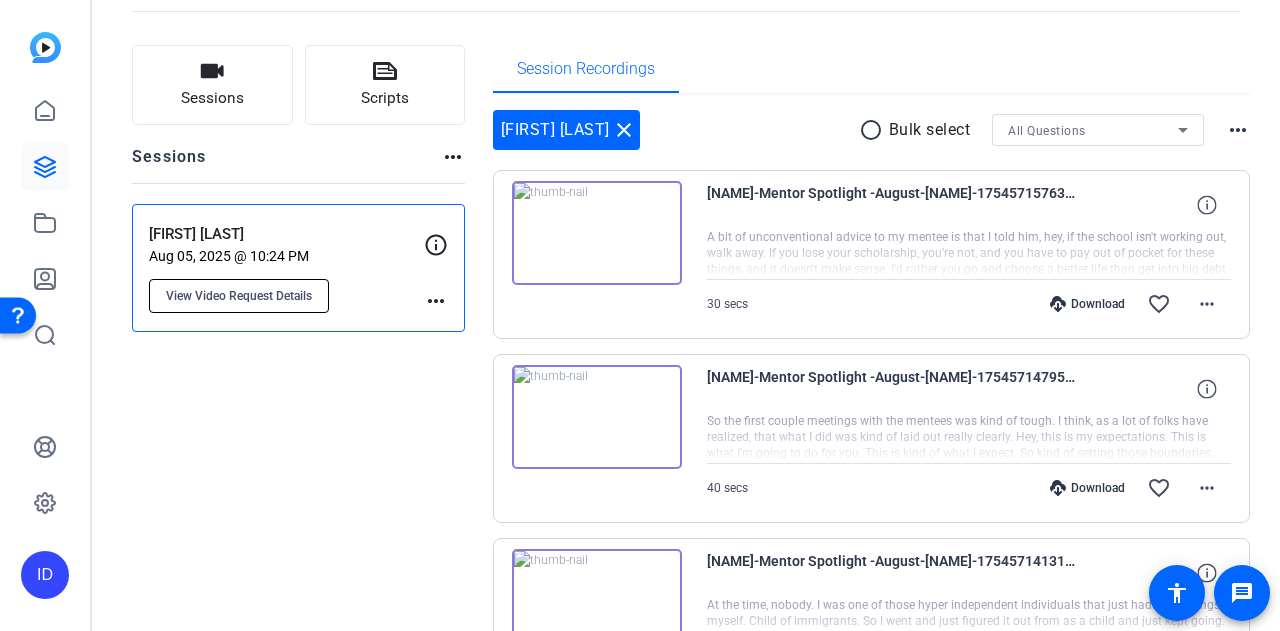 click on "View Video Request Details" 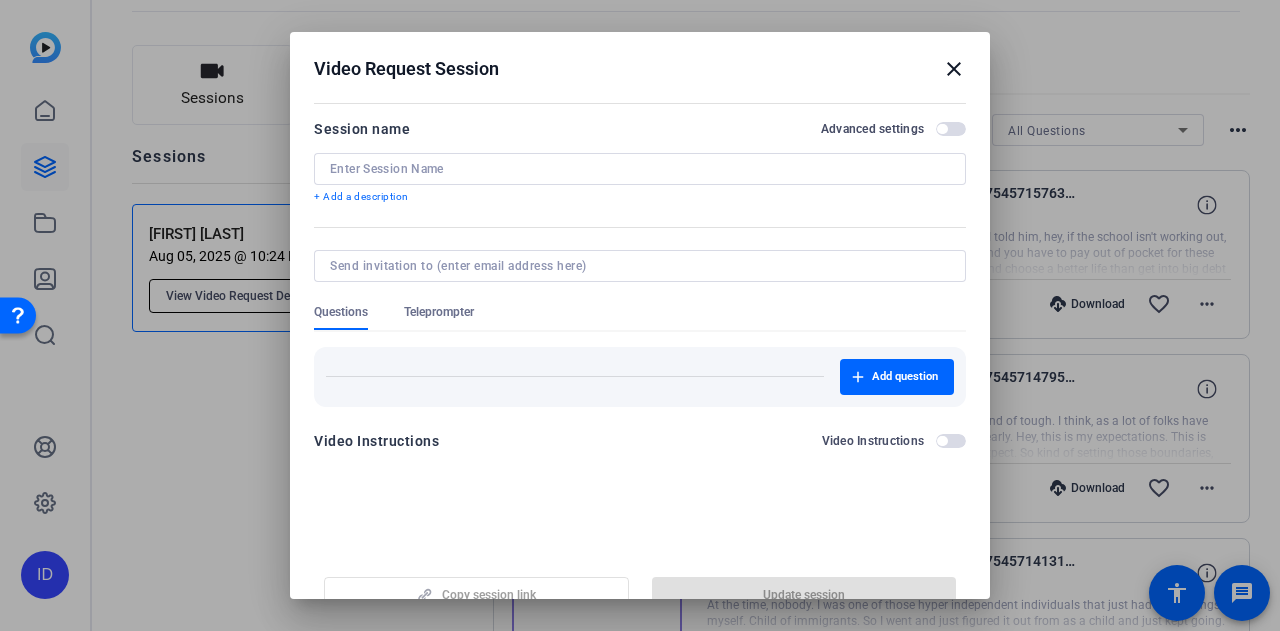 type on "[FIRST] [LAST]" 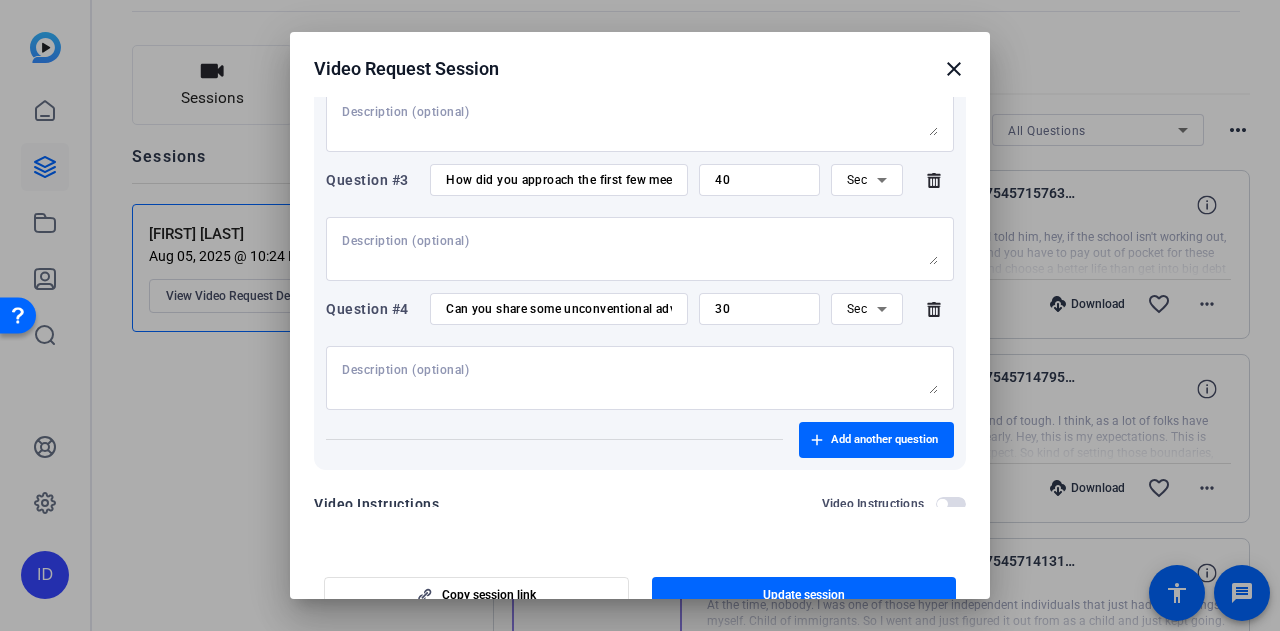 scroll, scrollTop: 495, scrollLeft: 0, axis: vertical 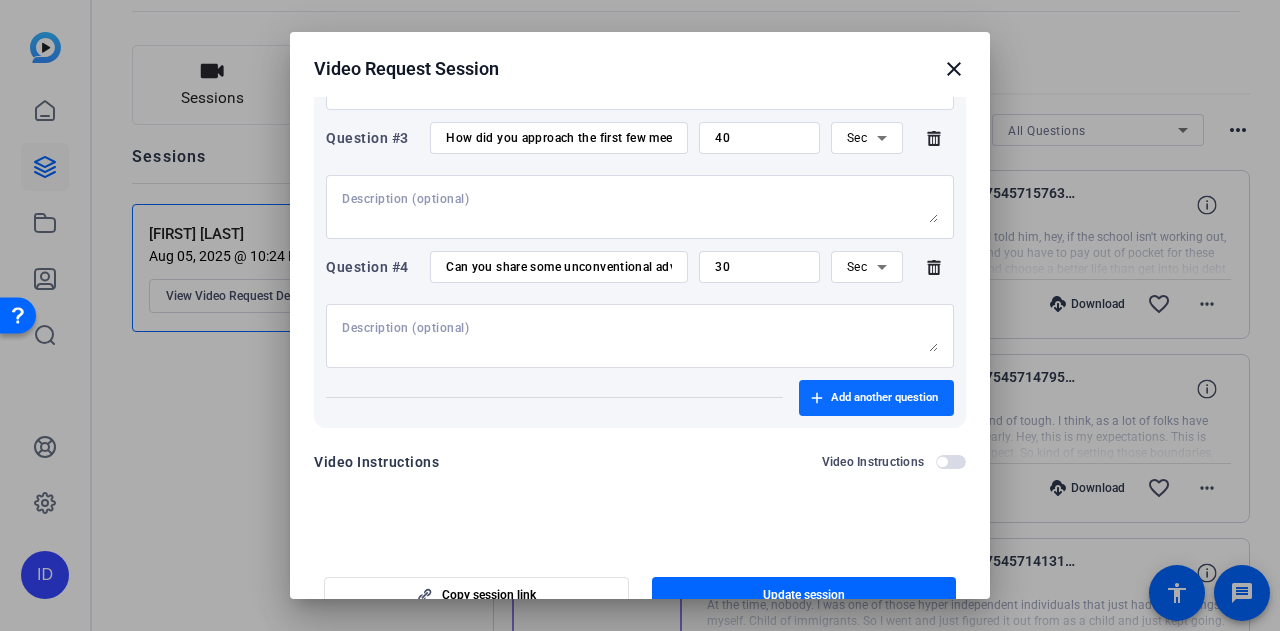 click on "Add another question" at bounding box center [884, 398] 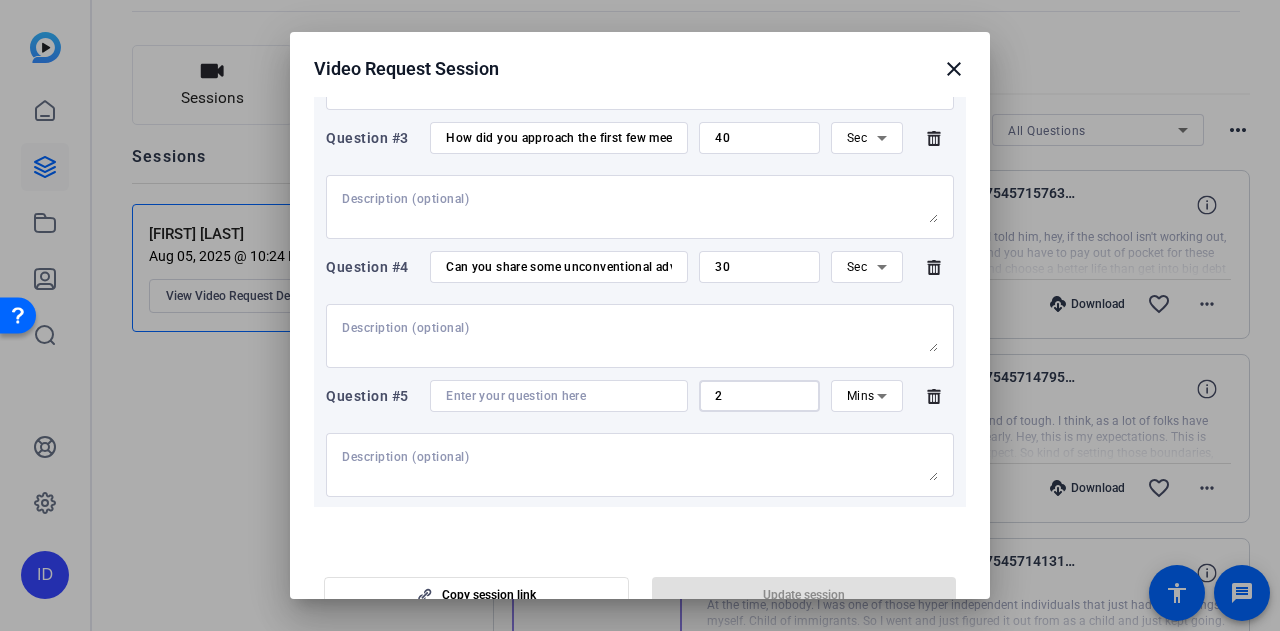 click on "2" at bounding box center [759, 396] 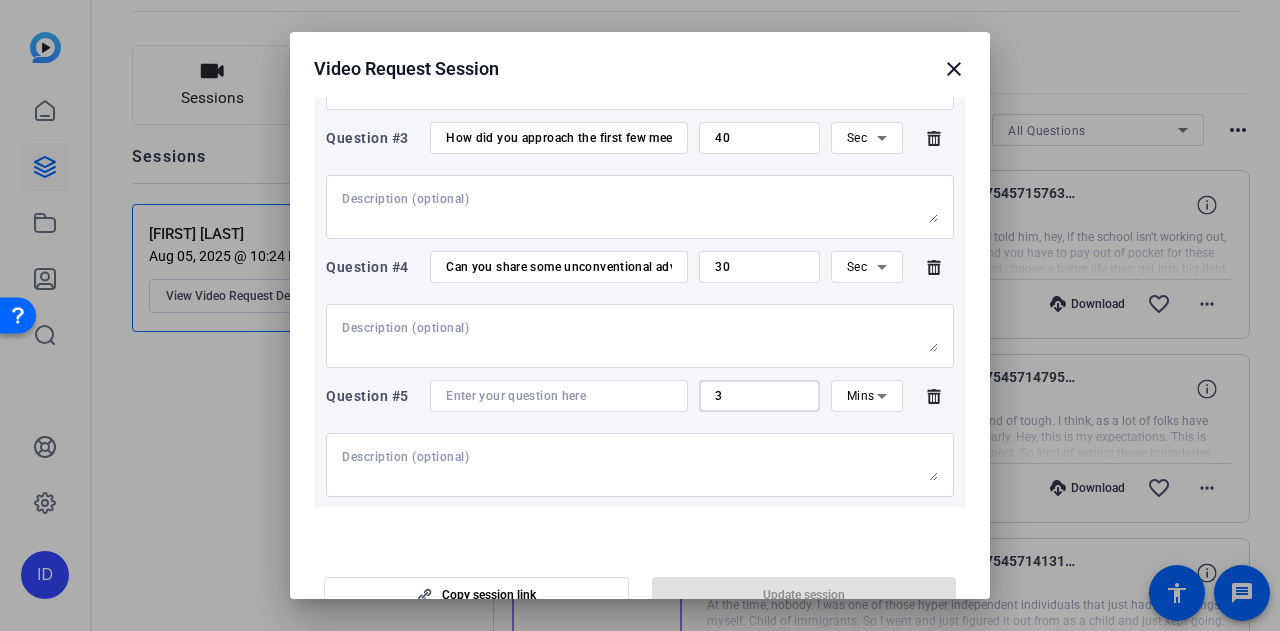 type on "3" 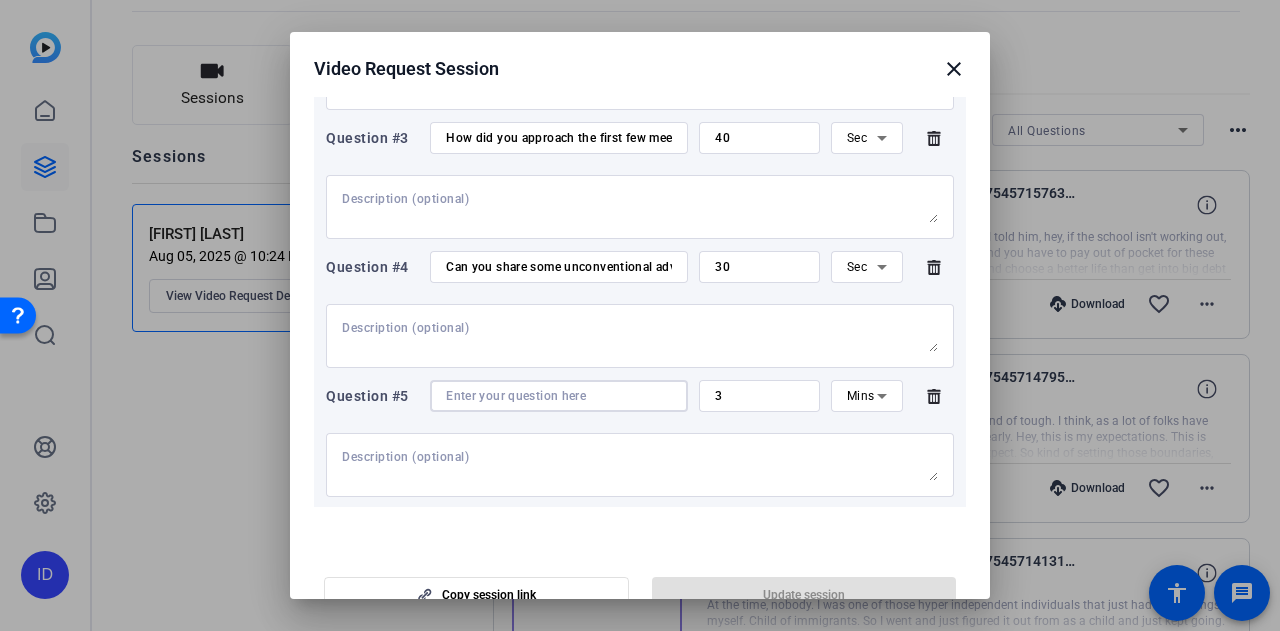 click at bounding box center [559, 396] 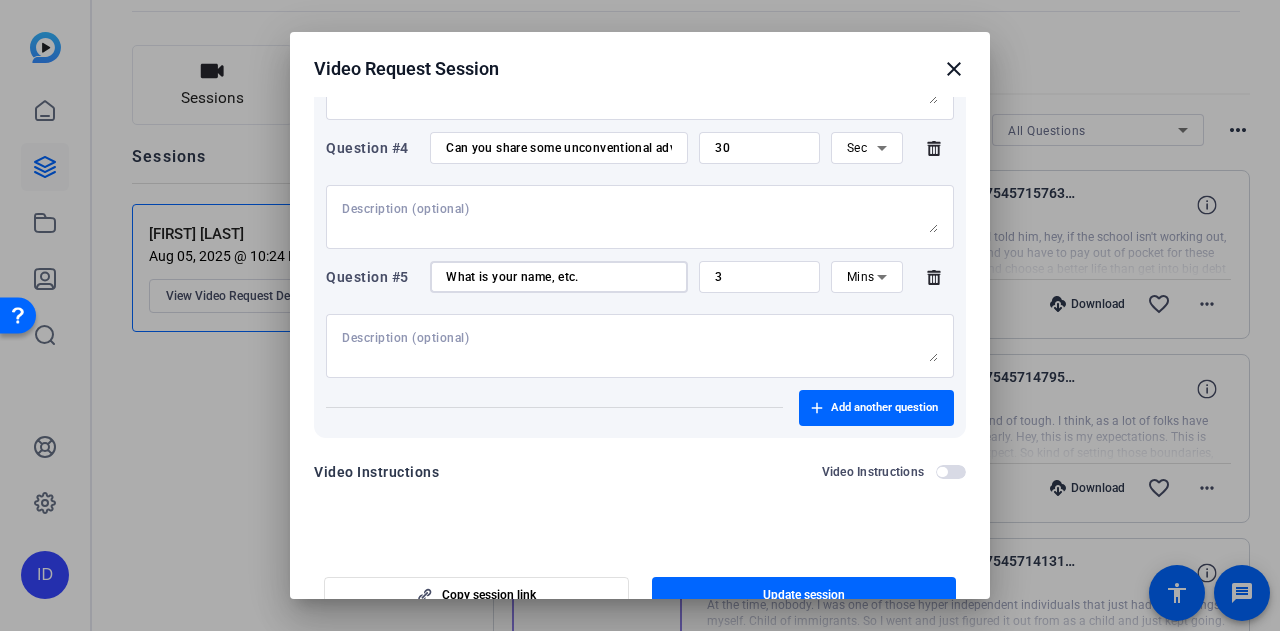 scroll, scrollTop: 624, scrollLeft: 0, axis: vertical 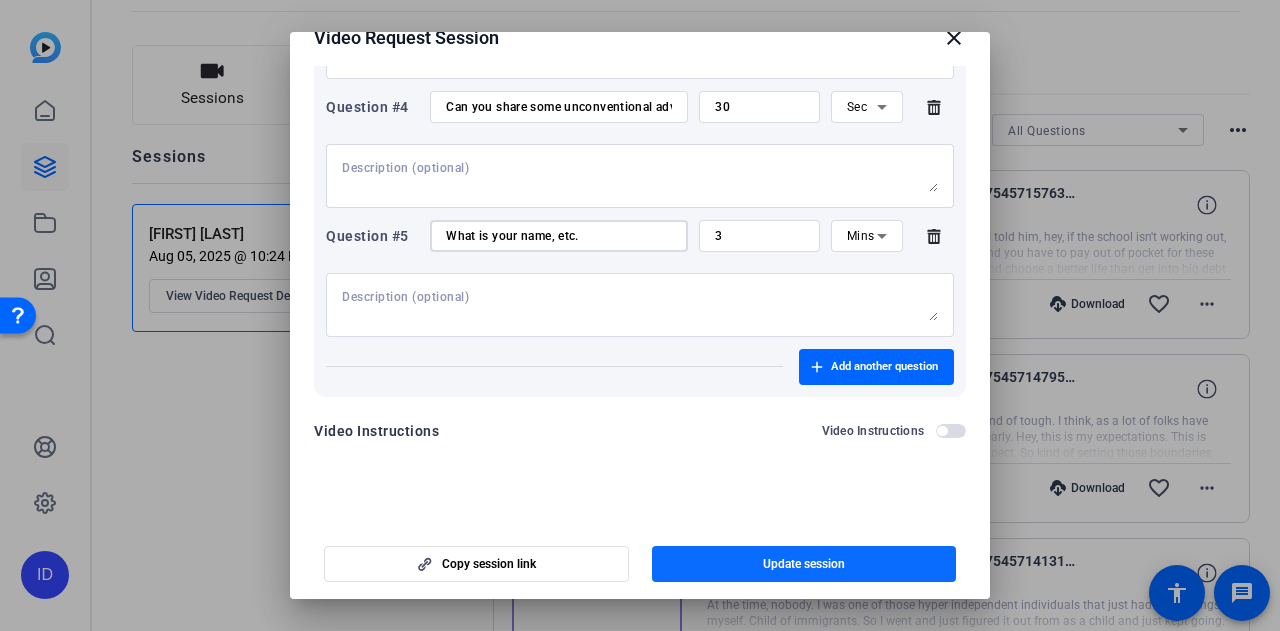 type on "What is your name, etc." 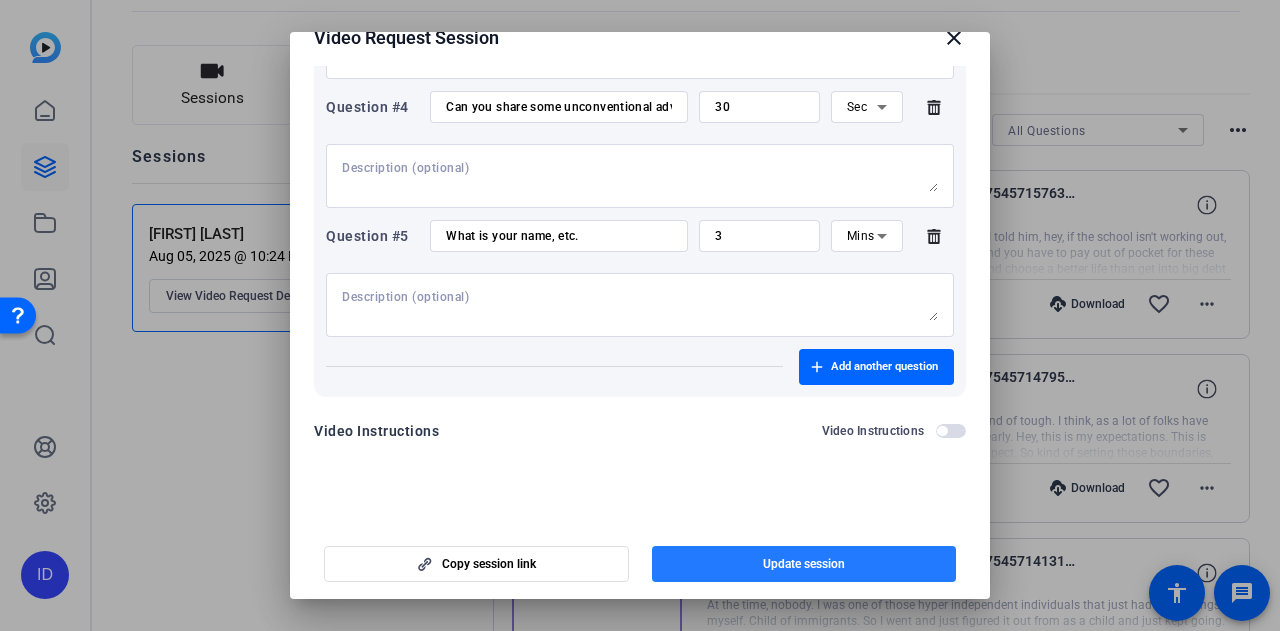 click on "Update session" at bounding box center (804, 564) 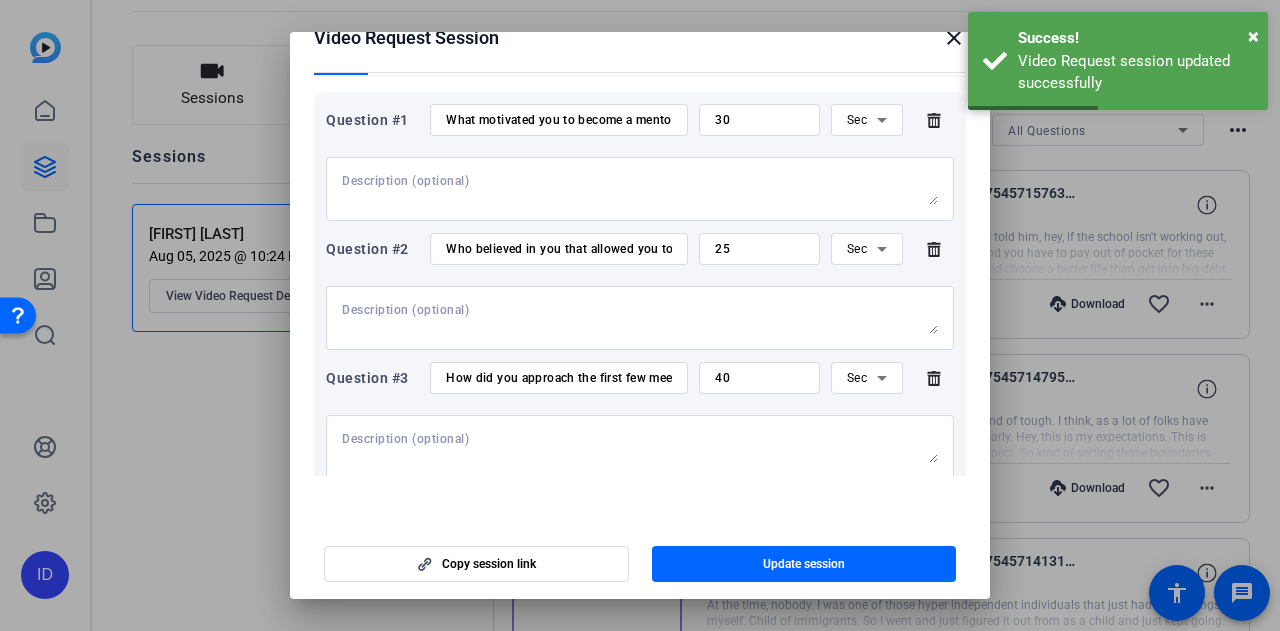 scroll, scrollTop: 124, scrollLeft: 0, axis: vertical 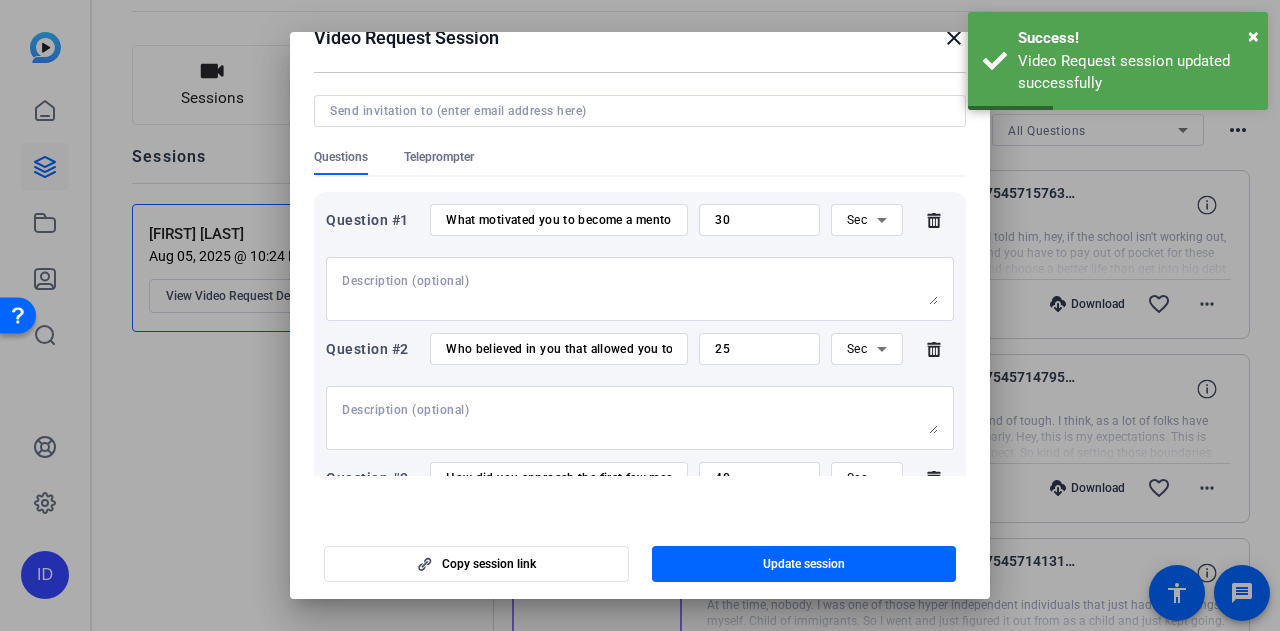 click 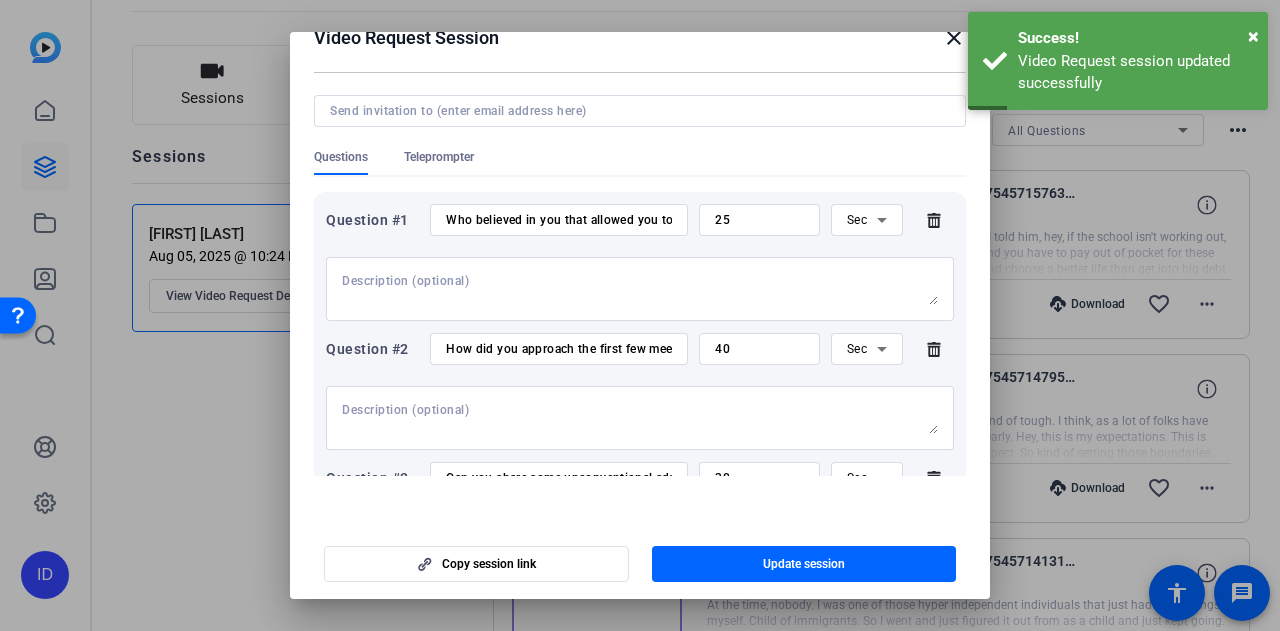 click 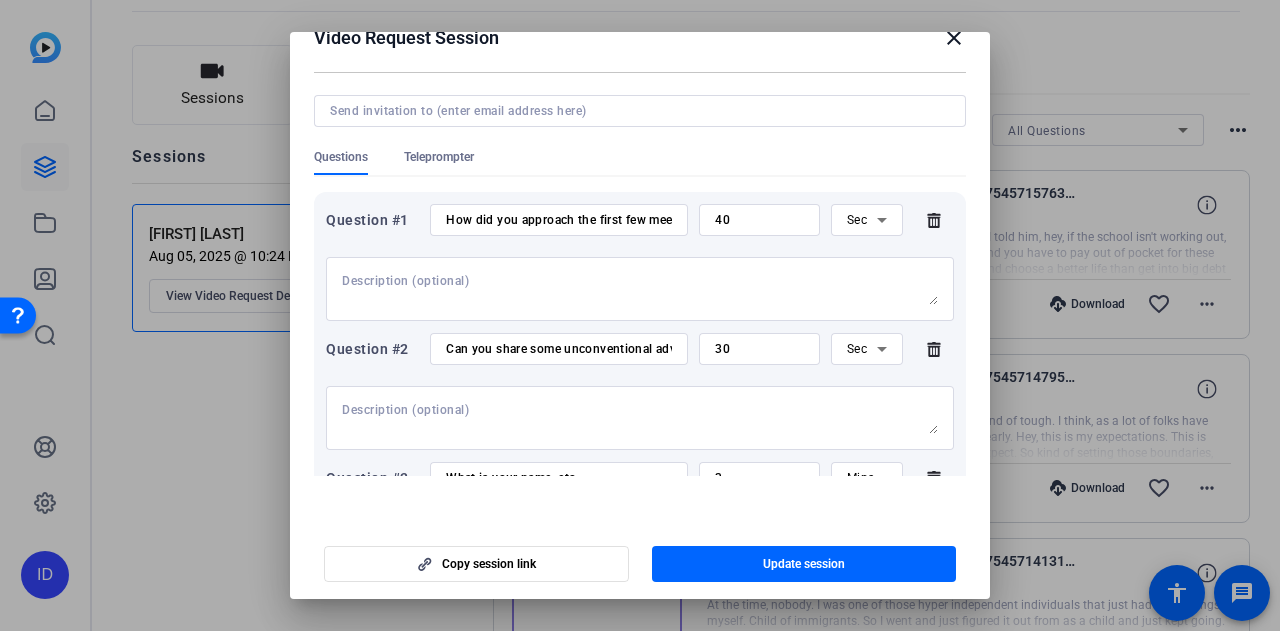 click 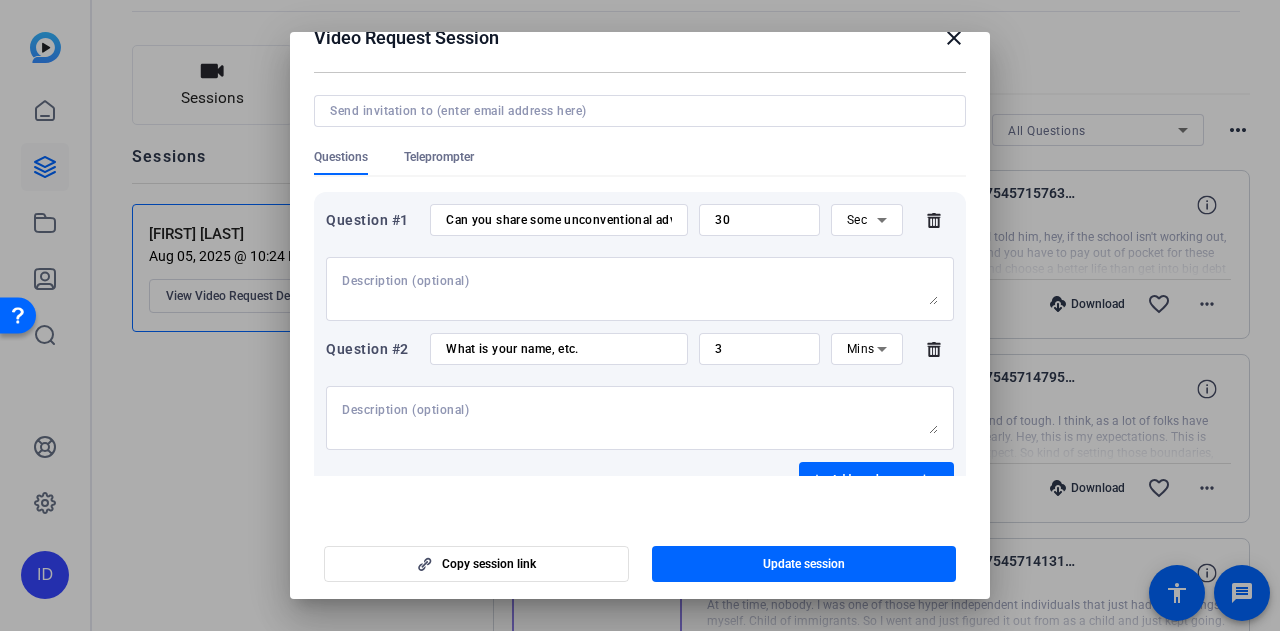 click 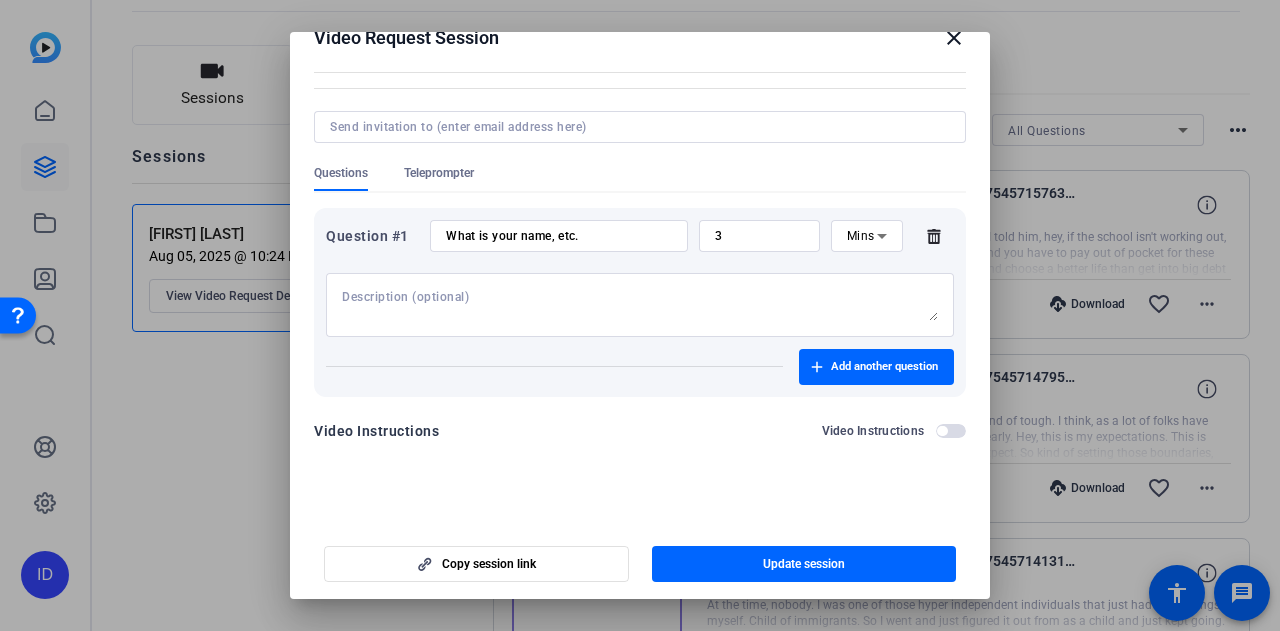 click at bounding box center [640, 305] 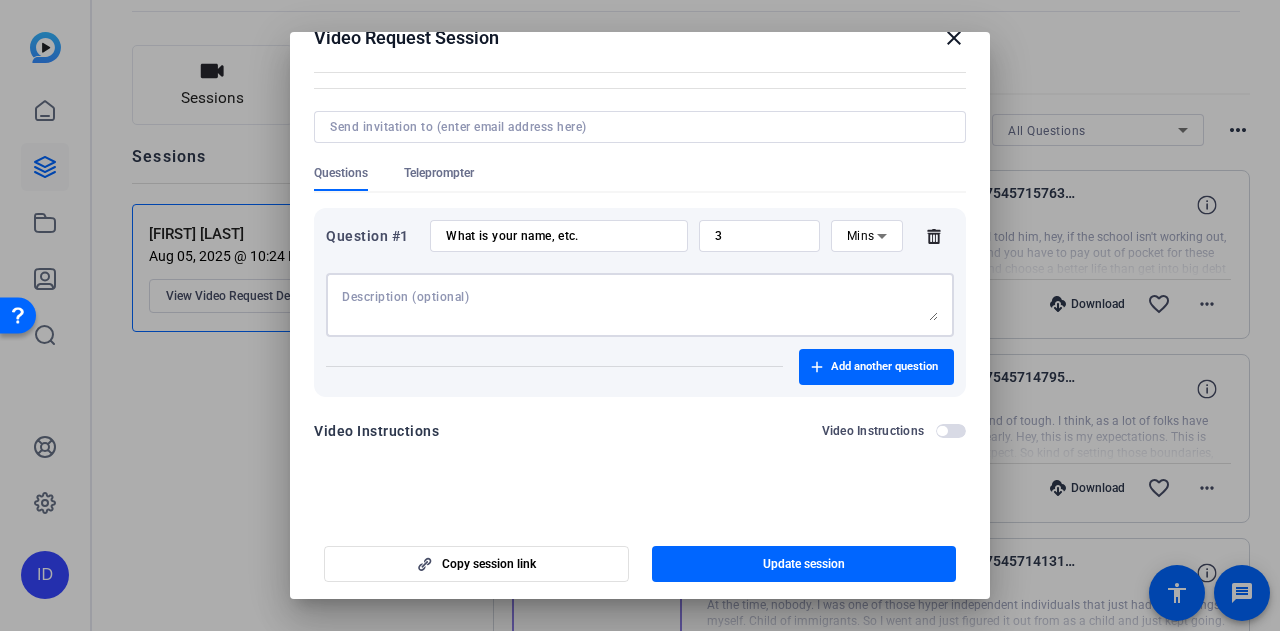 click at bounding box center (640, 154) 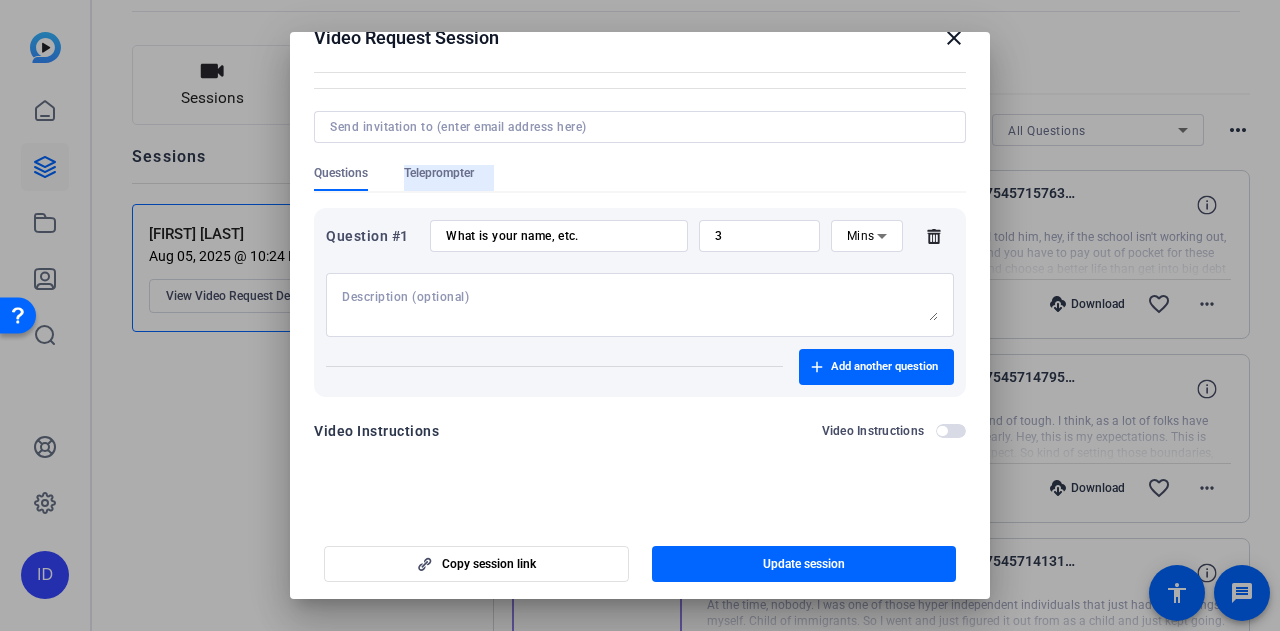 click on "Teleprompter" at bounding box center [439, 173] 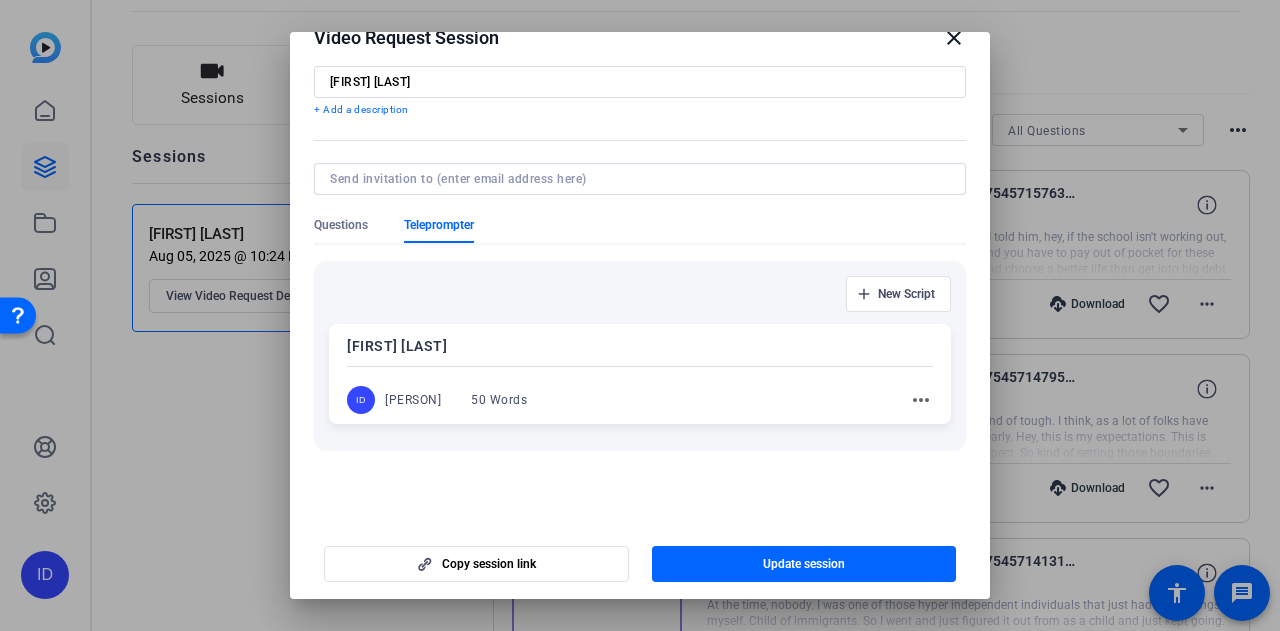 scroll, scrollTop: 100, scrollLeft: 0, axis: vertical 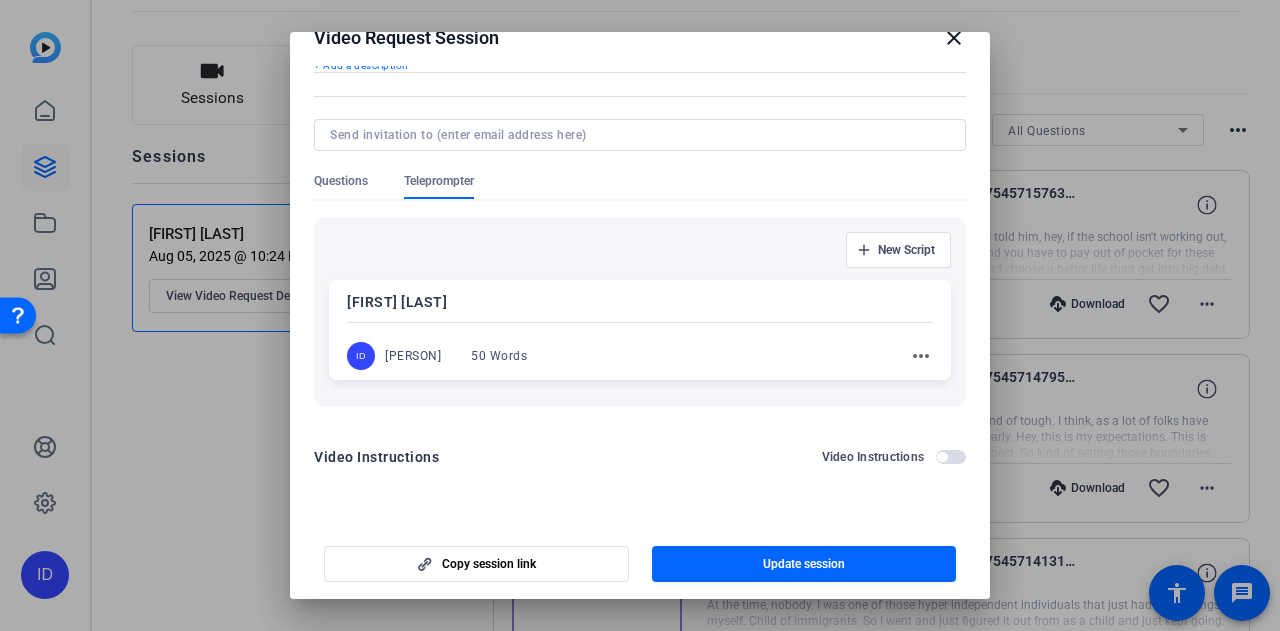 click on "ID  [NAME] 50 Words" at bounding box center [447, 356] 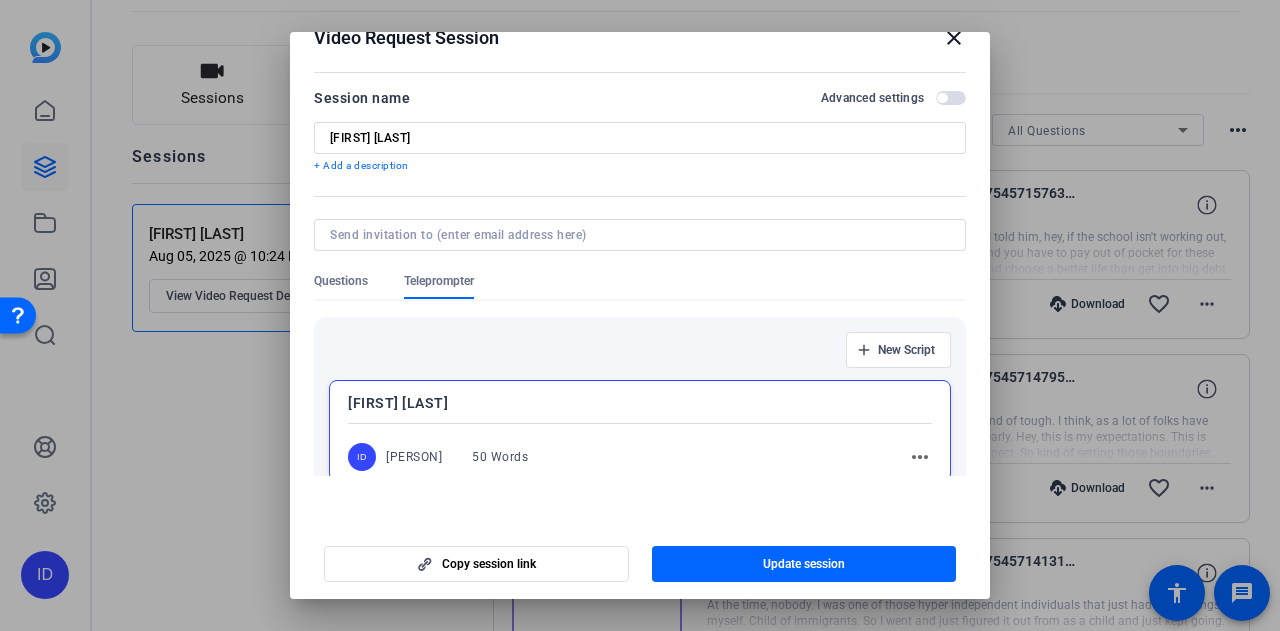 scroll, scrollTop: 0, scrollLeft: 0, axis: both 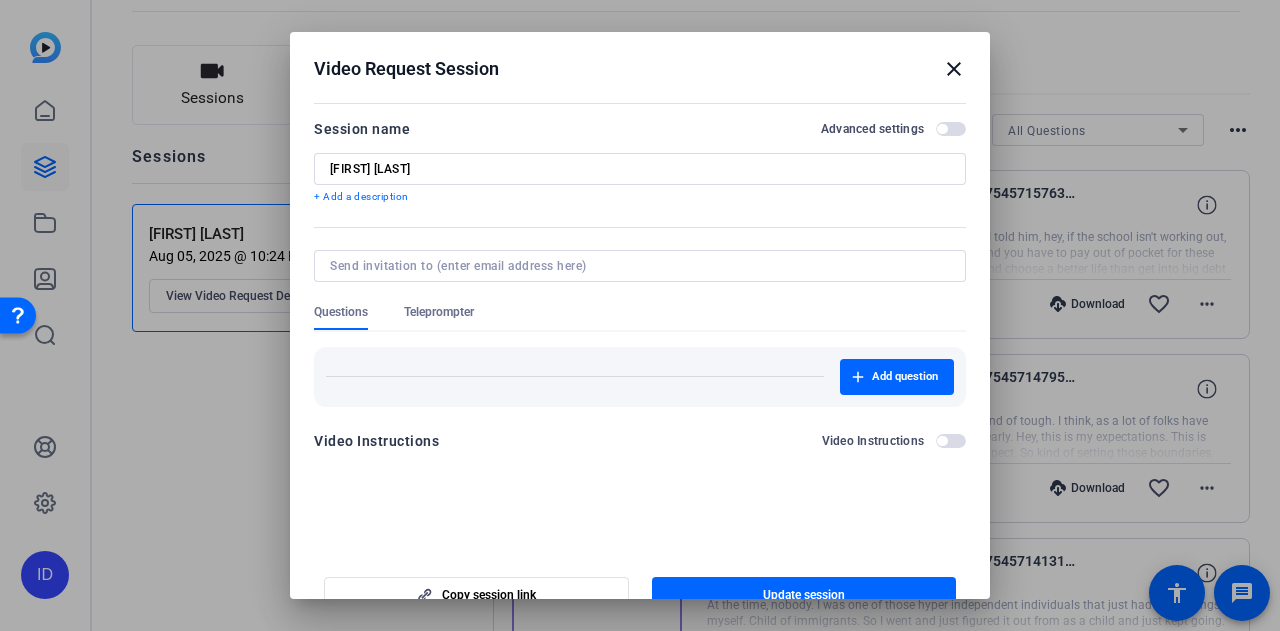 click on "Add question" at bounding box center [640, 377] 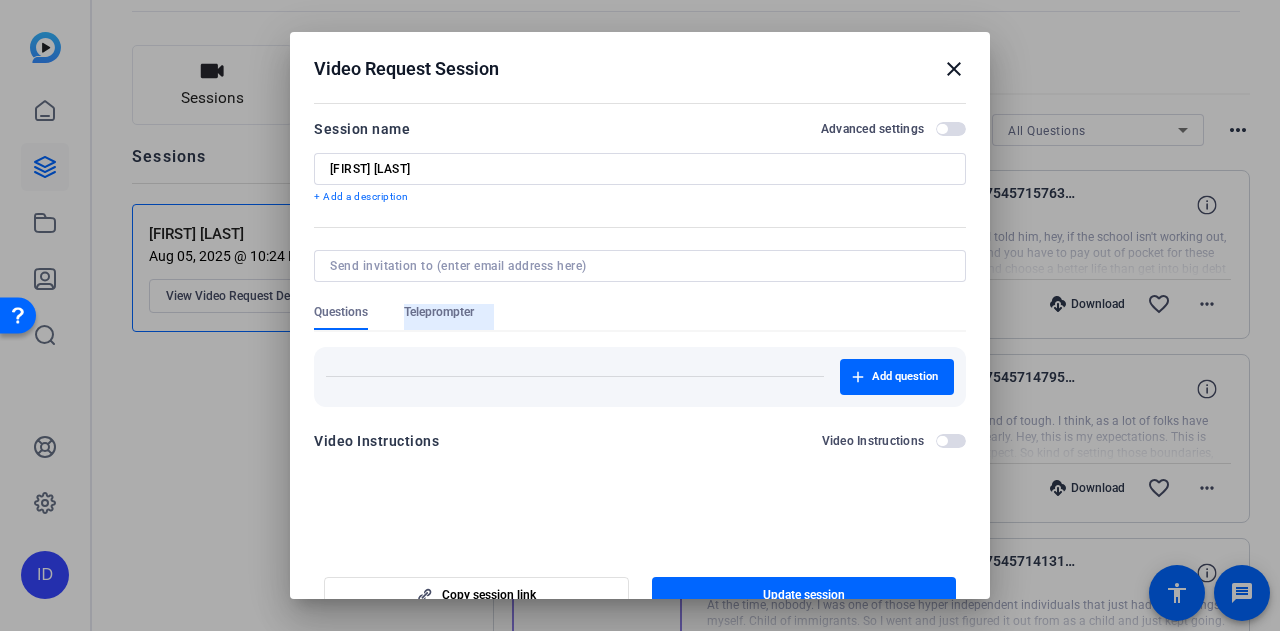 click on "Teleprompter" at bounding box center (439, 312) 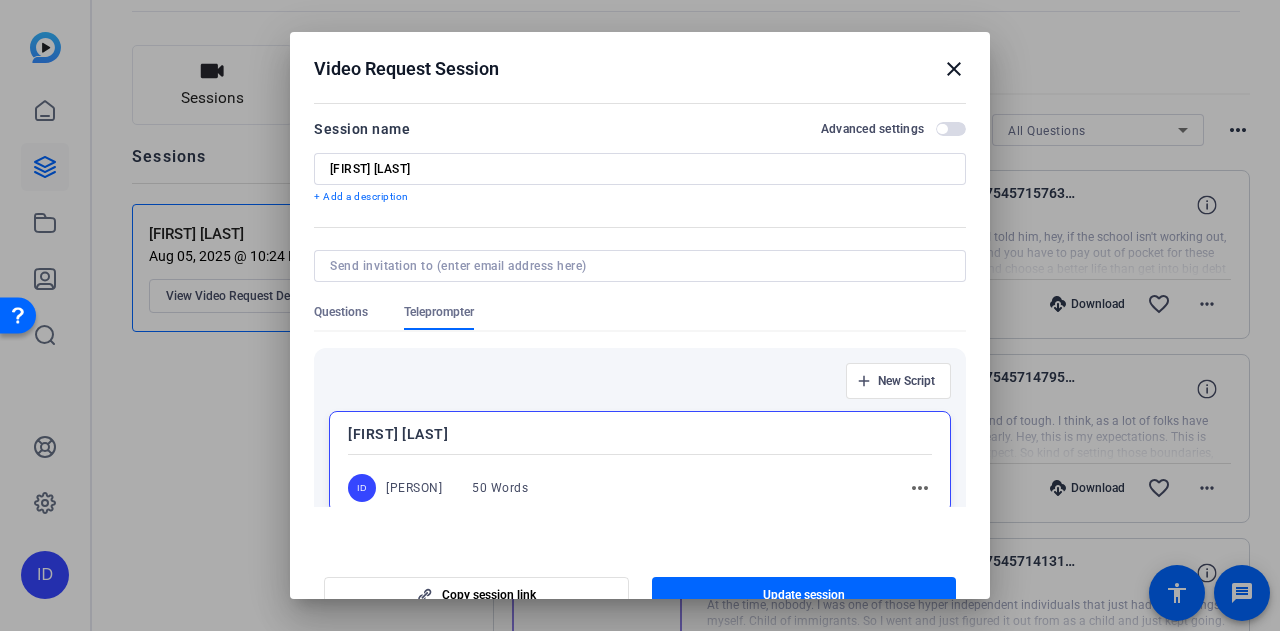 click on "Questions" at bounding box center (341, 312) 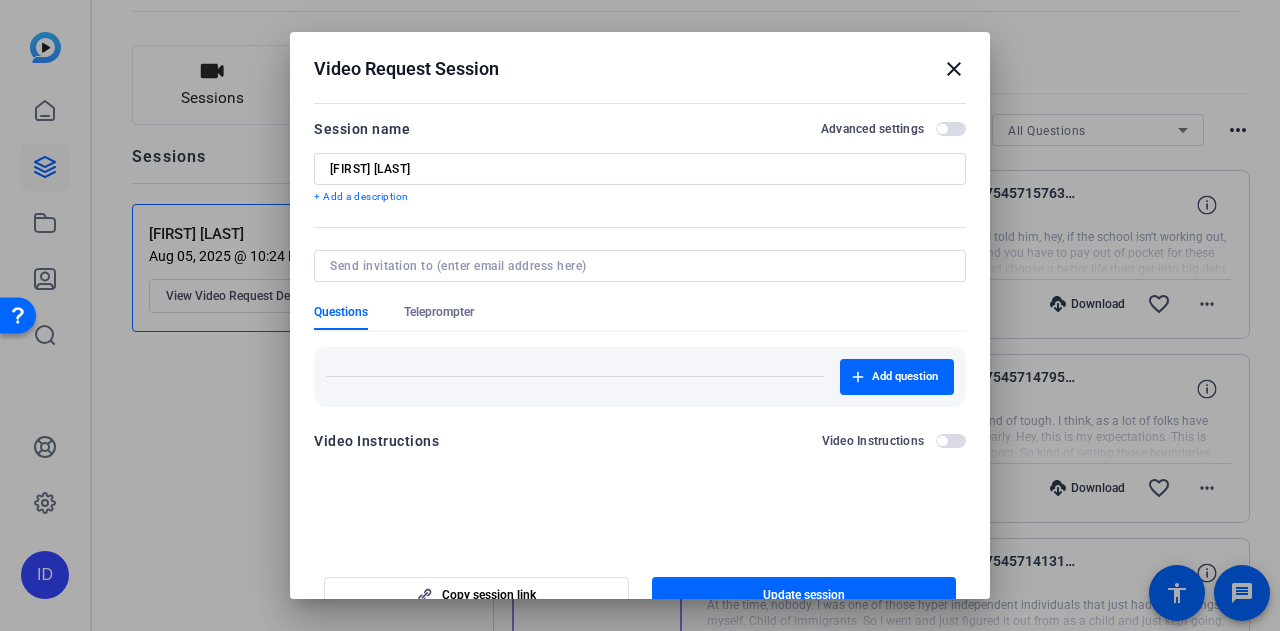 scroll, scrollTop: 31, scrollLeft: 0, axis: vertical 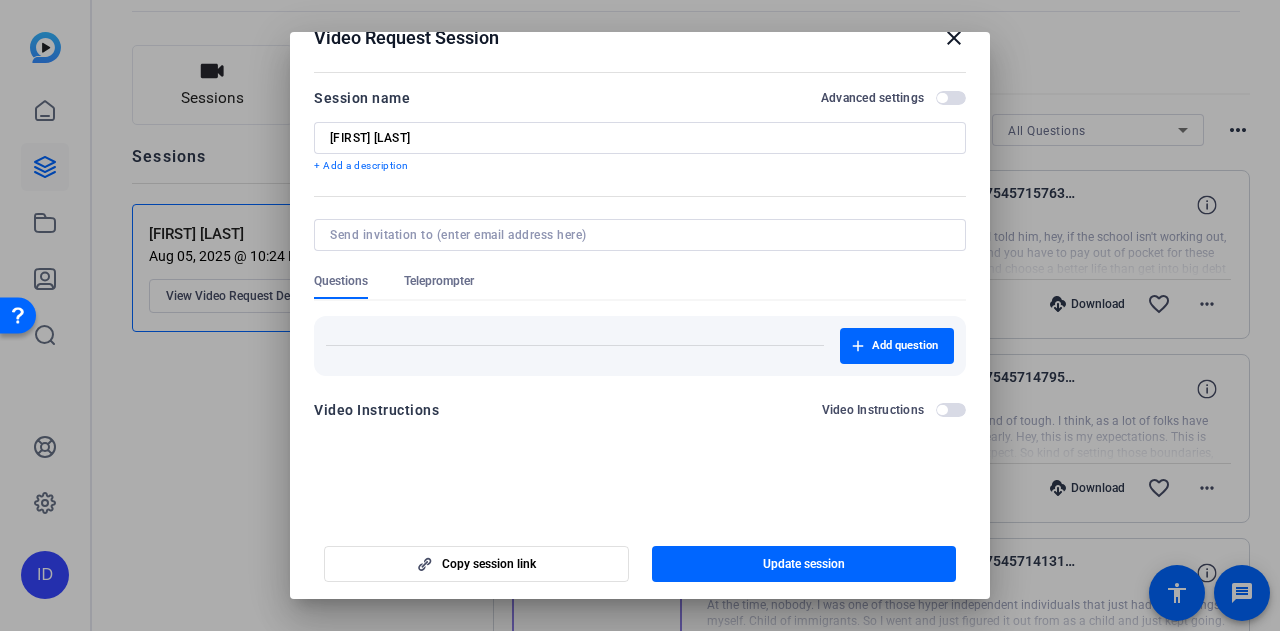 click on "Session name Advanced settings [NAME]  + Add a description  Questions Teleprompter
Add question  Video Instructions Video Instructions" at bounding box center (640, 260) 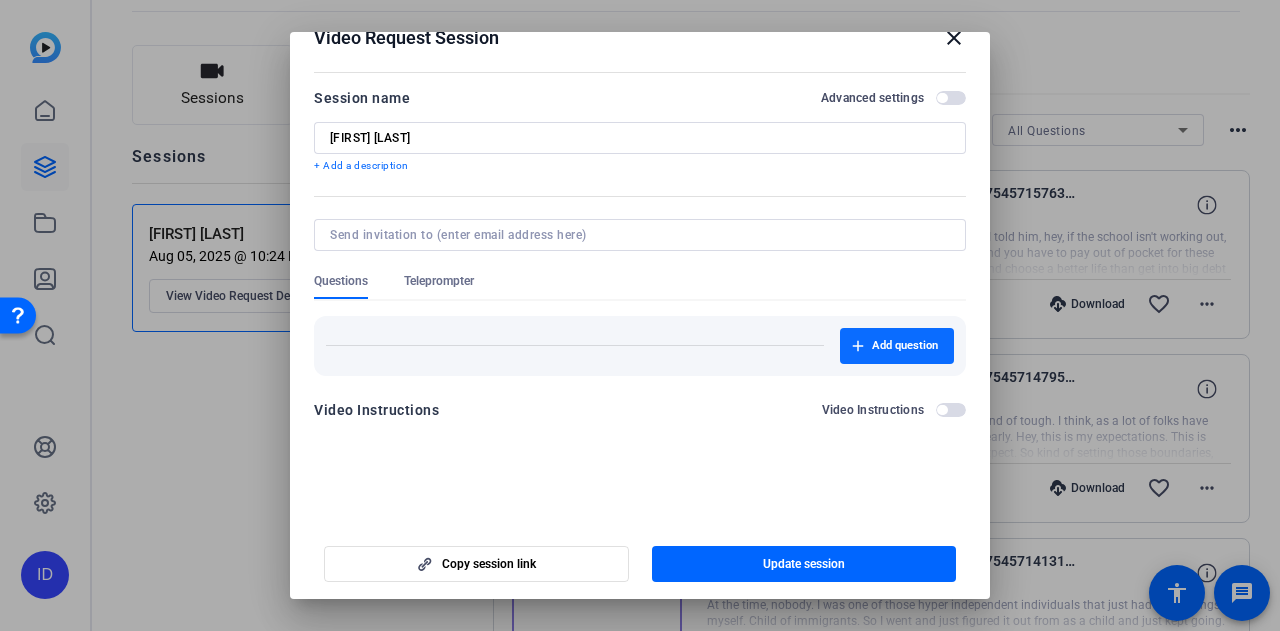 click on "Add question" at bounding box center [905, 346] 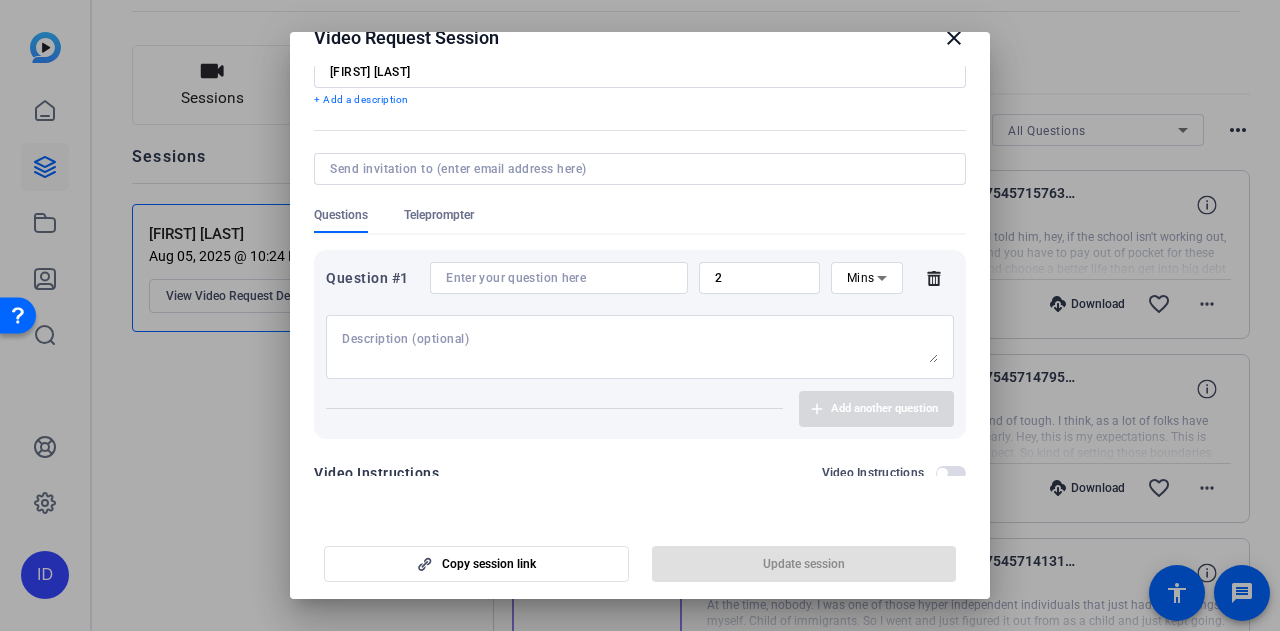 scroll, scrollTop: 108, scrollLeft: 0, axis: vertical 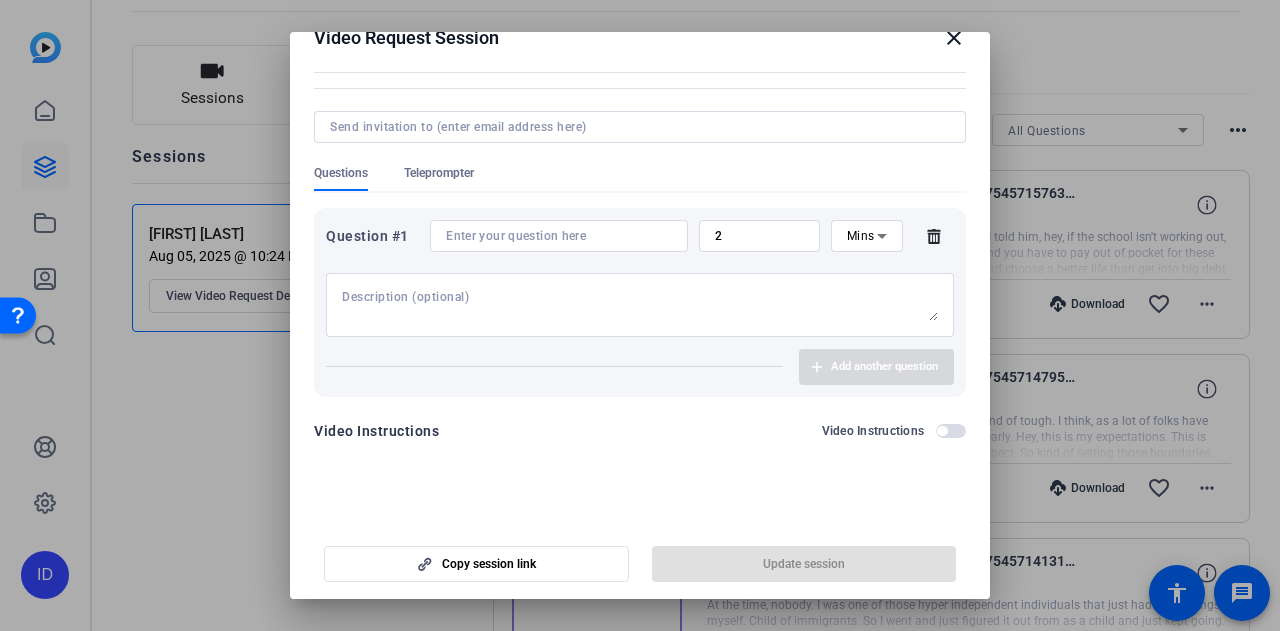 click at bounding box center [559, 236] 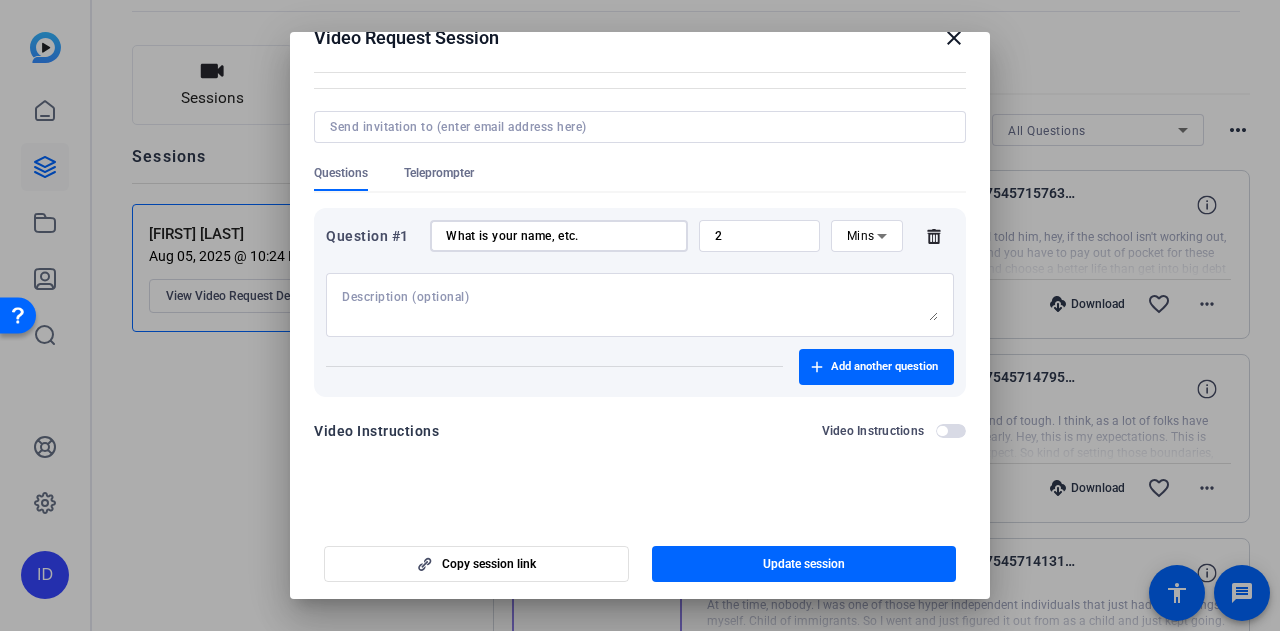 type on "What is your name, etc." 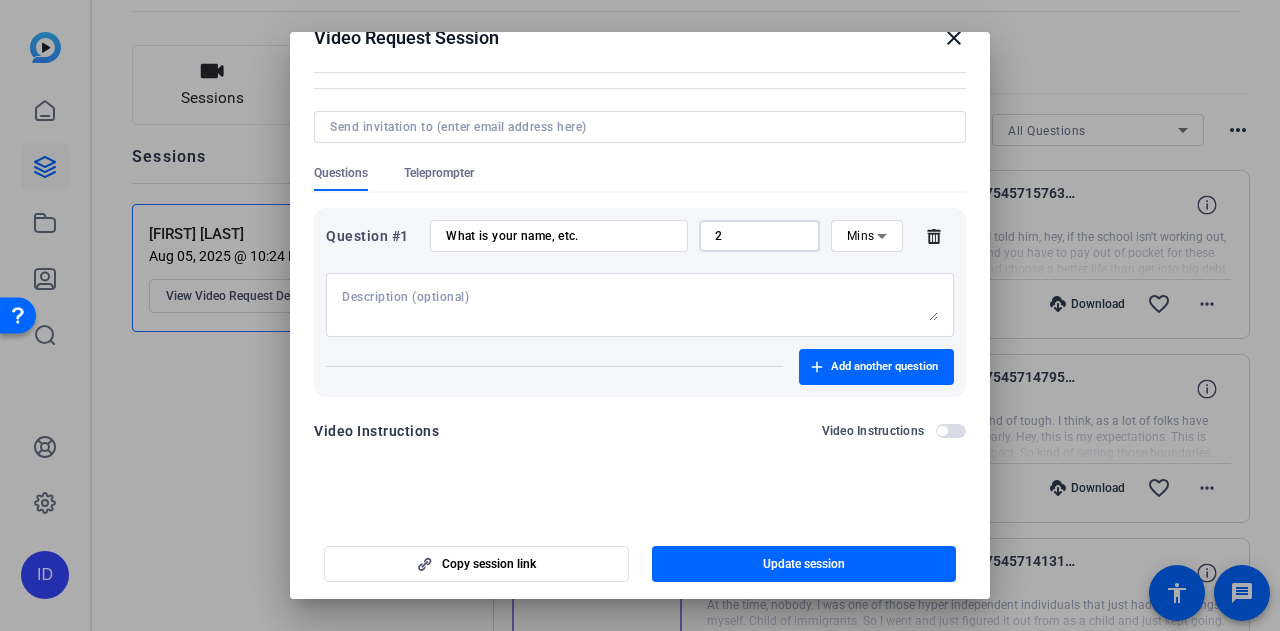 click on "2" at bounding box center (759, 236) 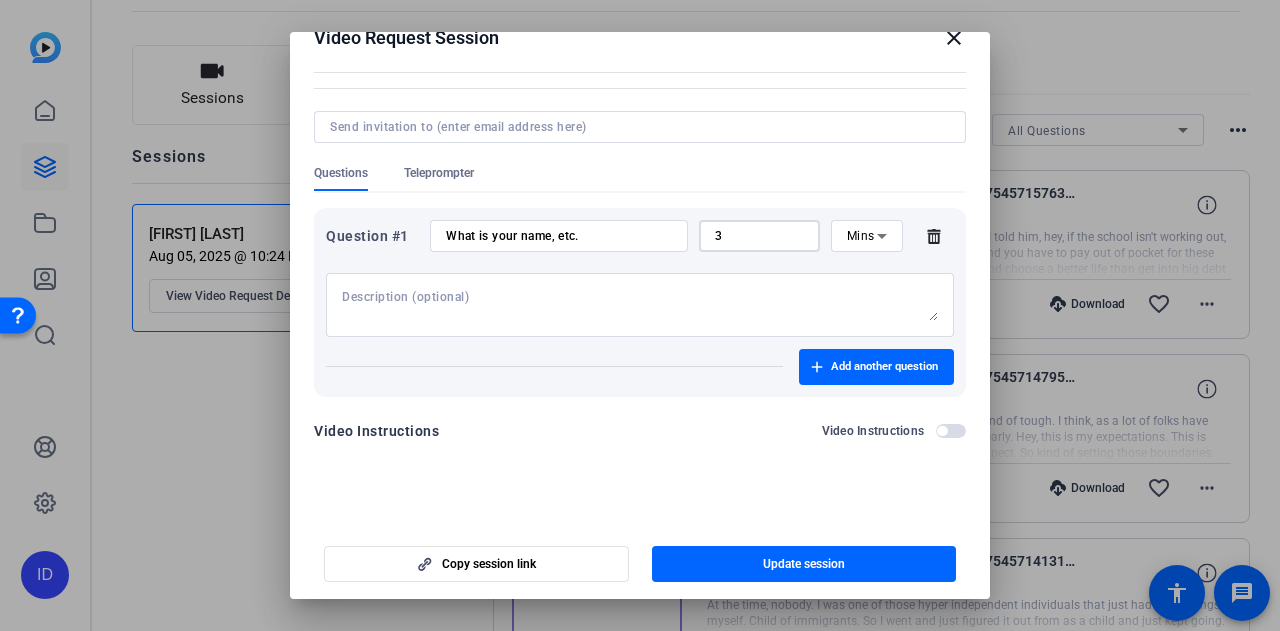 type on "3" 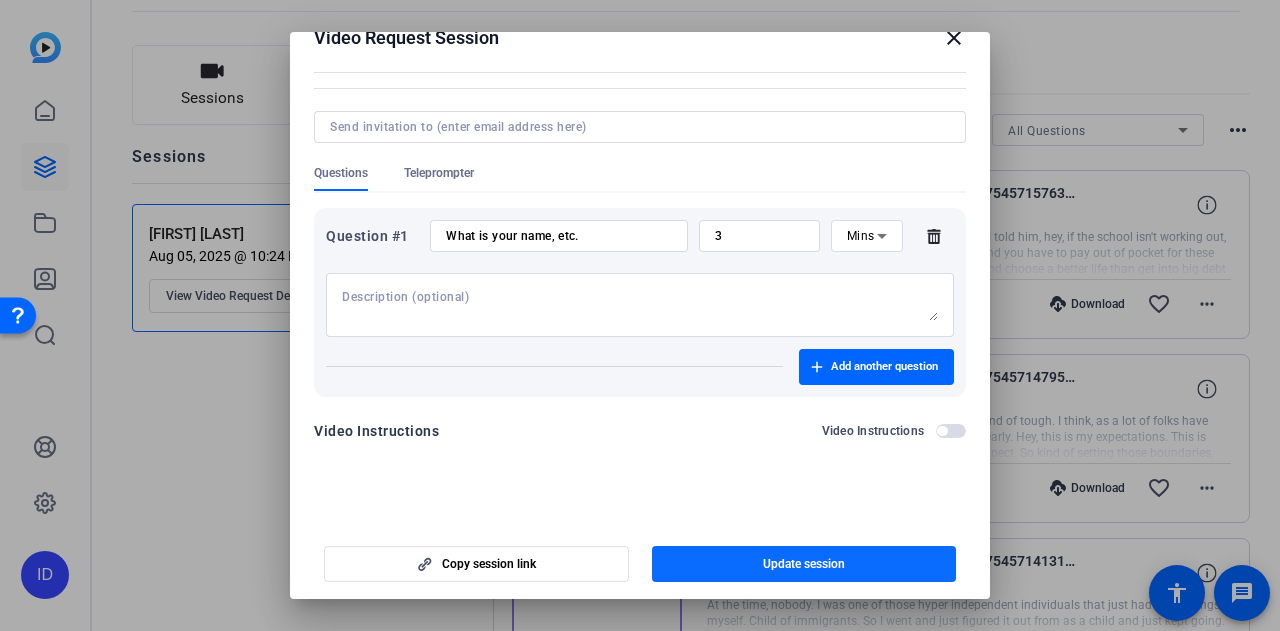 click at bounding box center [804, 564] 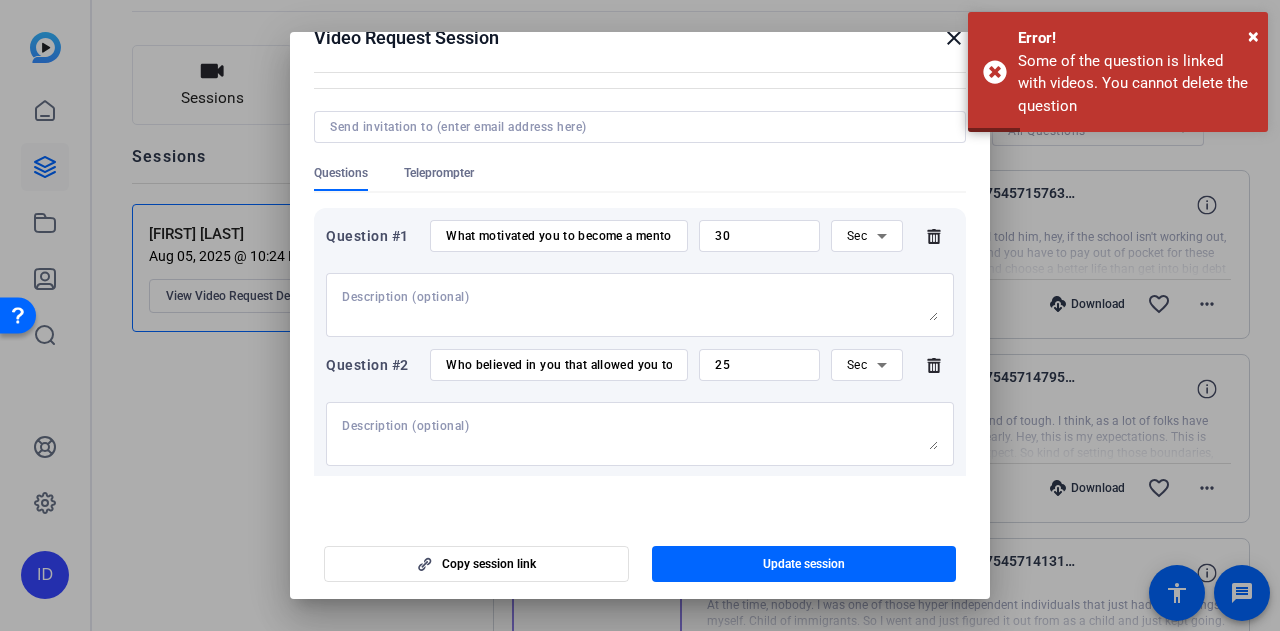 click on "close" at bounding box center [954, 38] 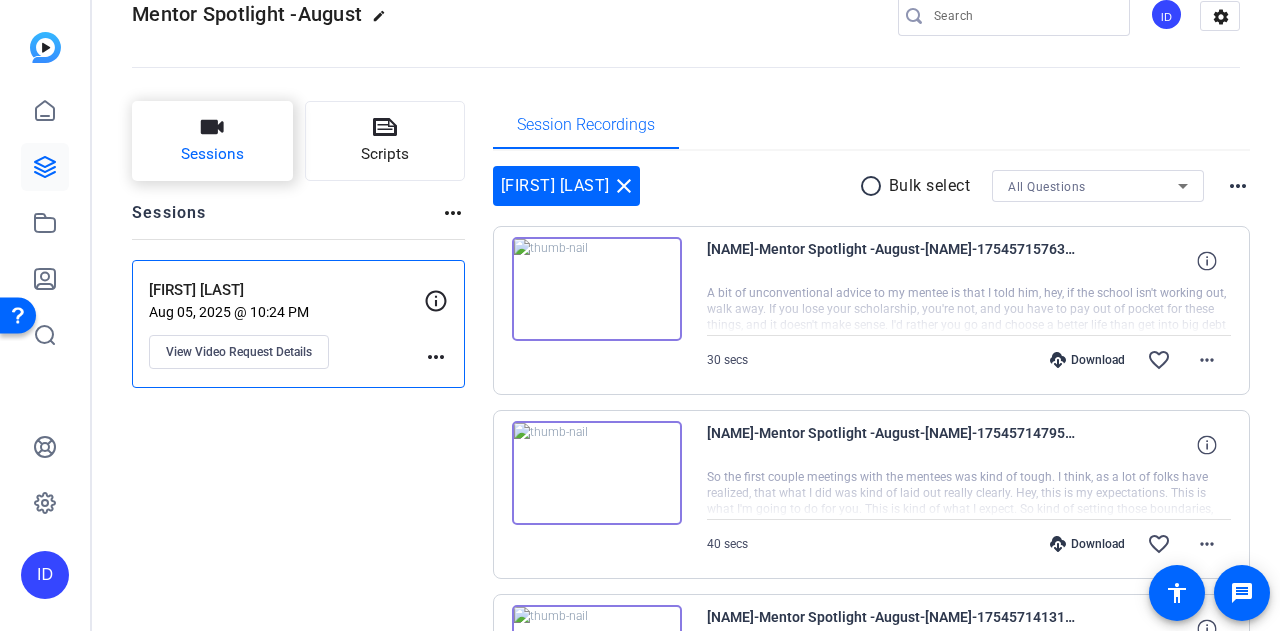 scroll, scrollTop: 0, scrollLeft: 0, axis: both 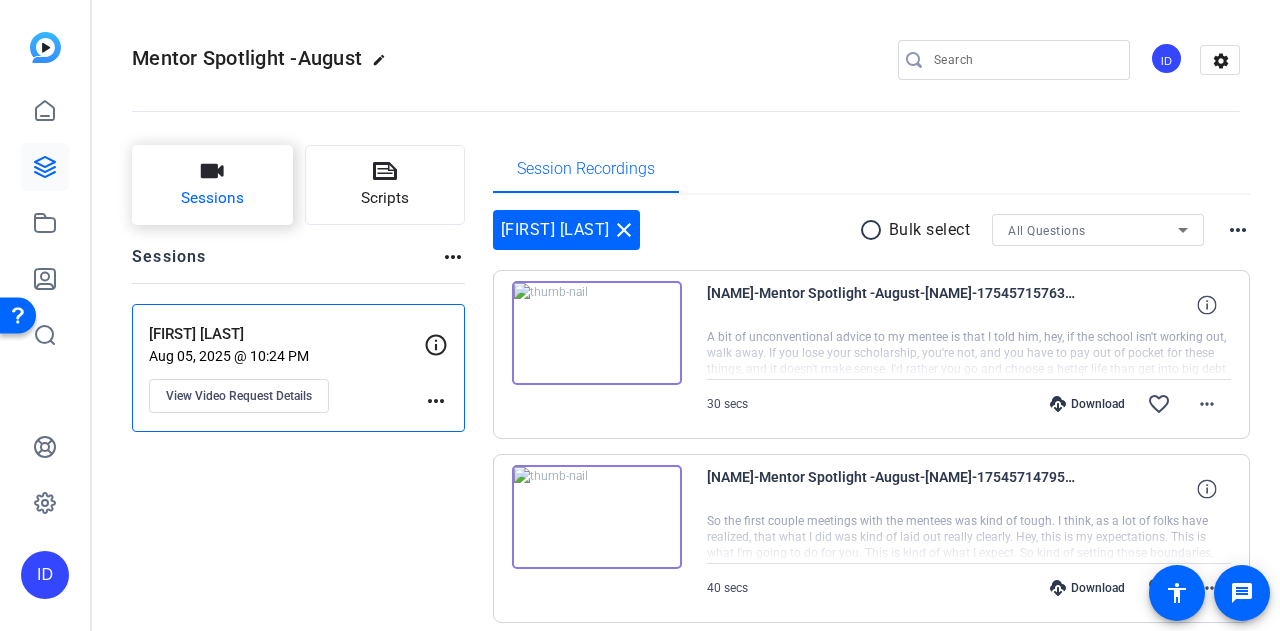 click 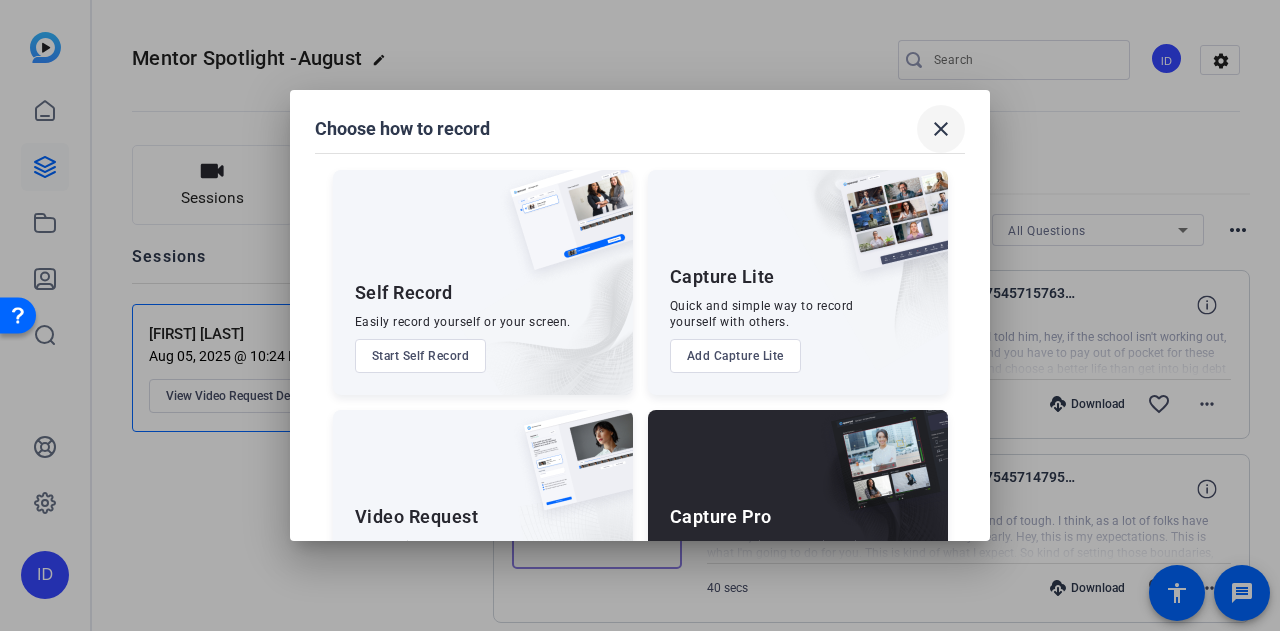 click on "close" at bounding box center [941, 129] 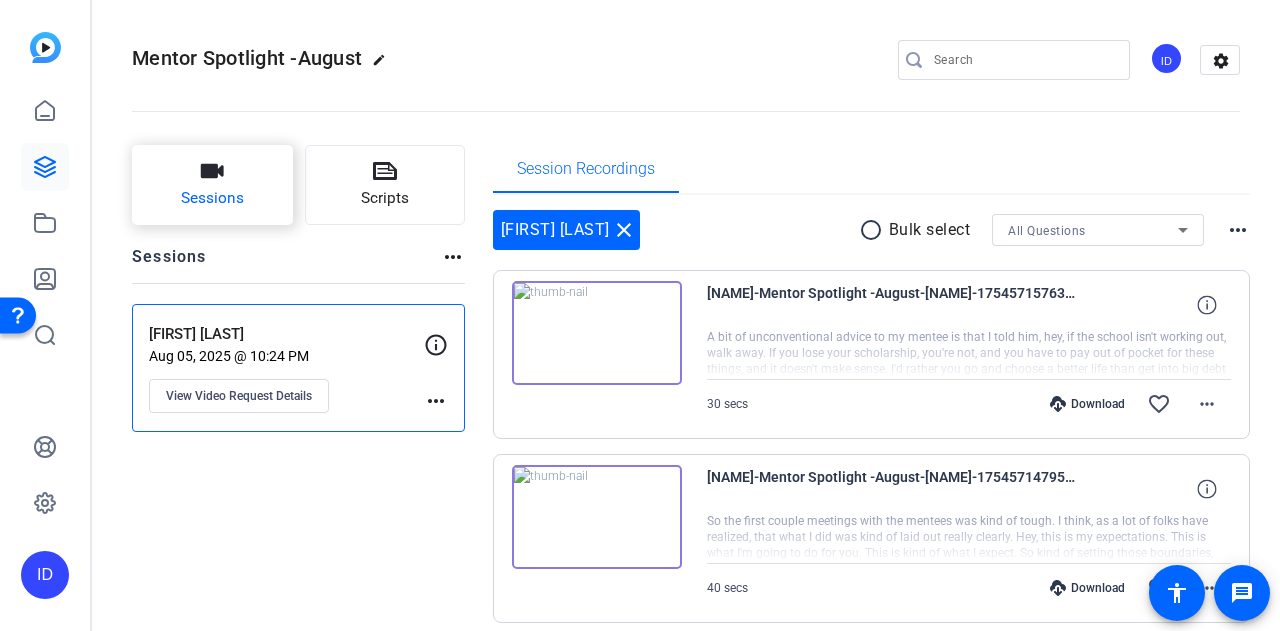 click on "Sessions" 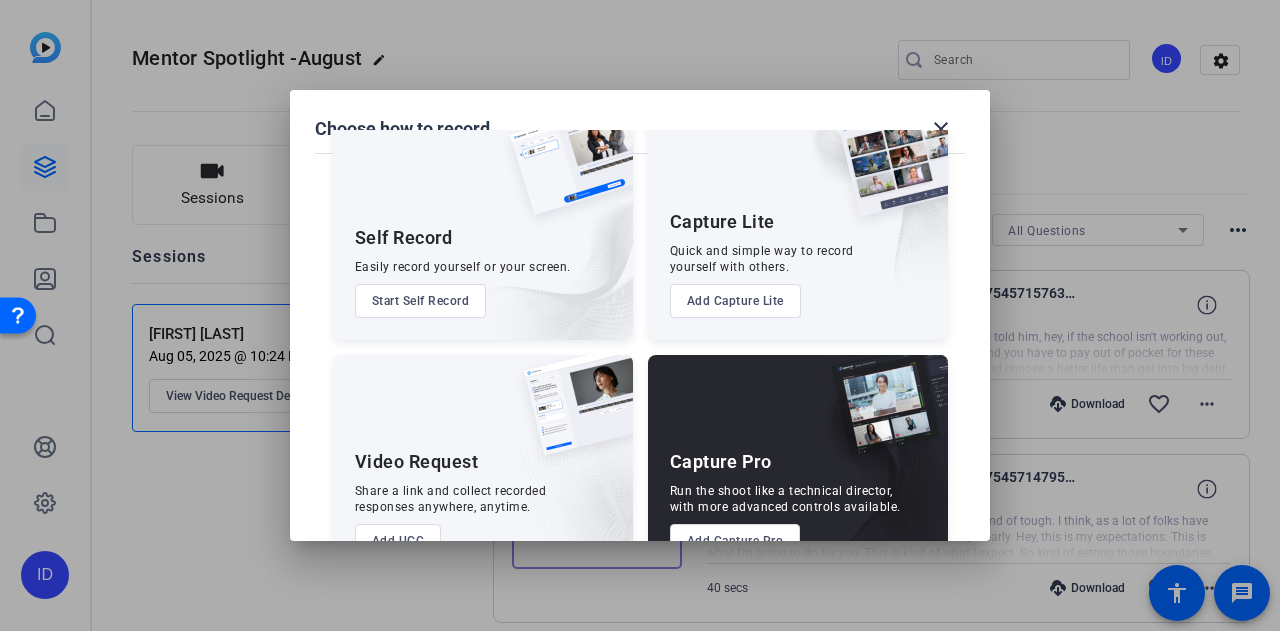 scroll, scrollTop: 100, scrollLeft: 0, axis: vertical 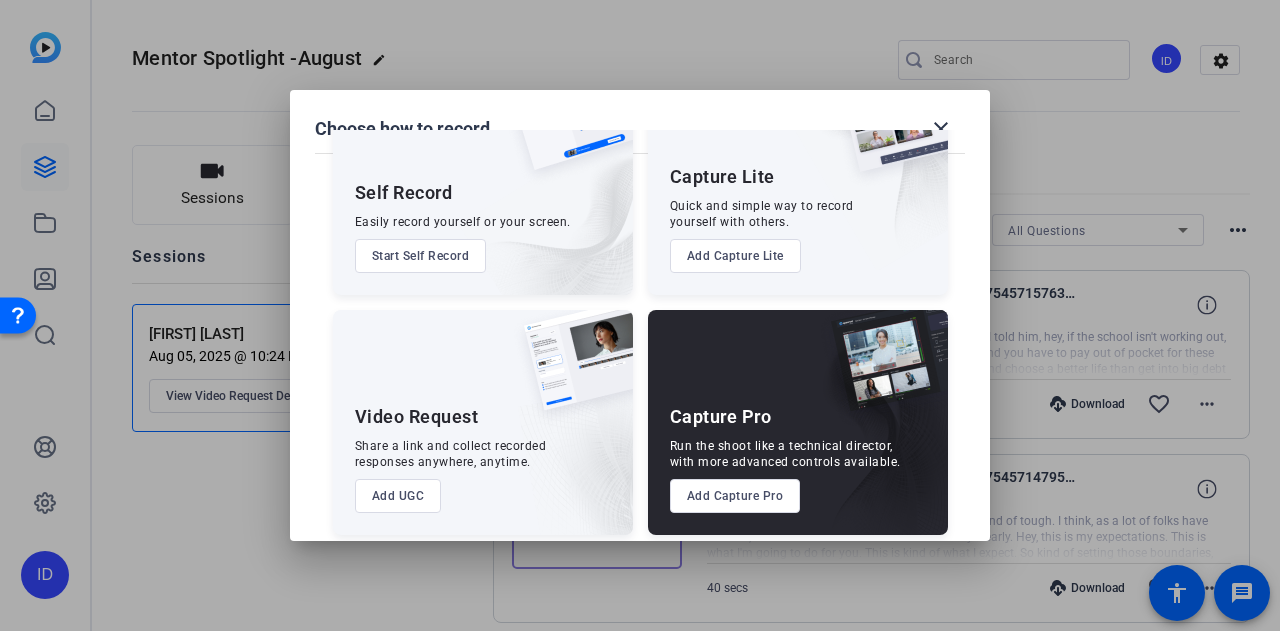 click on "Add UGC" at bounding box center [398, 496] 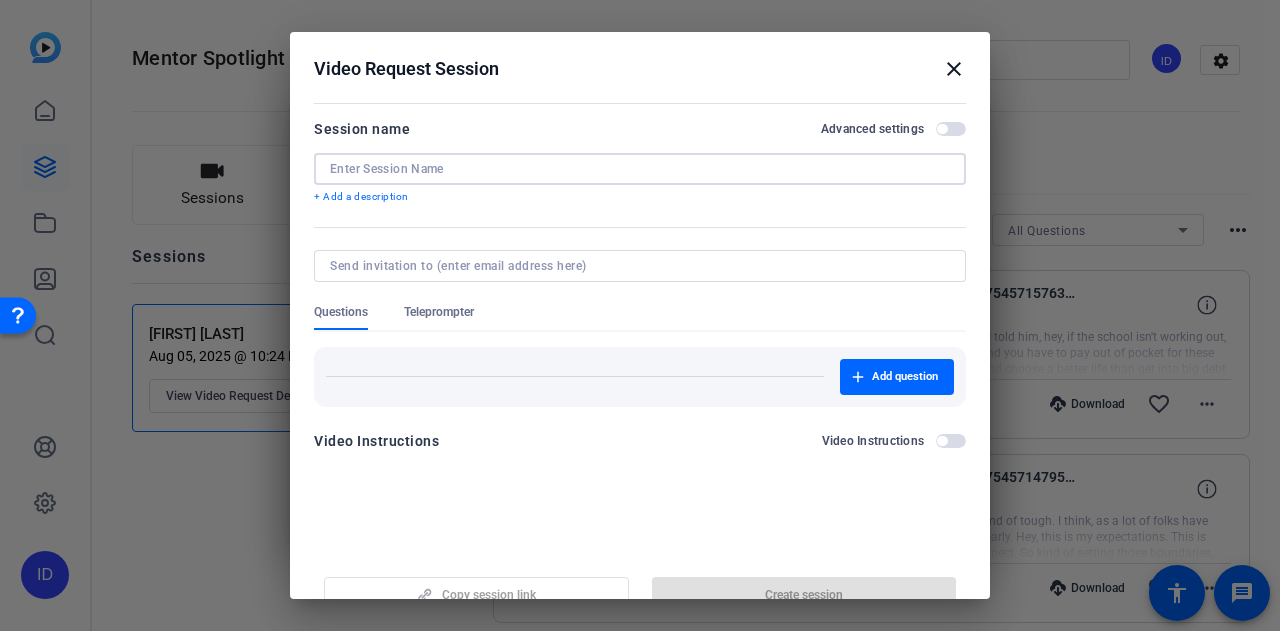 click at bounding box center (640, 169) 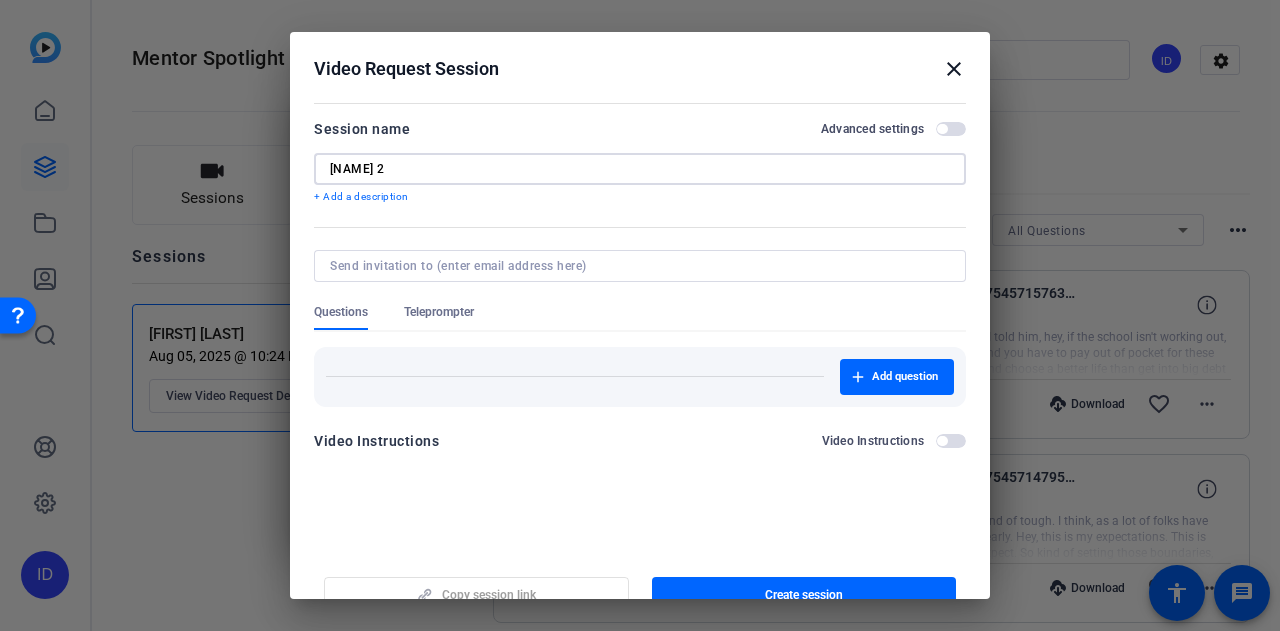 scroll, scrollTop: 31, scrollLeft: 0, axis: vertical 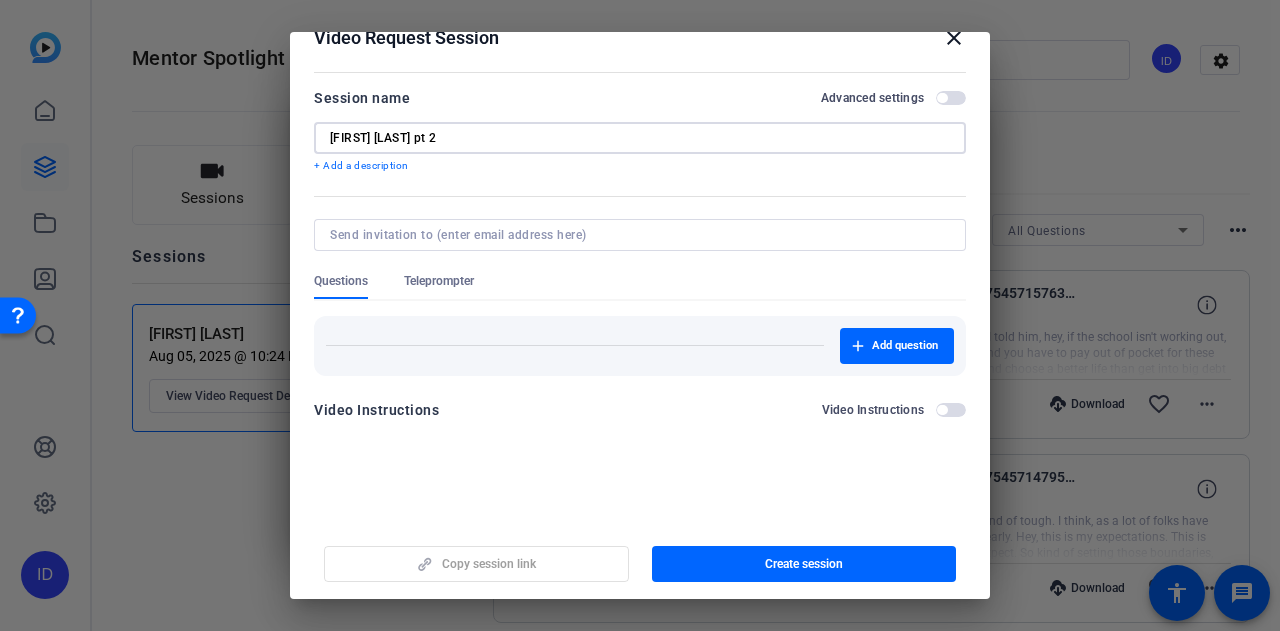 type on "[FIRST] [LAST] pt 2" 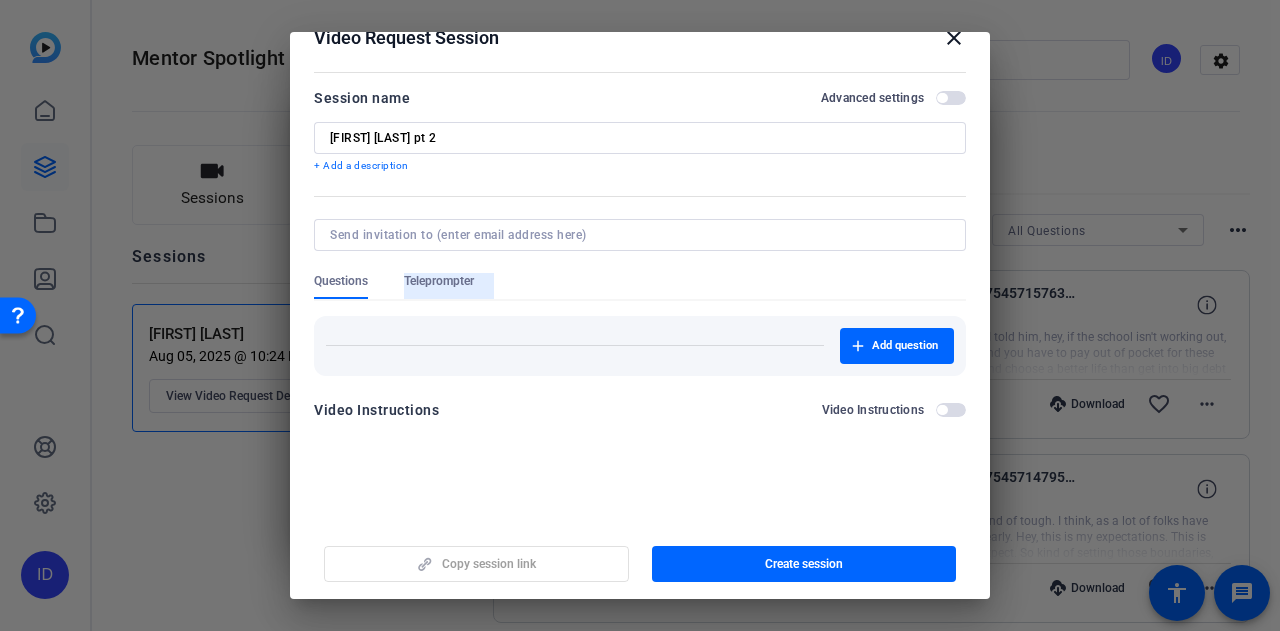 click on "Teleprompter" at bounding box center (439, 281) 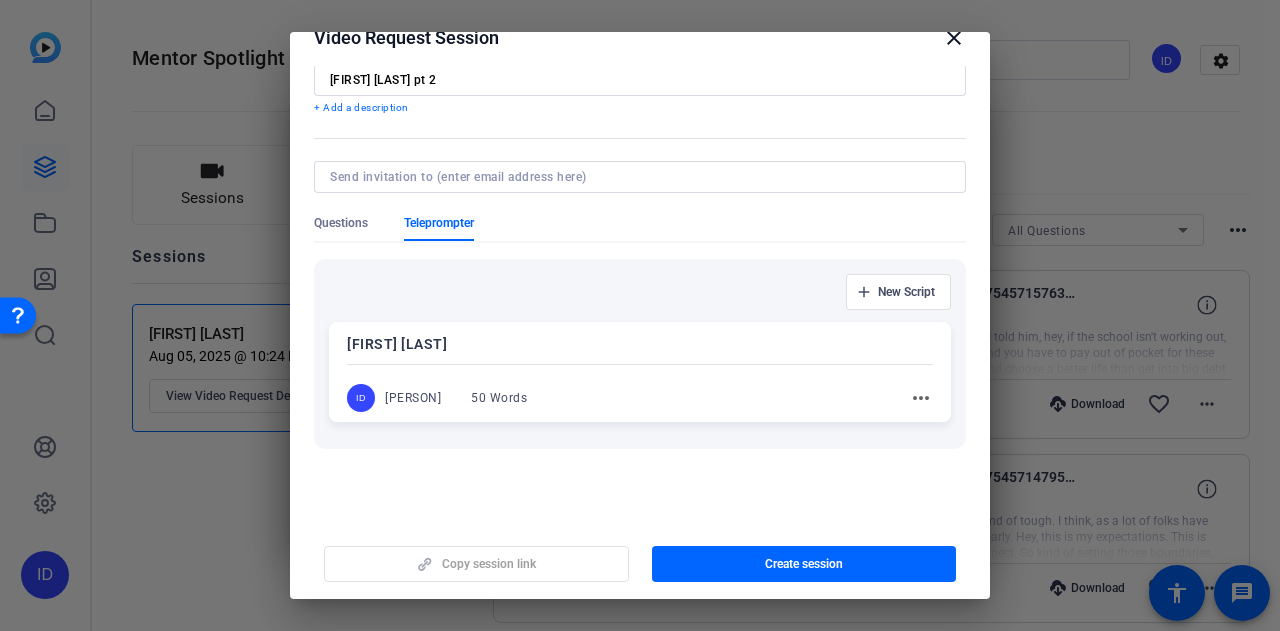 scroll, scrollTop: 100, scrollLeft: 0, axis: vertical 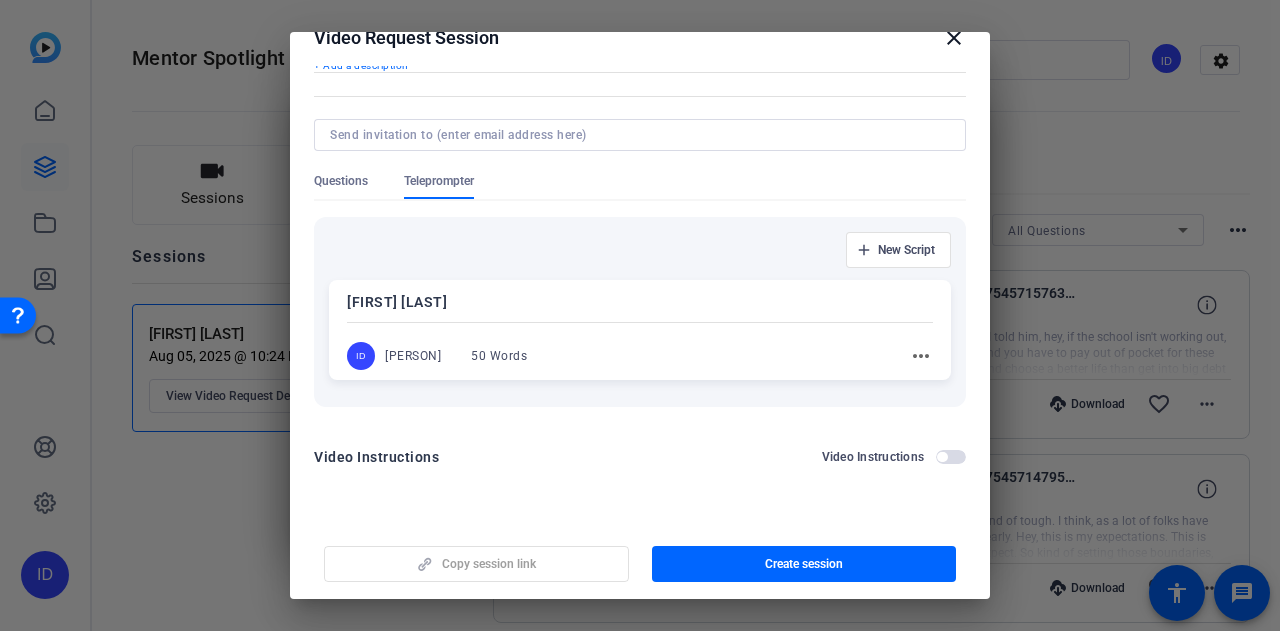 click on "50 Words" at bounding box center [499, 356] 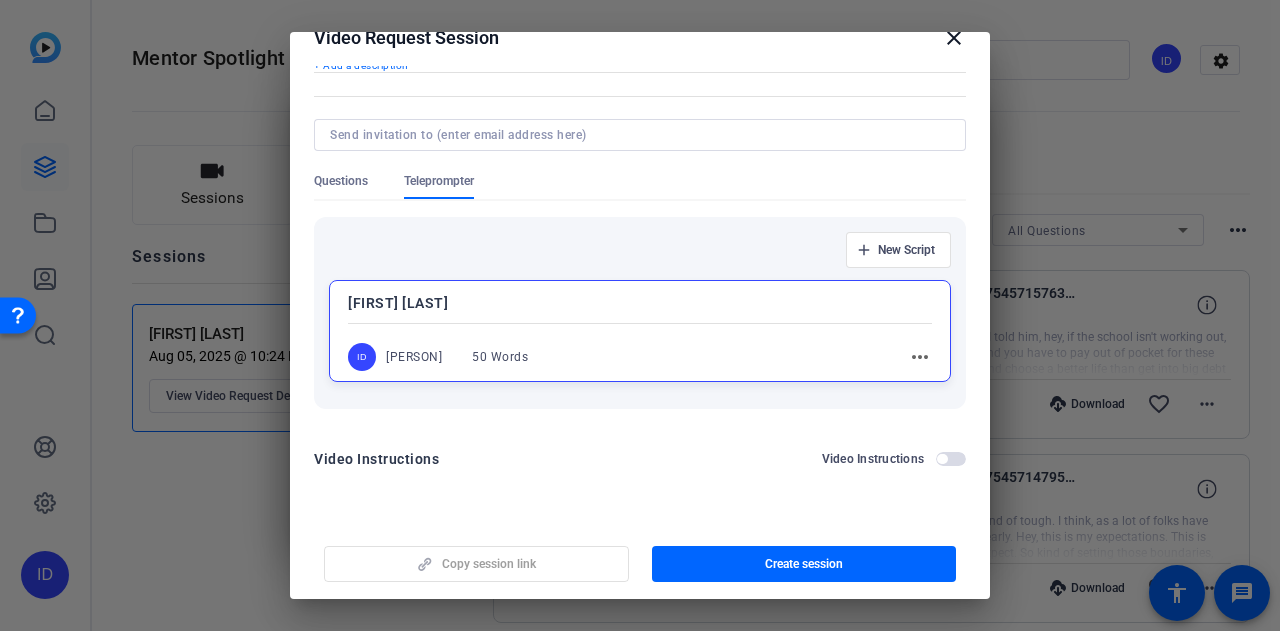 click on "[PERSON]  ID  [PERSON] 50 Words more_horiz" at bounding box center (640, 331) 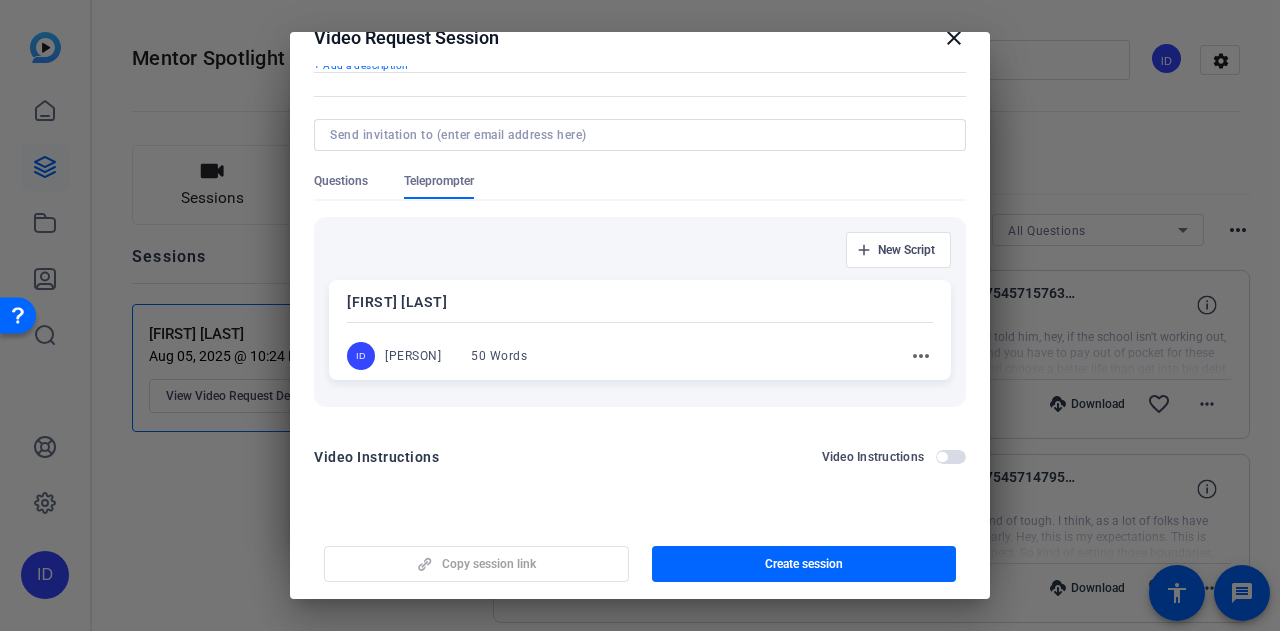 click on "[FIRST] [LAST]" at bounding box center (640, 302) 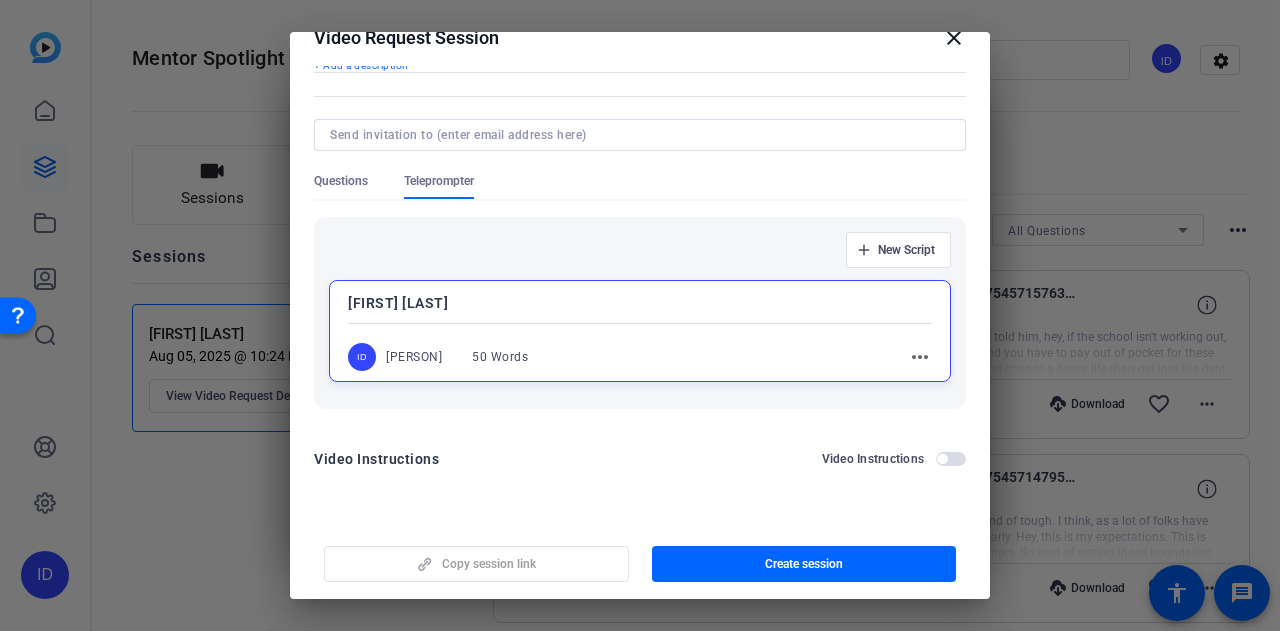 click at bounding box center (640, 323) 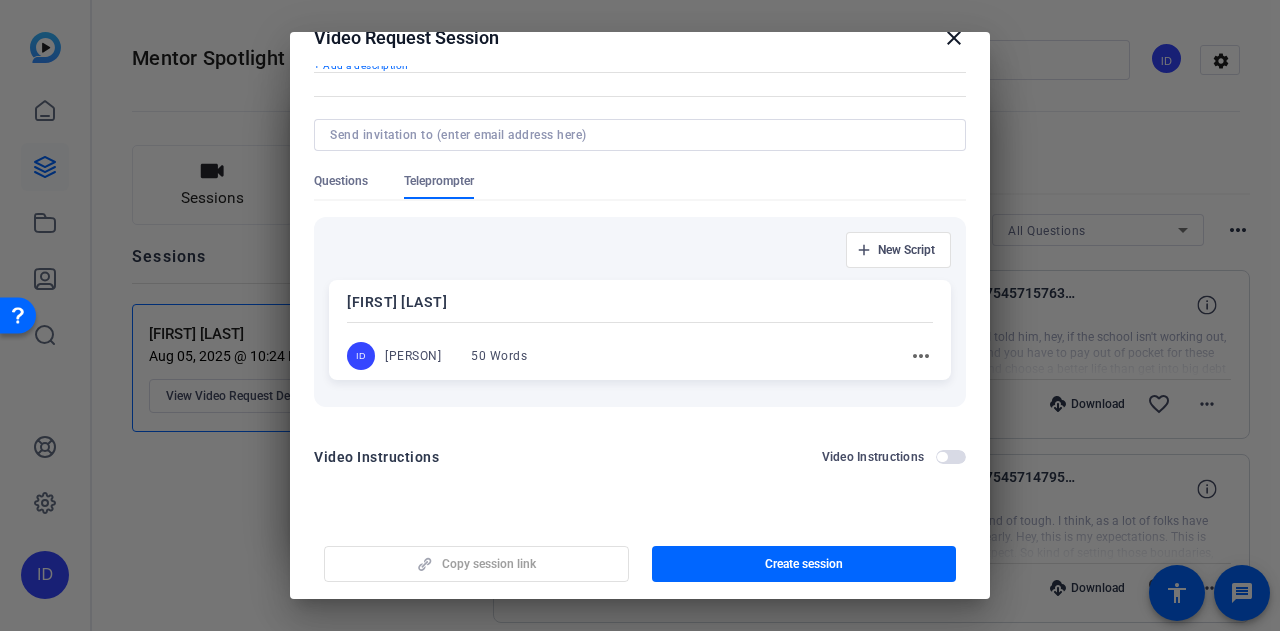 drag, startPoint x: 635, startPoint y: 358, endPoint x: 565, endPoint y: 203, distance: 170.07352 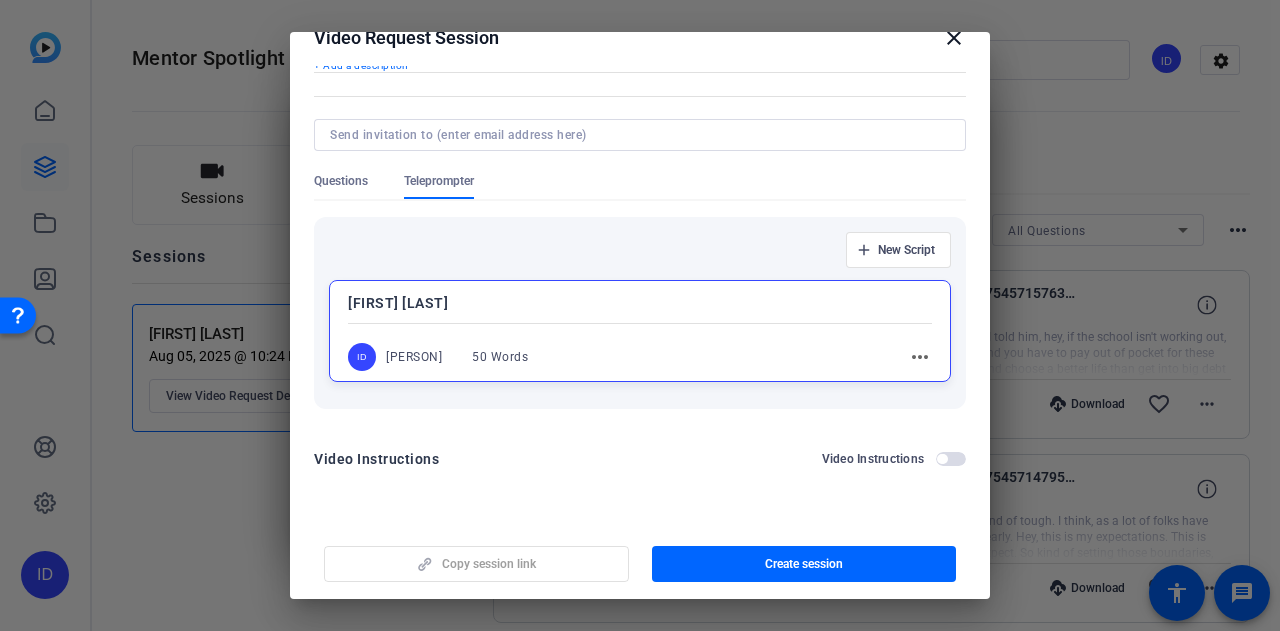 drag, startPoint x: 777, startPoint y: 342, endPoint x: 913, endPoint y: 373, distance: 139.48836 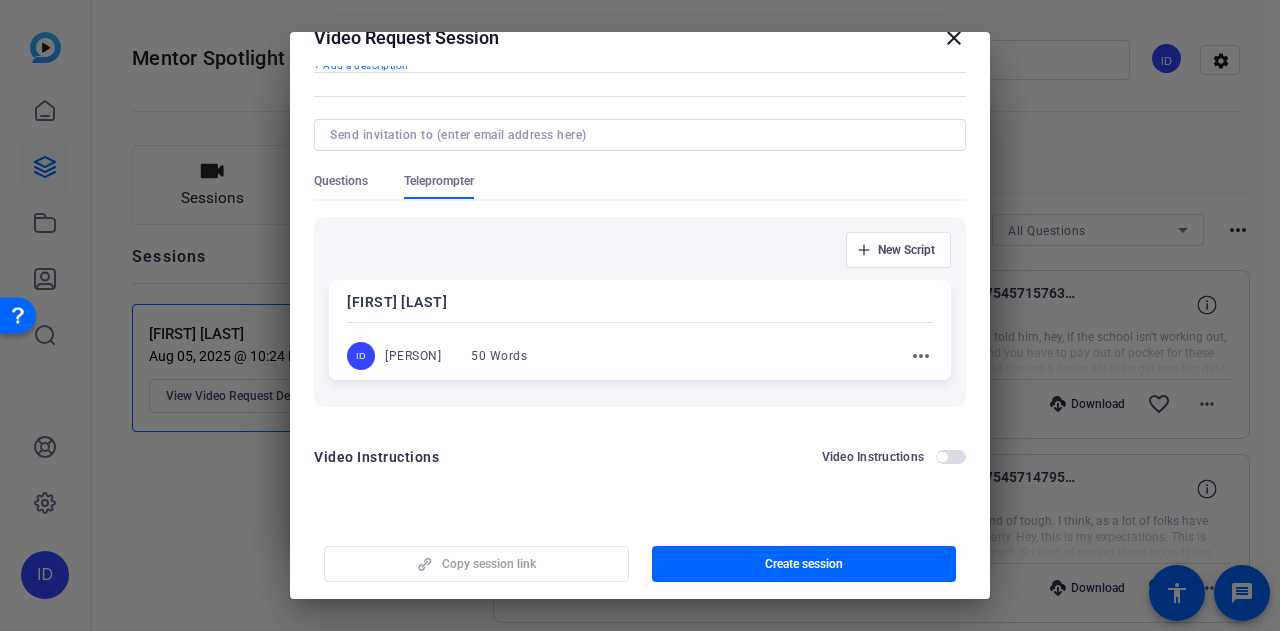click on "more_horiz" at bounding box center [921, 356] 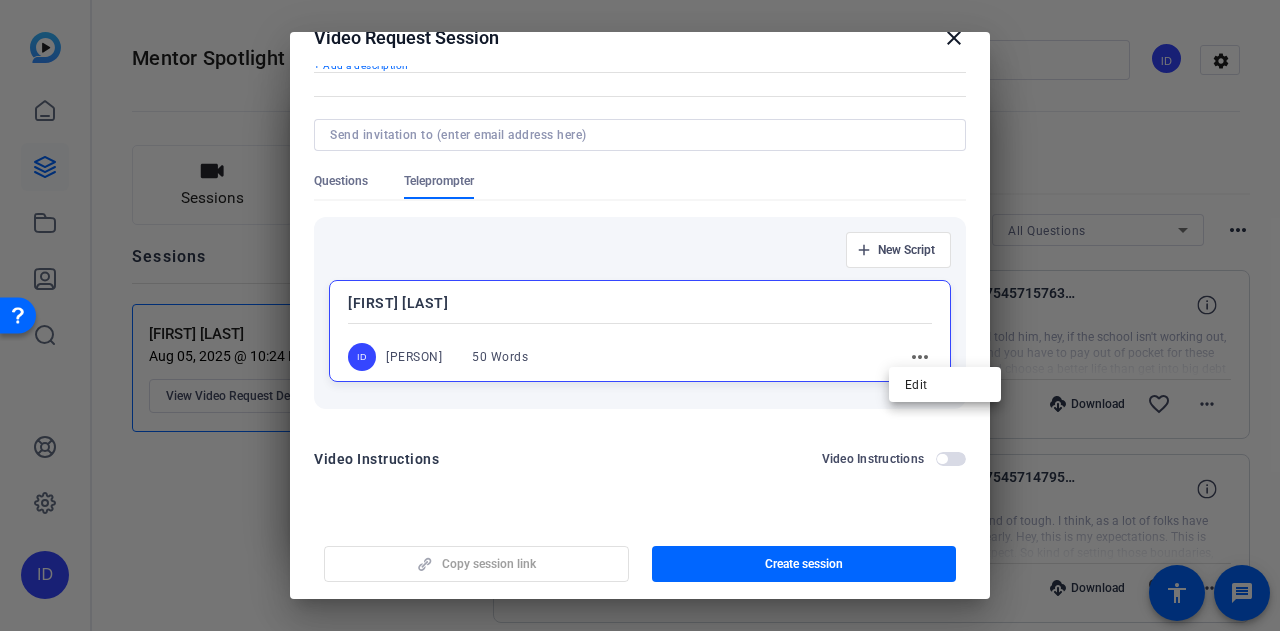 click at bounding box center [640, 315] 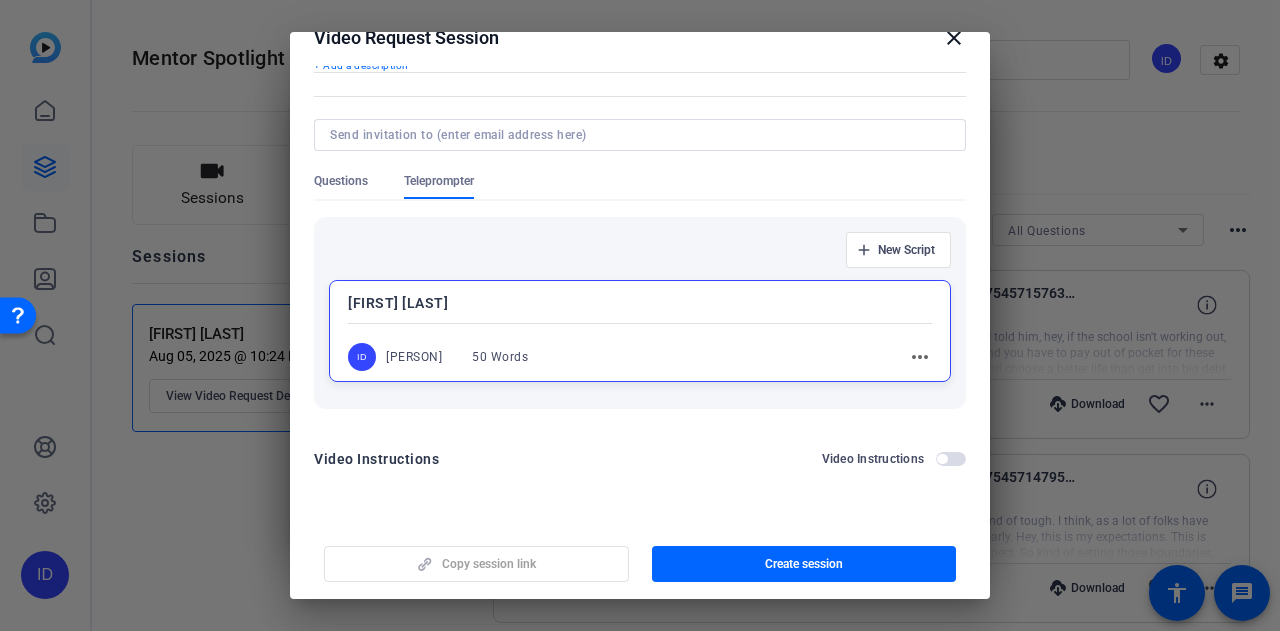 click on "Questions" at bounding box center [341, 181] 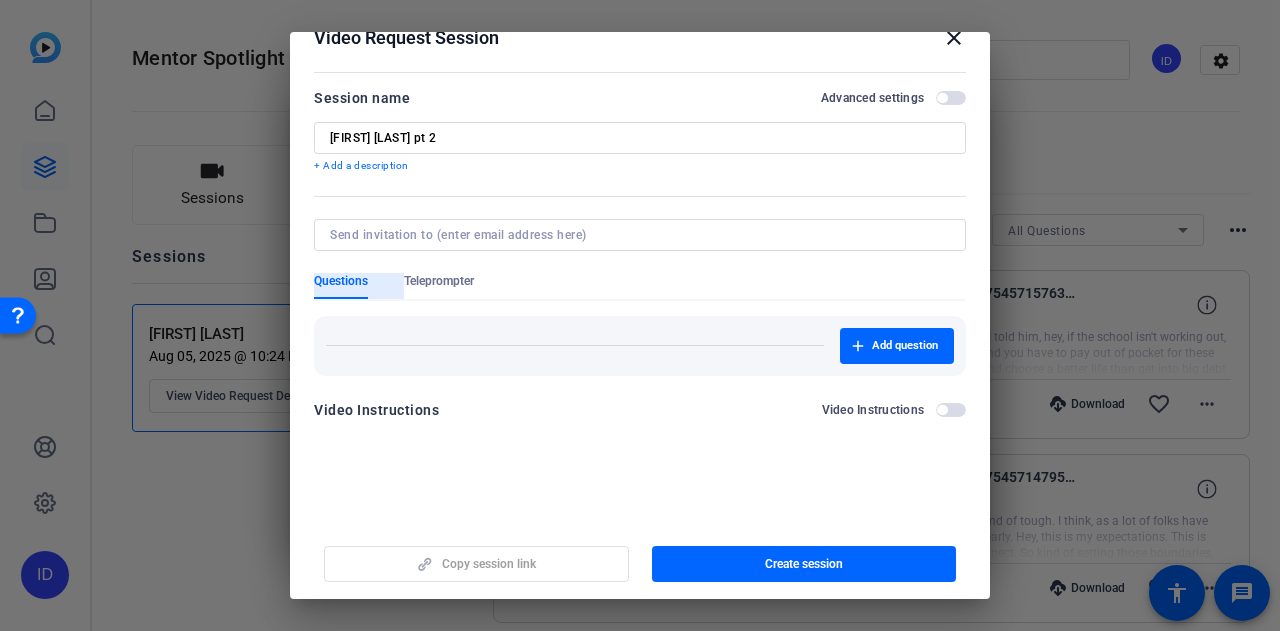 scroll, scrollTop: 0, scrollLeft: 0, axis: both 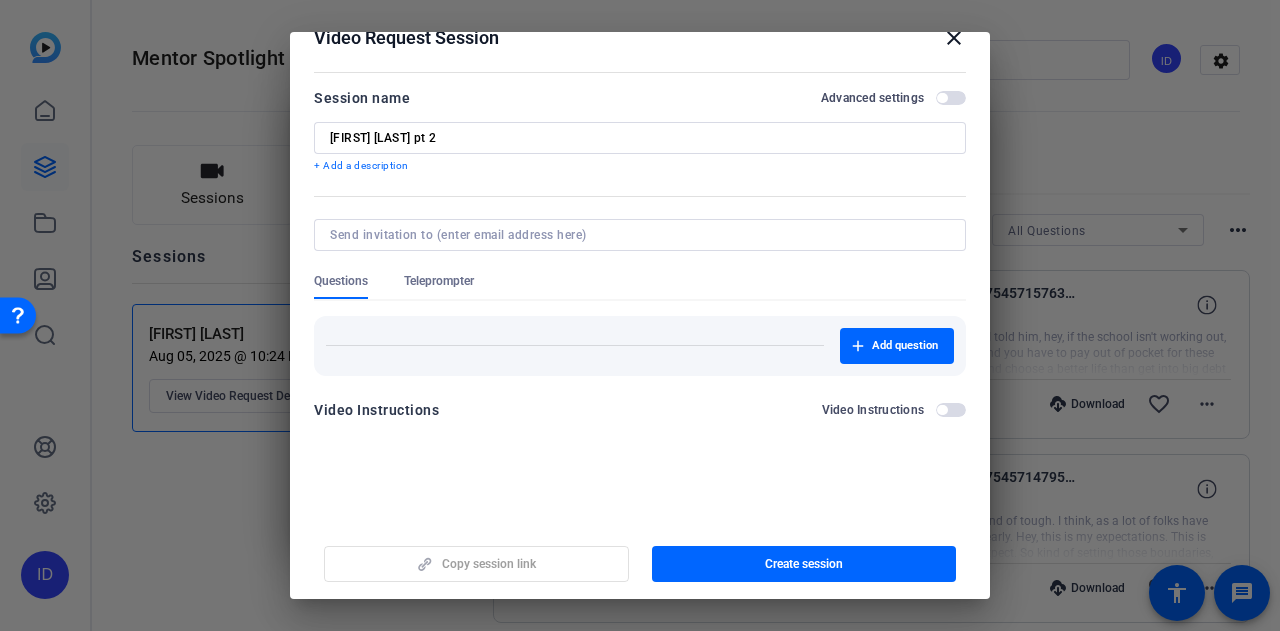 click on "Add question" at bounding box center (640, 346) 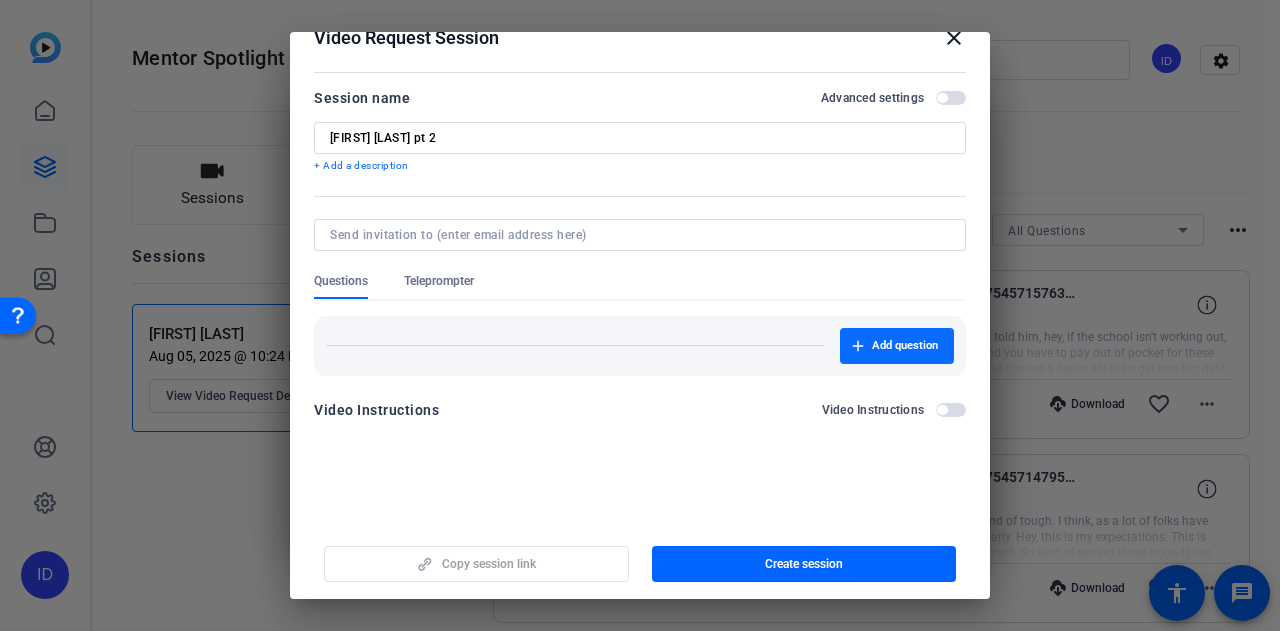 click on "Add question" at bounding box center (905, 346) 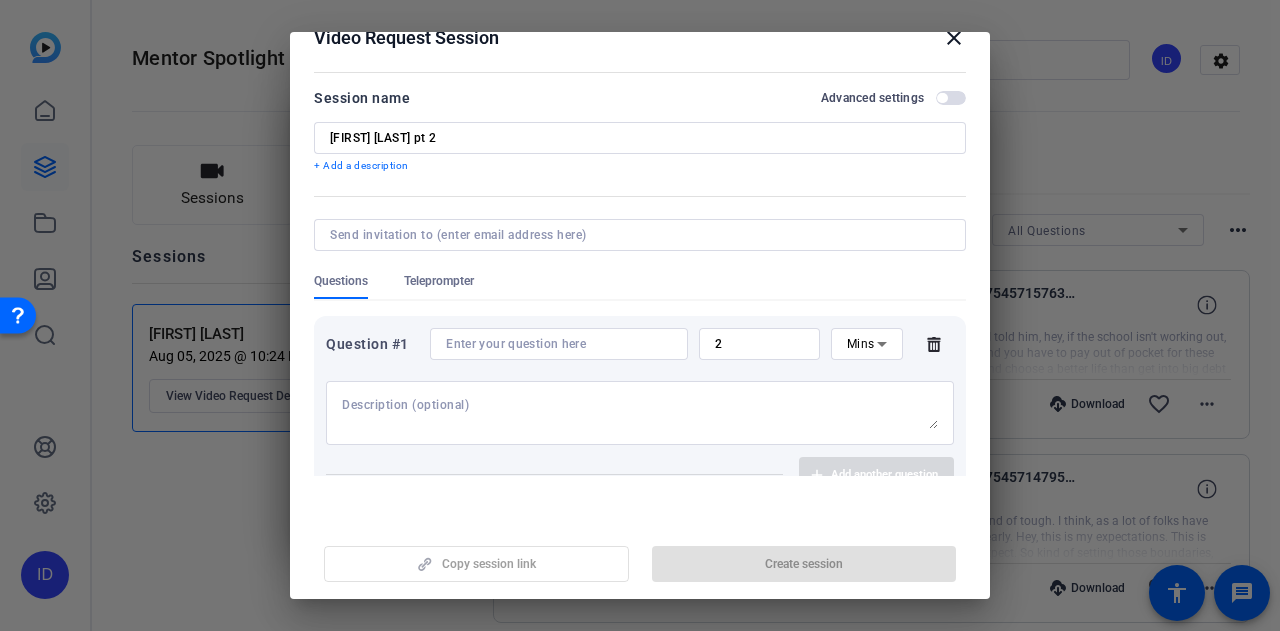 click at bounding box center (559, 344) 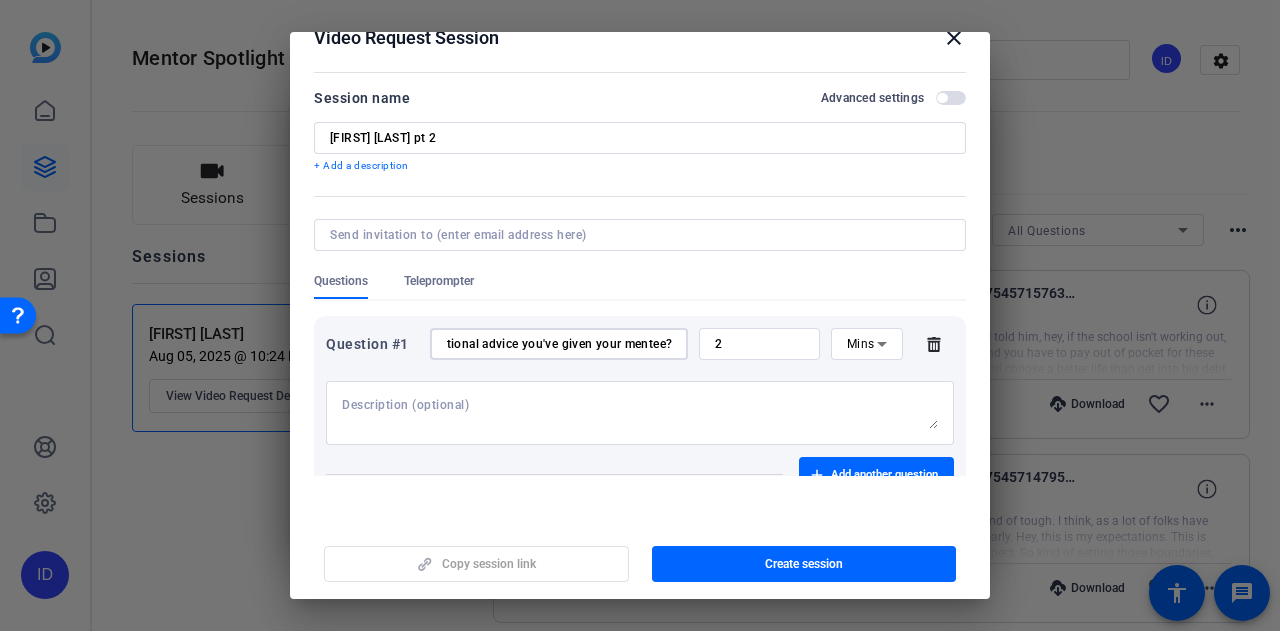scroll, scrollTop: 0, scrollLeft: 902, axis: horizontal 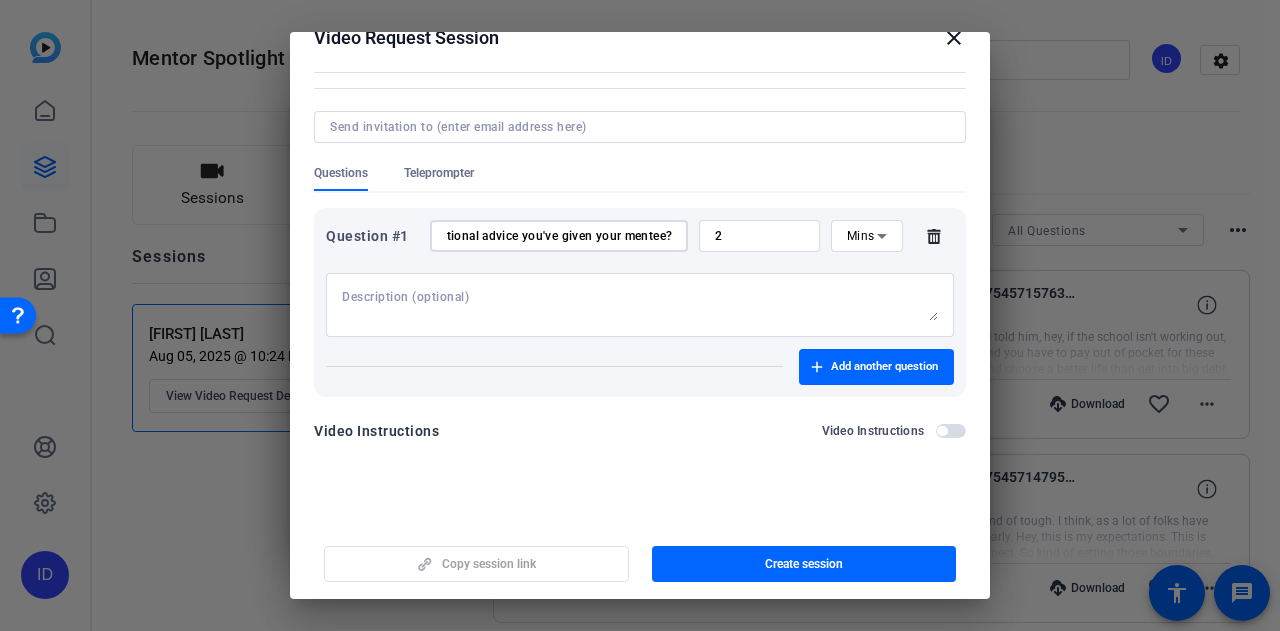 type on "what is your name? What do you do at Fidelity? What motivated you to become a mentor? How do you build trust with your mentee? What is some unconventional advice you've given your mentee?" 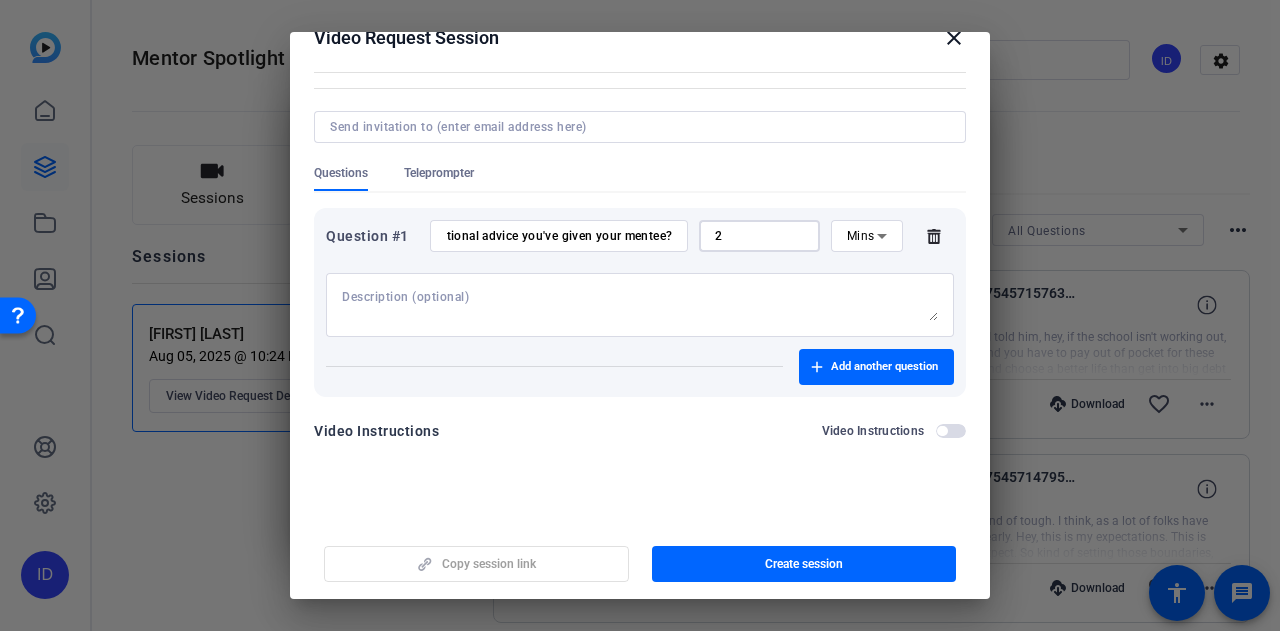 scroll, scrollTop: 0, scrollLeft: 0, axis: both 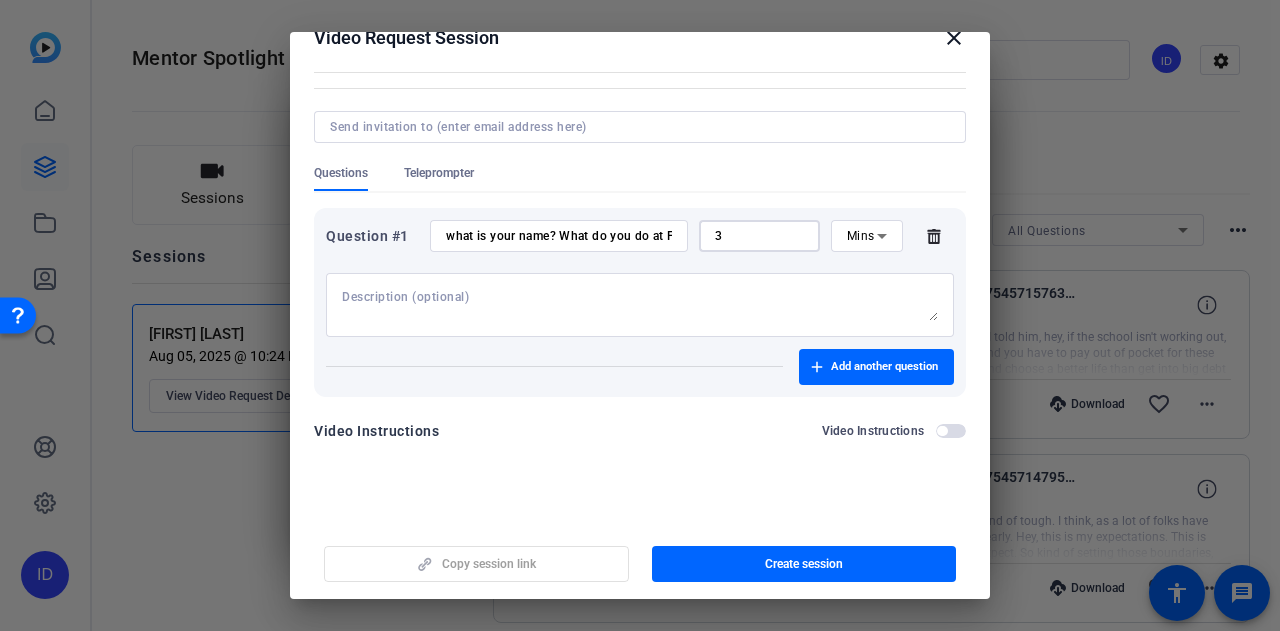 type on "3" 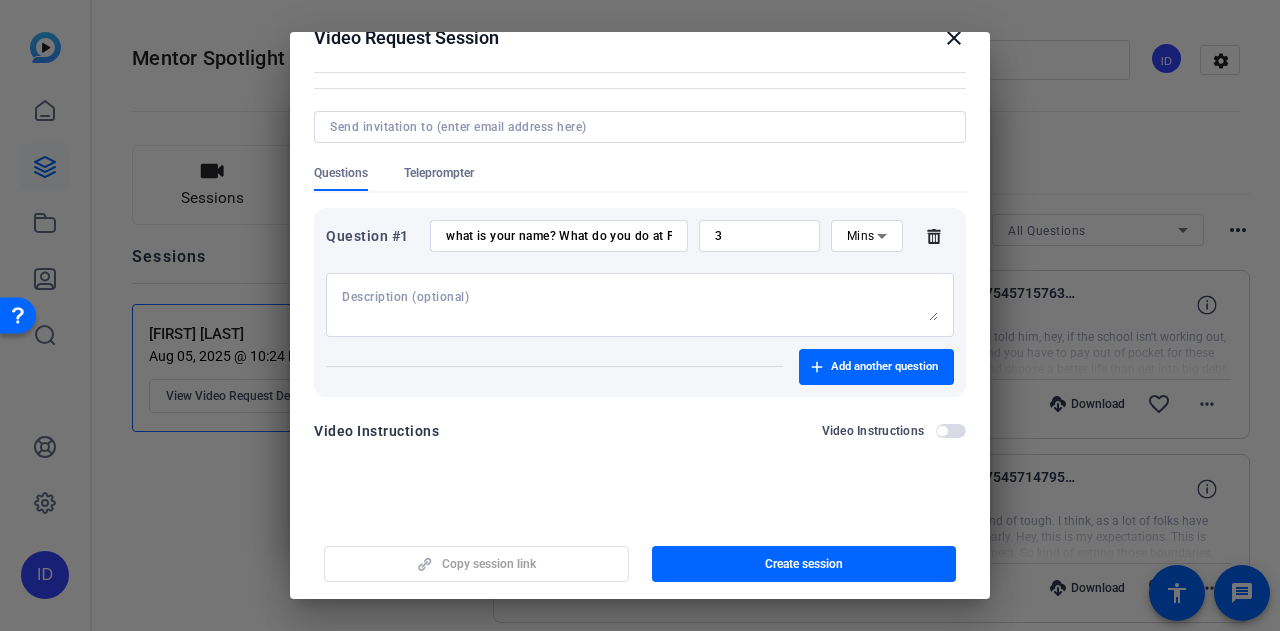 click at bounding box center [640, 305] 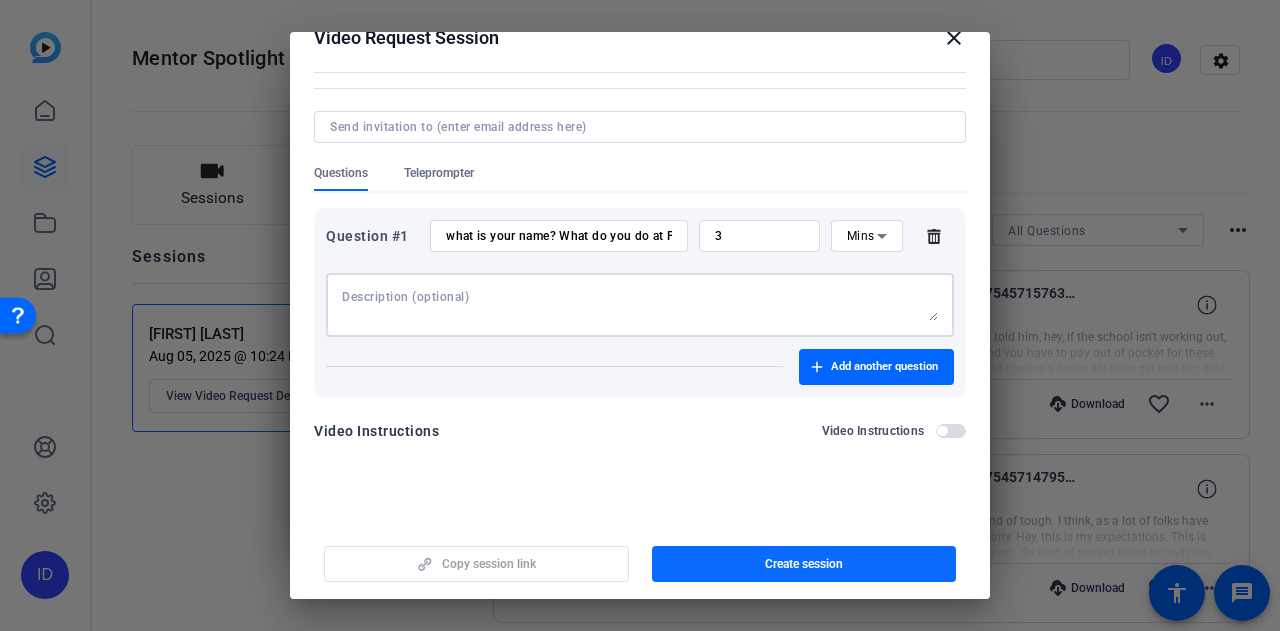 click on "Create session" at bounding box center [804, 564] 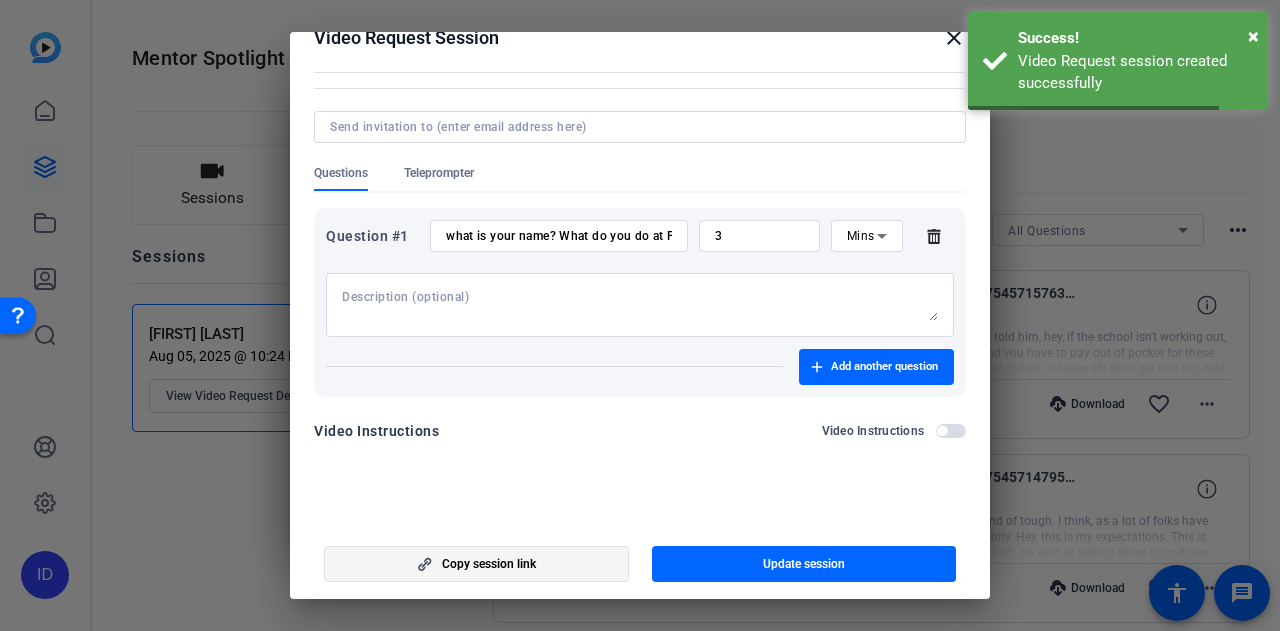 click at bounding box center [476, 564] 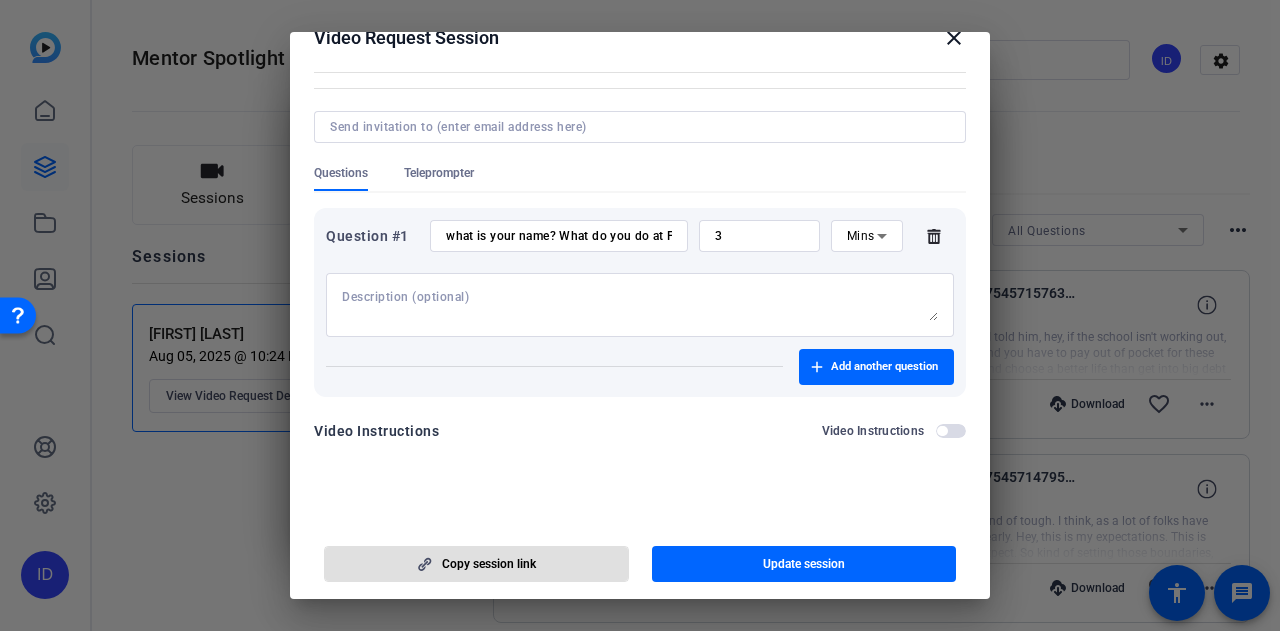 click at bounding box center [476, 564] 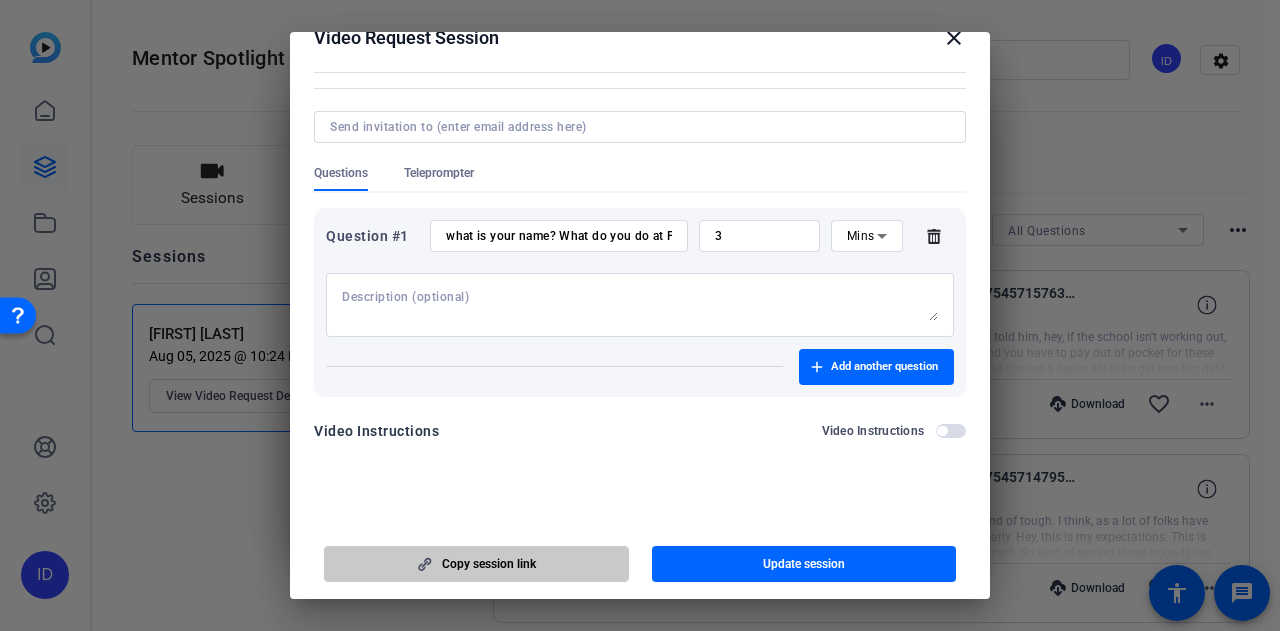 click at bounding box center (476, 564) 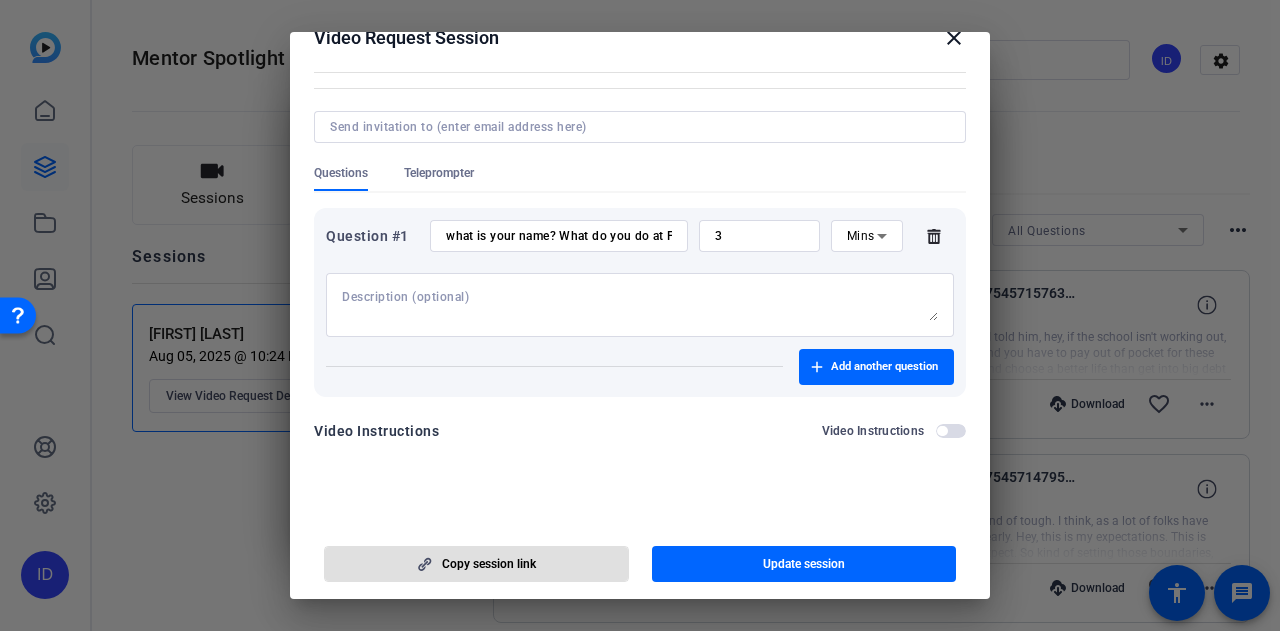 click at bounding box center [476, 564] 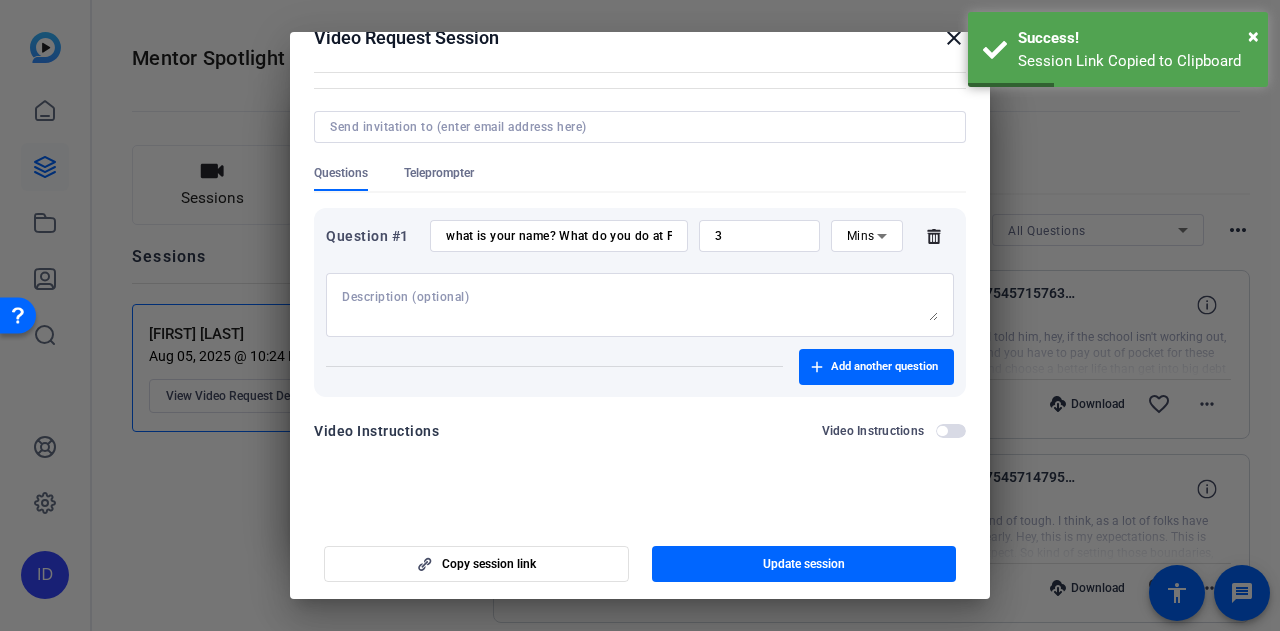 click on "Add another question" at bounding box center [640, 367] 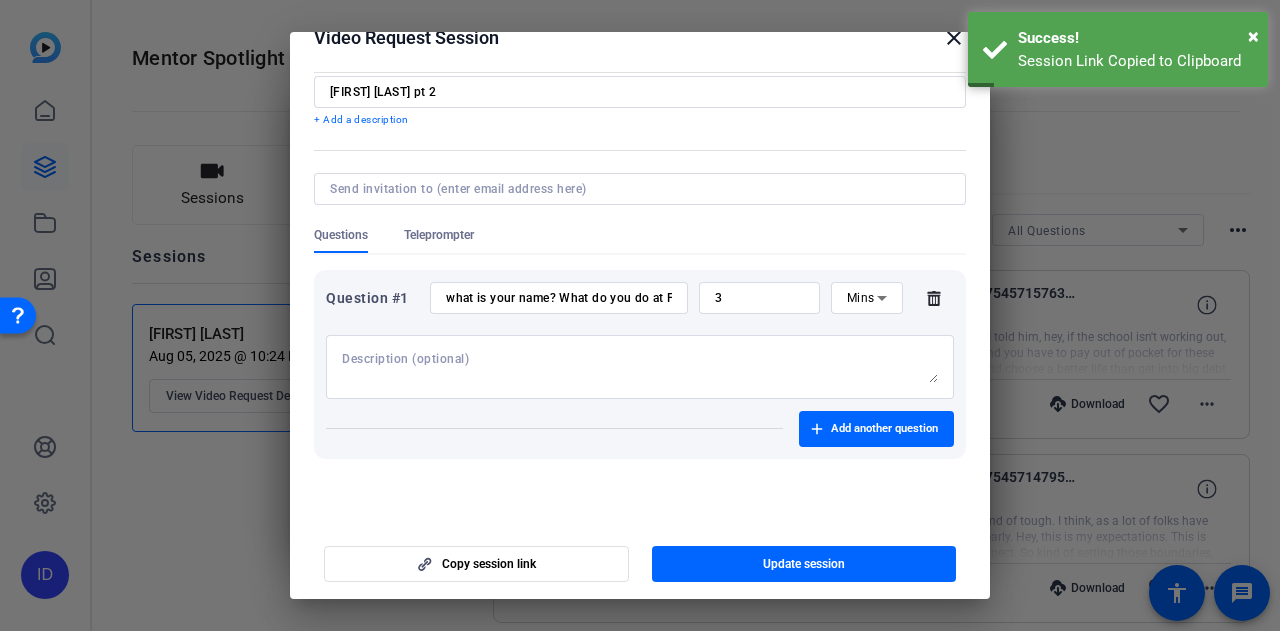 scroll, scrollTop: 0, scrollLeft: 0, axis: both 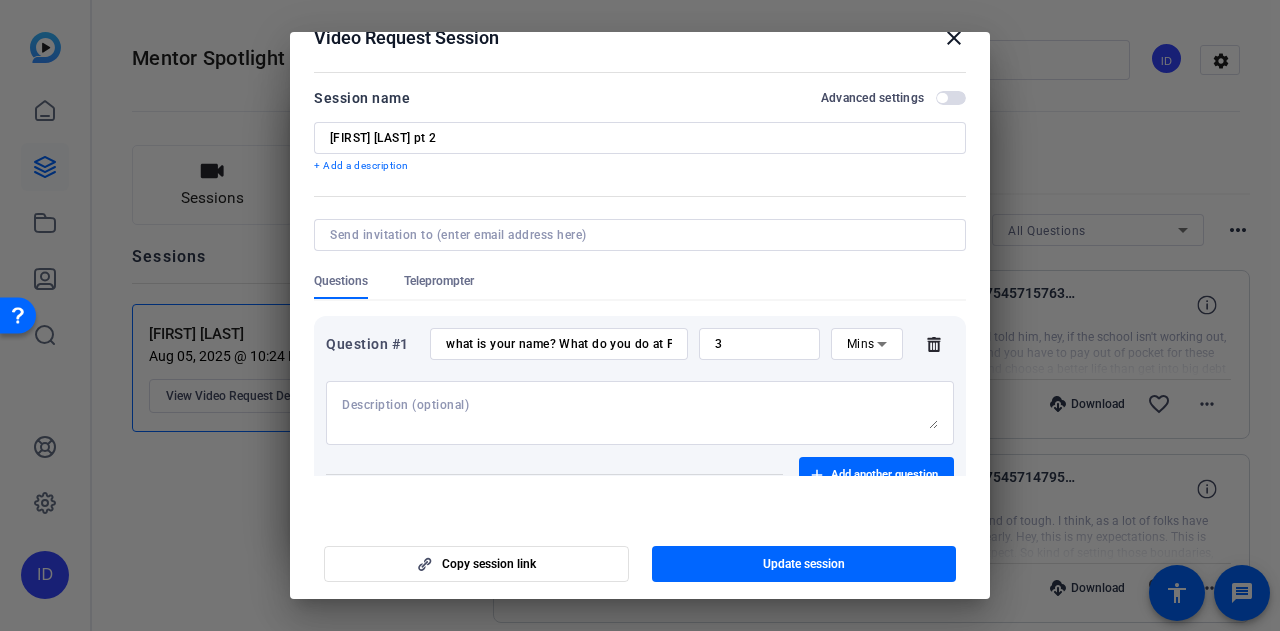 click on "Teleprompter" at bounding box center (439, 281) 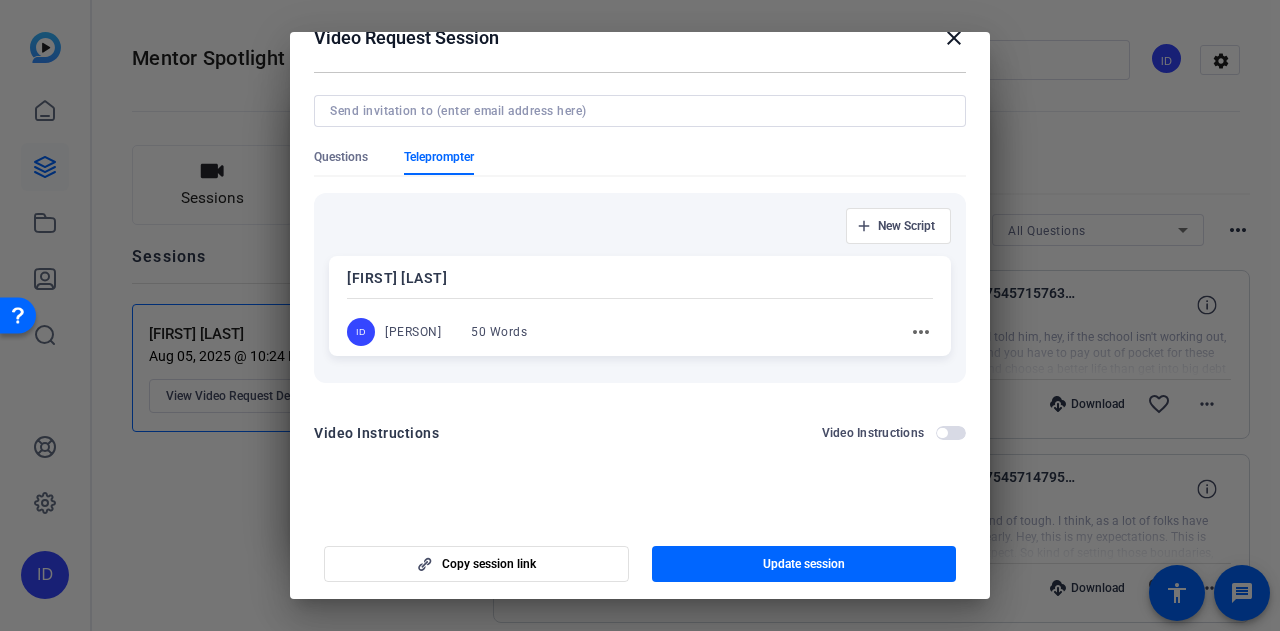 scroll, scrollTop: 126, scrollLeft: 0, axis: vertical 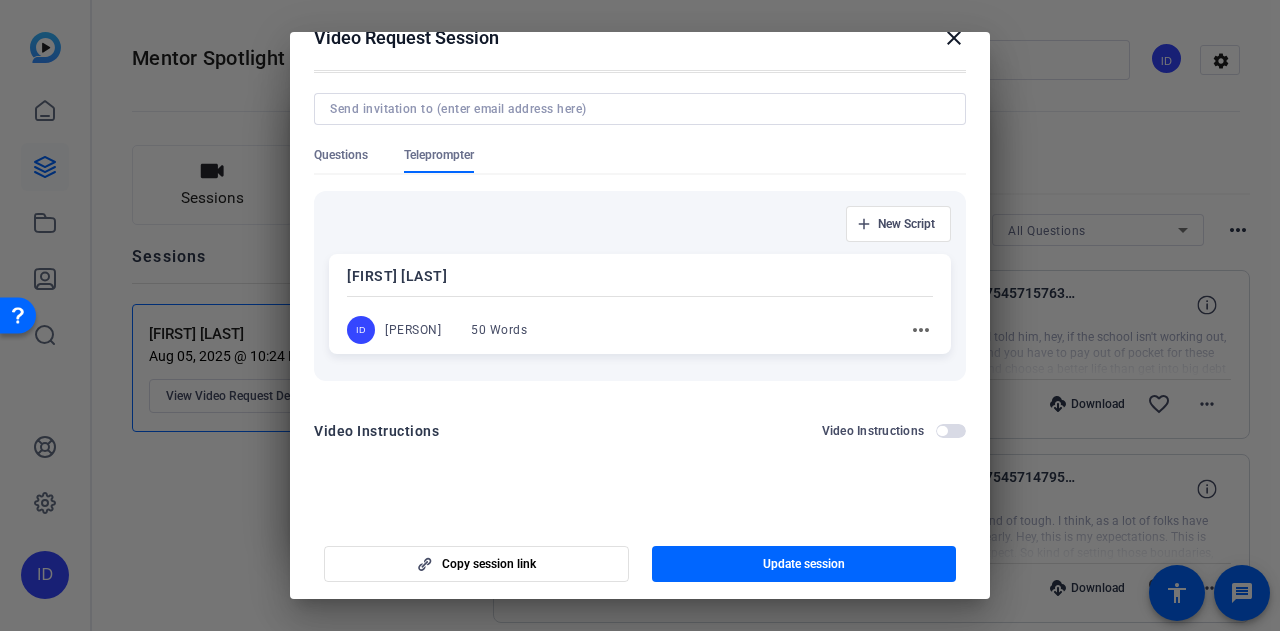 click on "close" at bounding box center [954, 38] 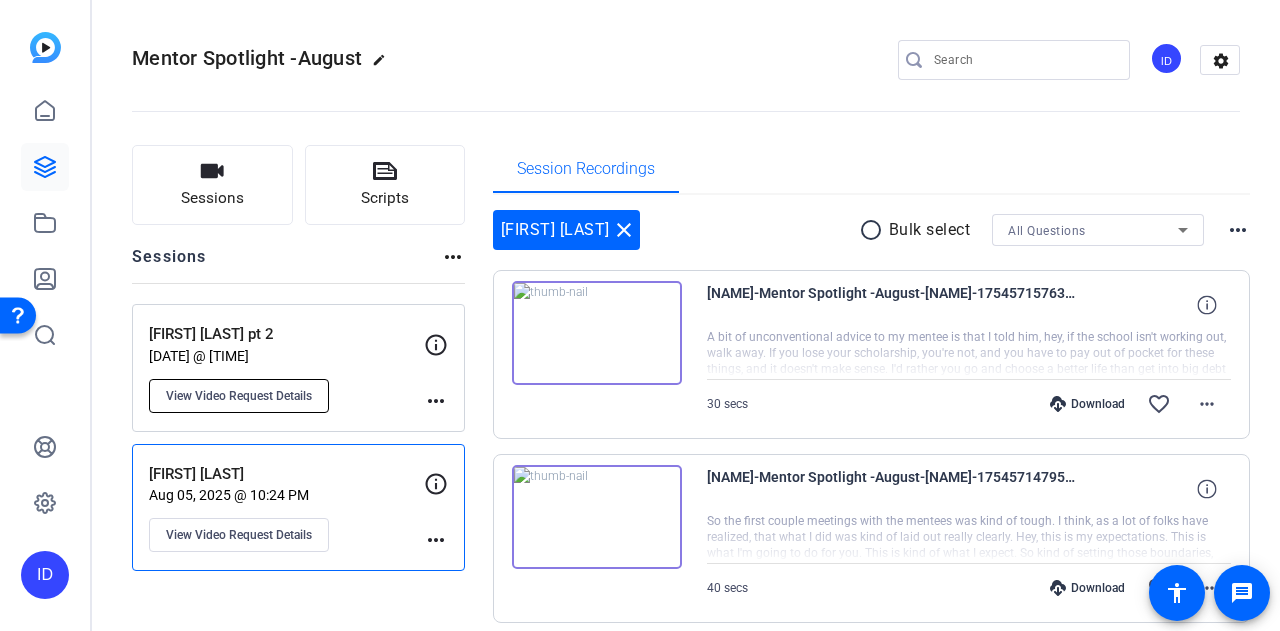 click on "View Video Request Details" 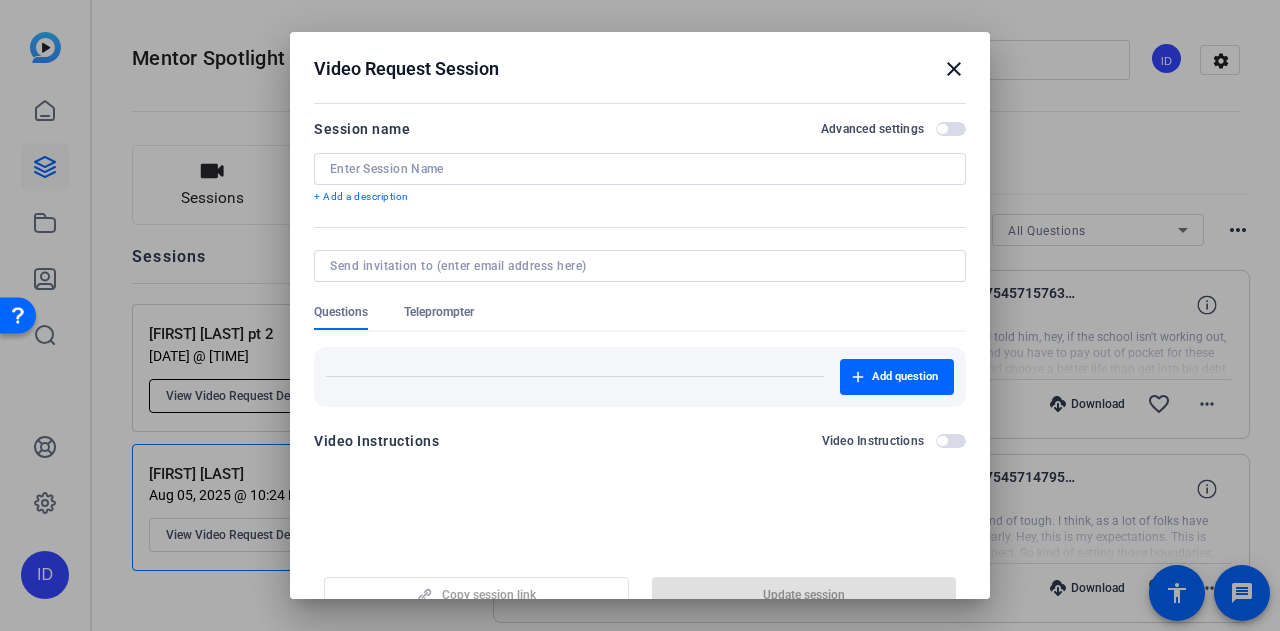 type on "[FIRST] [LAST] pt 2" 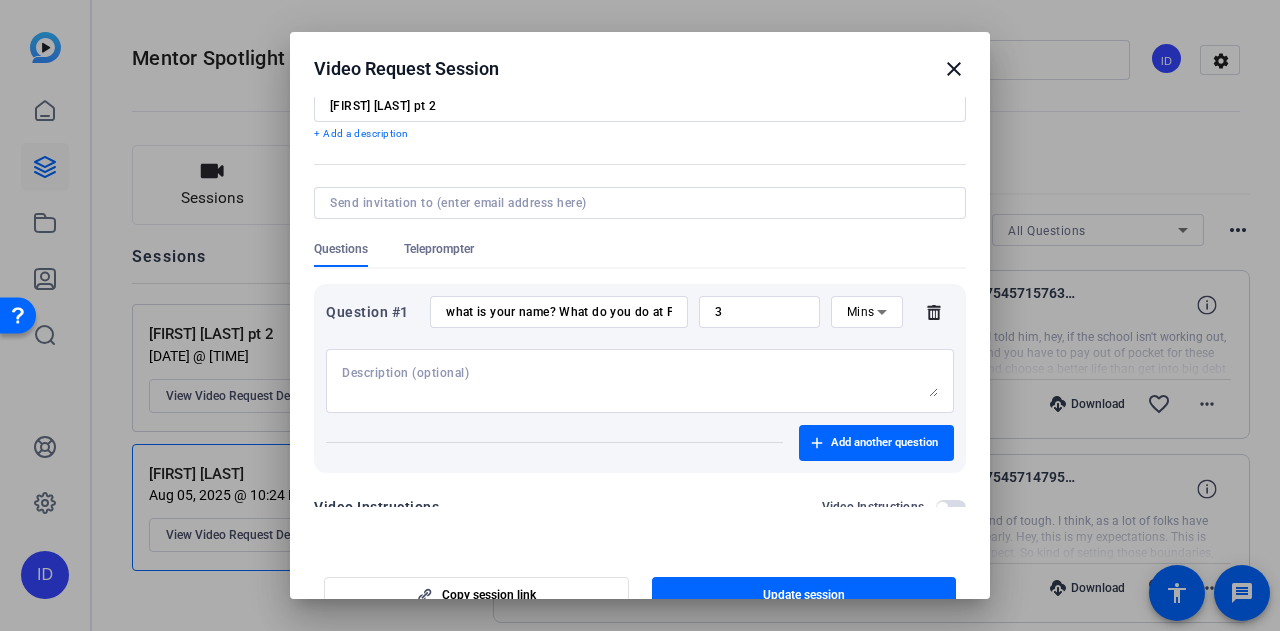 scroll, scrollTop: 108, scrollLeft: 0, axis: vertical 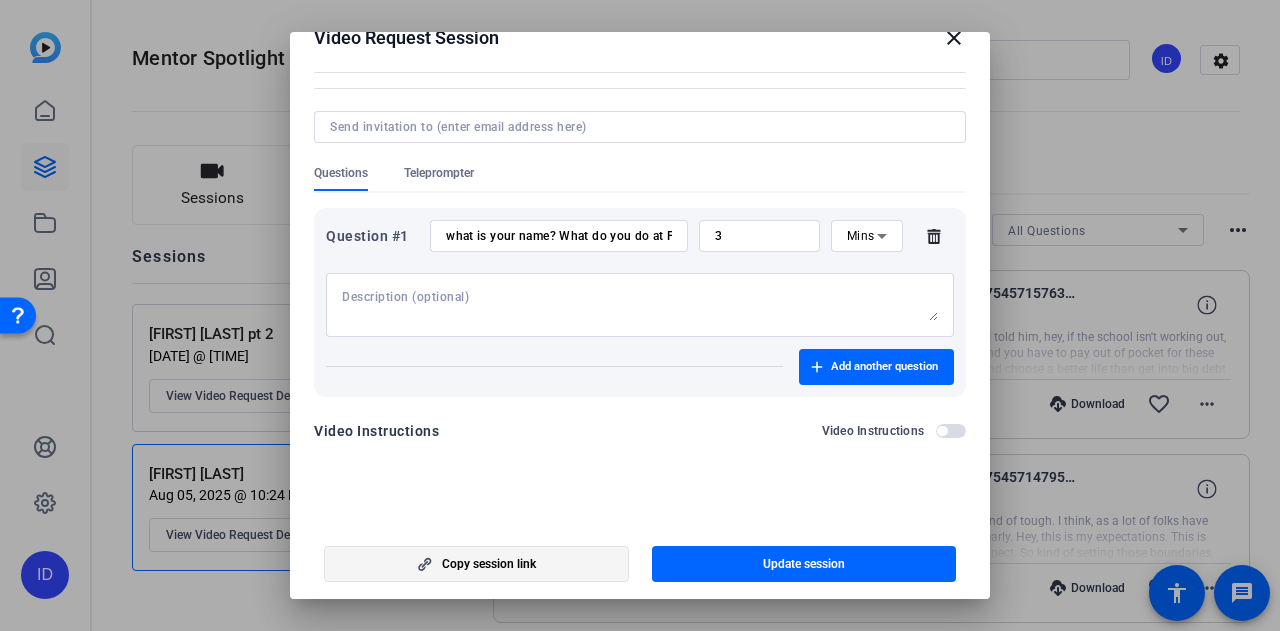click at bounding box center (476, 564) 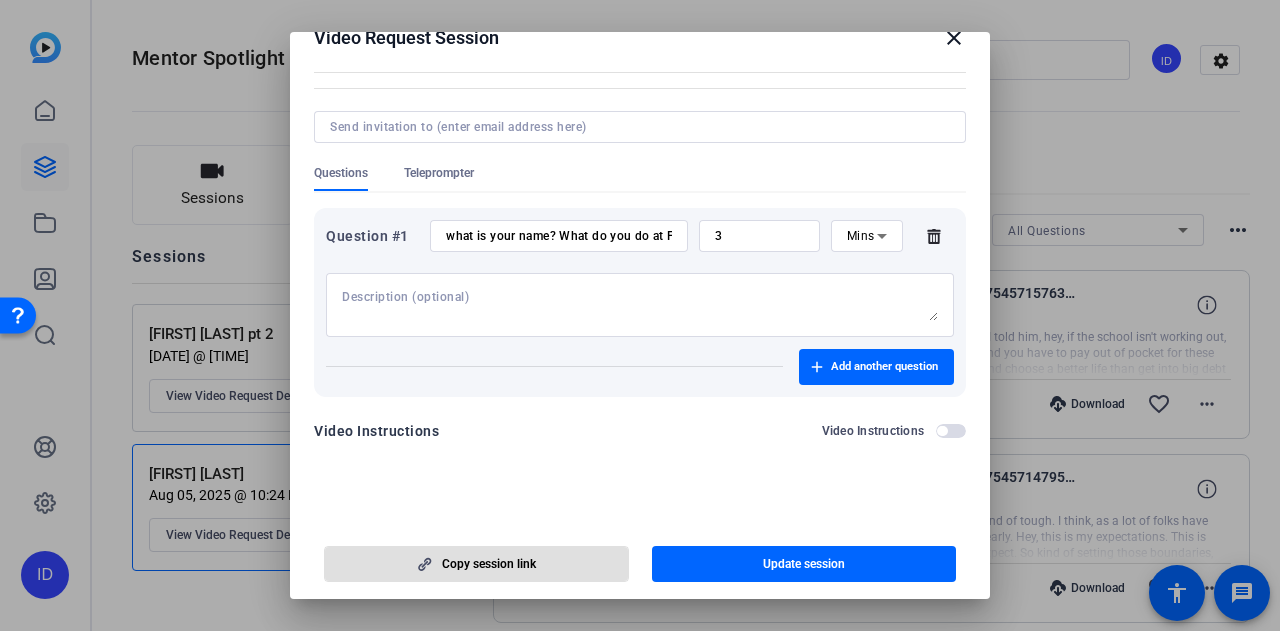 click on "close" at bounding box center (954, 38) 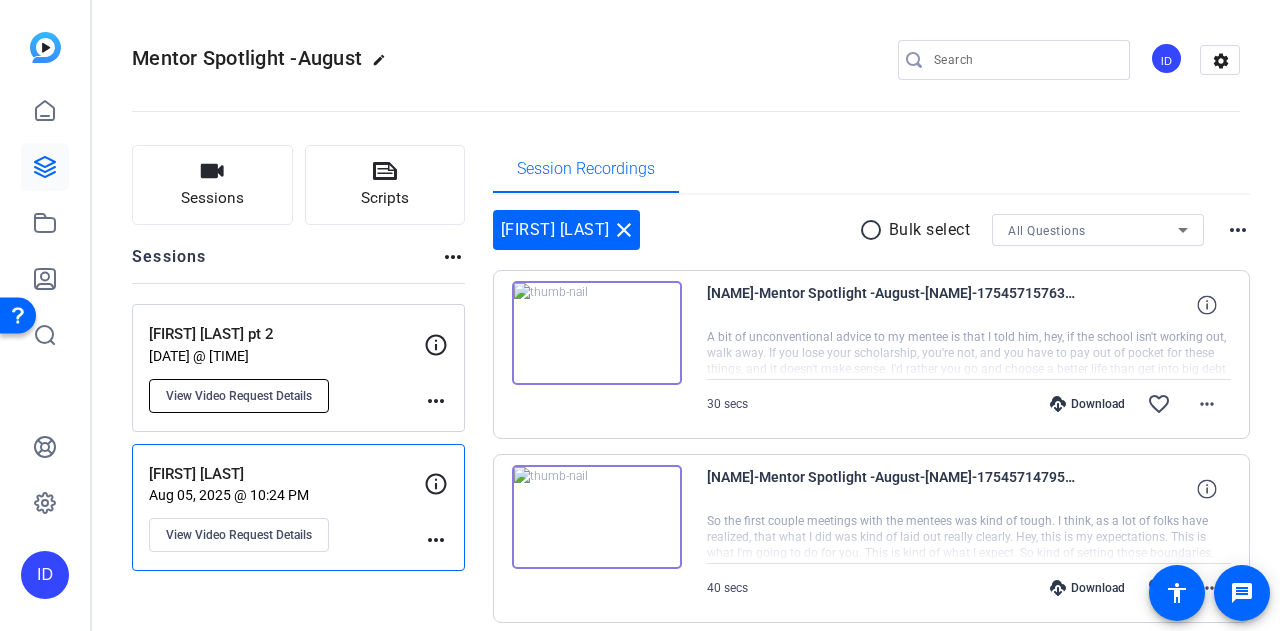 click on "View Video Request Details" 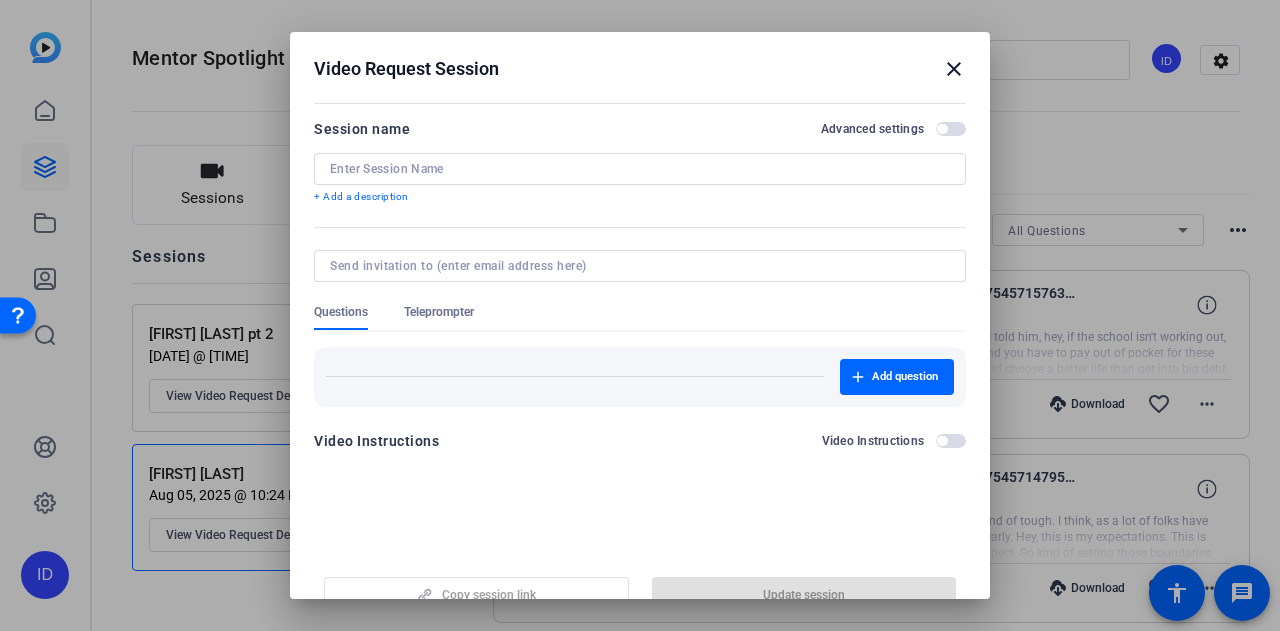 type on "[FIRST] [LAST] pt 2" 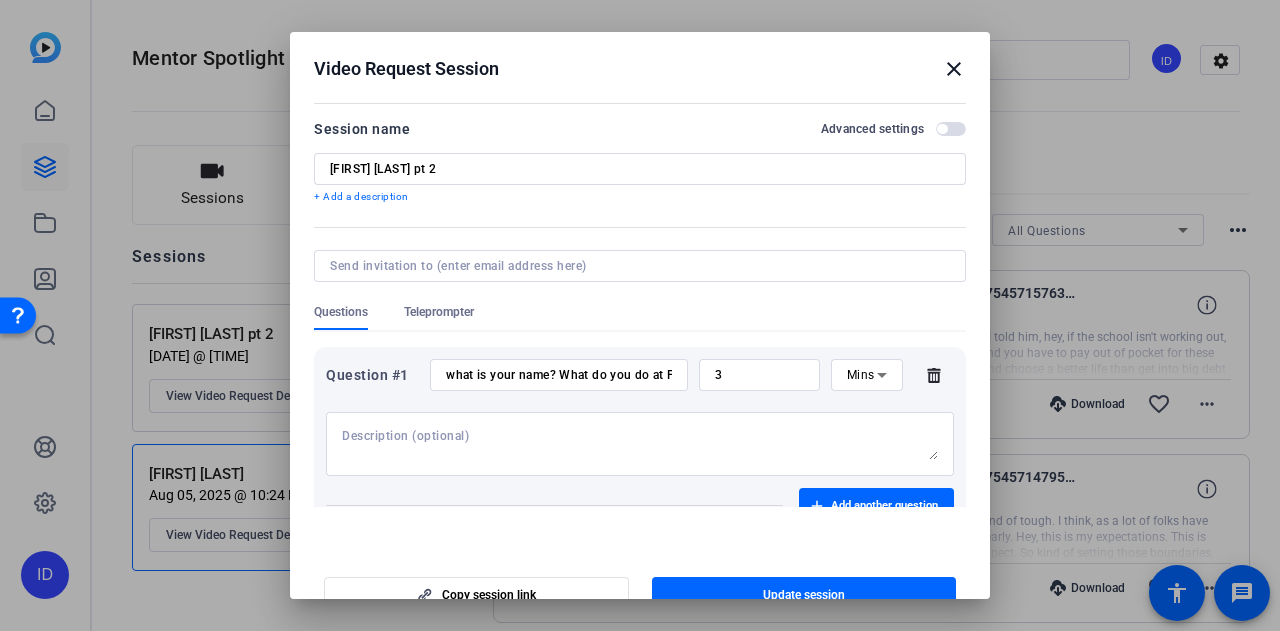 click at bounding box center [640, 439] 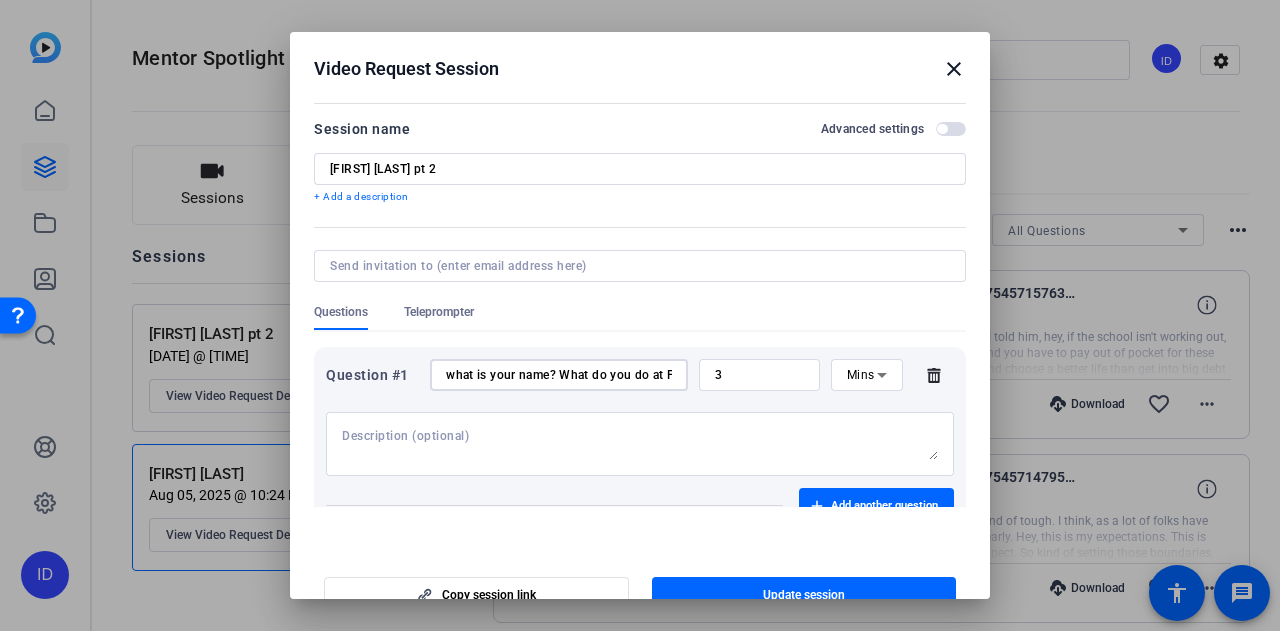 click on "what is your name? What do you do at Fidelity? What motivated you to become a mentor? How do you build trust with your mentee? What is some unconventional advice you've given your mentee?" at bounding box center (559, 375) 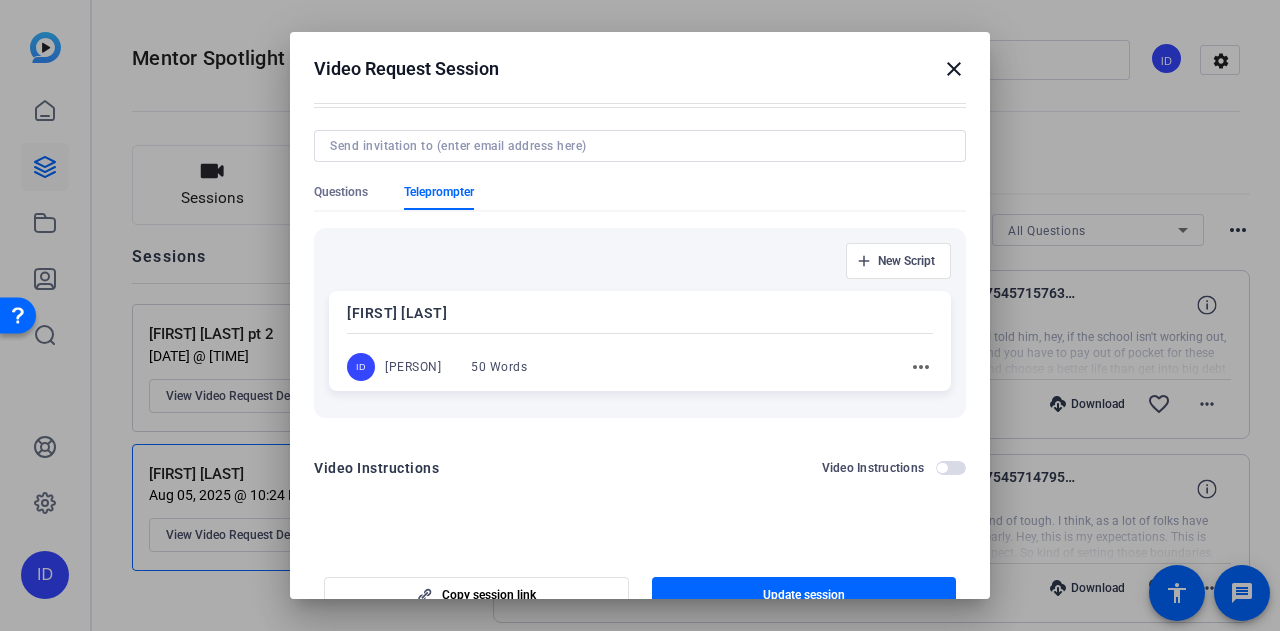 scroll, scrollTop: 126, scrollLeft: 0, axis: vertical 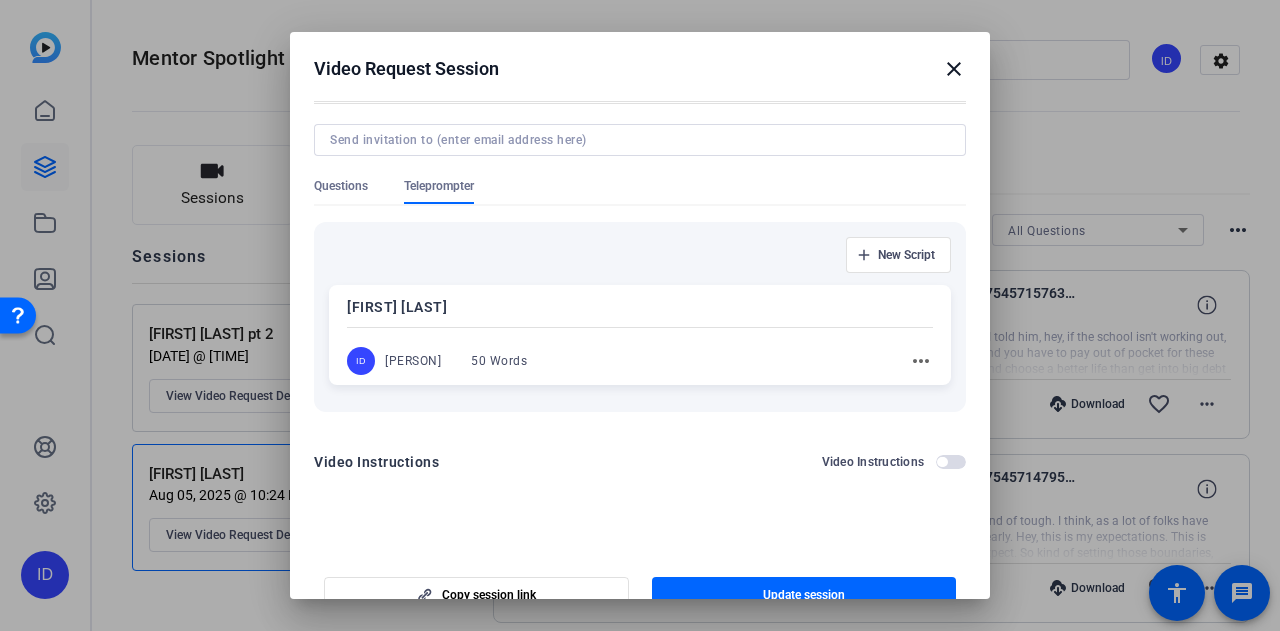 click on "50 Words" at bounding box center [499, 361] 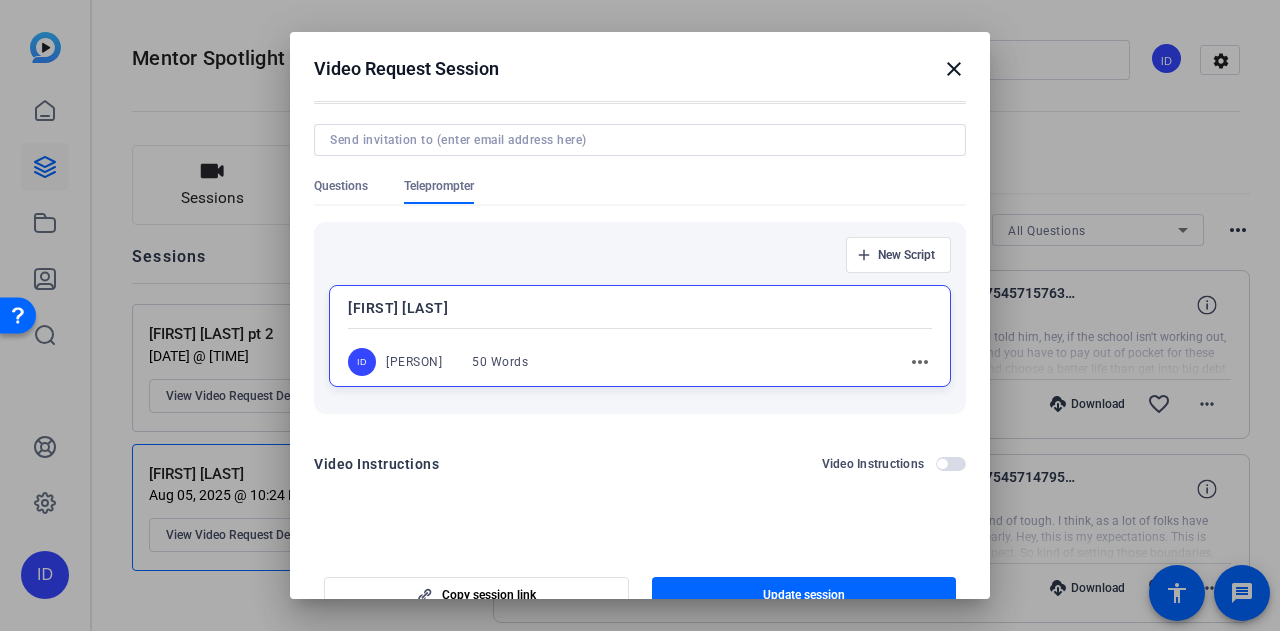 drag, startPoint x: 436, startPoint y: 365, endPoint x: 498, endPoint y: 362, distance: 62.072536 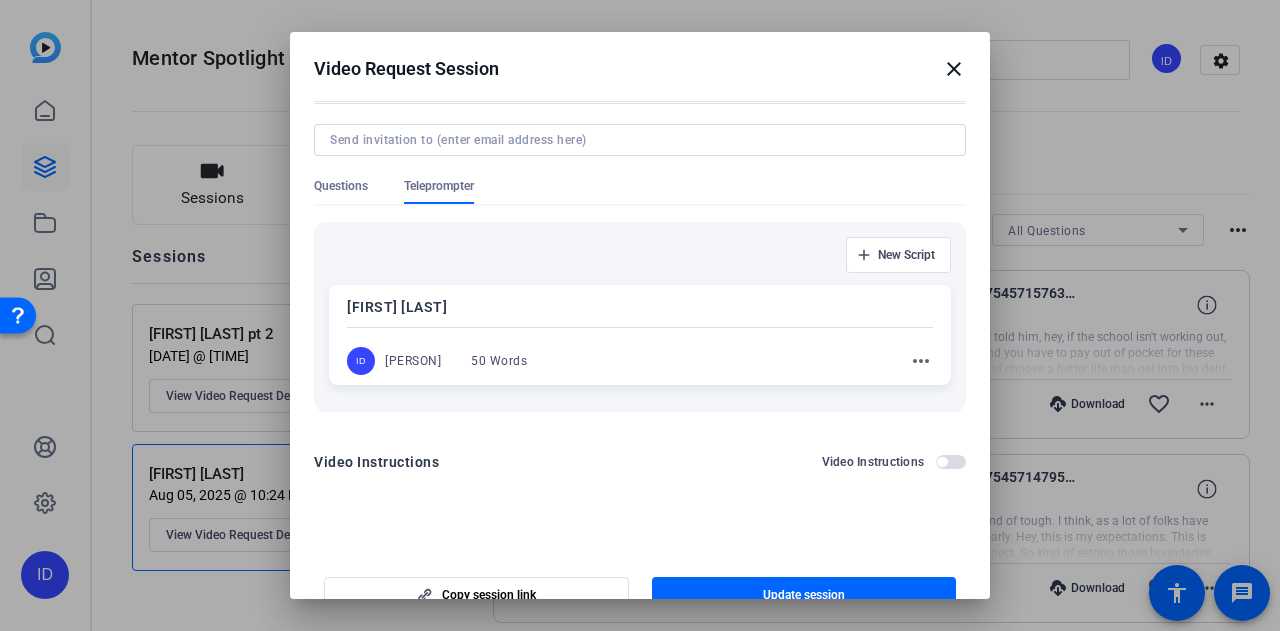 click on "more_horiz" at bounding box center [921, 361] 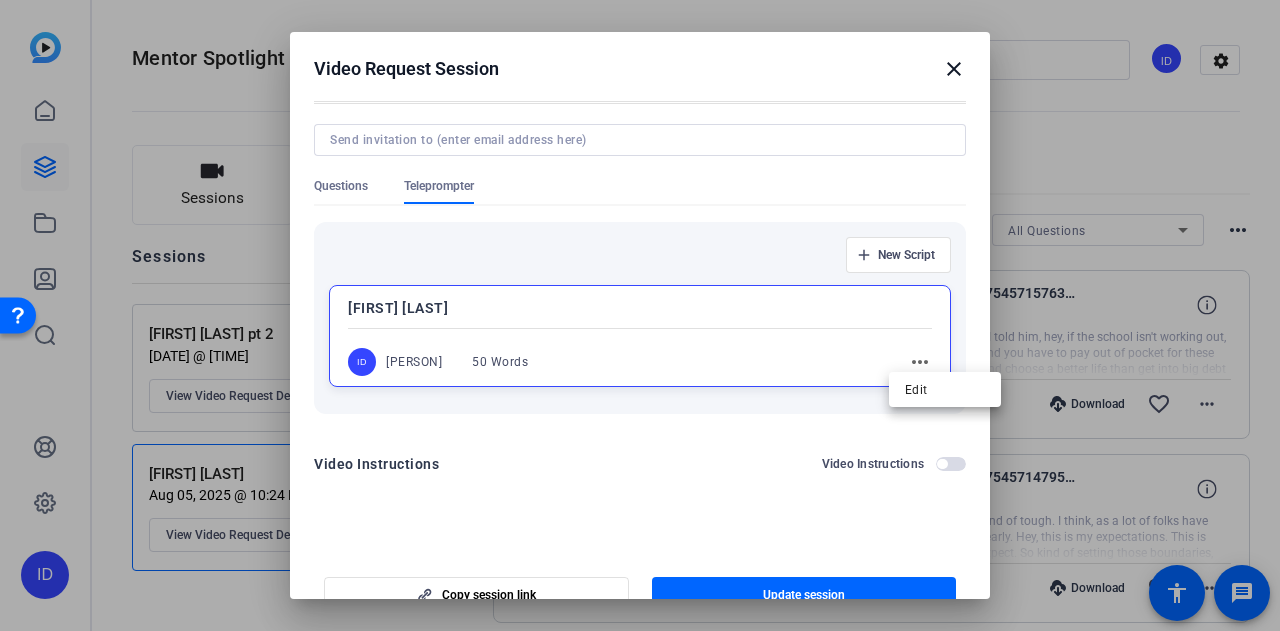 click at bounding box center (640, 315) 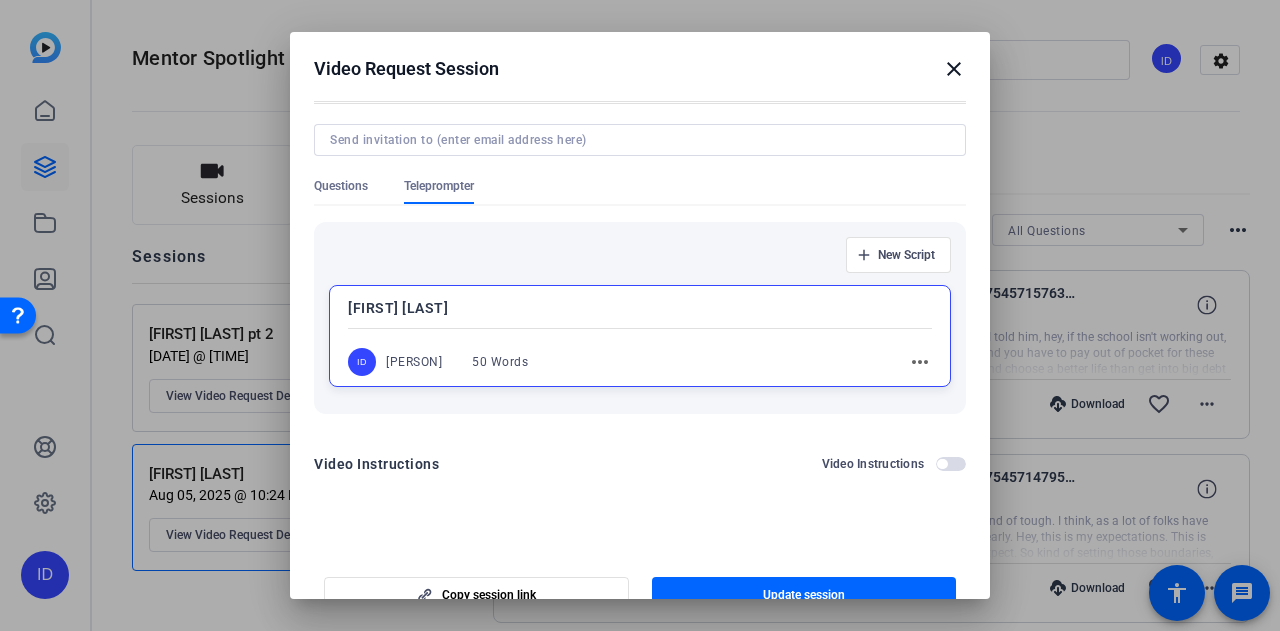 click on "close" at bounding box center [954, 69] 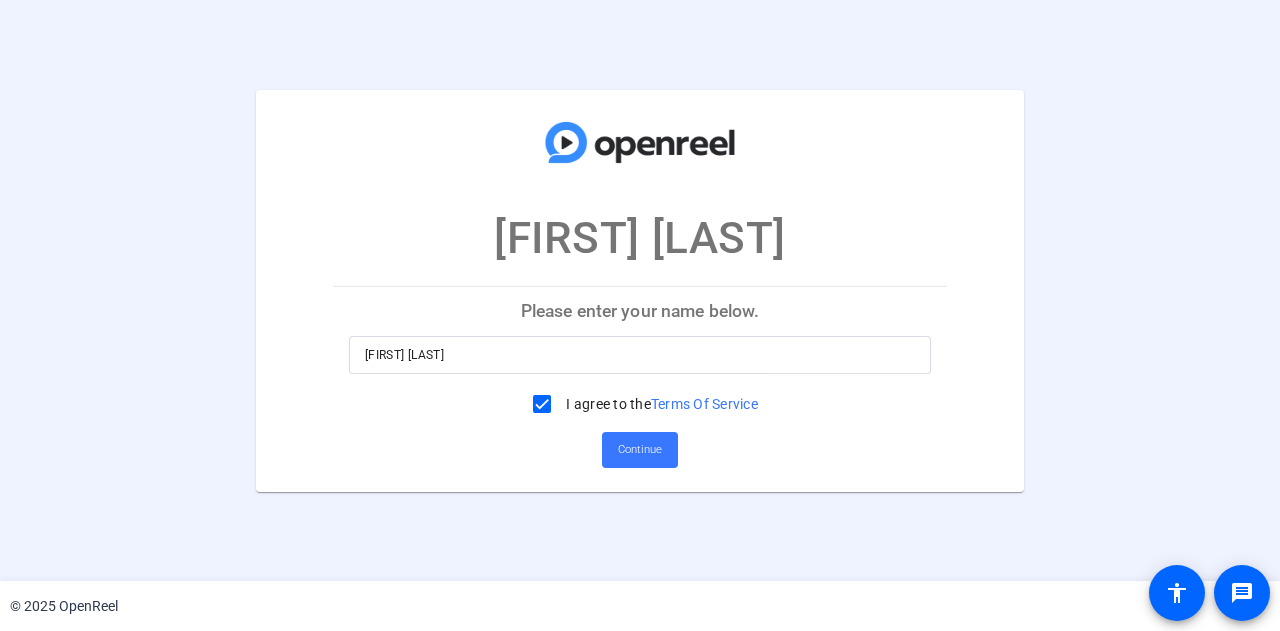 scroll, scrollTop: 0, scrollLeft: 0, axis: both 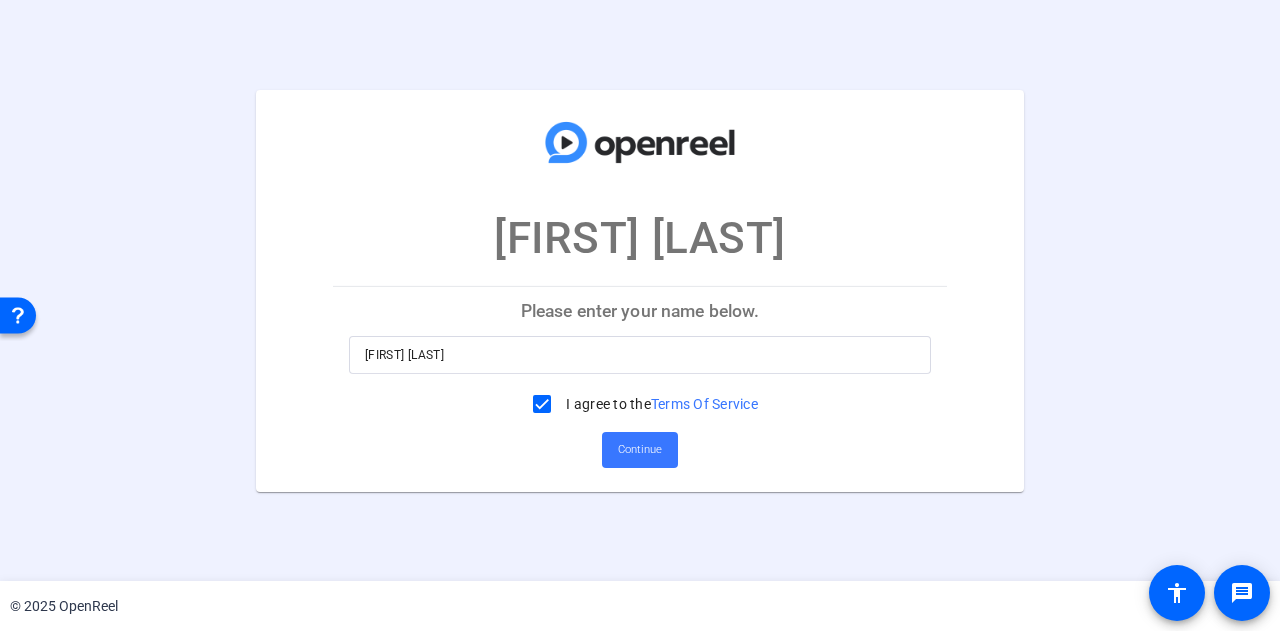 click on "Itzel Delgado" at bounding box center [640, 355] 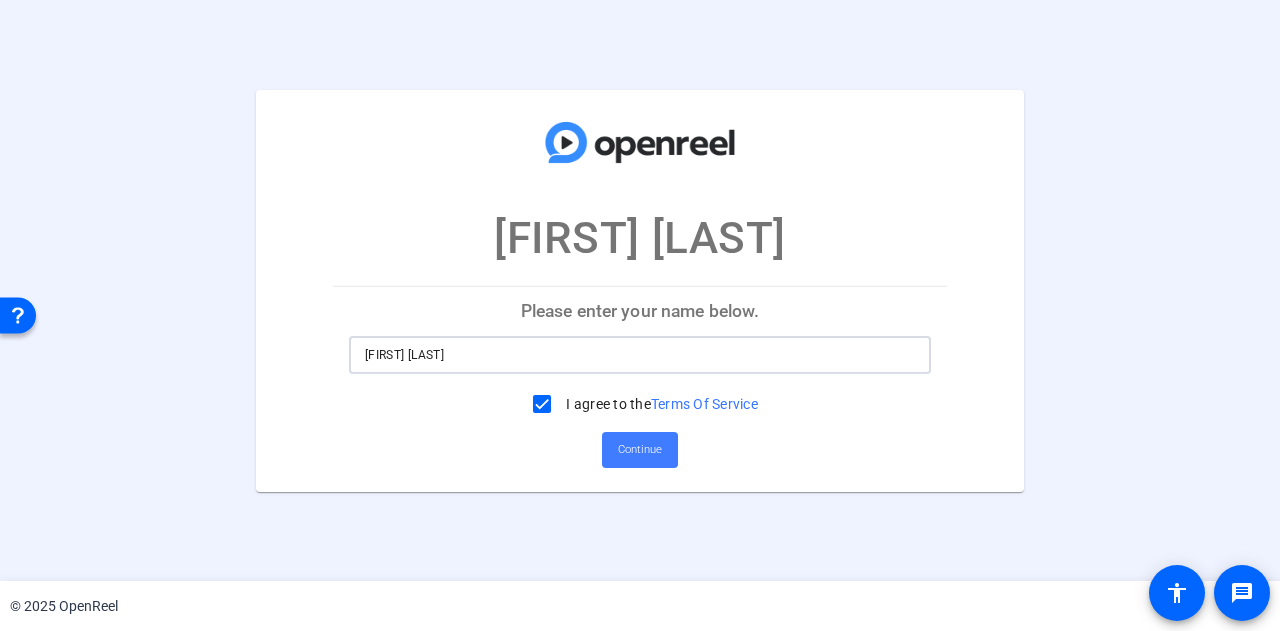click on "Continue" 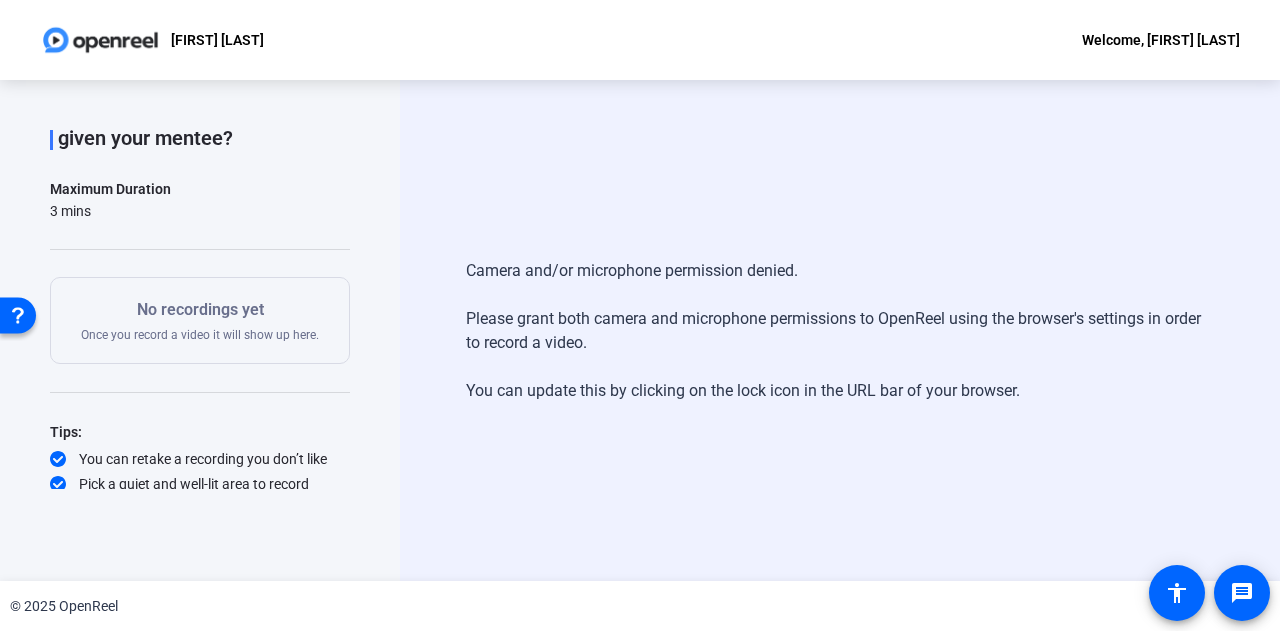 scroll, scrollTop: 265, scrollLeft: 0, axis: vertical 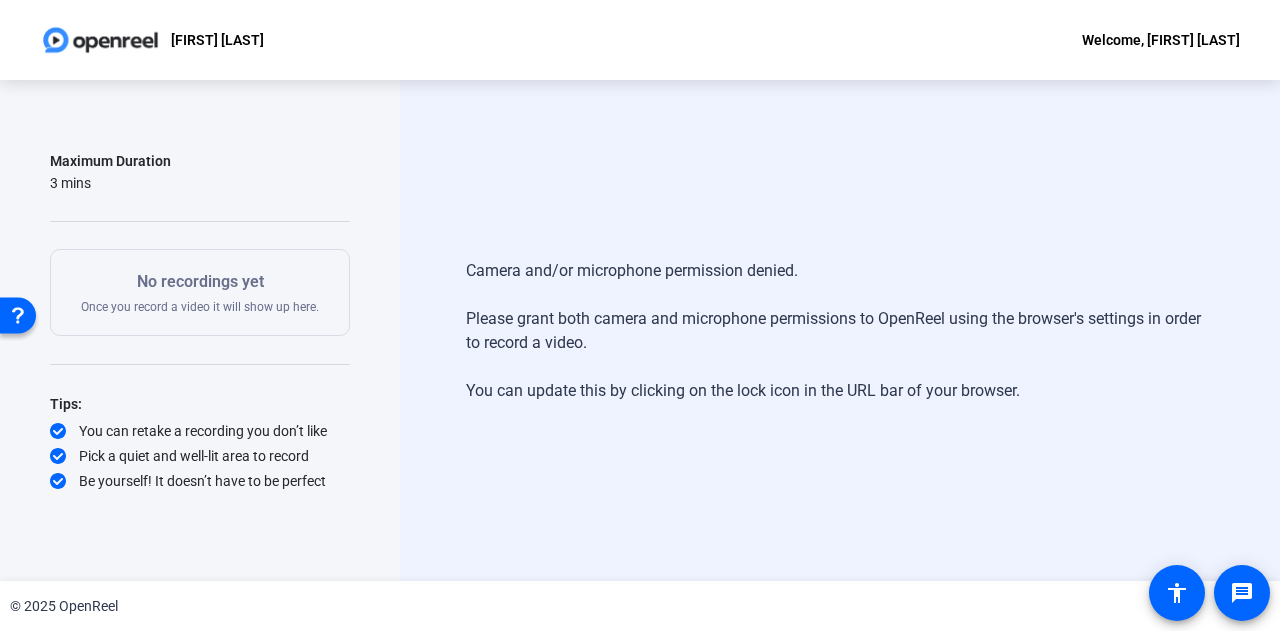 drag, startPoint x: 202, startPoint y: 265, endPoint x: 236, endPoint y: 303, distance: 50.990196 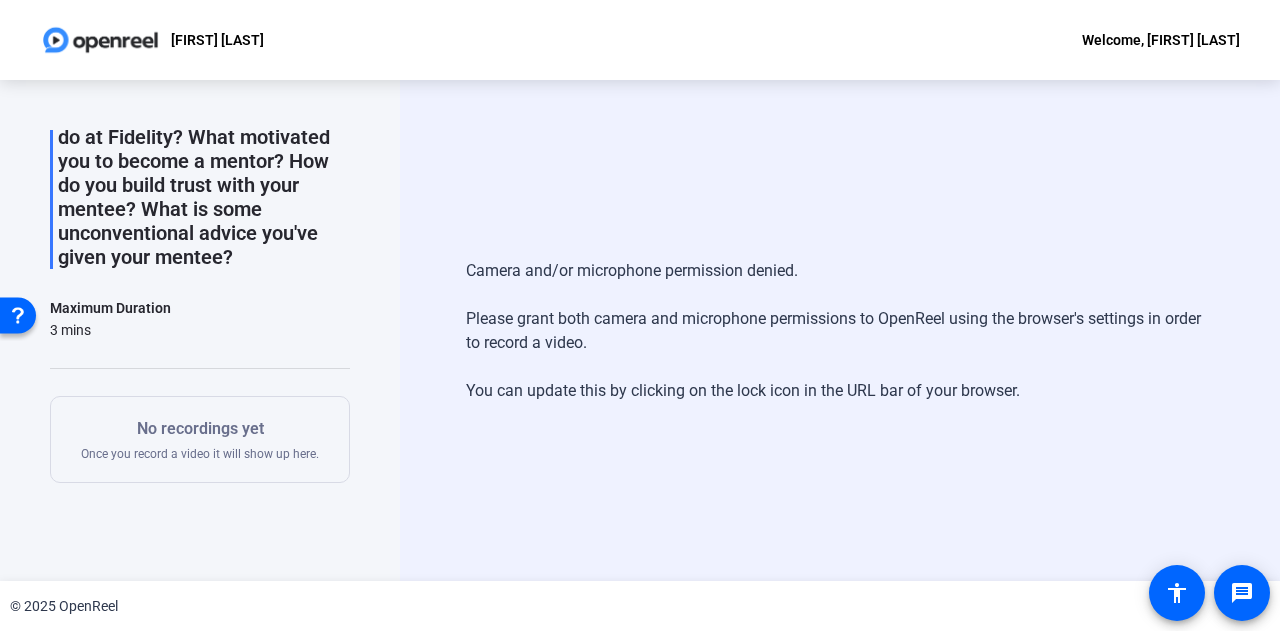 scroll, scrollTop: 0, scrollLeft: 0, axis: both 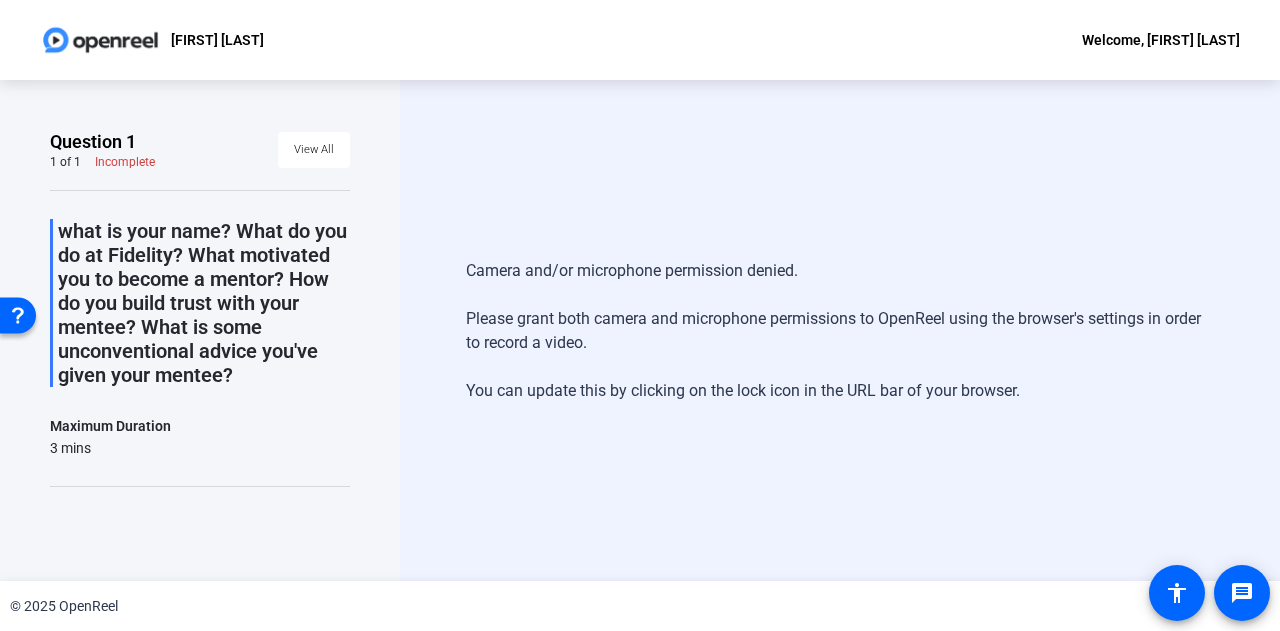 drag, startPoint x: 138, startPoint y: 197, endPoint x: 186, endPoint y: 300, distance: 113.63538 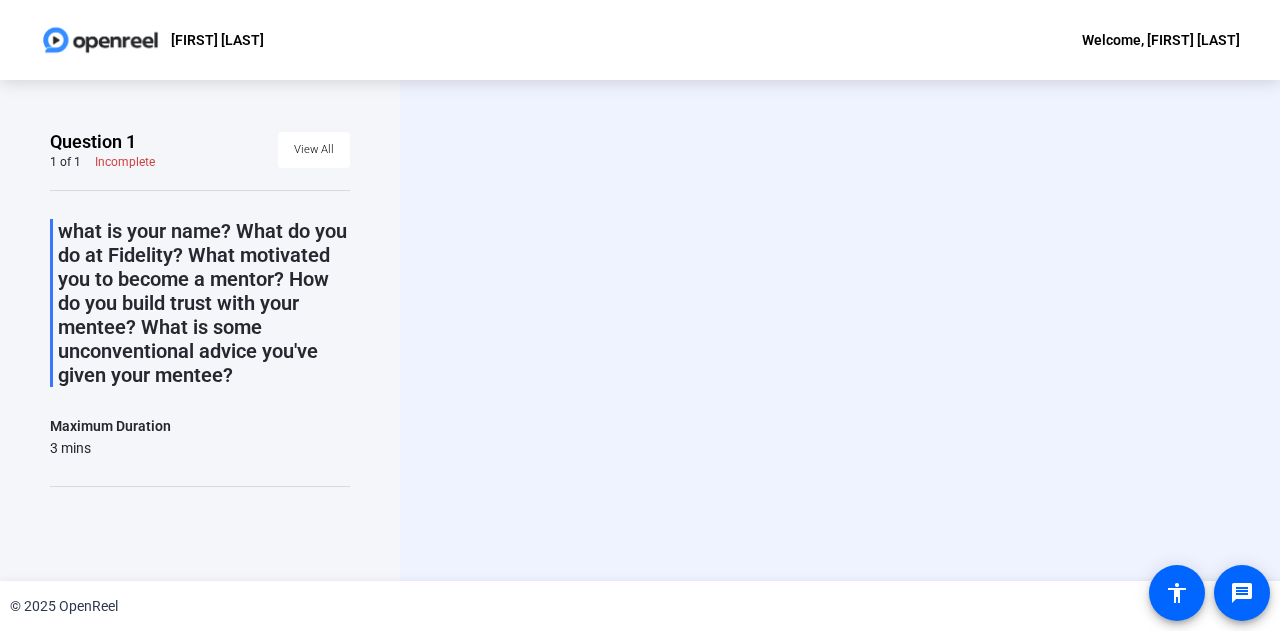 scroll, scrollTop: 0, scrollLeft: 0, axis: both 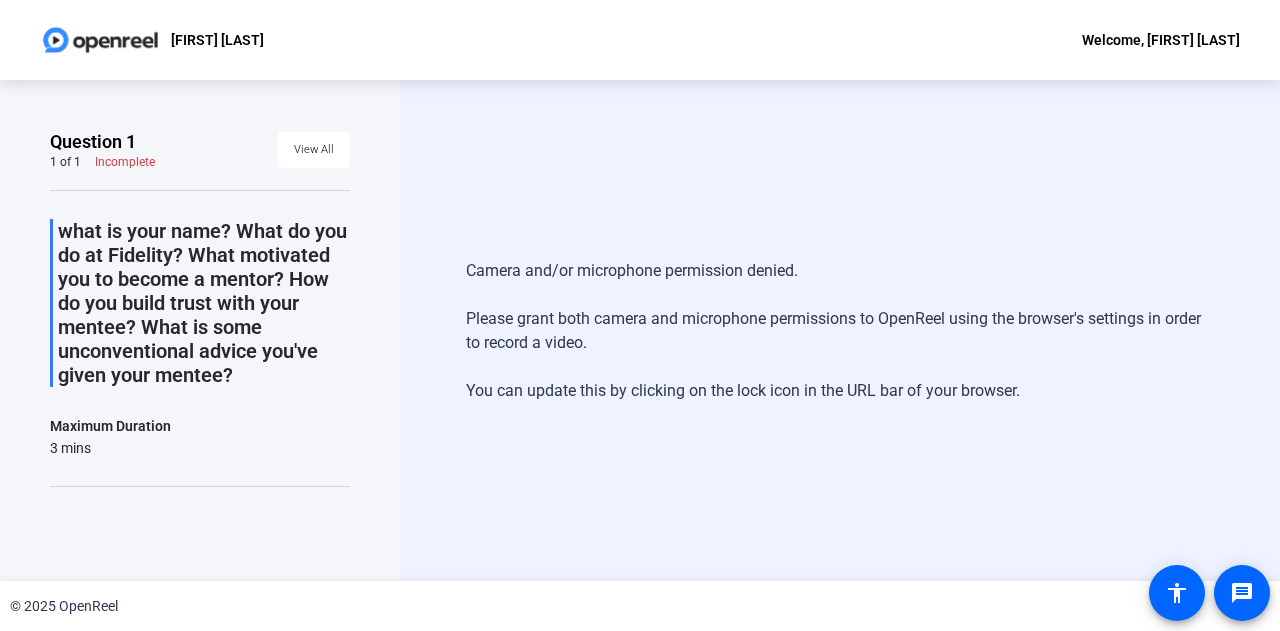 click on "what is your name? What do you do at Fidelity? What motivated you to become a mentor? How do you build trust with your mentee? What is some unconventional advice you've given your mentee?" 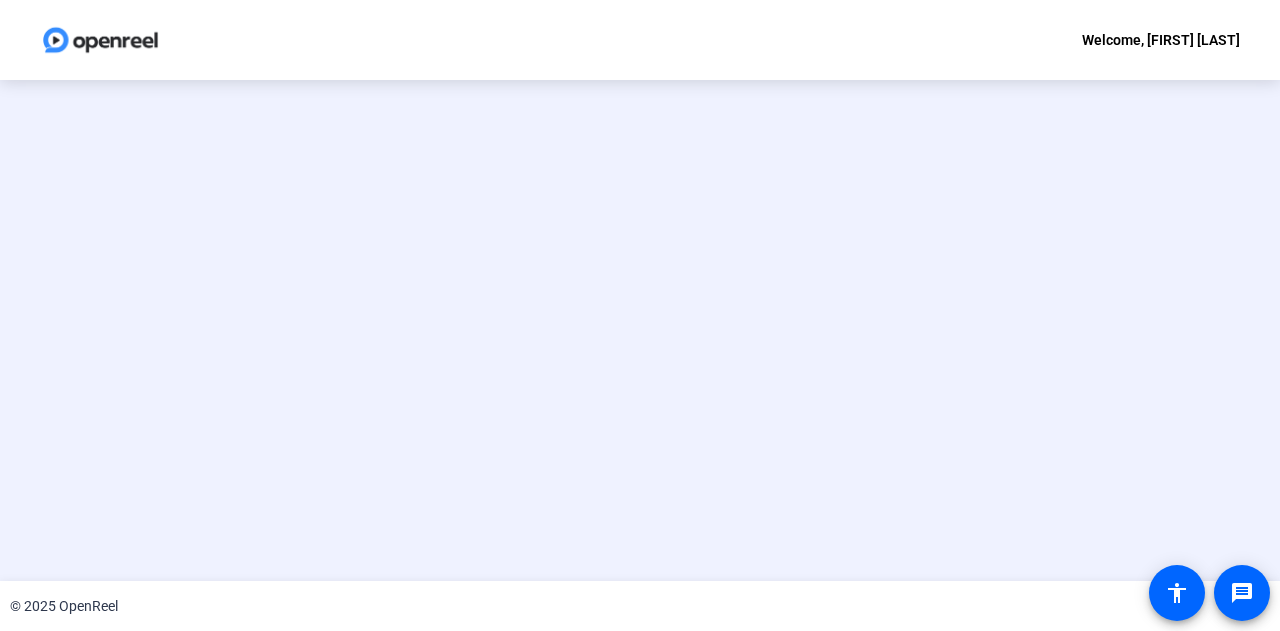 scroll, scrollTop: 0, scrollLeft: 0, axis: both 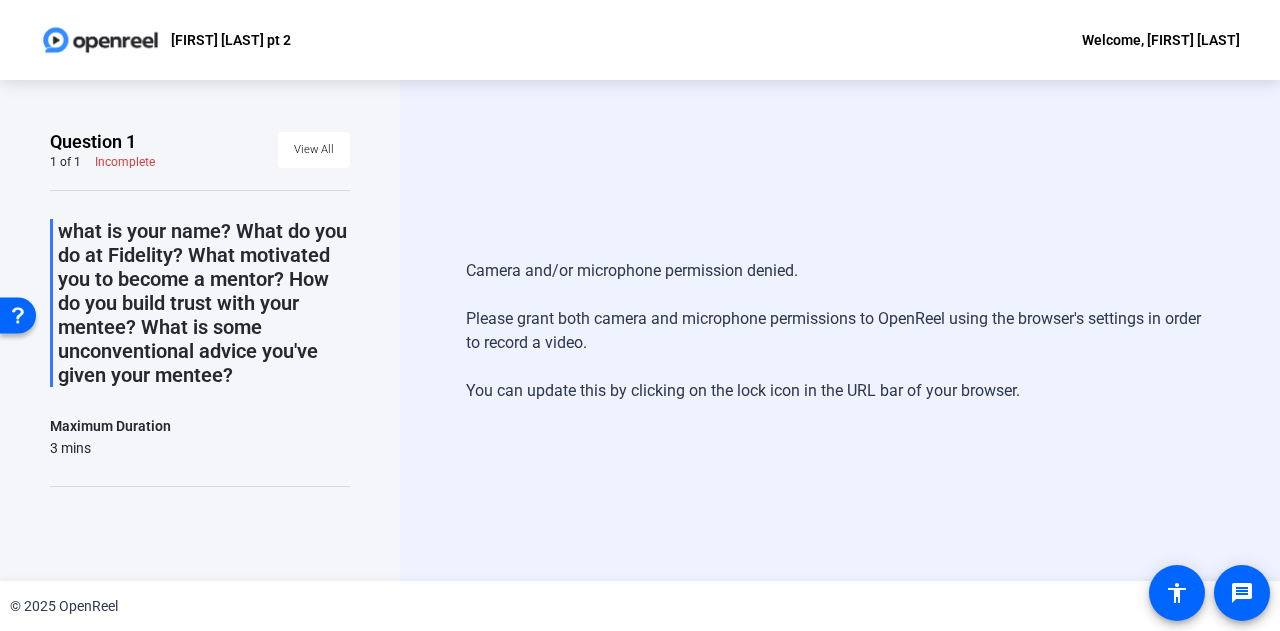 click on "Camera and/or microphone permission denied.   Please grant both camera and microphone permissions to OpenReel using the browser's settings in order to record a video.   You can update this by clicking on the lock icon in the URL bar of your browser.   Start Recording" 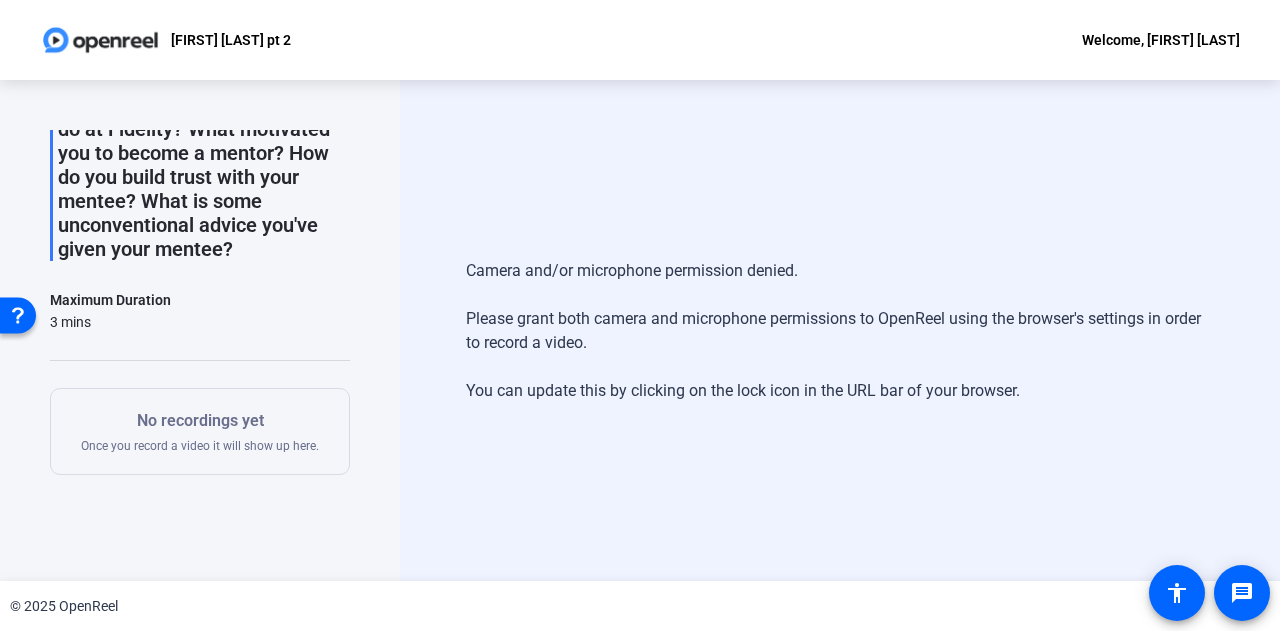 scroll, scrollTop: 265, scrollLeft: 0, axis: vertical 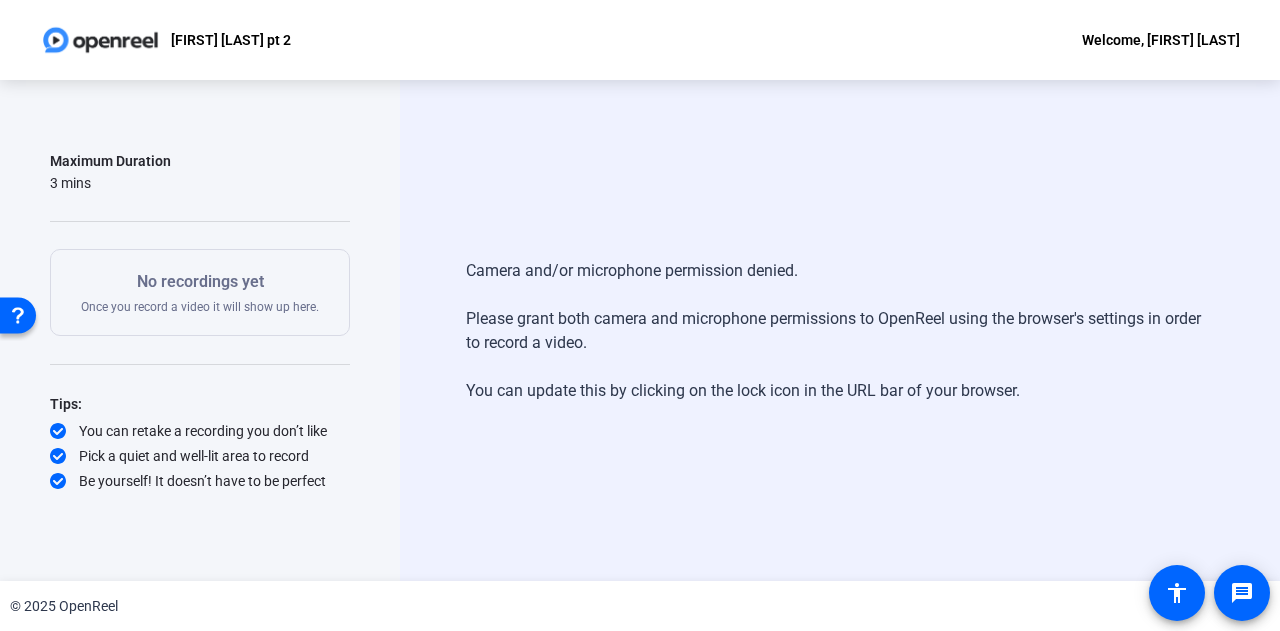 click on "You can retake a recording you don’t like" 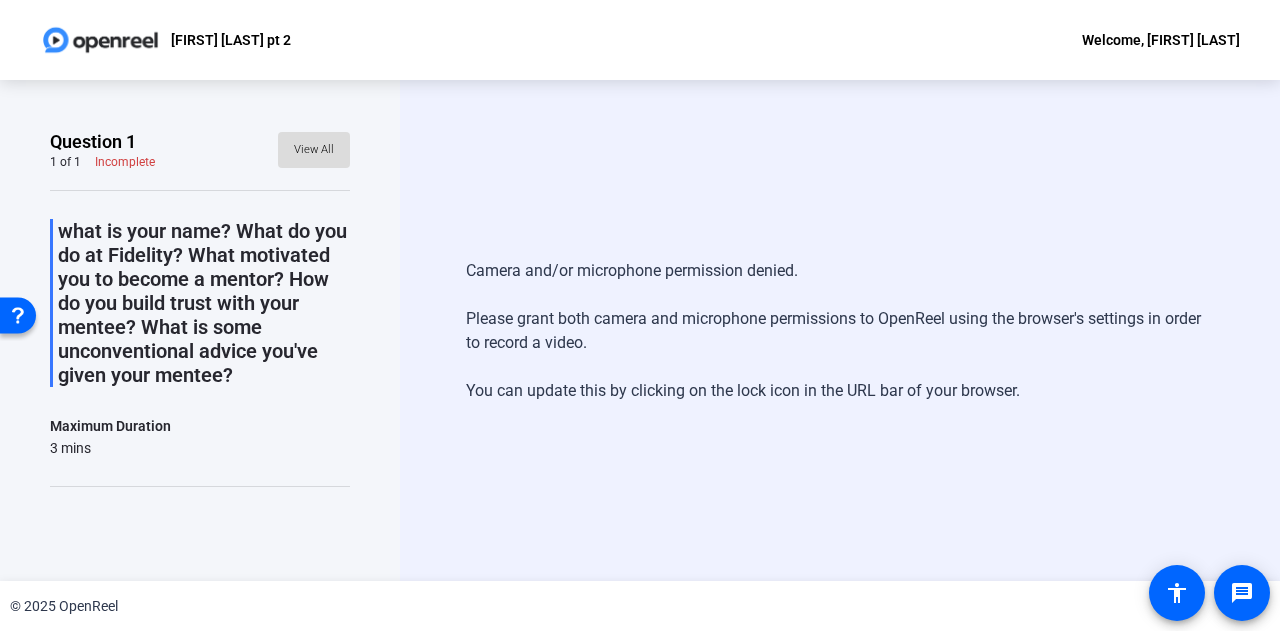 click on "View All" 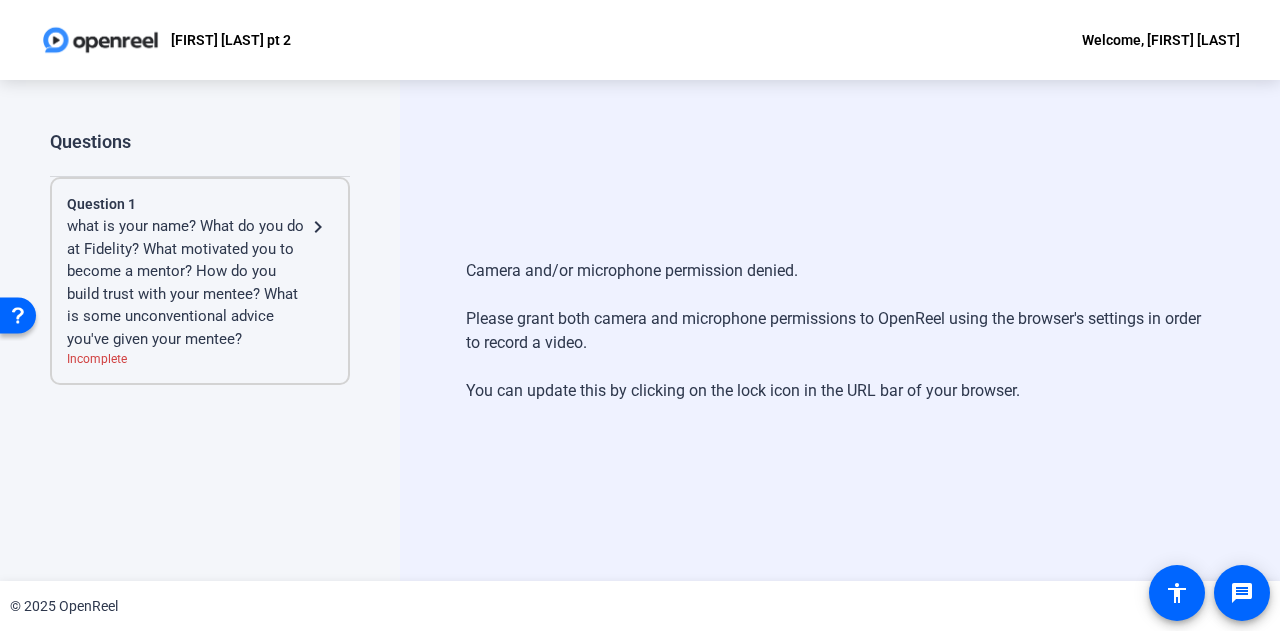 click on "Questions" 